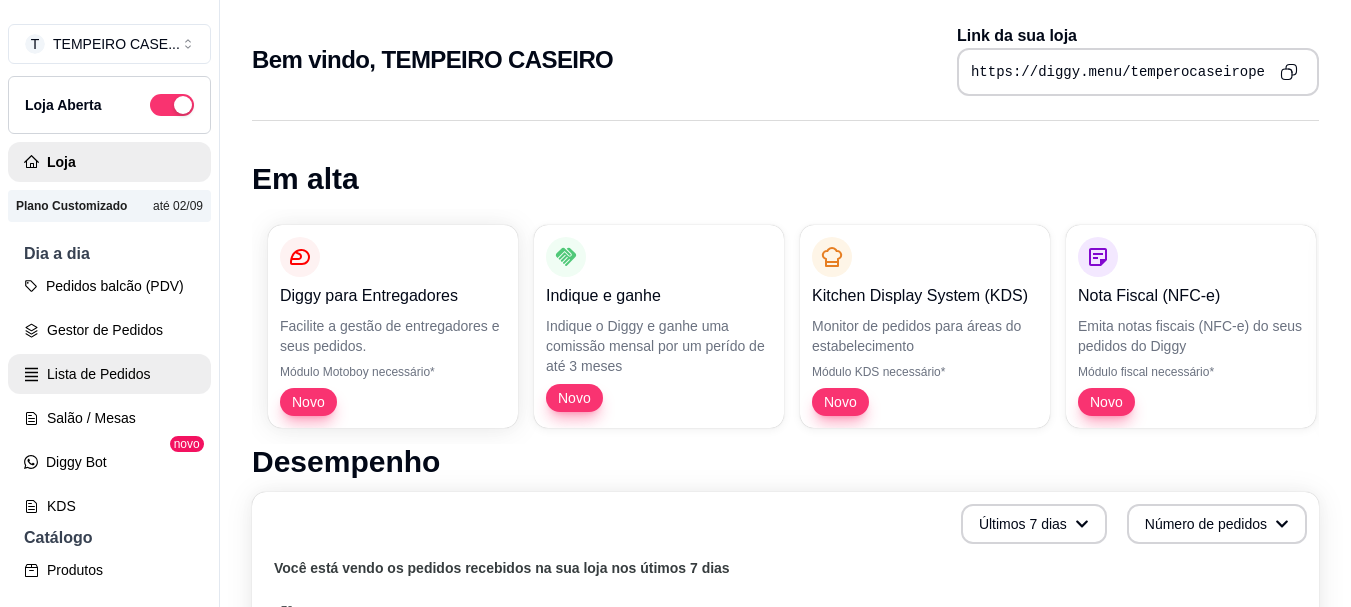 scroll, scrollTop: 0, scrollLeft: 0, axis: both 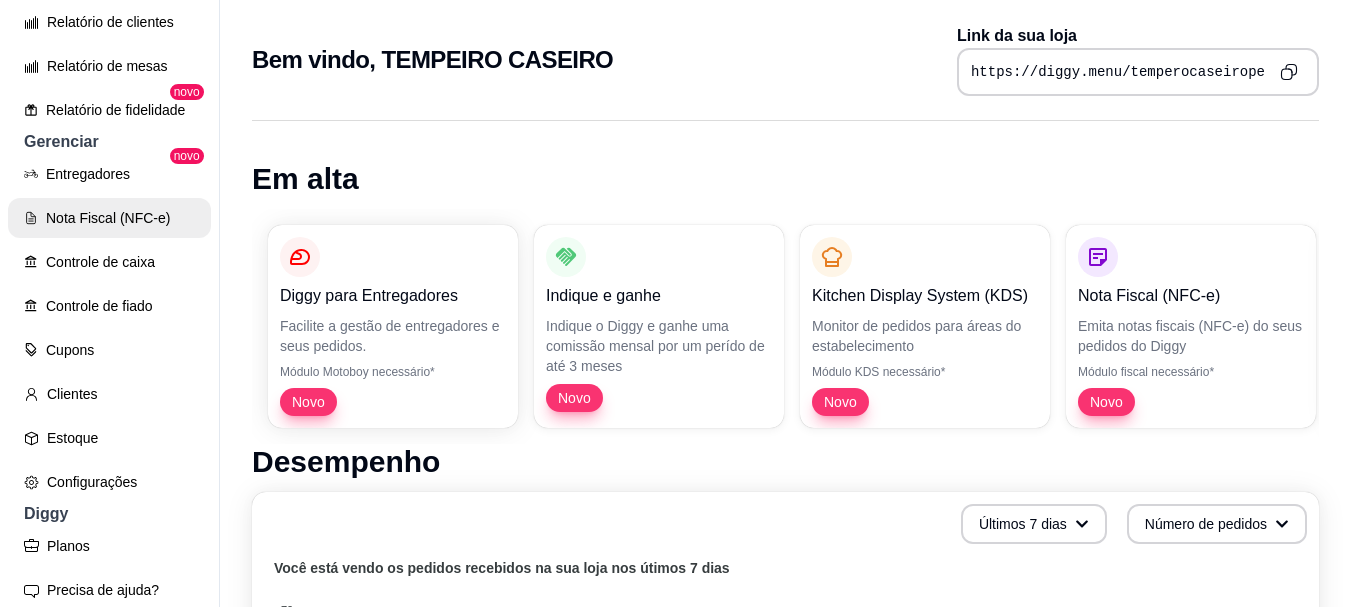 click on "Nota Fiscal (NFC-e)" at bounding box center [109, 218] 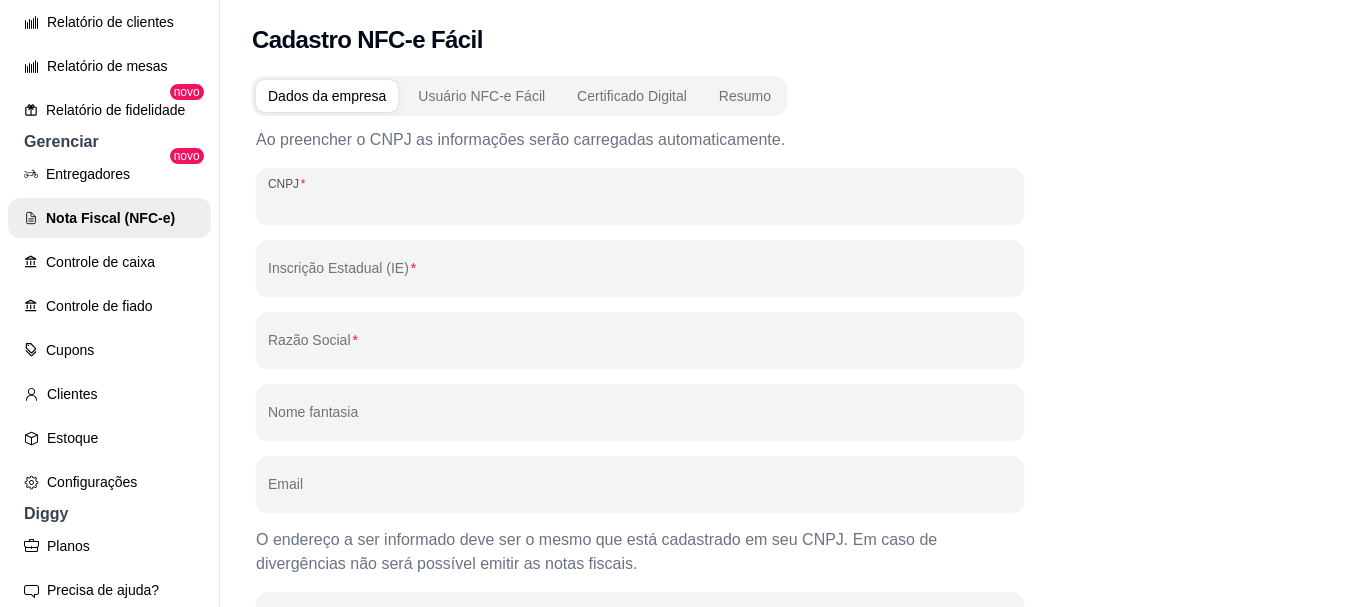 click on "CNPJ" at bounding box center (640, 204) 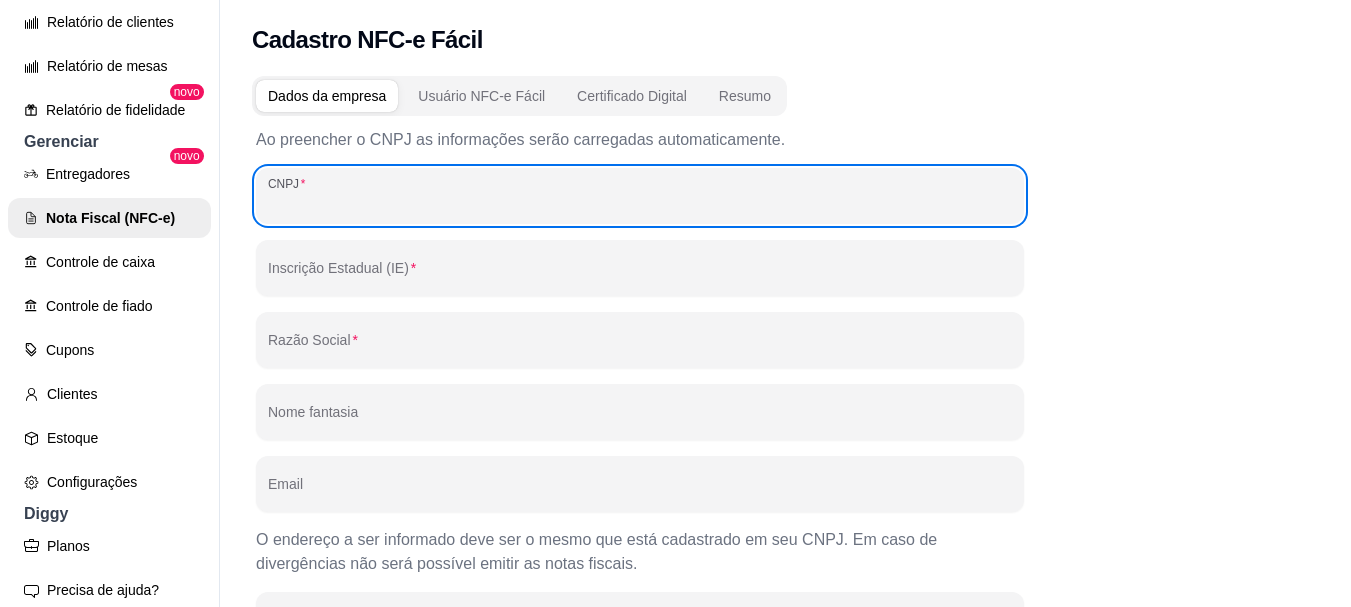 paste on "48.702.367/0001-83" 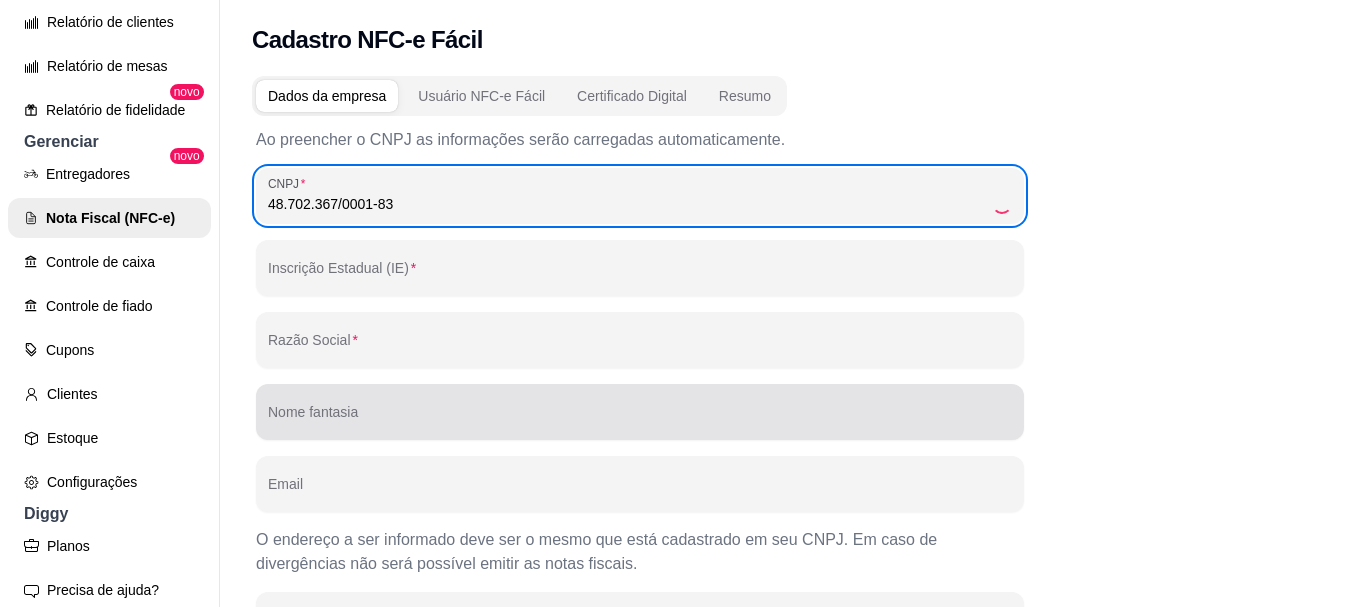 type on "107643561" 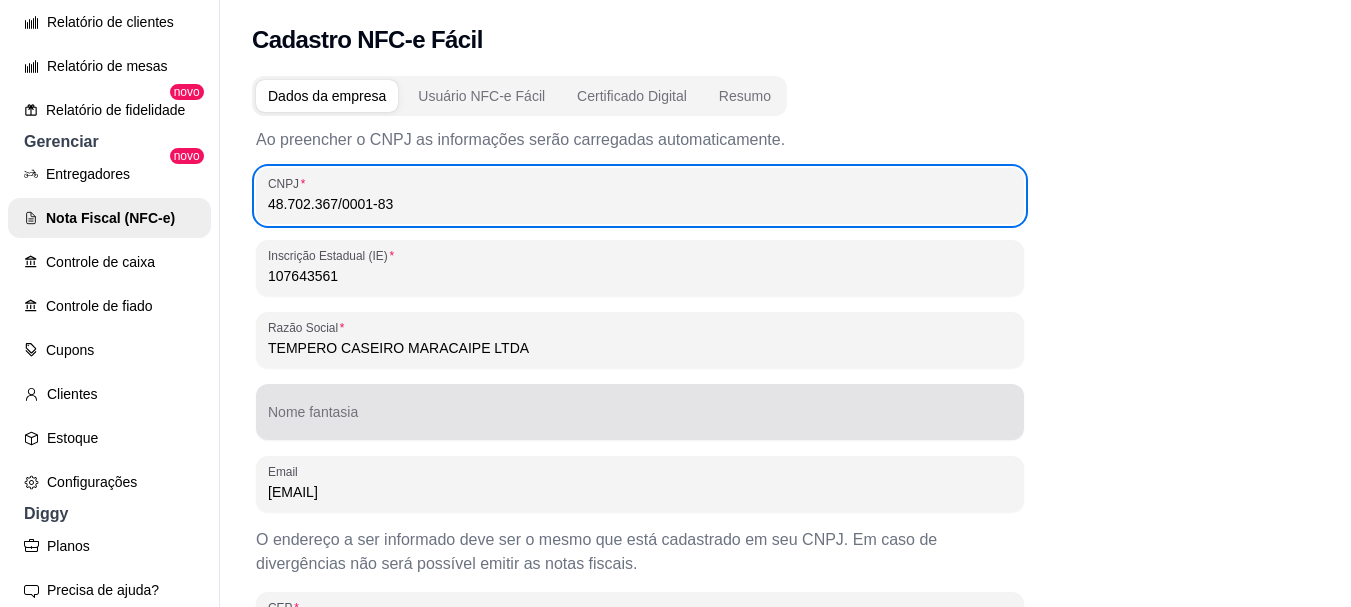 type on "48.702.367/0001-83" 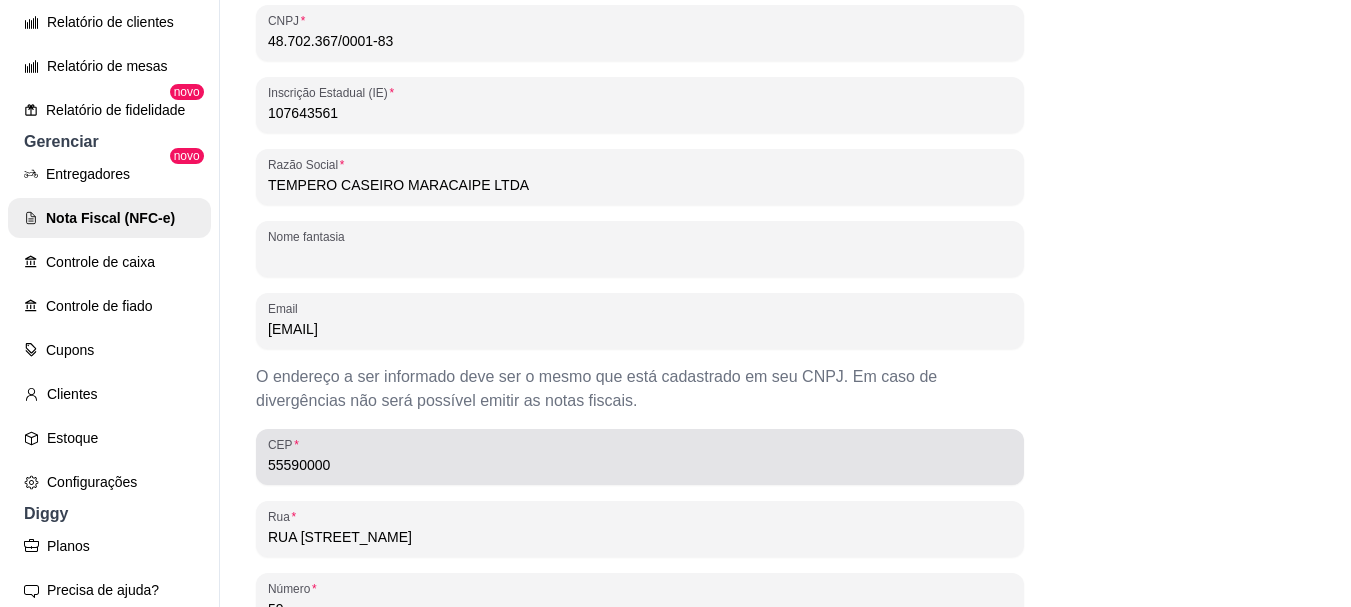 scroll, scrollTop: 200, scrollLeft: 0, axis: vertical 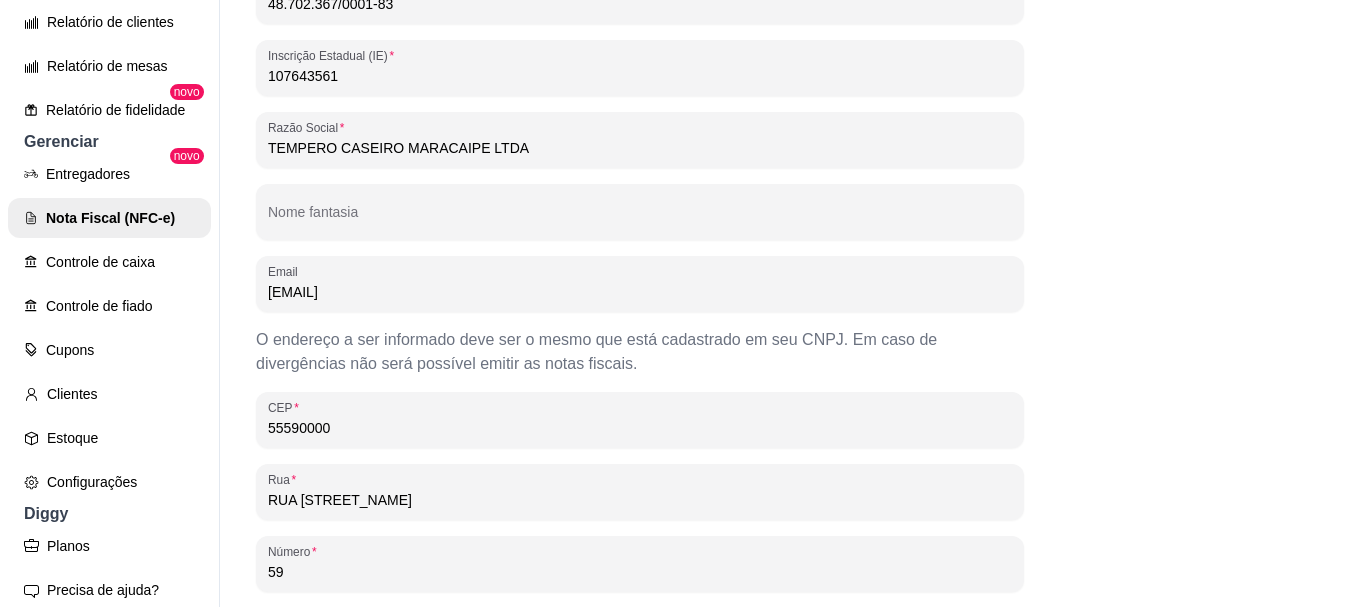 drag, startPoint x: 499, startPoint y: 296, endPoint x: 209, endPoint y: 285, distance: 290.20856 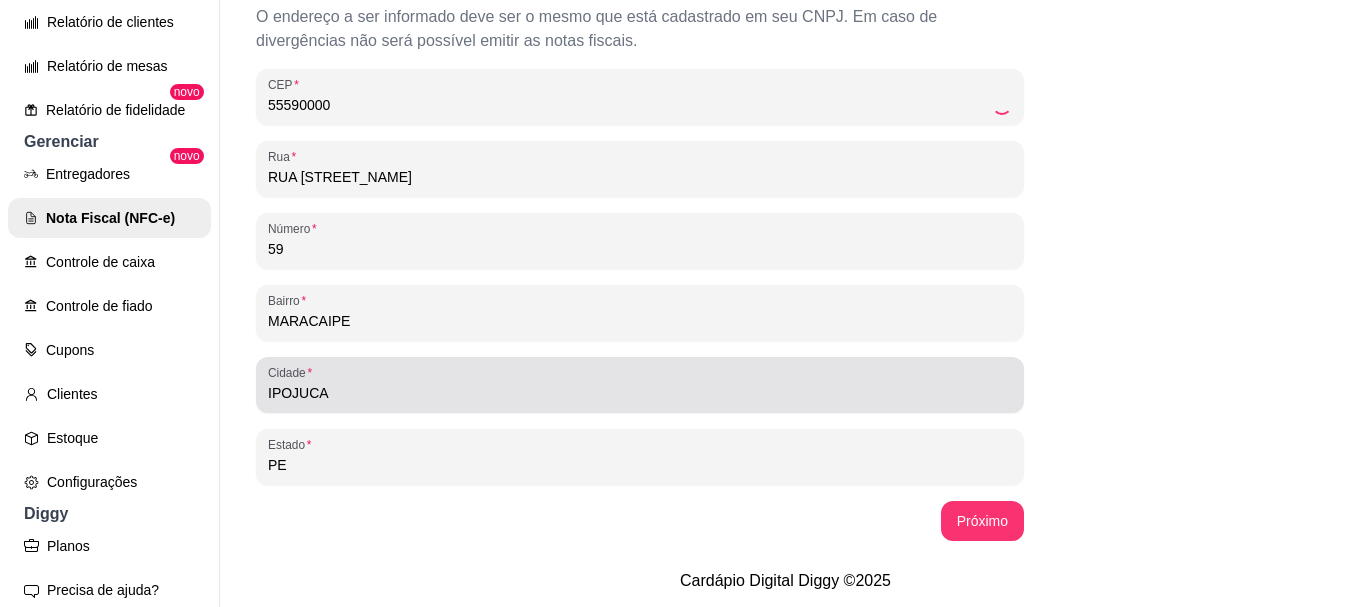 scroll, scrollTop: 540, scrollLeft: 0, axis: vertical 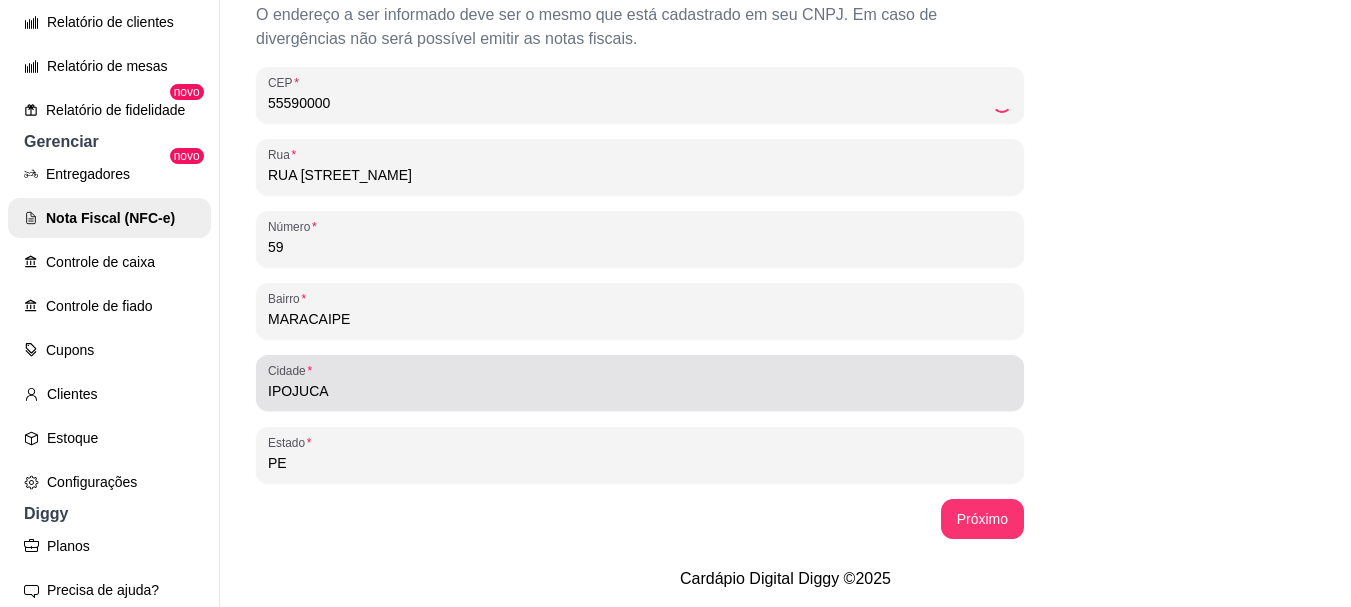 type on "contato@contabilidade.com.br" 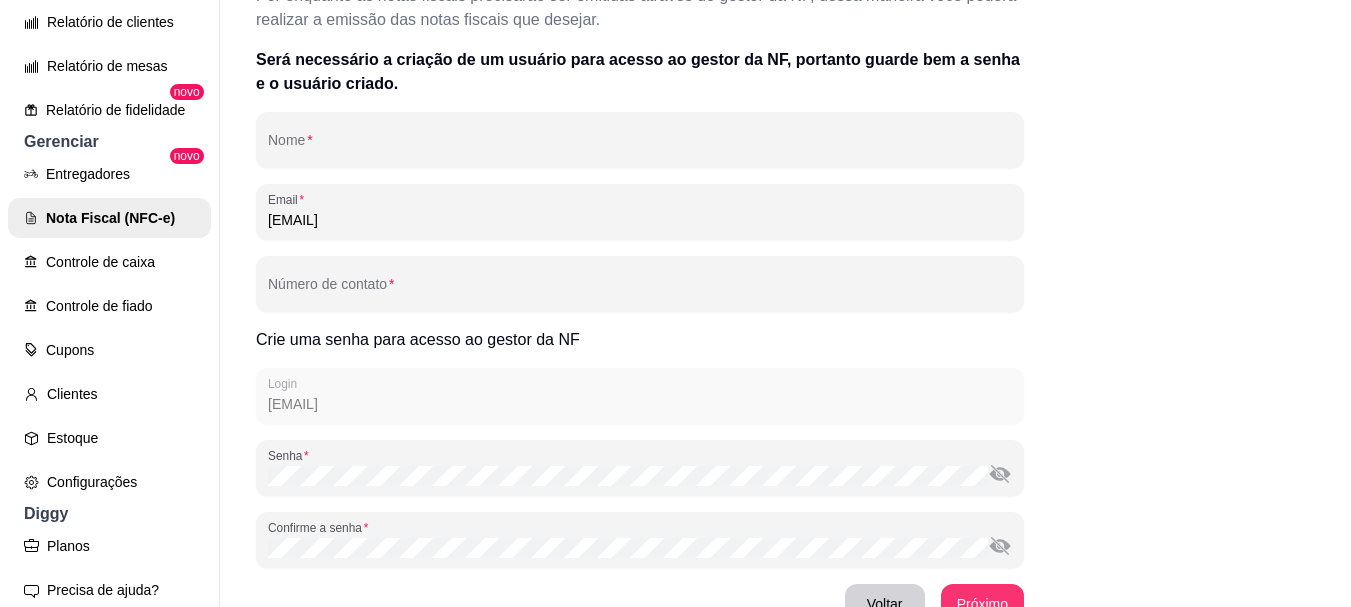 scroll, scrollTop: 108, scrollLeft: 0, axis: vertical 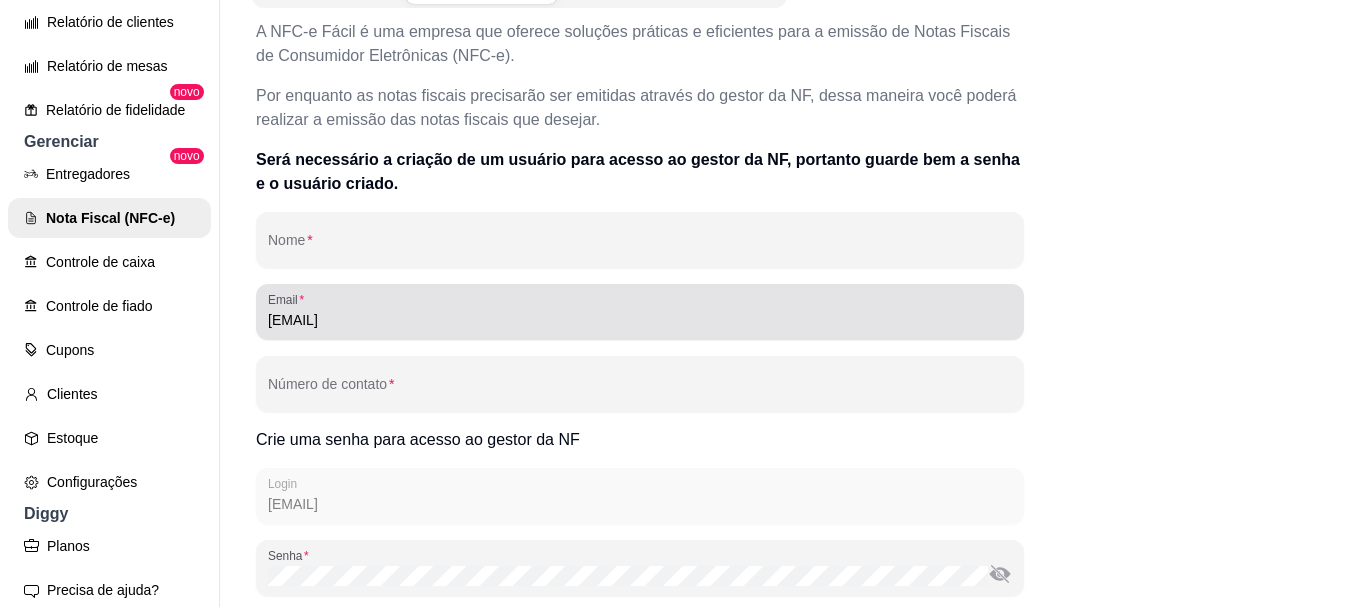click on "contato@contabilidade.com.br" at bounding box center [640, 320] 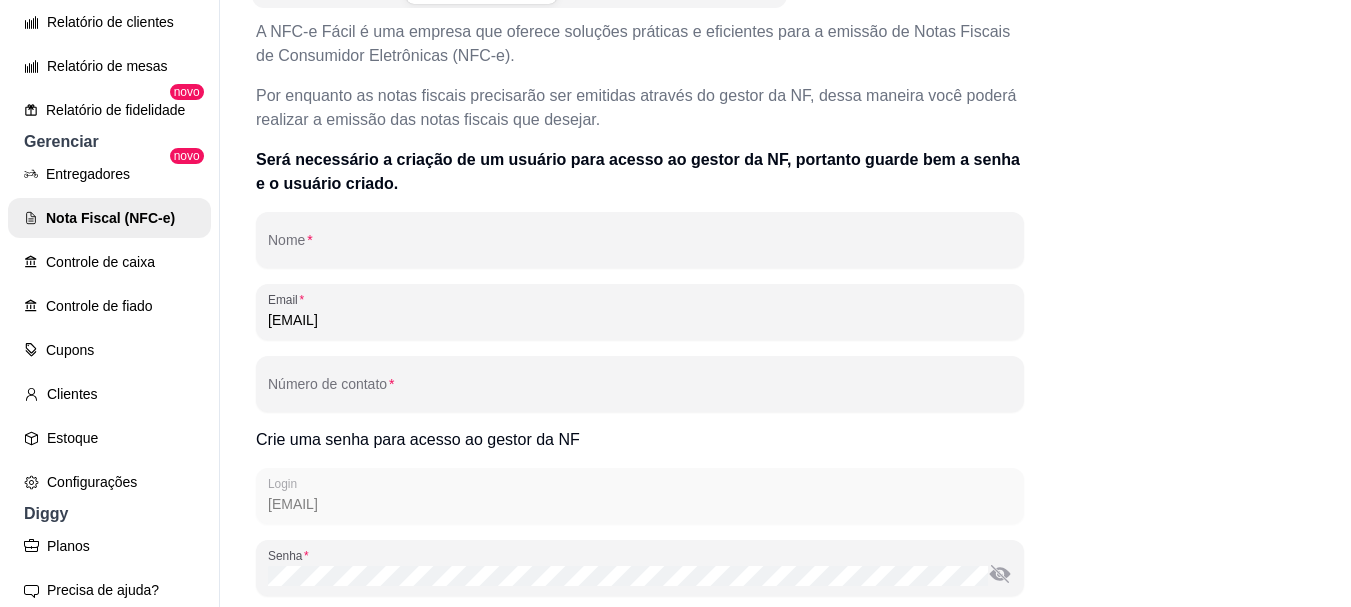 click on "contato@contabilidade.com.br" at bounding box center [640, 320] 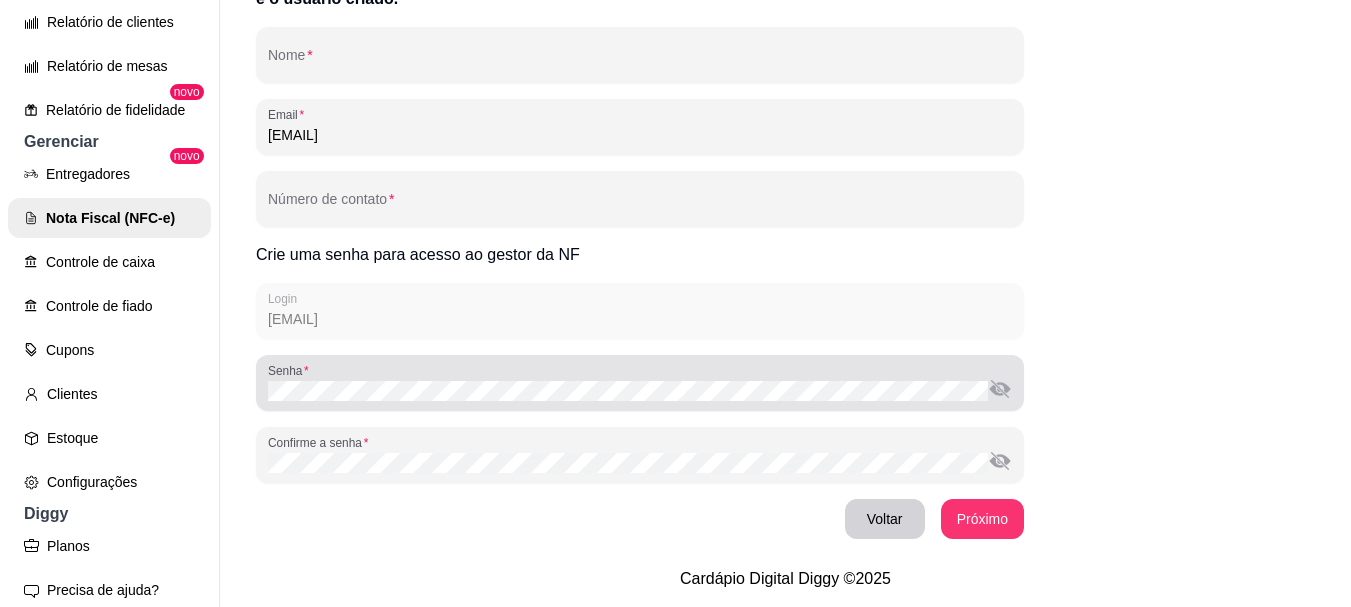 scroll, scrollTop: 208, scrollLeft: 0, axis: vertical 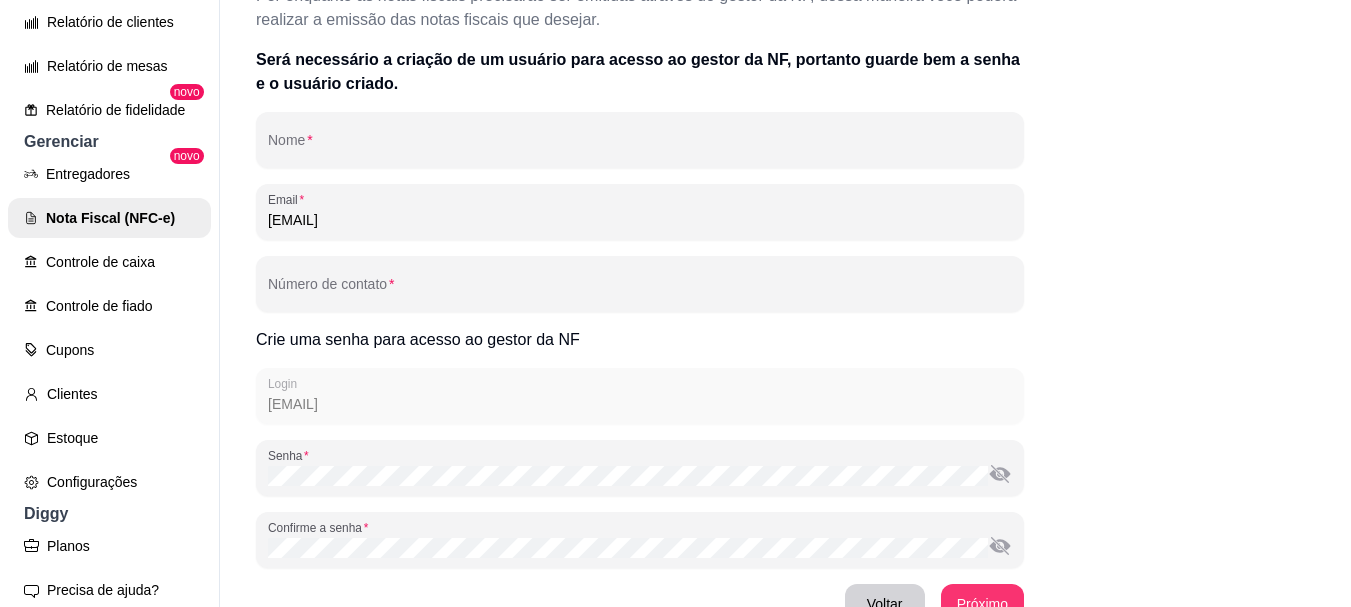 click on "A NFC-e Fácil é uma empresa que oferece soluções práticas e eficientes para a emissão de Notas Fiscais de Consumidor Eletrônicas (NFC-e). Por enquanto as notas fiscais precisarão ser emitidas através do gestor da NF, dessa maneira você poderá realizar a emissão das notas fiscais que desejar. Será necessário a criação de um usuário para acesso ao gestor da NF, portanto guarde bem a senha e o usuário criado. Nome Email contato@contabilidade.com.br Número de contato Crie uma senha para acesso ao gestor da NF Login contato@contabilidade.com.br Senha Confirme a senha Voltar Próximo" at bounding box center (640, 272) 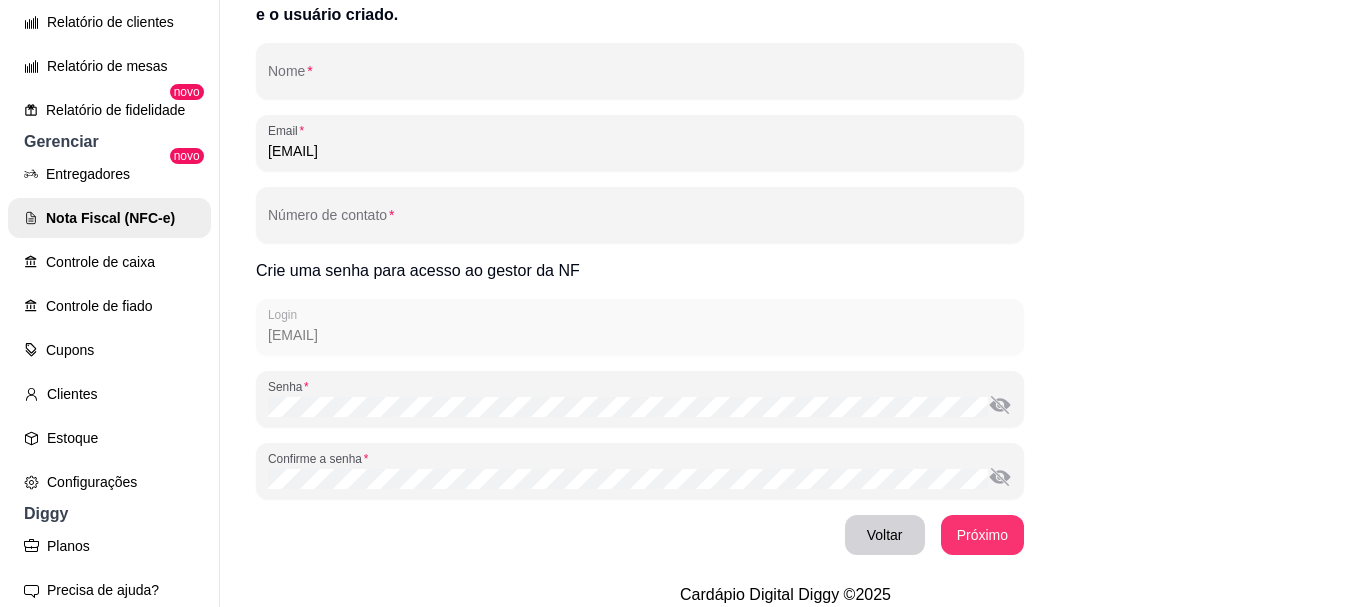 scroll, scrollTop: 308, scrollLeft: 0, axis: vertical 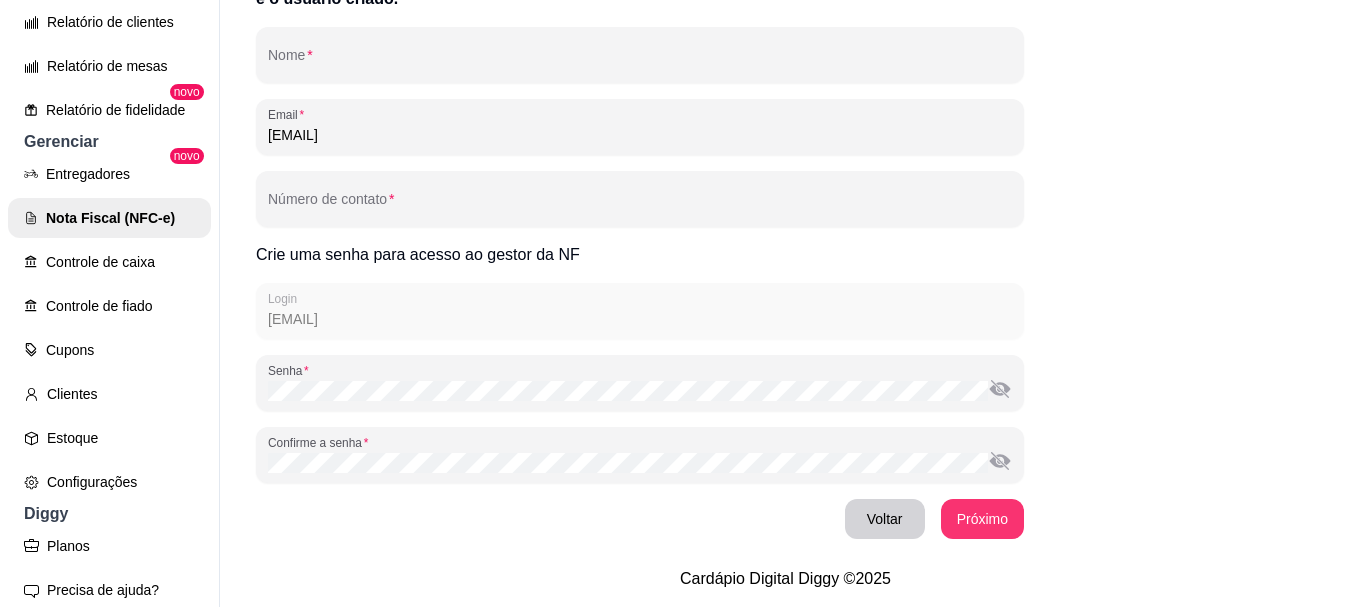 click on "A NFC-e Fácil é uma empresa que oferece soluções práticas e eficientes para a emissão de Notas Fiscais de Consumidor Eletrônicas (NFC-e). Por enquanto as notas fiscais precisarão ser emitidas através do gestor da NF, dessa maneira você poderá realizar a emissão das notas fiscais que desejar. Será necessário a criação de um usuário para acesso ao gestor da NF, portanto guarde bem a senha e o usuário criado. Nome Email contato@contabilidade.com.br Número de contato Crie uma senha para acesso ao gestor da NF Login contato@contabilidade.com.br Senha Confirme a senha Voltar Próximo" at bounding box center (640, 187) 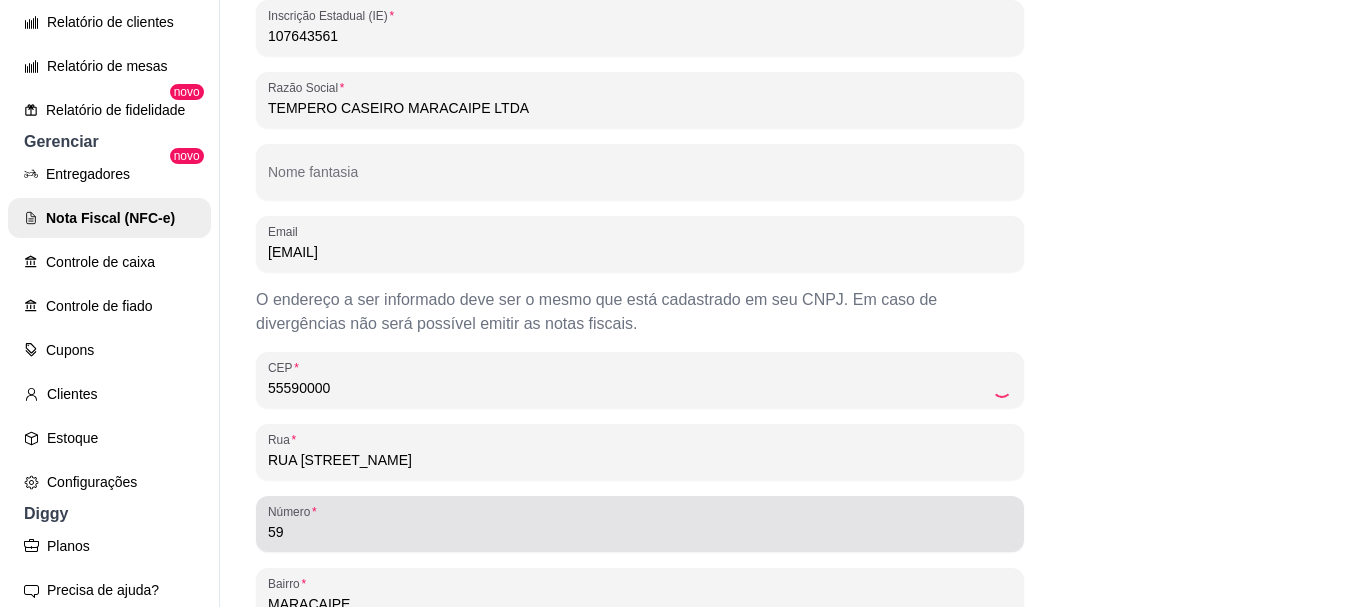 scroll, scrollTop: 208, scrollLeft: 0, axis: vertical 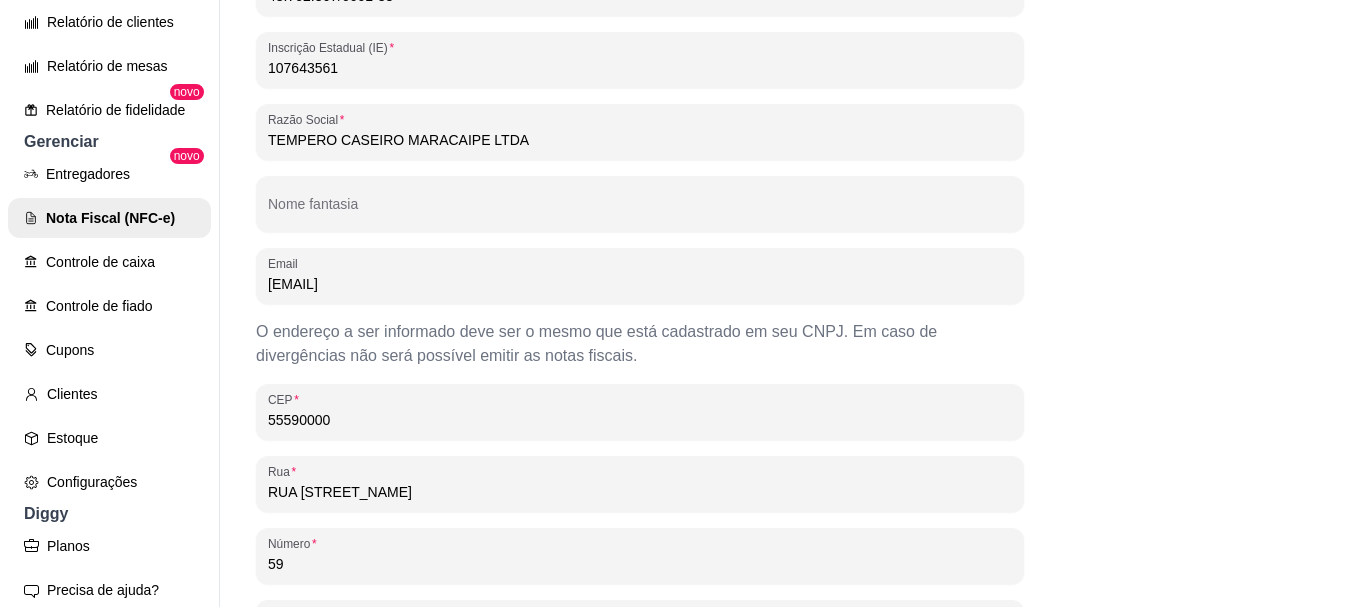 drag, startPoint x: 524, startPoint y: 286, endPoint x: 210, endPoint y: 279, distance: 314.078 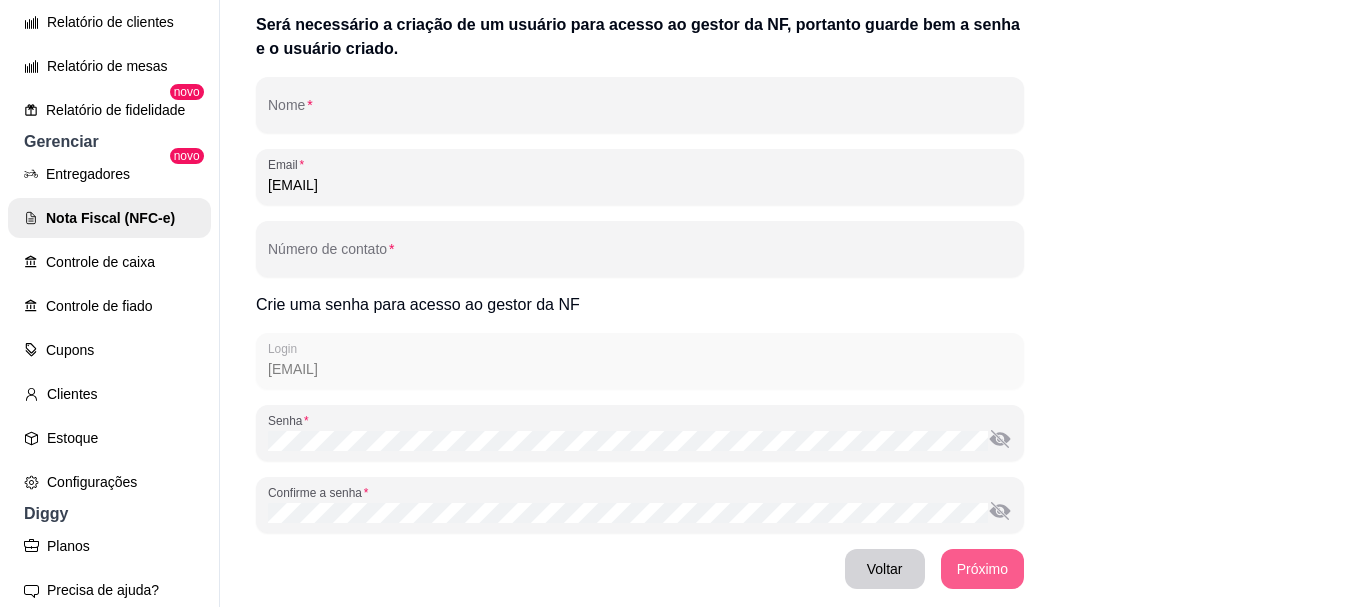 scroll, scrollTop: 208, scrollLeft: 0, axis: vertical 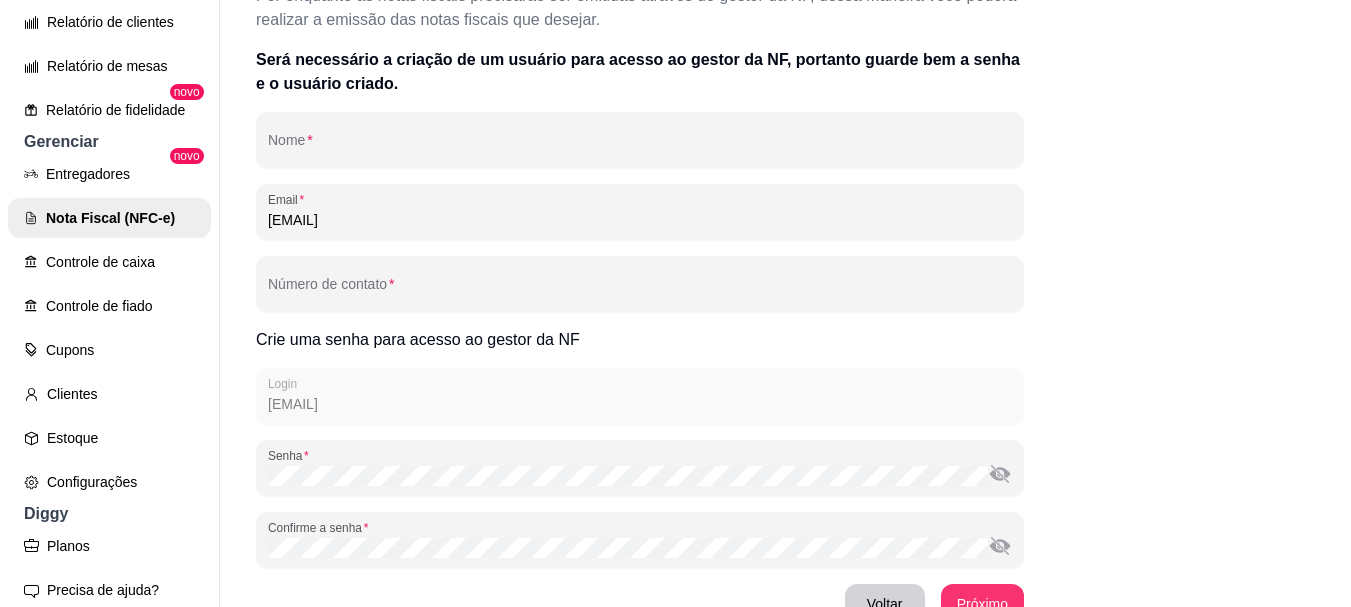 click on "A NFC-e Fácil é uma empresa que oferece soluções práticas e eficientes para a emissão de Notas Fiscais de Consumidor Eletrônicas (NFC-e). Por enquanto as notas fiscais precisarão ser emitidas através do gestor da NF, dessa maneira você poderá realizar a emissão das notas fiscais que desejar. Será necessário a criação de um usuário para acesso ao gestor da NF, portanto guarde bem a senha e o usuário criado. Nome Email temperocaseiromaracaipe@gmail.com Número de contato Crie uma senha para acesso ao gestor da NF Login temperocaseiromaracaipe@gmail.com Senha Confirme a senha Voltar Próximo" at bounding box center (640, 272) 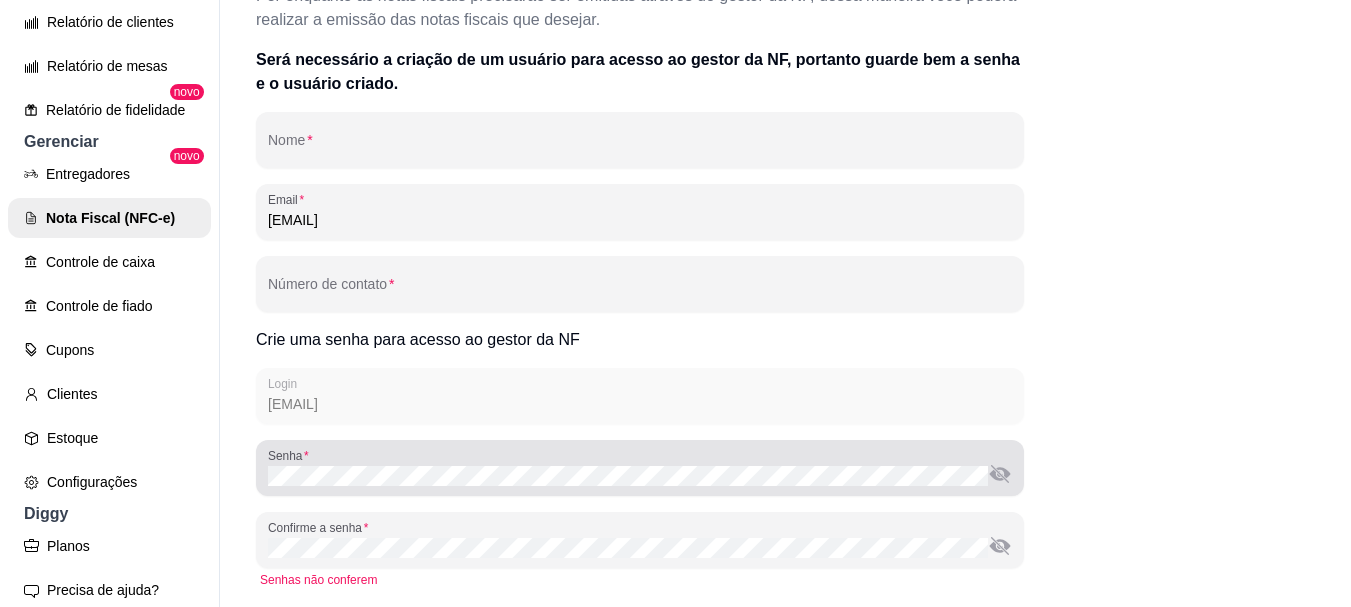 drag, startPoint x: 546, startPoint y: 489, endPoint x: 255, endPoint y: 481, distance: 291.10995 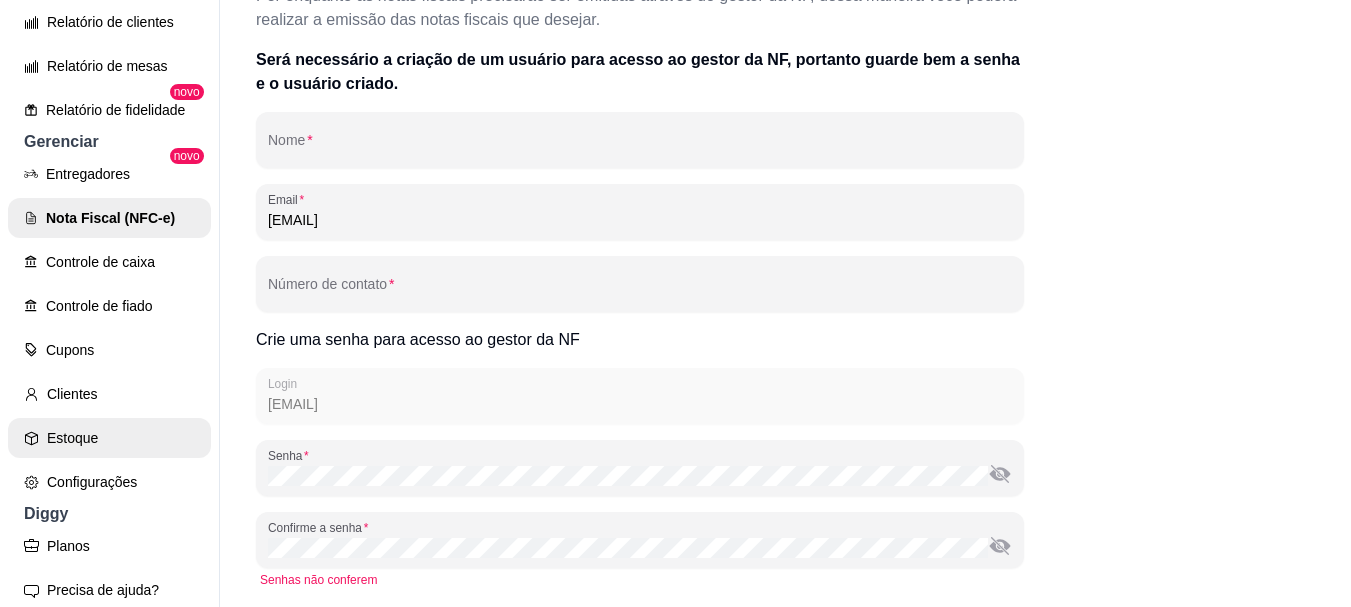 click on "T TEMPEIRO CASE ... Loja Aberta Loja Plano Customizado até 02/09   Dia a dia Pedidos balcão (PDV) Gestor de Pedidos Lista de Pedidos Salão / Mesas Diggy Bot novo KDS Catálogo Produtos Complementos Relatórios Relatórios de vendas Relatório de clientes Relatório de mesas Relatório de fidelidade novo Gerenciar Entregadores novo Nota Fiscal (NFC-e) Controle de caixa Controle de fiado Cupons Clientes Estoque Configurações Diggy Planos Precisa de ajuda? Sair Cadastro NFC-e Fácil Dados da empresa Usuário NFC-e Fácil Certificado Digital Resumo A NFC-e Fácil é uma empresa que oferece soluções práticas e eficientes para a emissão de Notas Fiscais de Consumidor Eletrônicas (NFC-e). Por enquanto as notas fiscais precisarão ser emitidas através do gestor da NF, dessa maneira você poderá realizar a emissão das notas fiscais que desejar. Será necessário a criação de um usuário para acesso ao gestor da NF, portanto guarde bem a senha e o usuário criado. Nome Email Número de contato Login 2025" at bounding box center (675, 319) 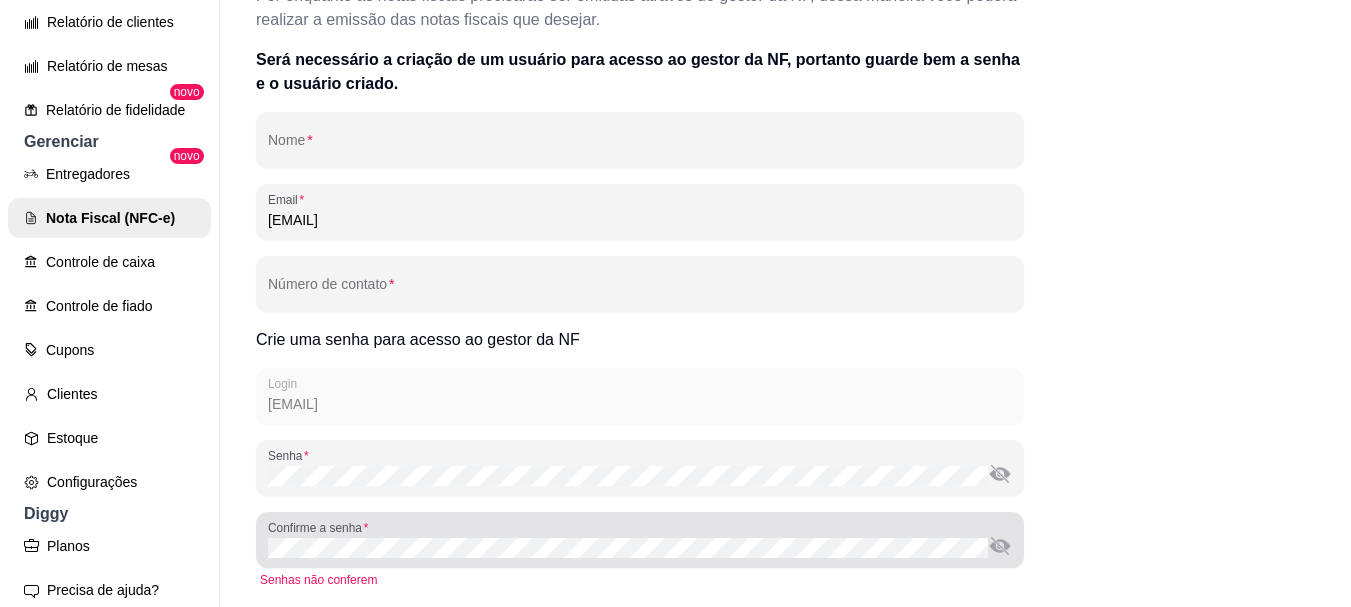 click on "Confirme a senha" at bounding box center (321, 527) 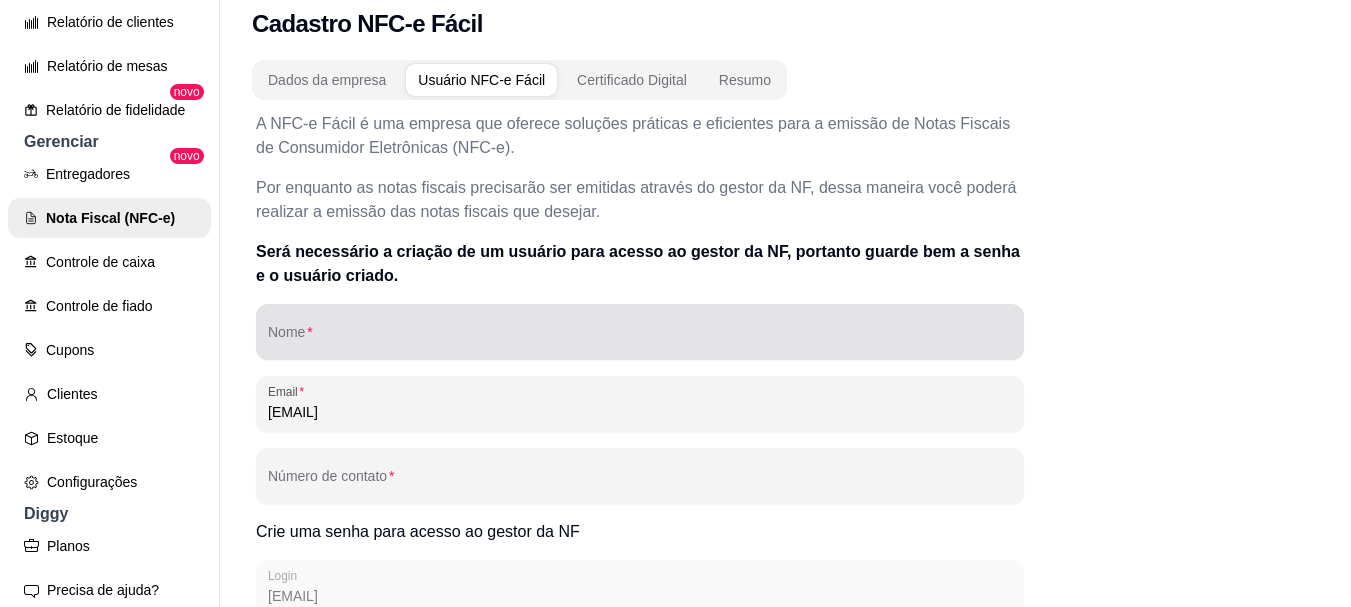 scroll, scrollTop: 8, scrollLeft: 0, axis: vertical 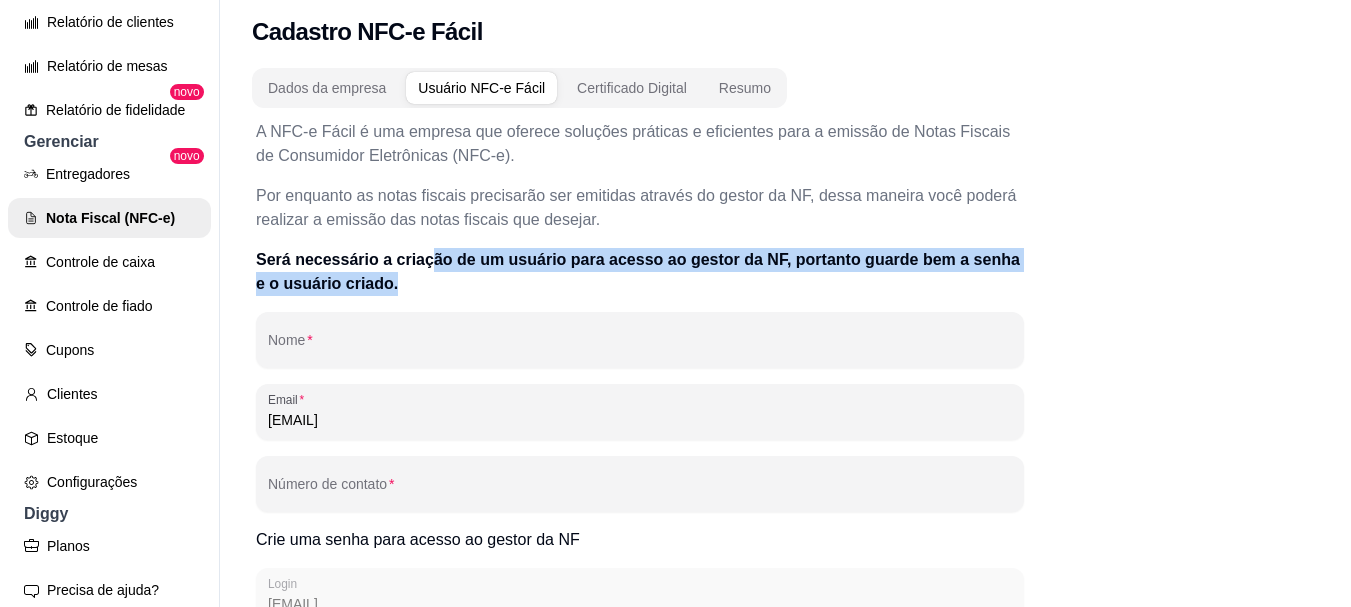 drag, startPoint x: 416, startPoint y: 255, endPoint x: 709, endPoint y: 280, distance: 294.0646 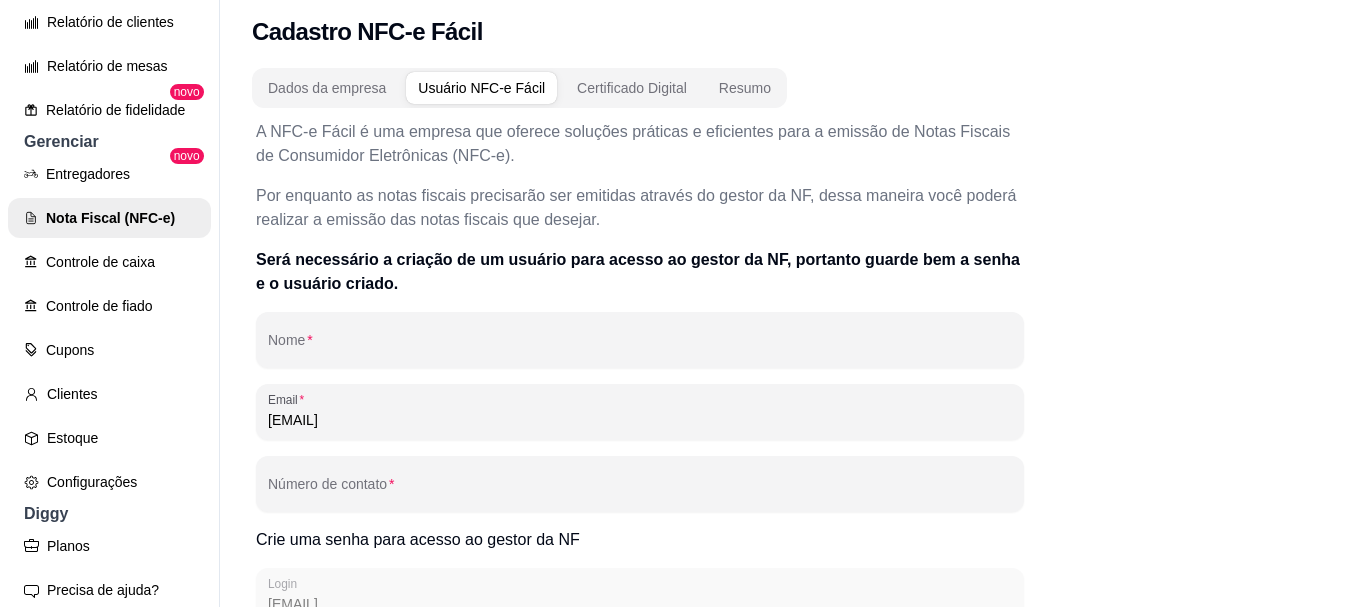 click on "A NFC-e Fácil é uma empresa que oferece soluções práticas e eficientes para a emissão de Notas Fiscais de Consumidor Eletrônicas (NFC-e). Por enquanto as notas fiscais precisarão ser emitidas através do gestor da NF, dessa maneira você poderá realizar a emissão das notas fiscais que desejar. Será necessário a criação de um usuário para acesso ao gestor da NF, portanto guarde bem a senha e o usuário criado. Nome Email temperocaseiromaracaipe@gmail.com Número de contato Crie uma senha para acesso ao gestor da NF Login temperocaseiromaracaipe@gmail.com Senha Confirme a senha Voltar Próximo" at bounding box center (640, 472) 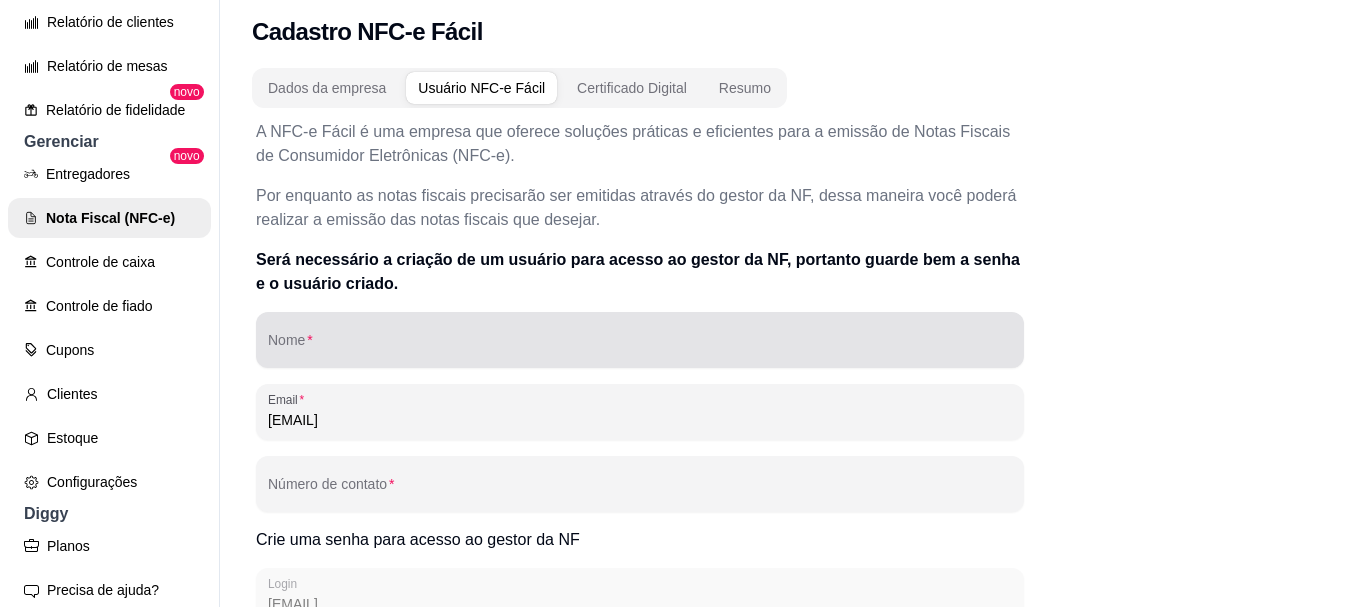 click at bounding box center (640, 340) 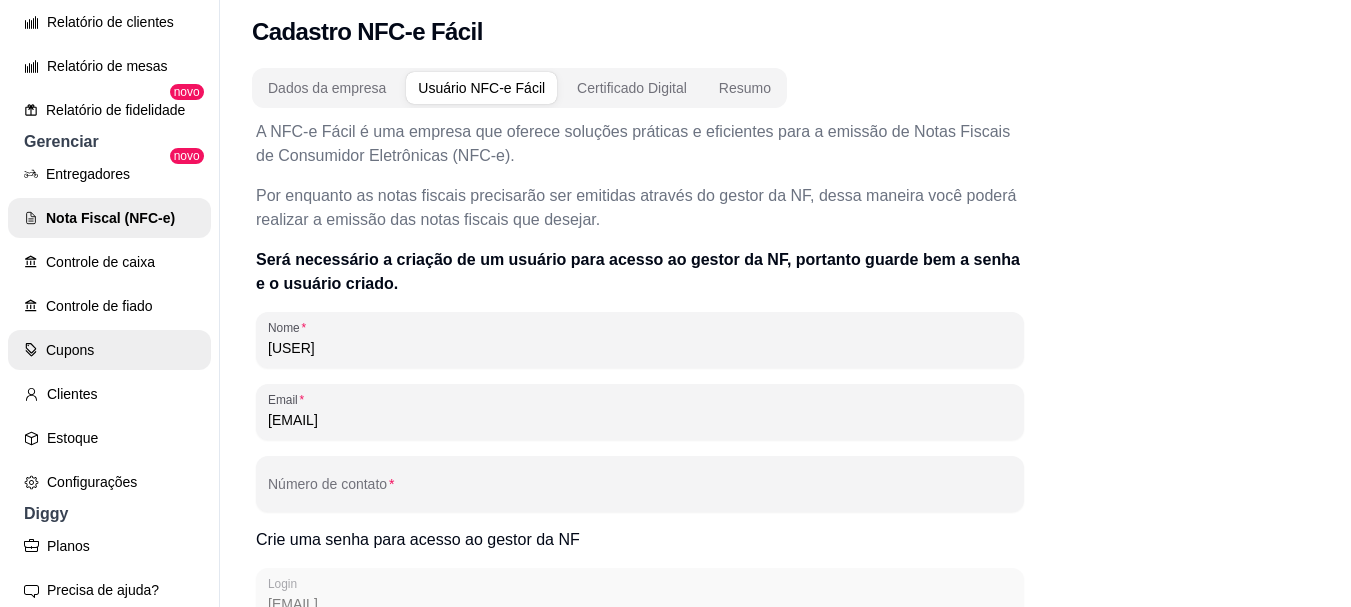 drag, startPoint x: 363, startPoint y: 348, endPoint x: 132, endPoint y: 360, distance: 231.31148 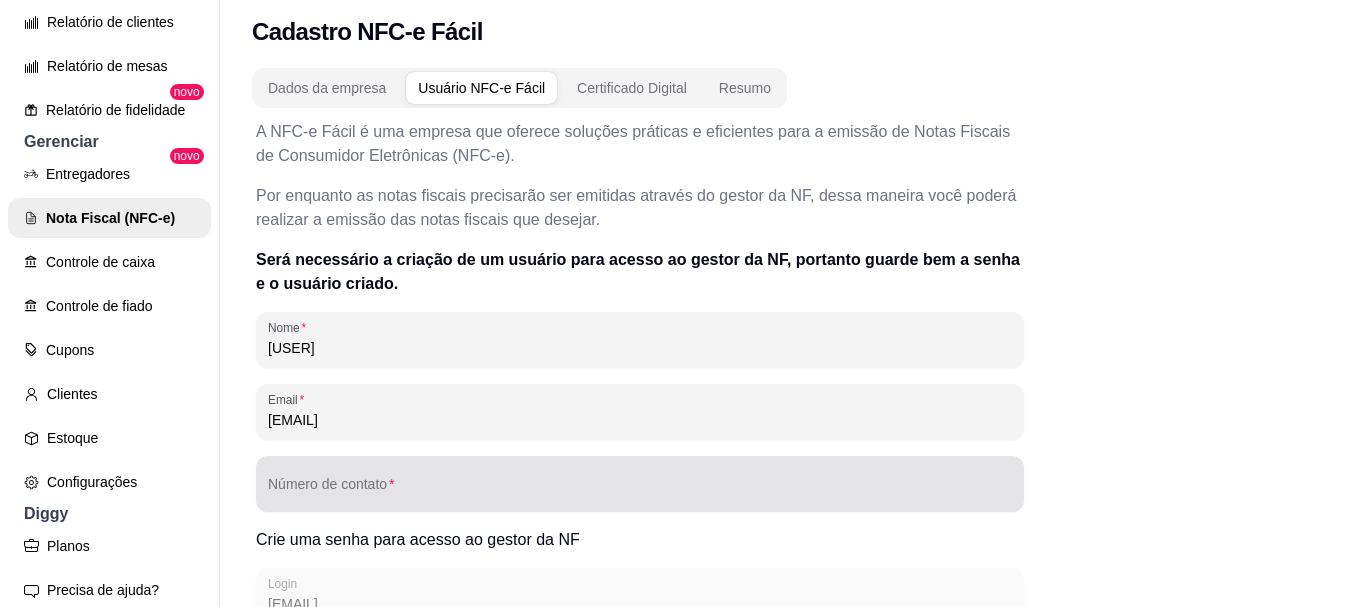type on "administrador" 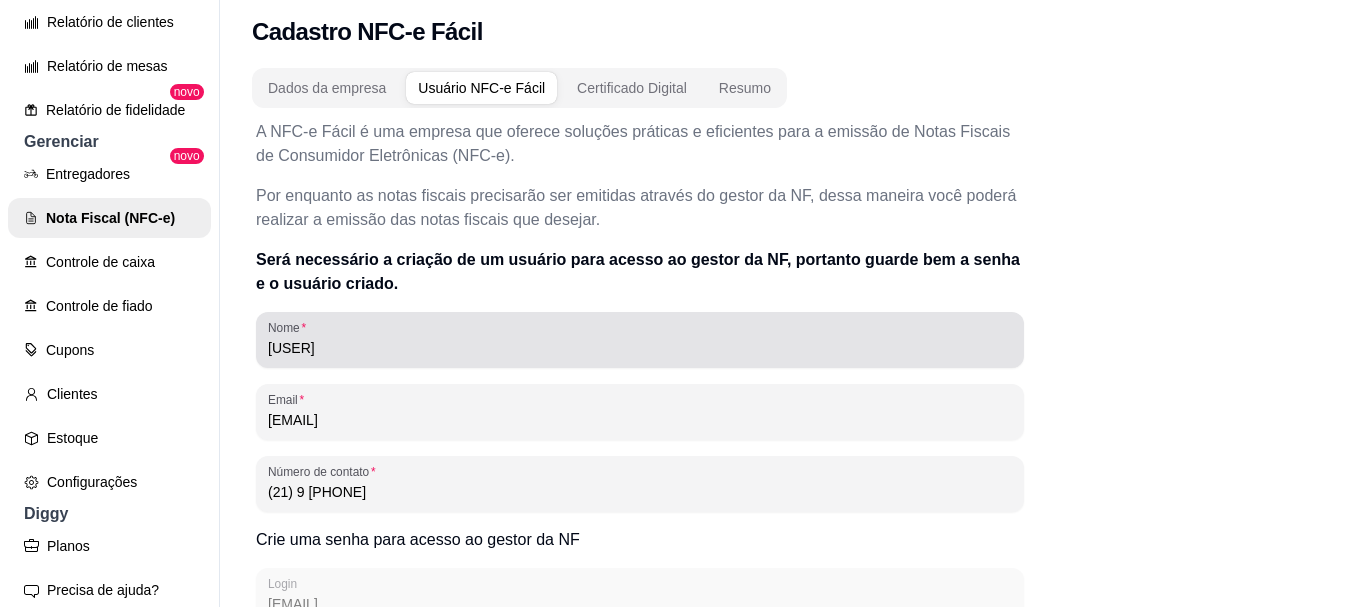 type on "(21) 9 7630-2197" 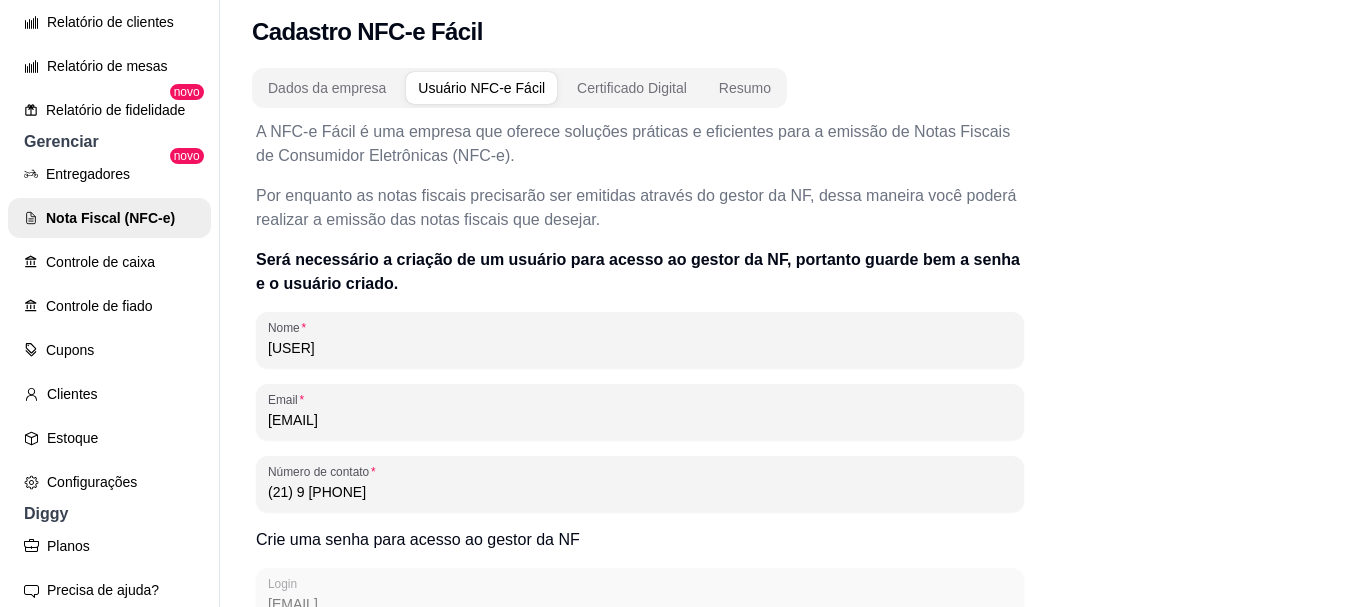 drag, startPoint x: 453, startPoint y: 344, endPoint x: 214, endPoint y: 340, distance: 239.03348 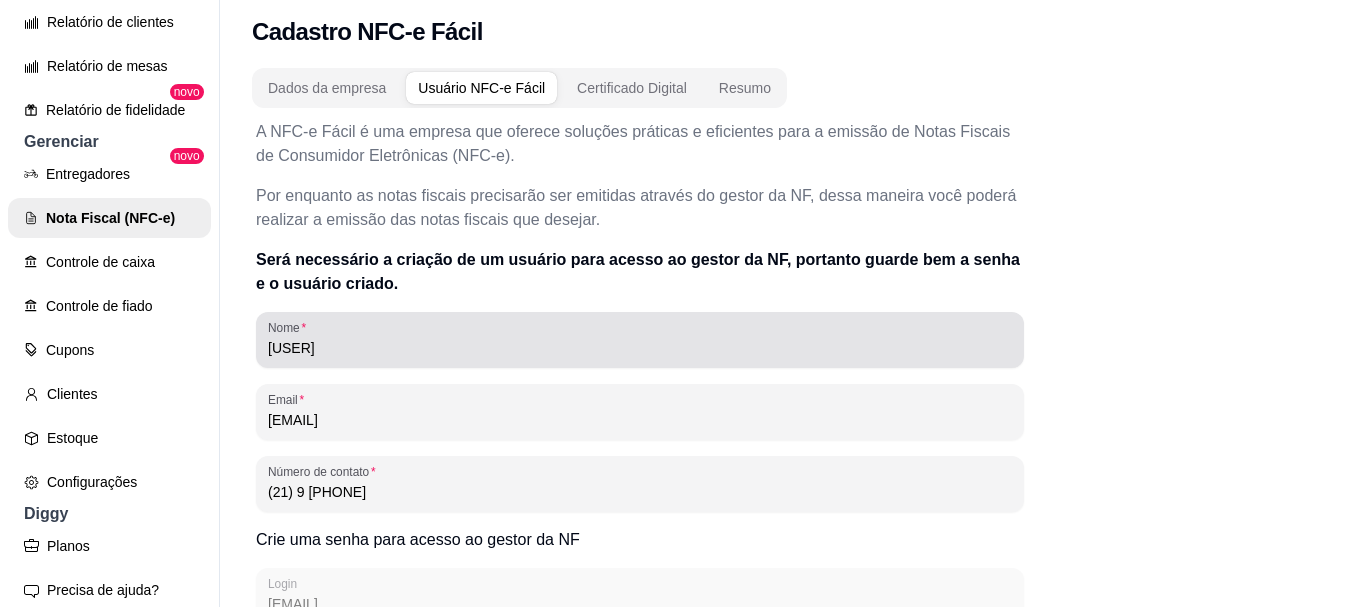 click on "administrador" at bounding box center [640, 348] 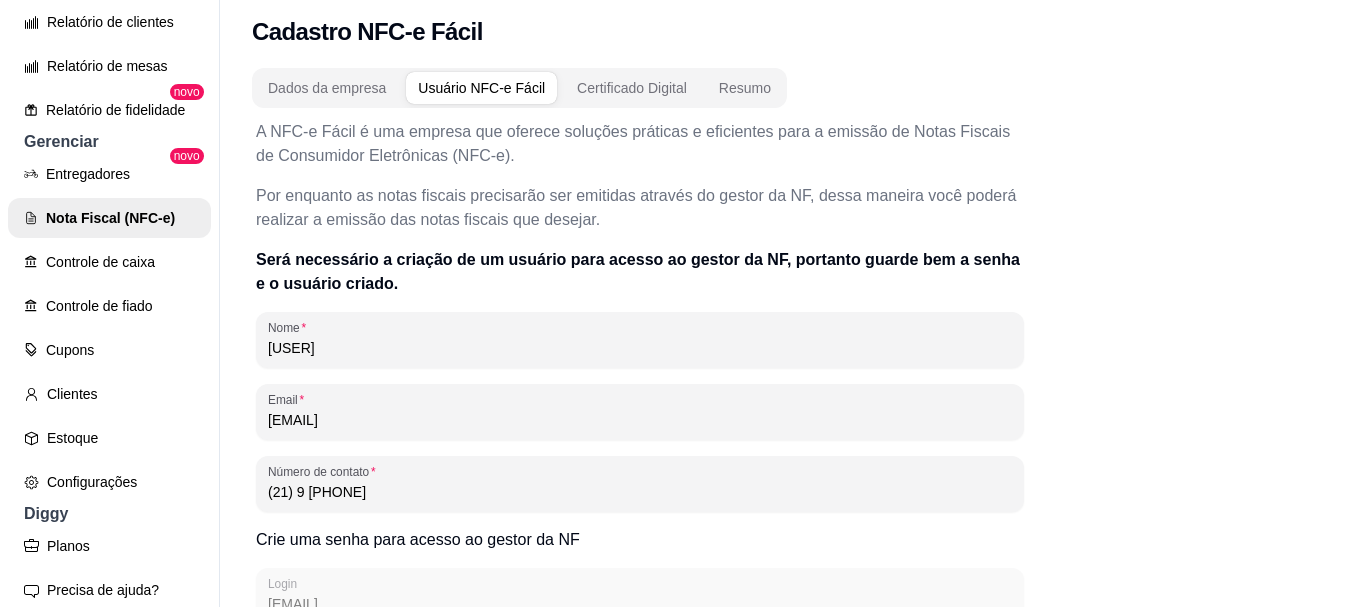 click on "administrador" at bounding box center (640, 348) 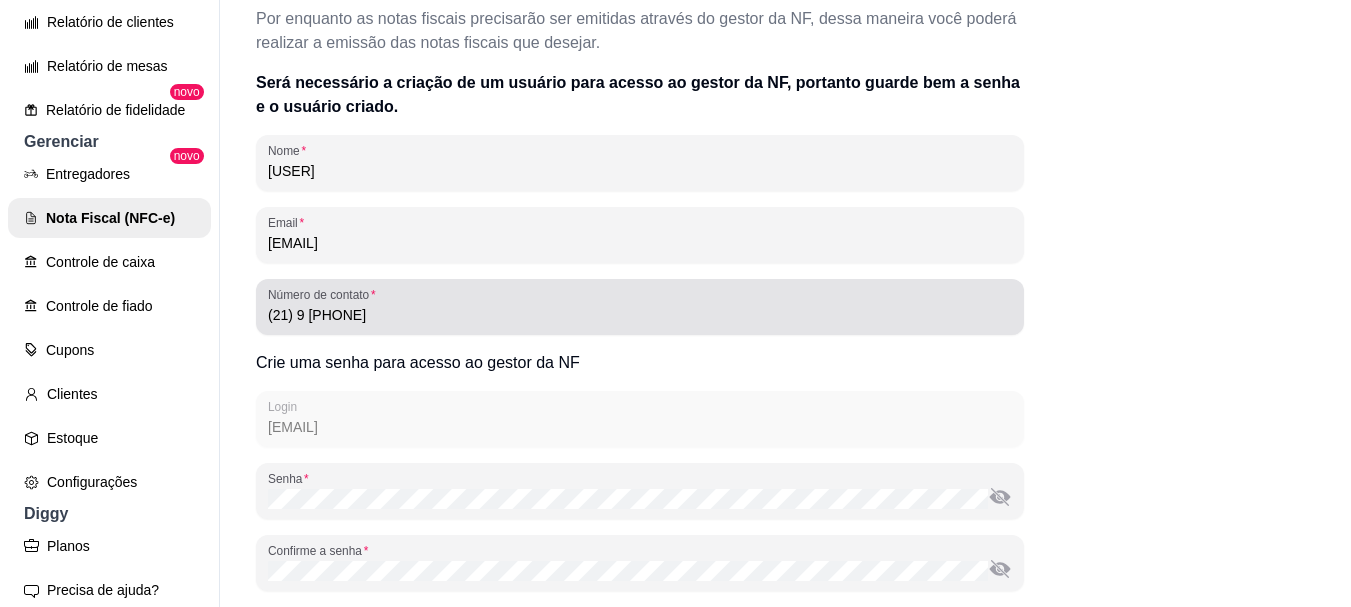 scroll, scrollTop: 308, scrollLeft: 0, axis: vertical 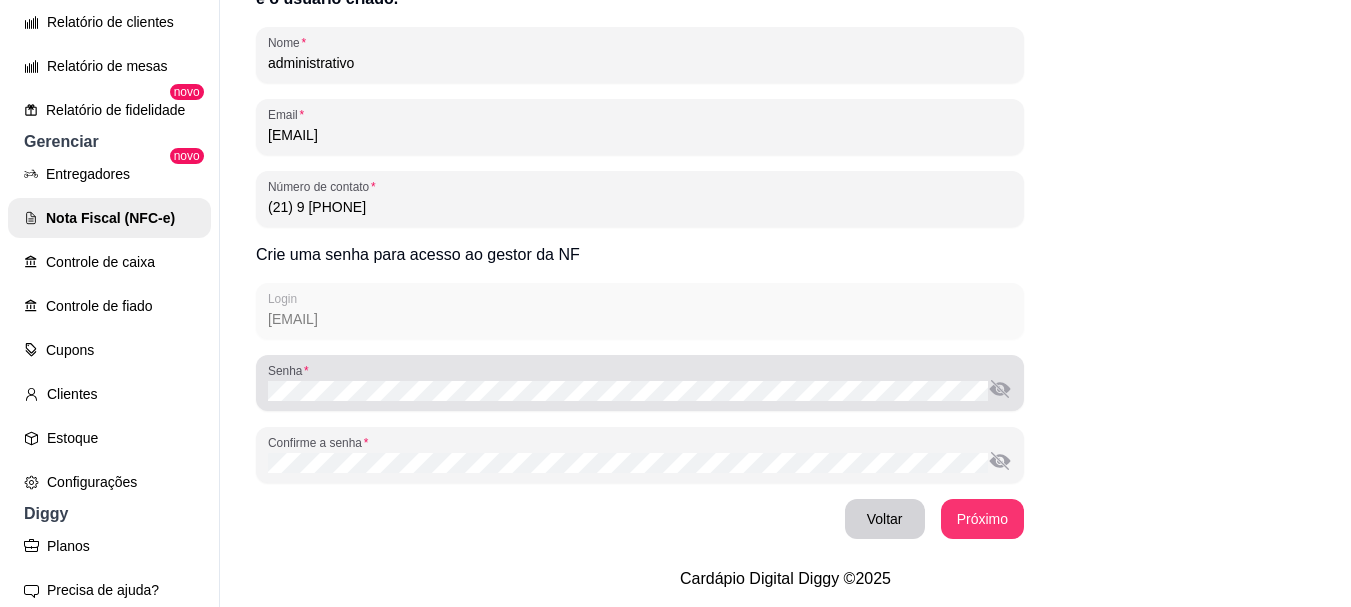type on "administrativo" 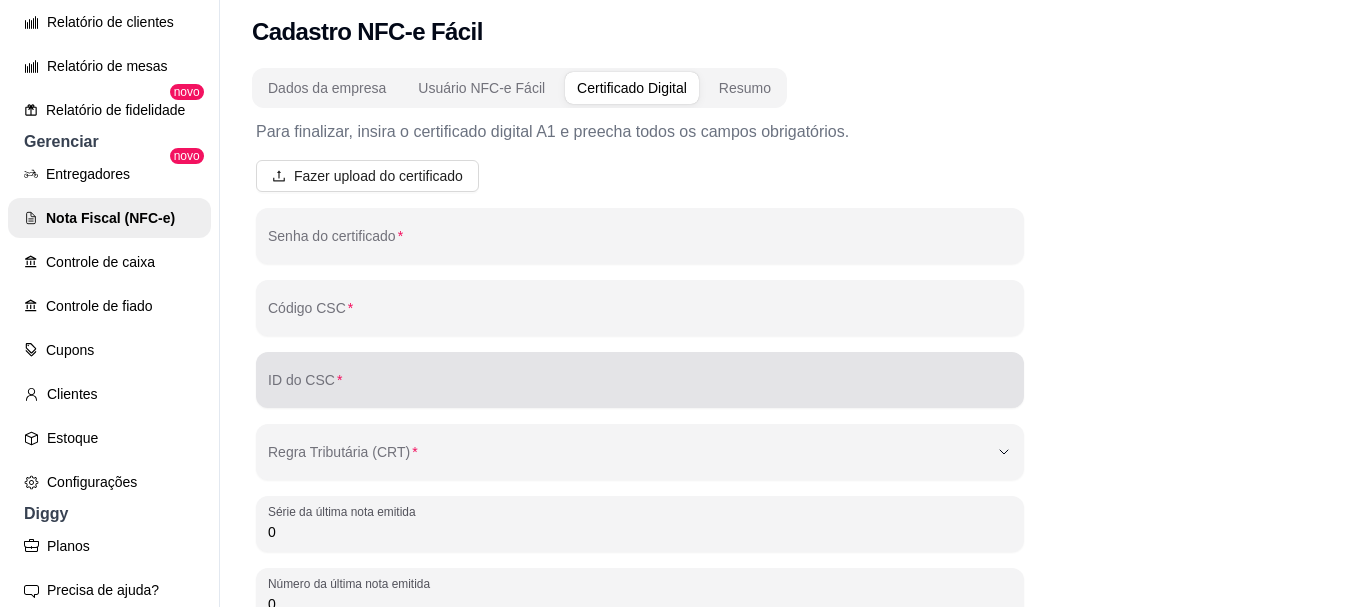 scroll, scrollTop: 0, scrollLeft: 0, axis: both 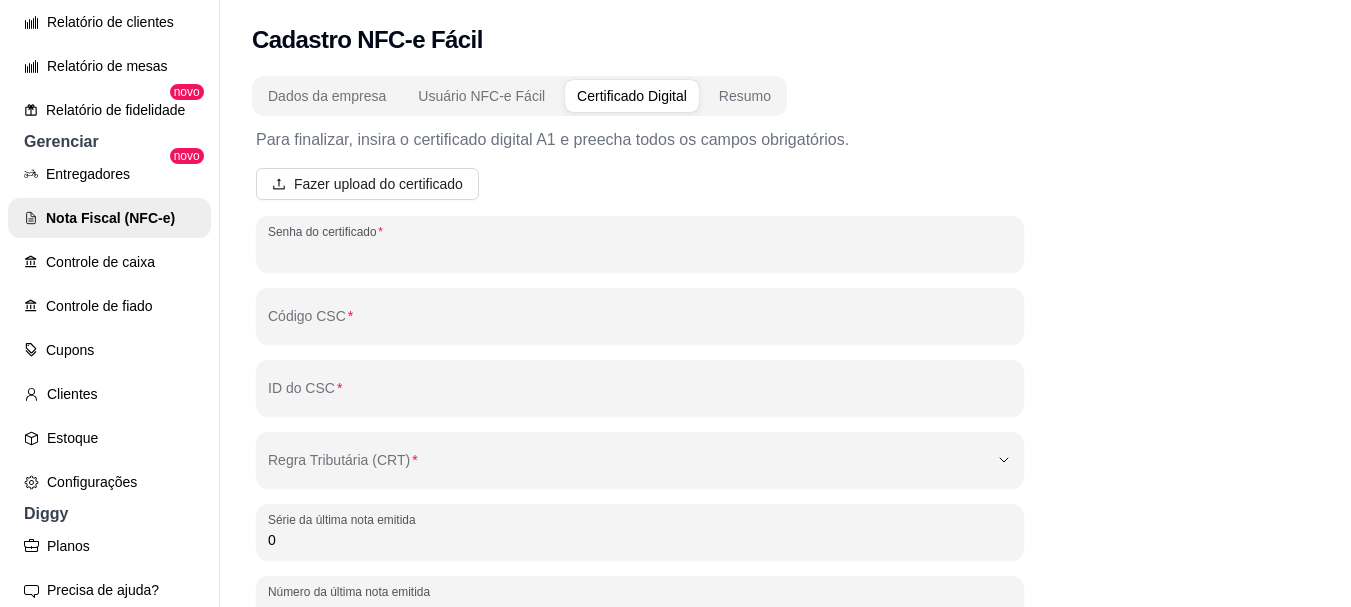 click on "Senha do certificado" at bounding box center (640, 252) 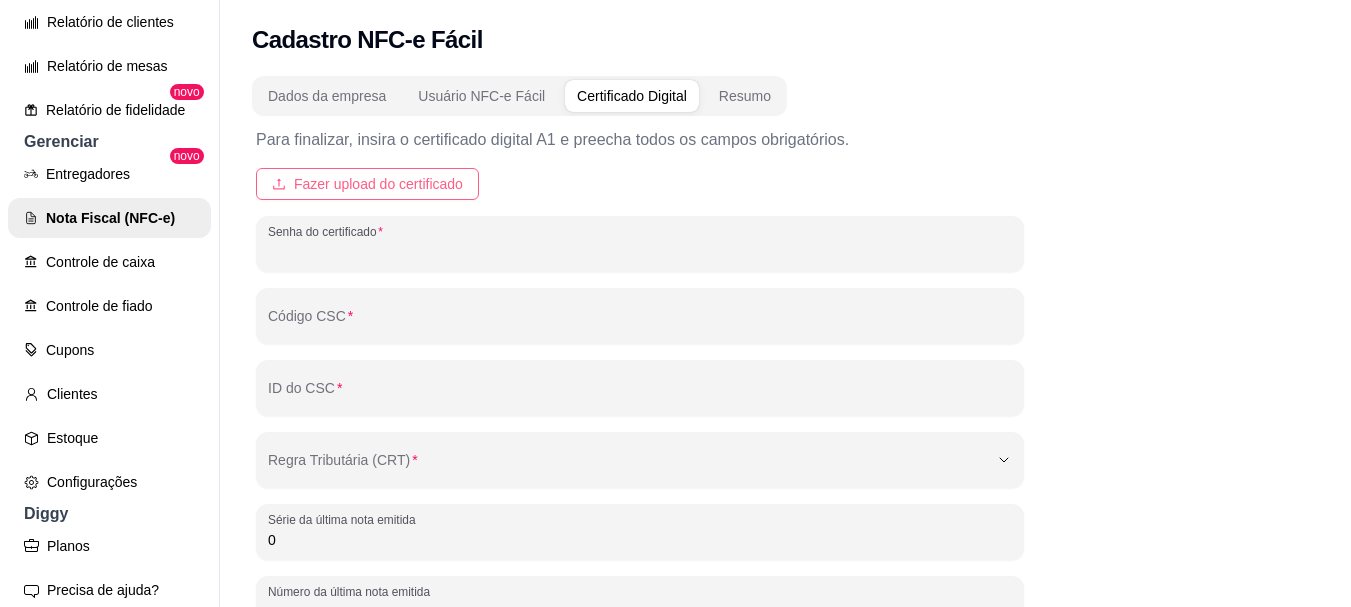 click on "Fazer upload do certificado" at bounding box center (378, 184) 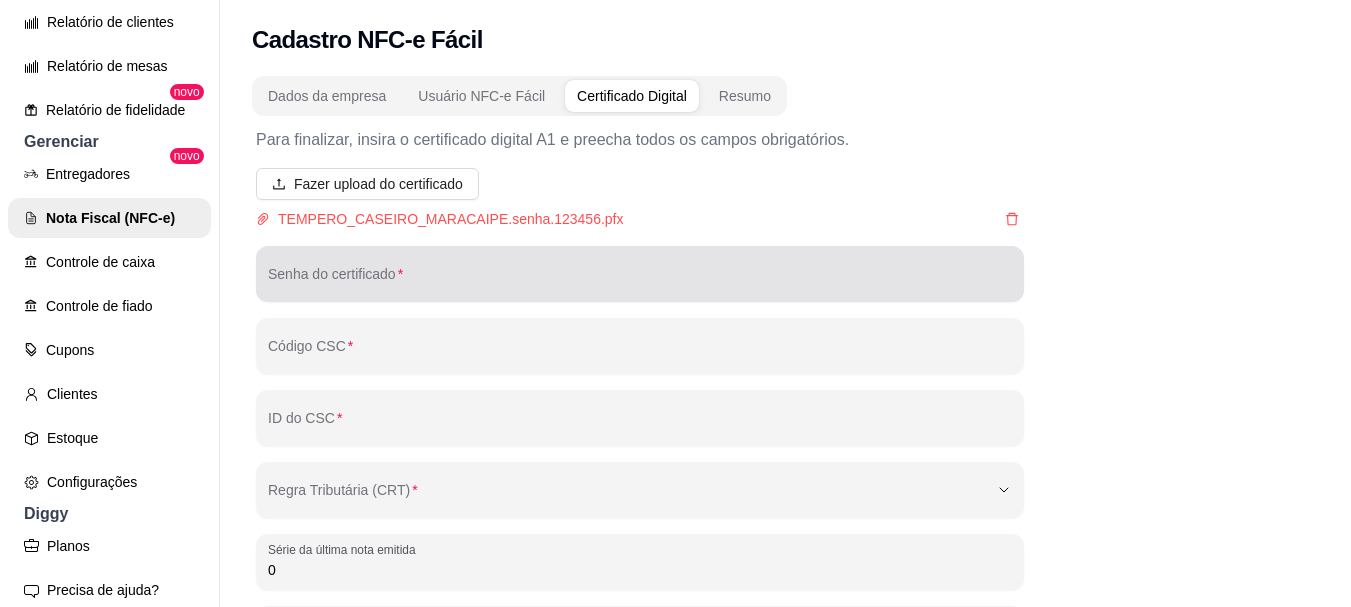 click on "Senha do certificado" at bounding box center [640, 282] 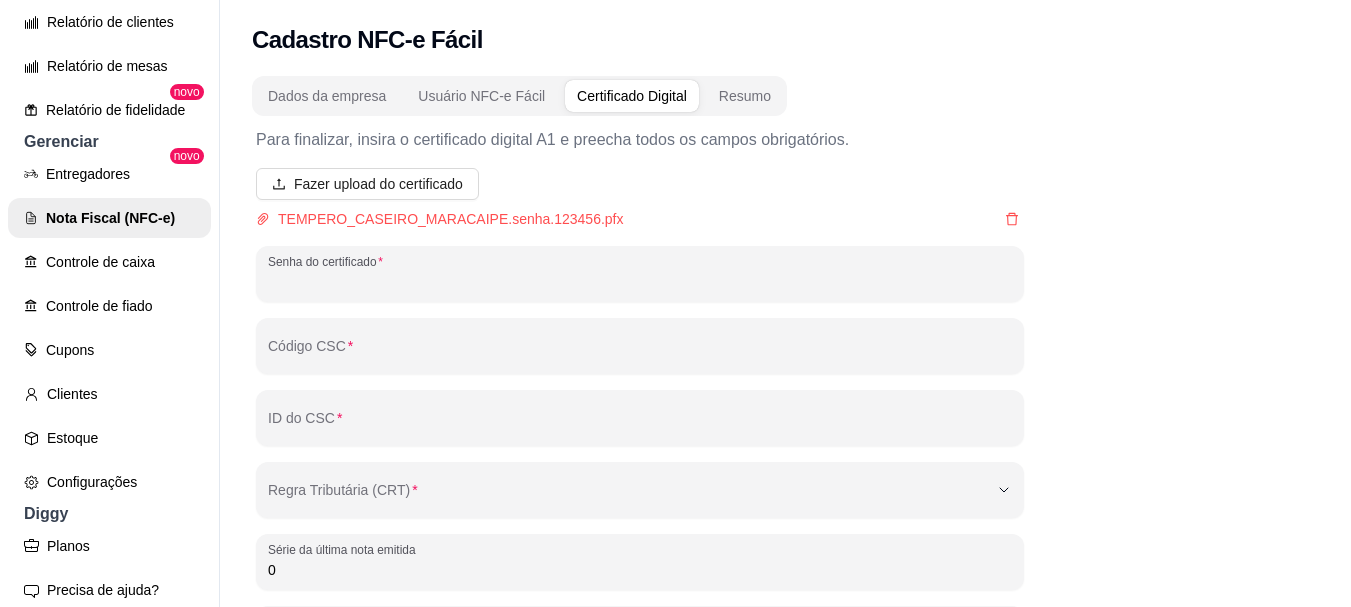 paste on "123456" 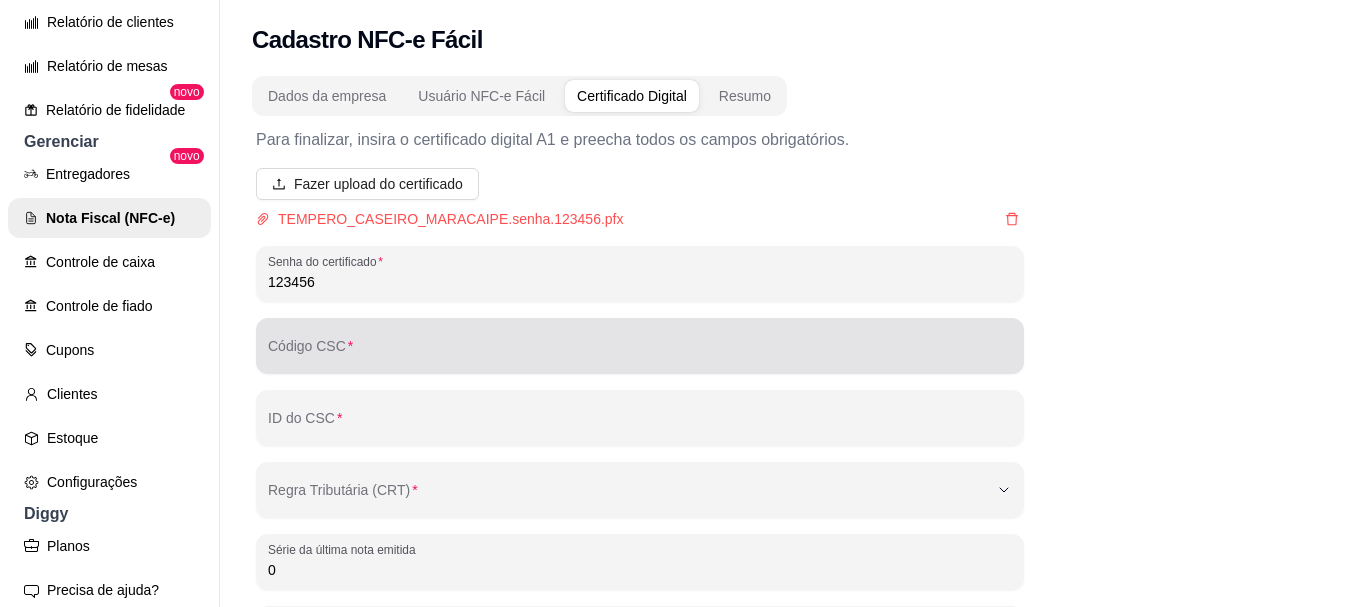 type on "123456" 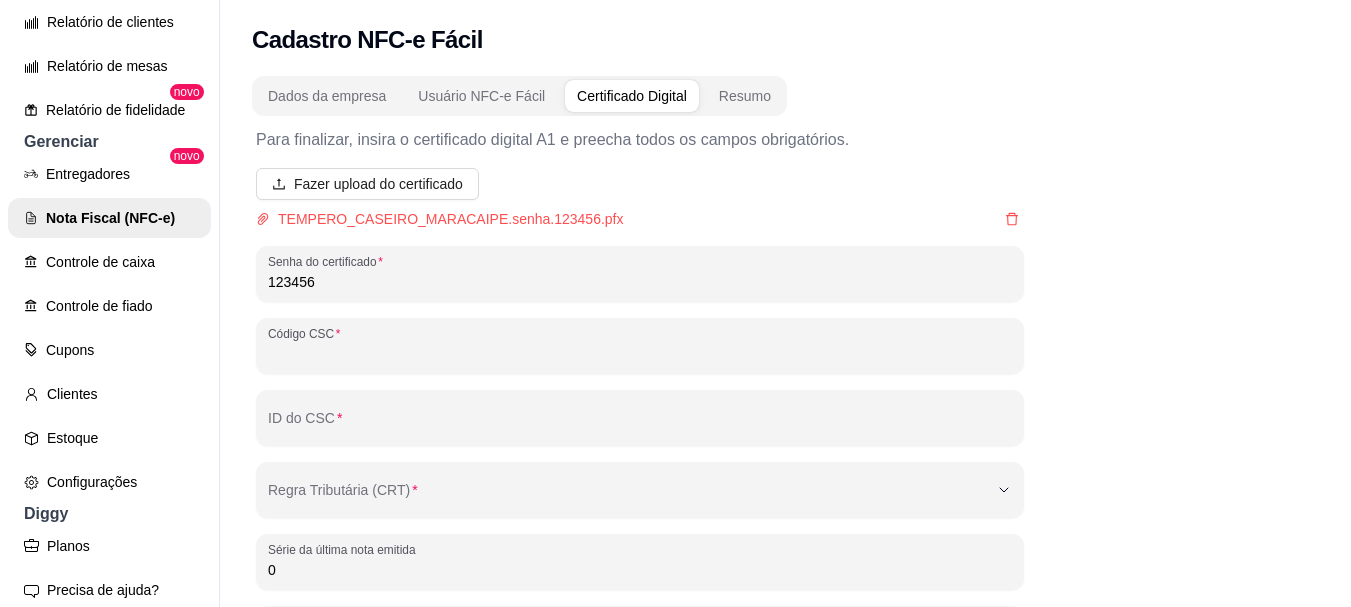 click on "Código CSC" at bounding box center (640, 354) 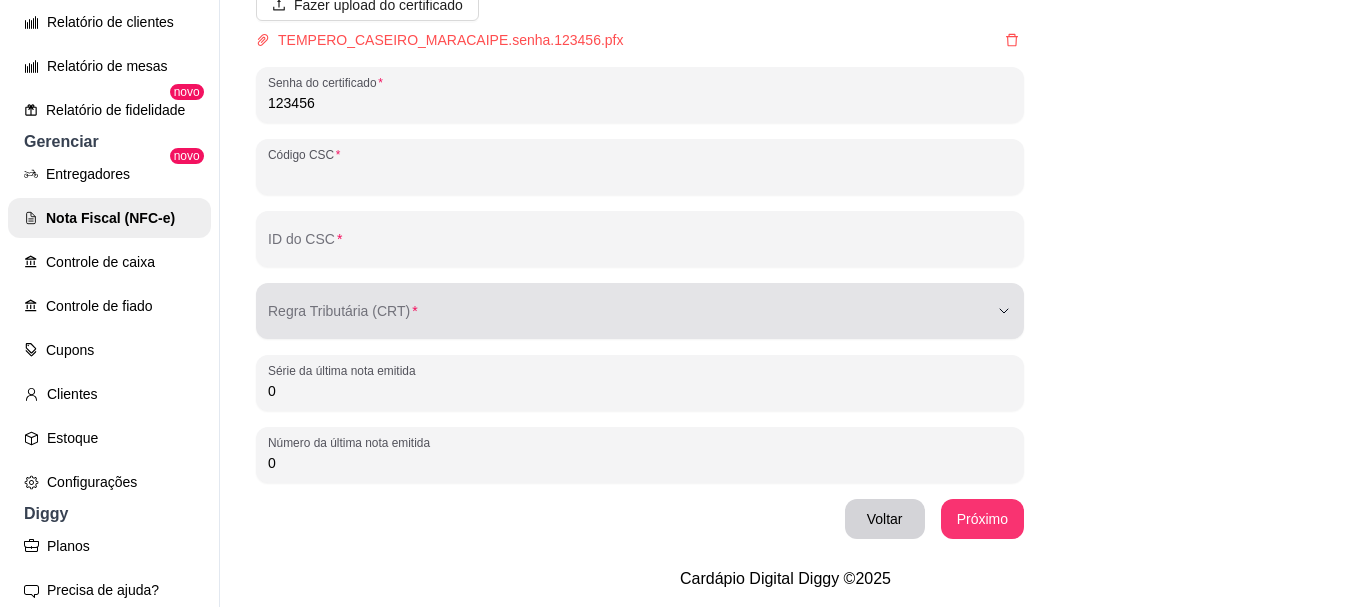 scroll, scrollTop: 194, scrollLeft: 0, axis: vertical 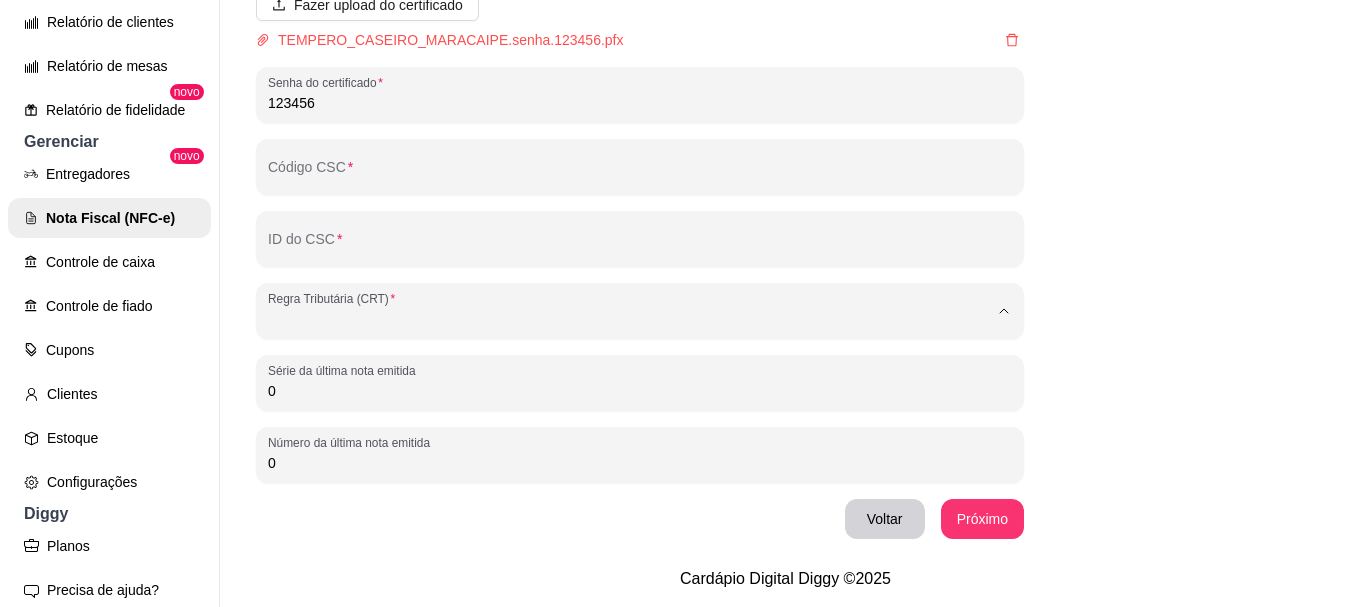 click on "1 - Simples Nacional" at bounding box center (630, 351) 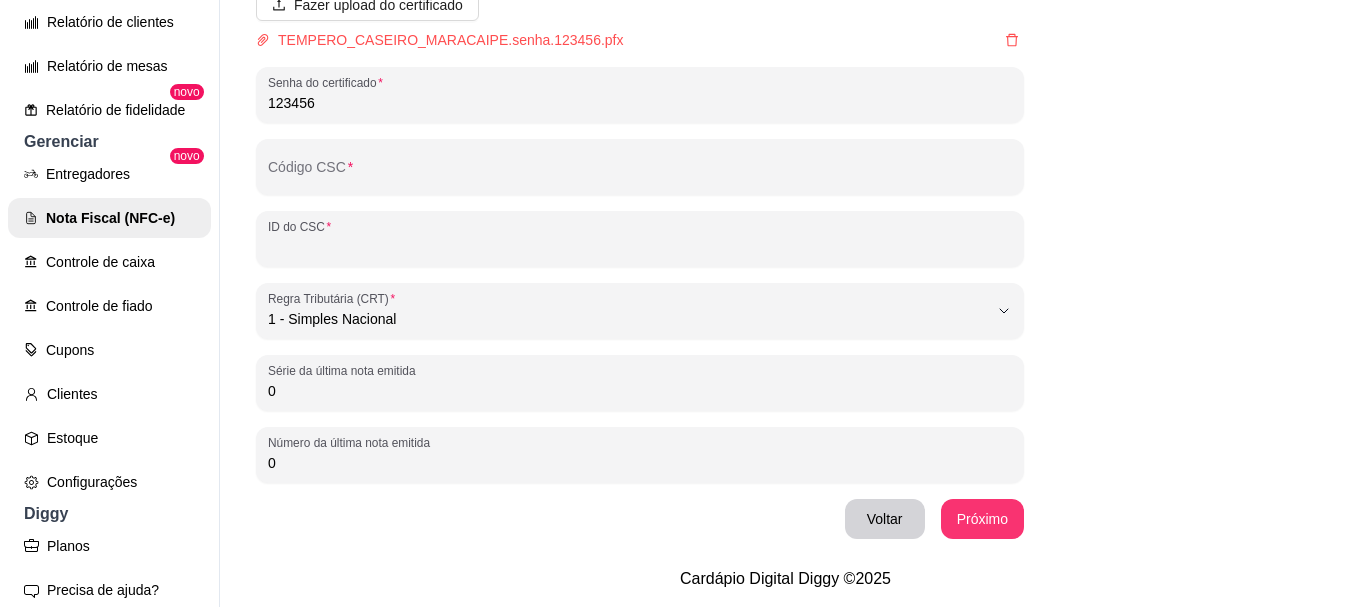 click on "ID do CSC" at bounding box center [640, 247] 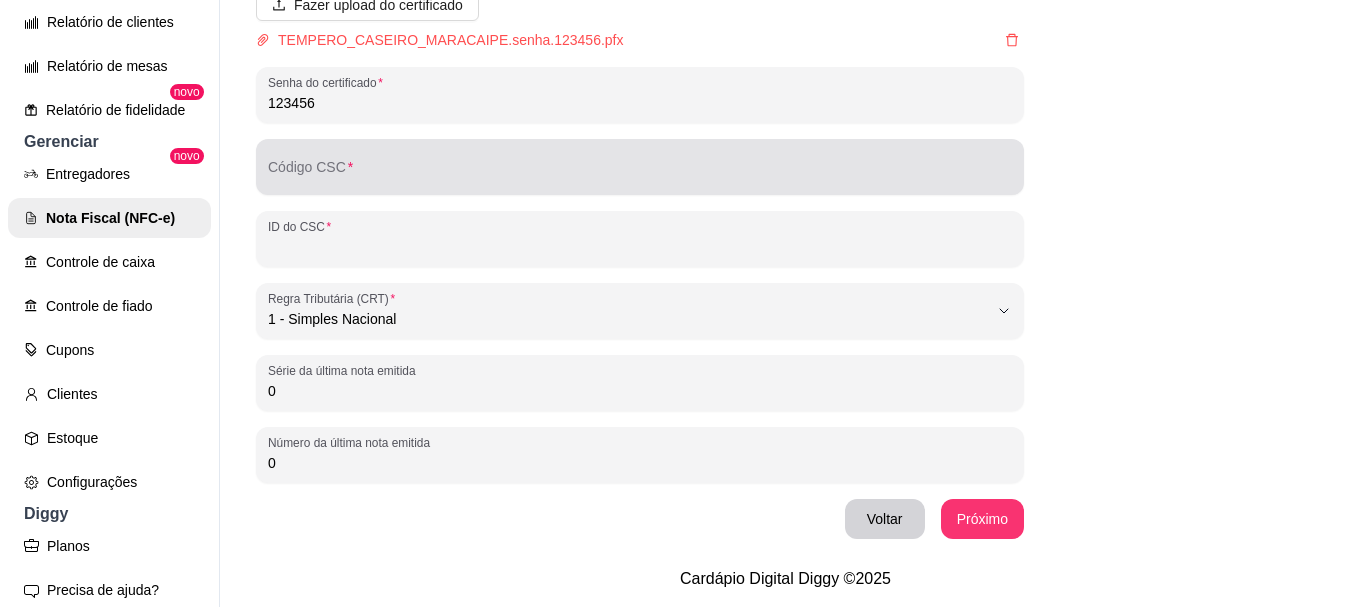 click on "Código CSC" at bounding box center [640, 175] 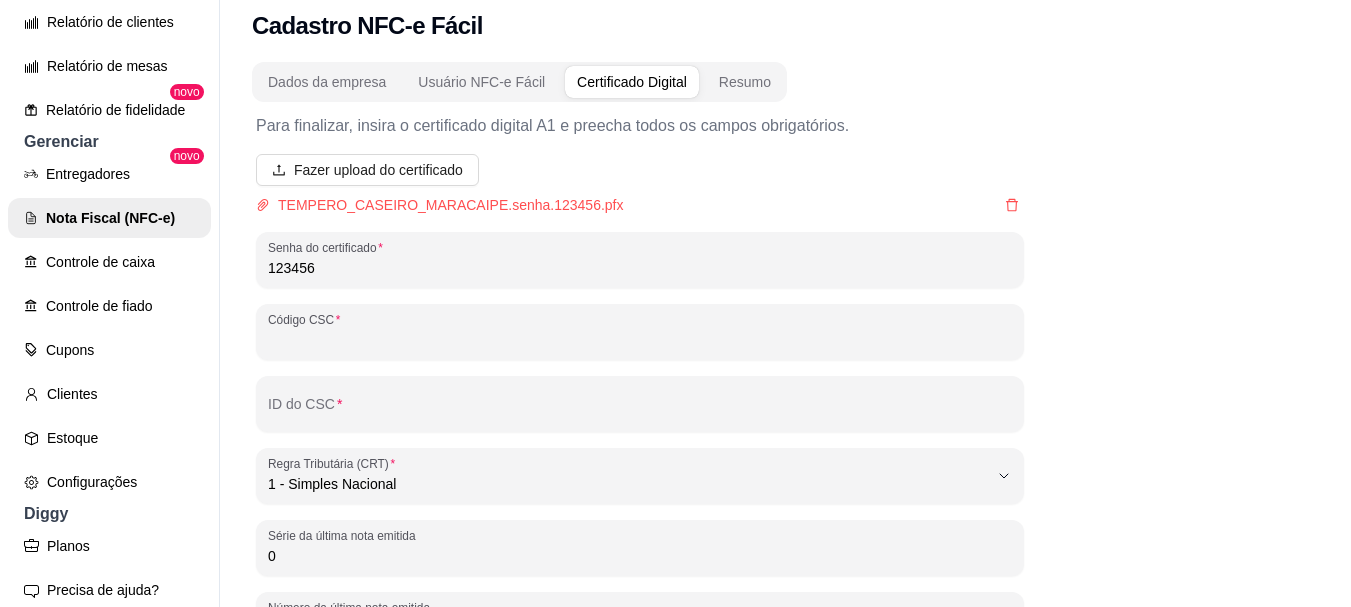 scroll, scrollTop: 0, scrollLeft: 0, axis: both 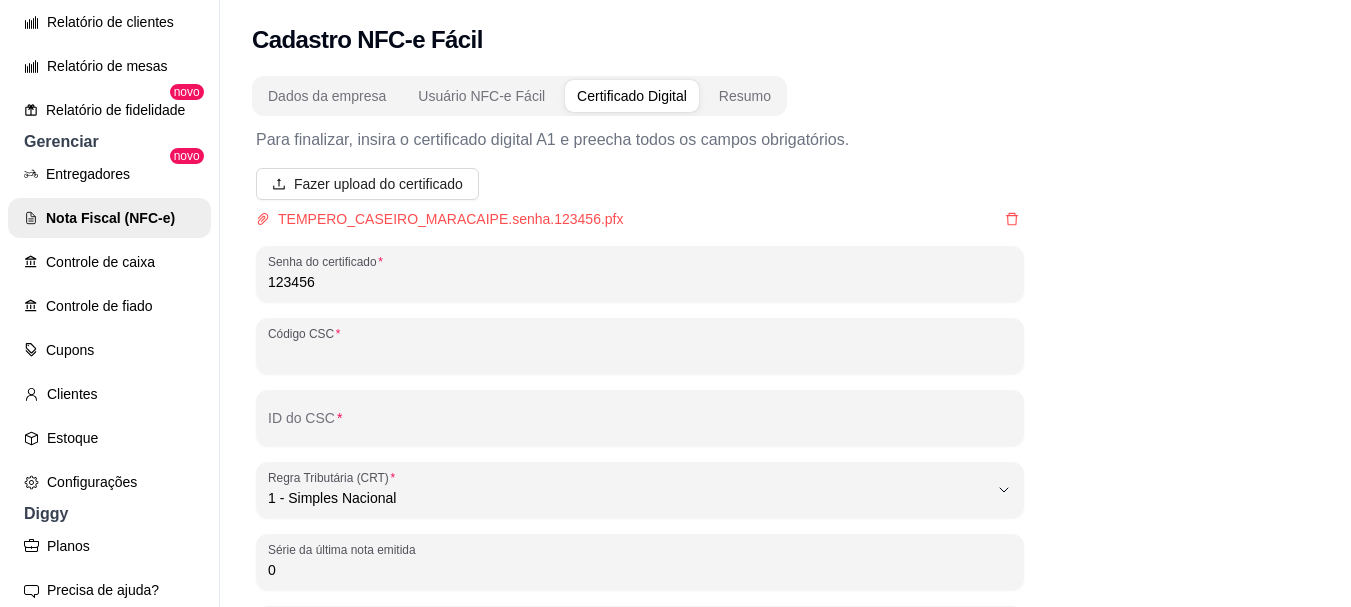 click on "Código CSC" at bounding box center (640, 354) 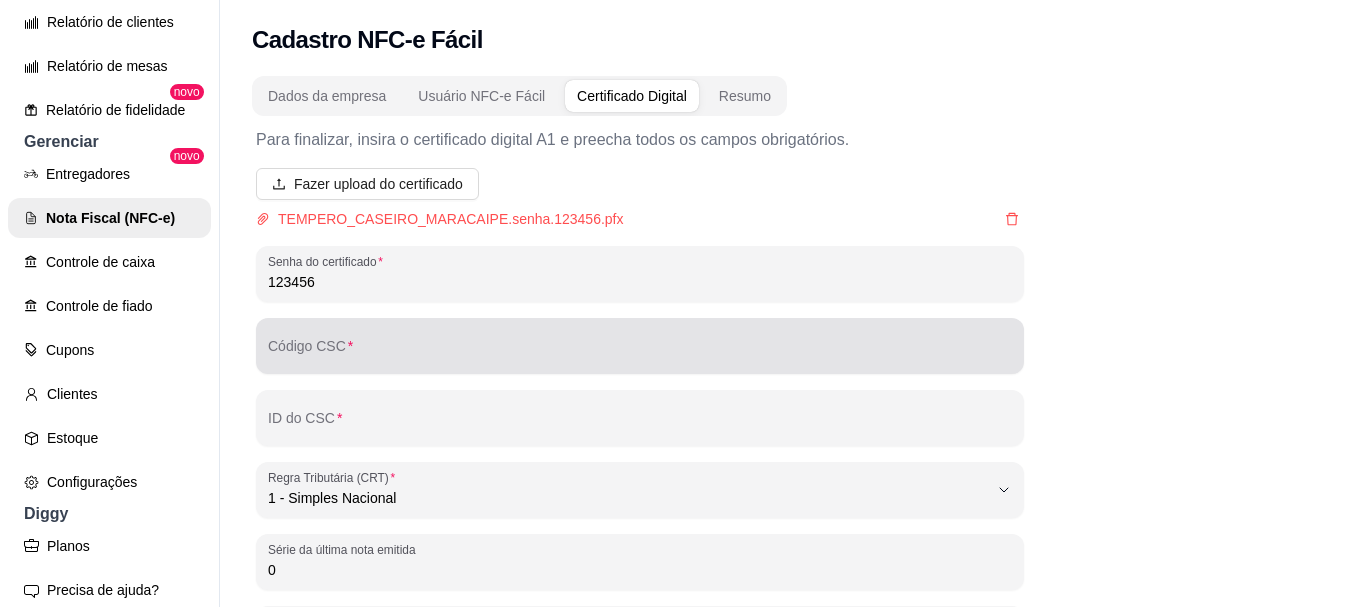 click on "Código CSC" at bounding box center [640, 346] 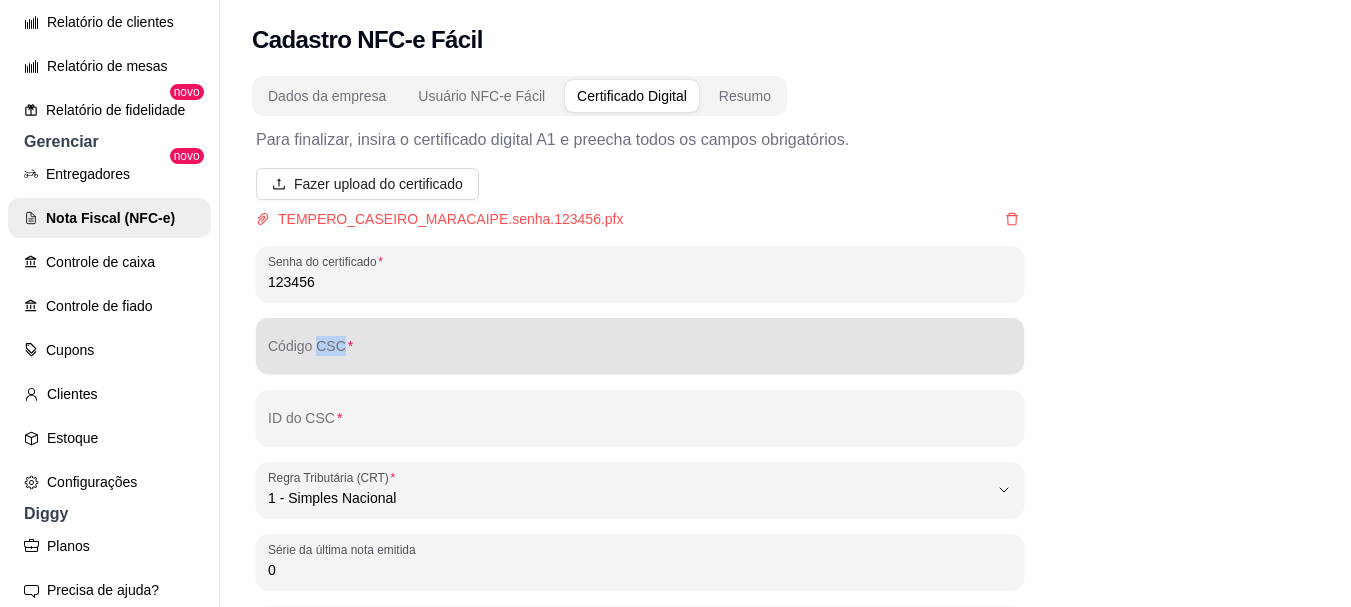 click on "Código CSC" at bounding box center [640, 346] 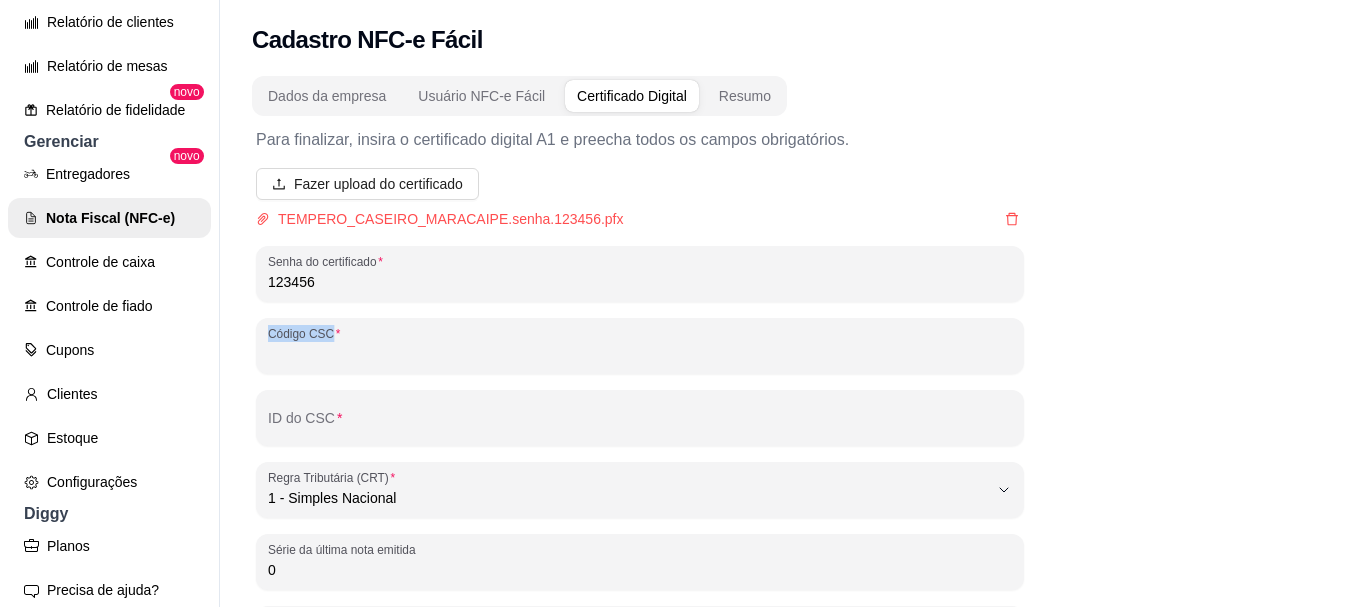 click on "Código CSC" at bounding box center (640, 346) 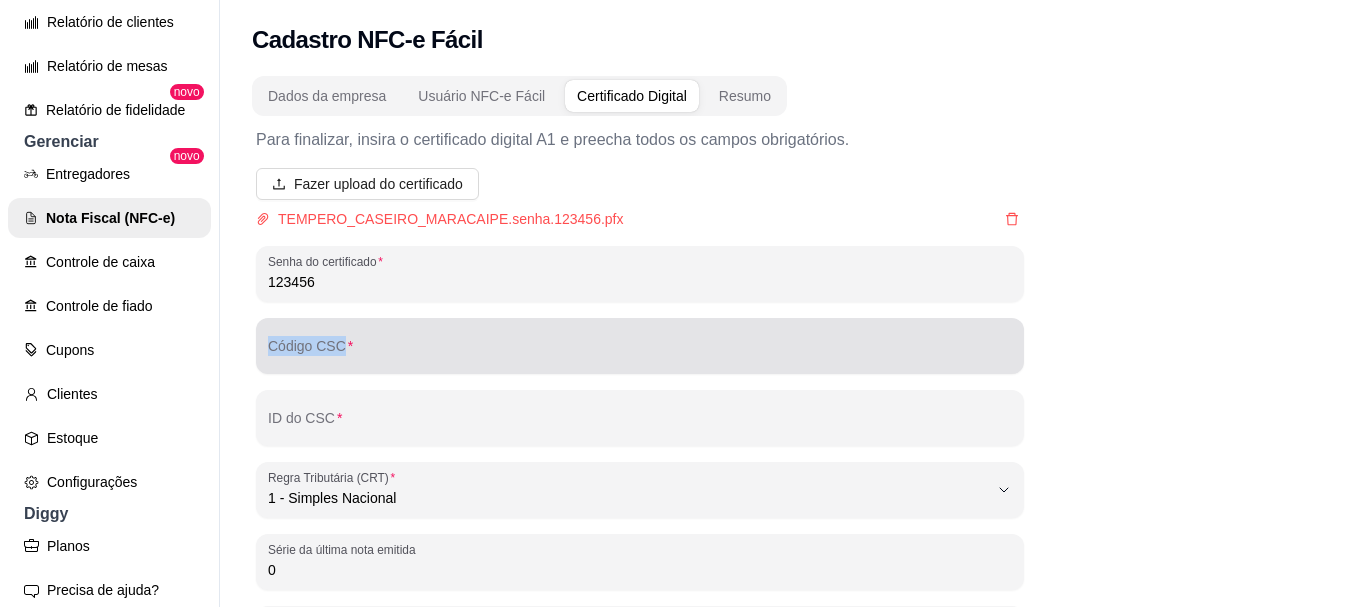 click on "Código CSC" at bounding box center [640, 346] 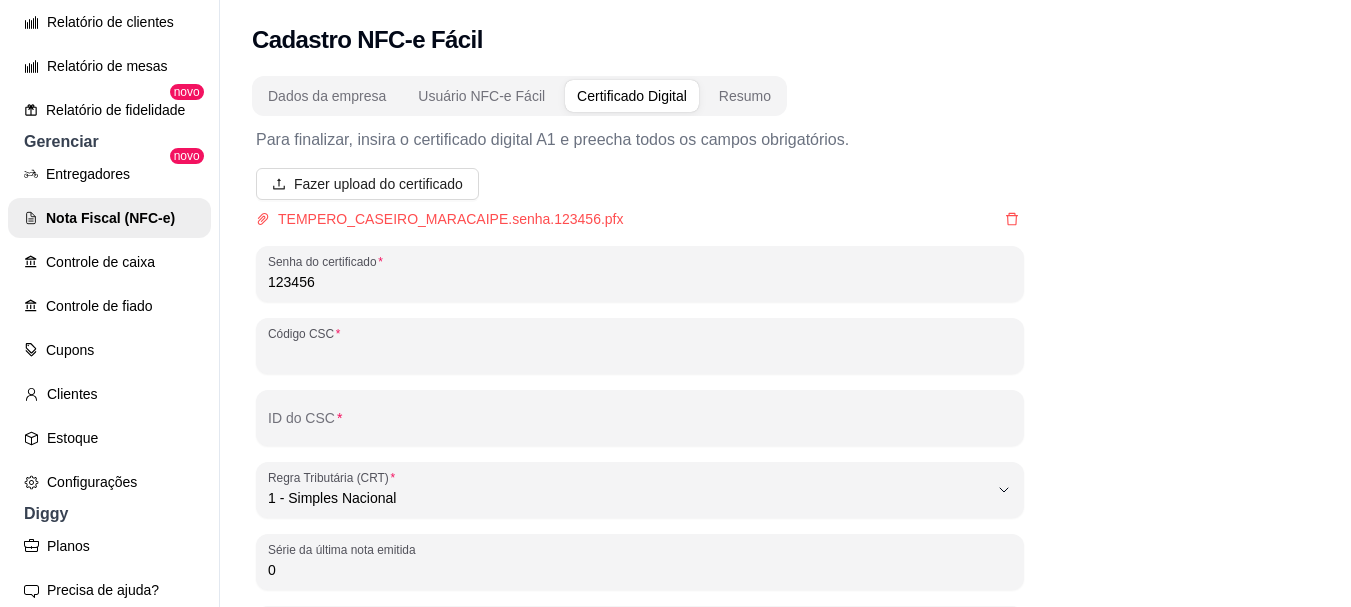 paste on "4C637140-C9B0-4FD0-AE6F-B29AF82157DD" 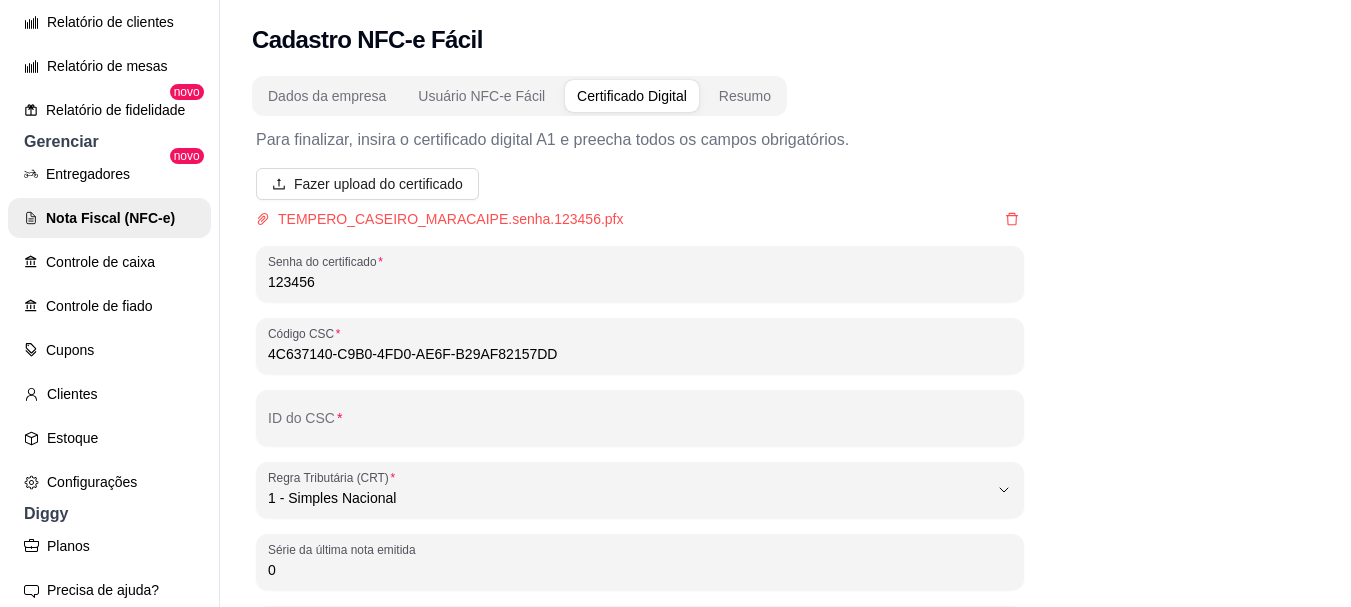 type on "4C637140-C9B0-4FD0-AE6F-B29AF82157DD" 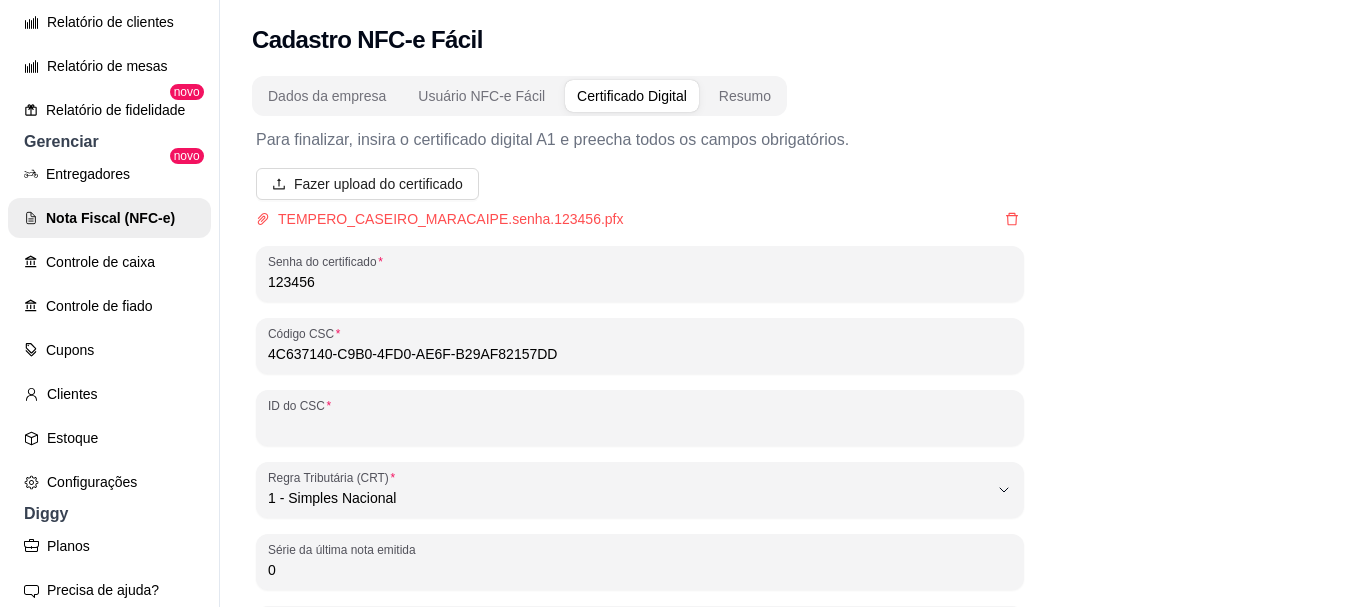 click on "ID do CSC" at bounding box center (640, 426) 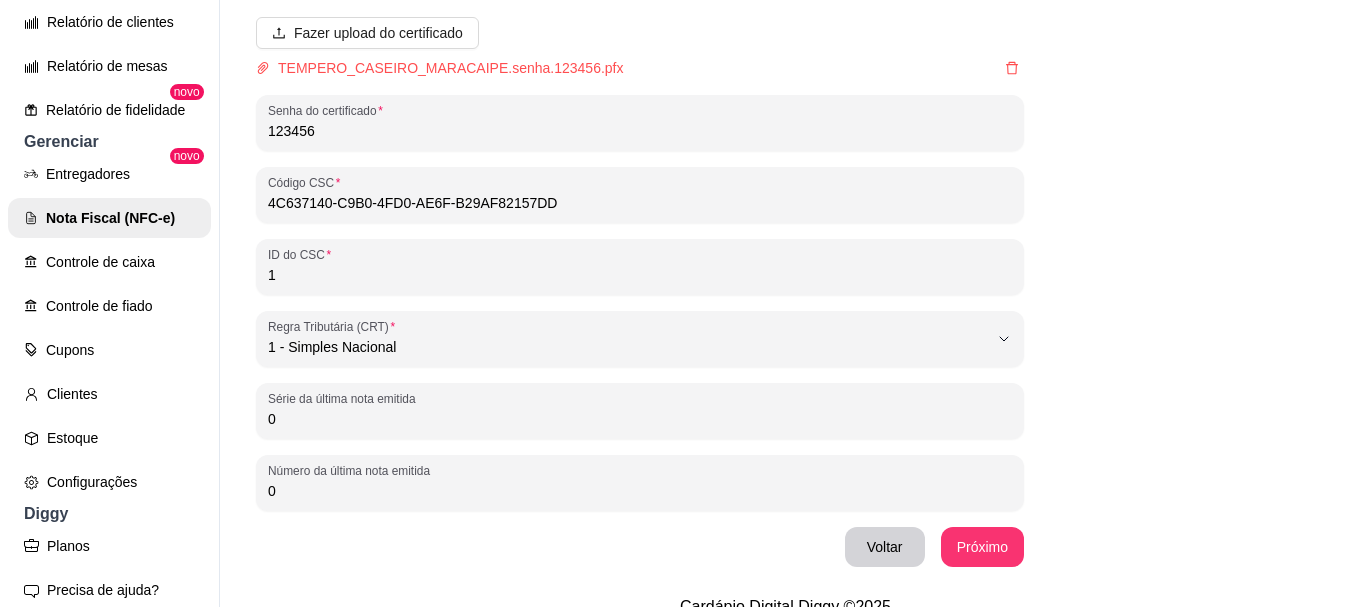 scroll, scrollTop: 194, scrollLeft: 0, axis: vertical 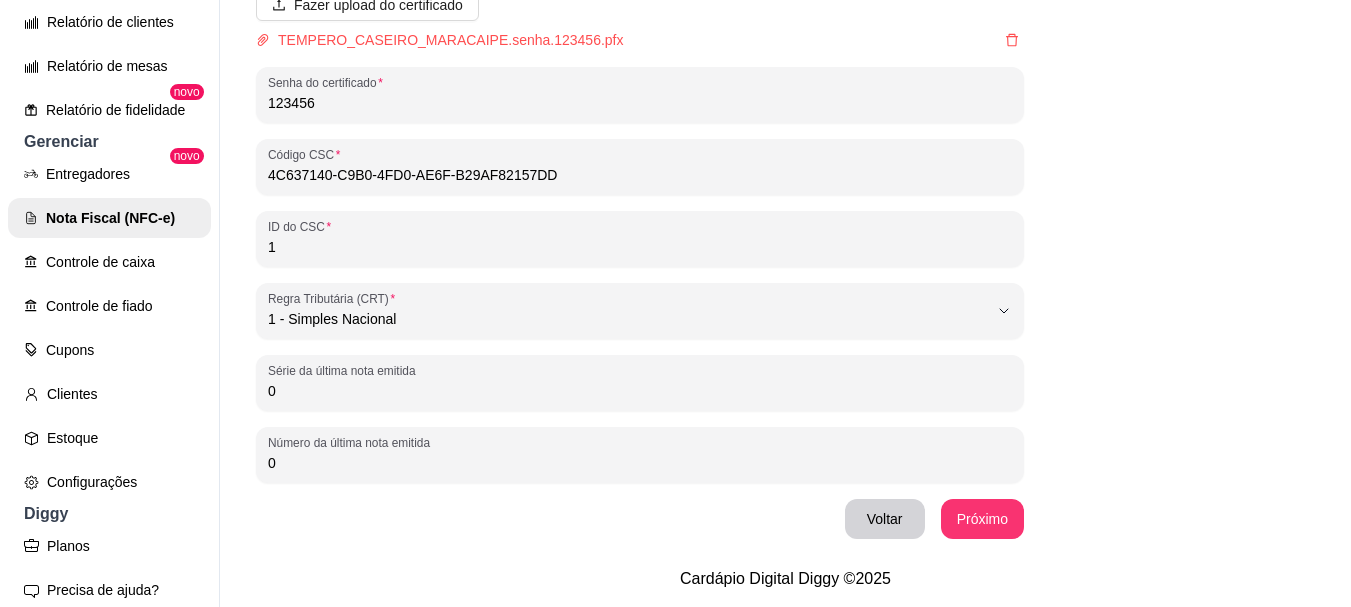 type on "1" 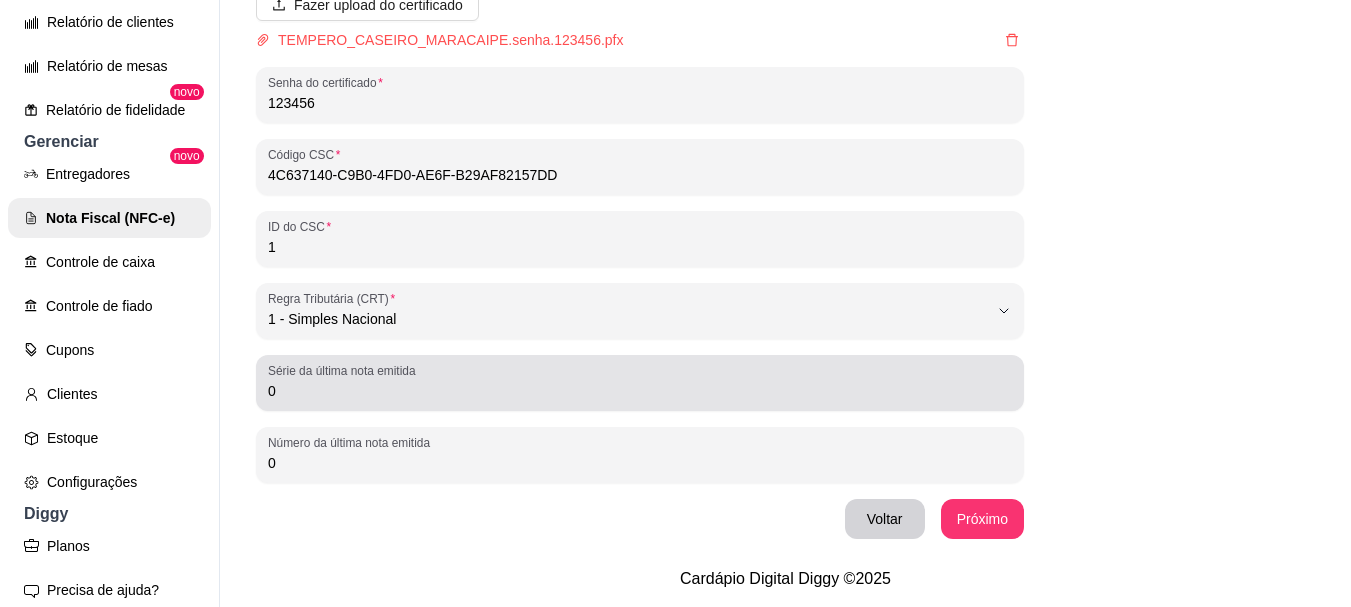 click on "0" at bounding box center [640, 383] 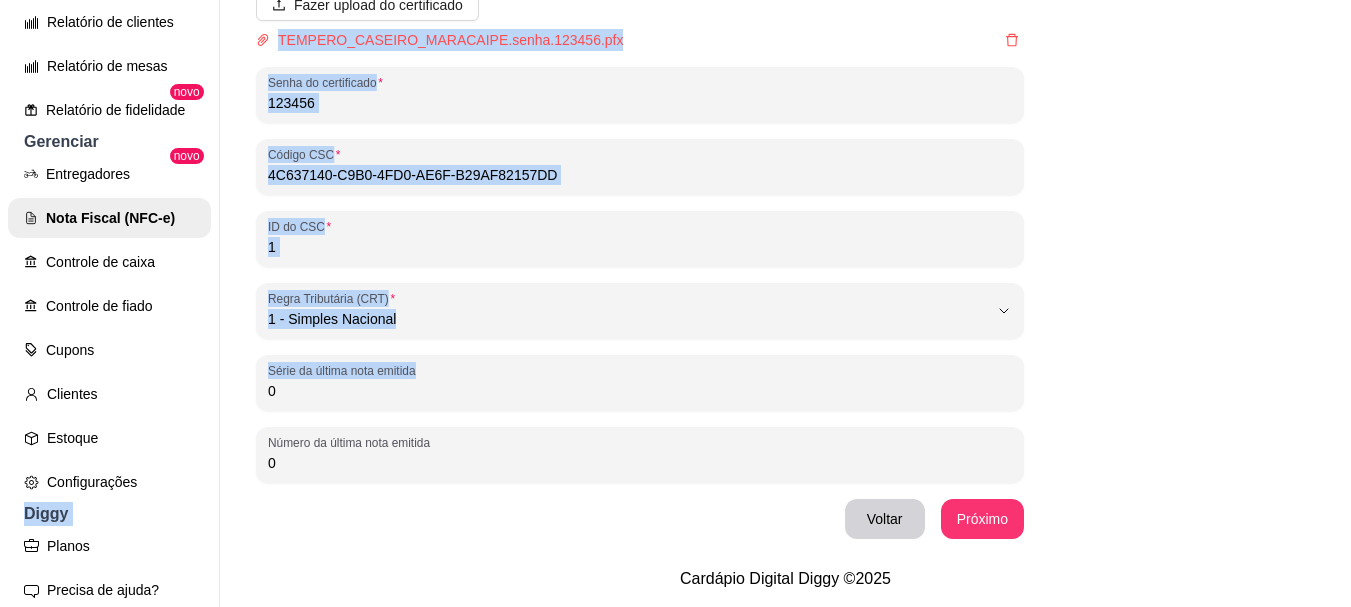 drag, startPoint x: 296, startPoint y: 386, endPoint x: 199, endPoint y: 379, distance: 97.25225 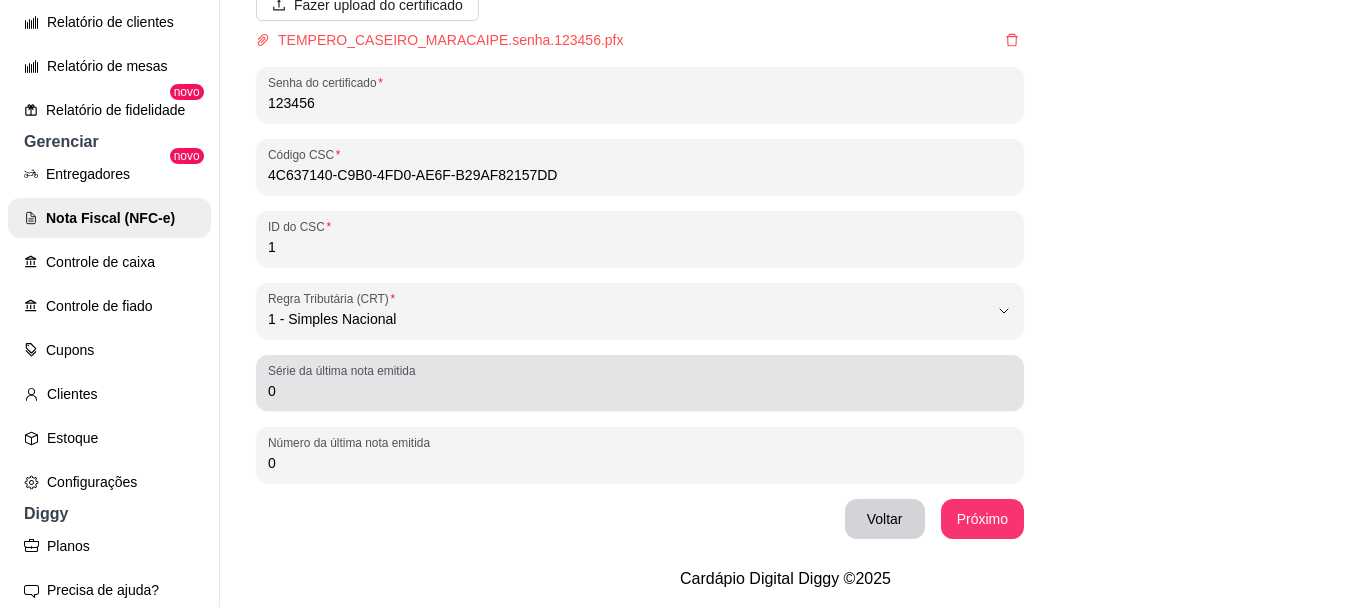 click on "Para finalizar, insira o certificado digital A1 e preecha todos os campos obrigatórios. Fazer upload do certificado TEMPERO_CASEIRO_MARACAIPE.senha.123456.pfx cannot post  405' Senha do certificado 123456 Código CSC 4C637140-C9B0-4FD0-AE6F-B29AF82157DD ID do CSC 1 1 Regra Tributária (CRT) 1 - Simples Nacional 2 - Simples Nacional - excesso de sublimite da receita bruta 3 - Regime Normal Regra Tributária (CRT) 1 - Simples Nacional Série da última nota emitida 0 Número da última nota emitida 0 Voltar Próximo" at bounding box center (640, 244) 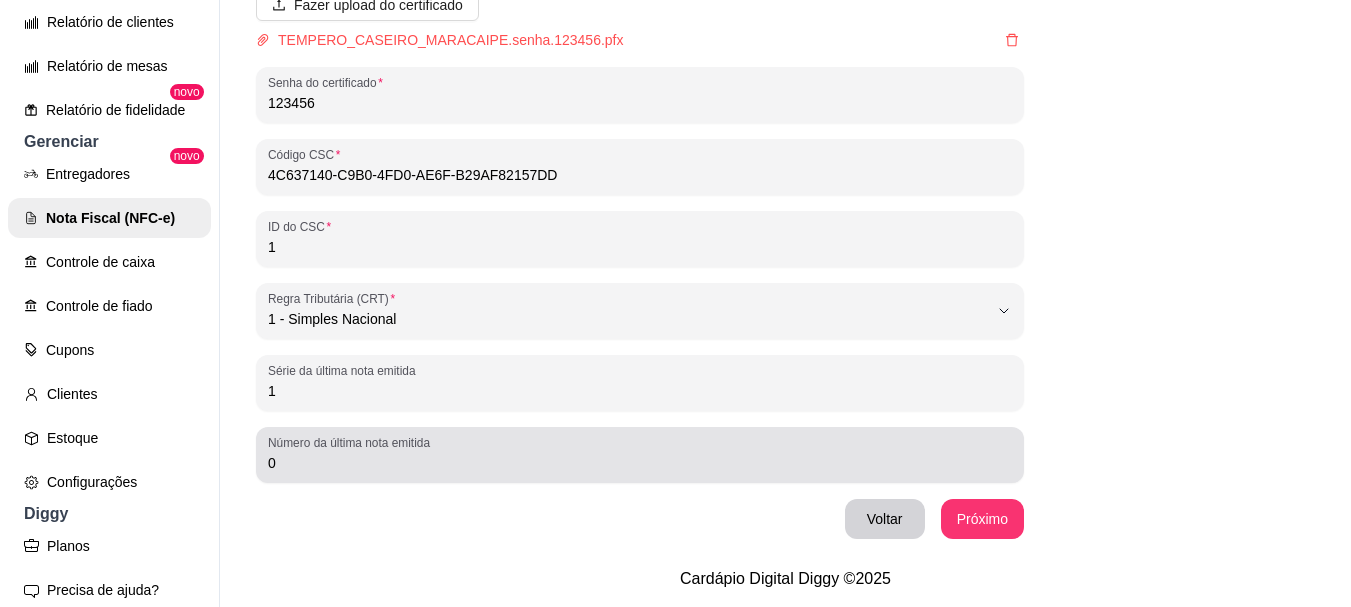 type on "1" 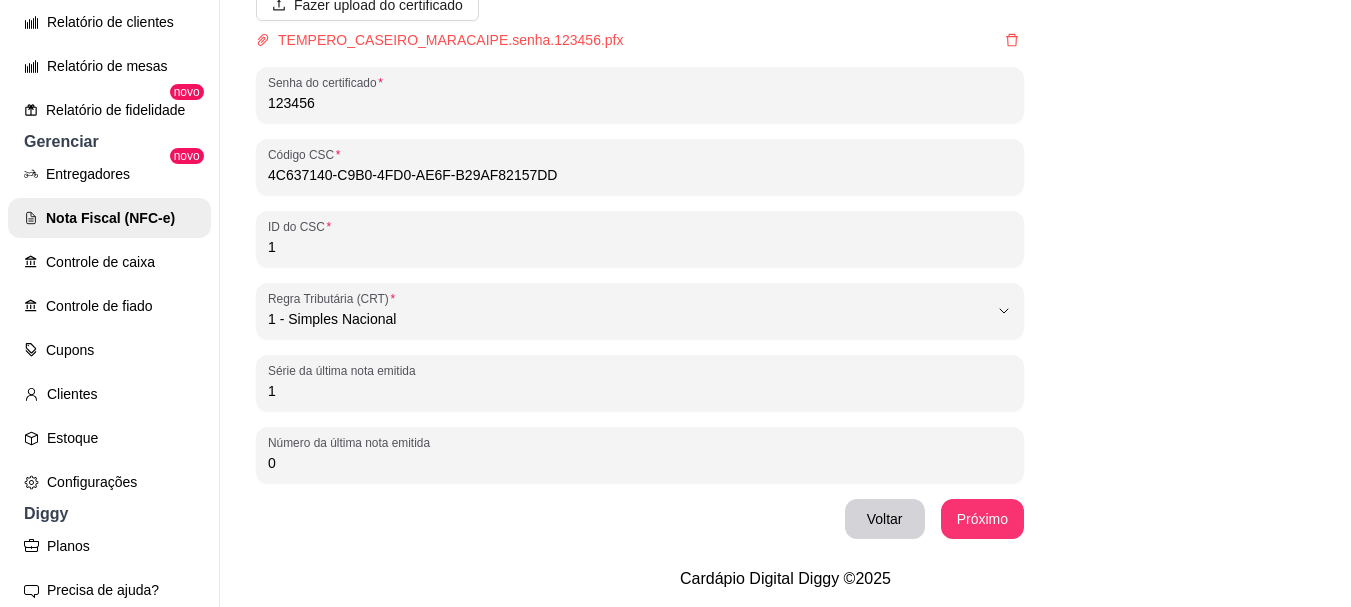 click on "0" at bounding box center (640, 463) 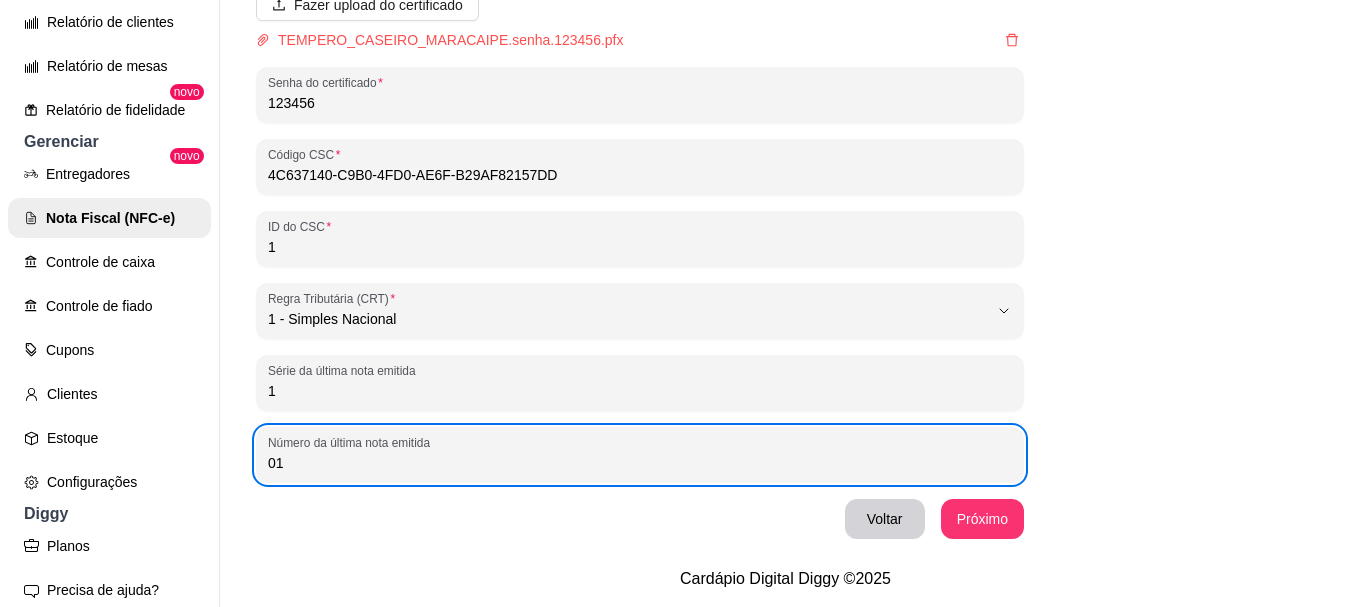 type on "0" 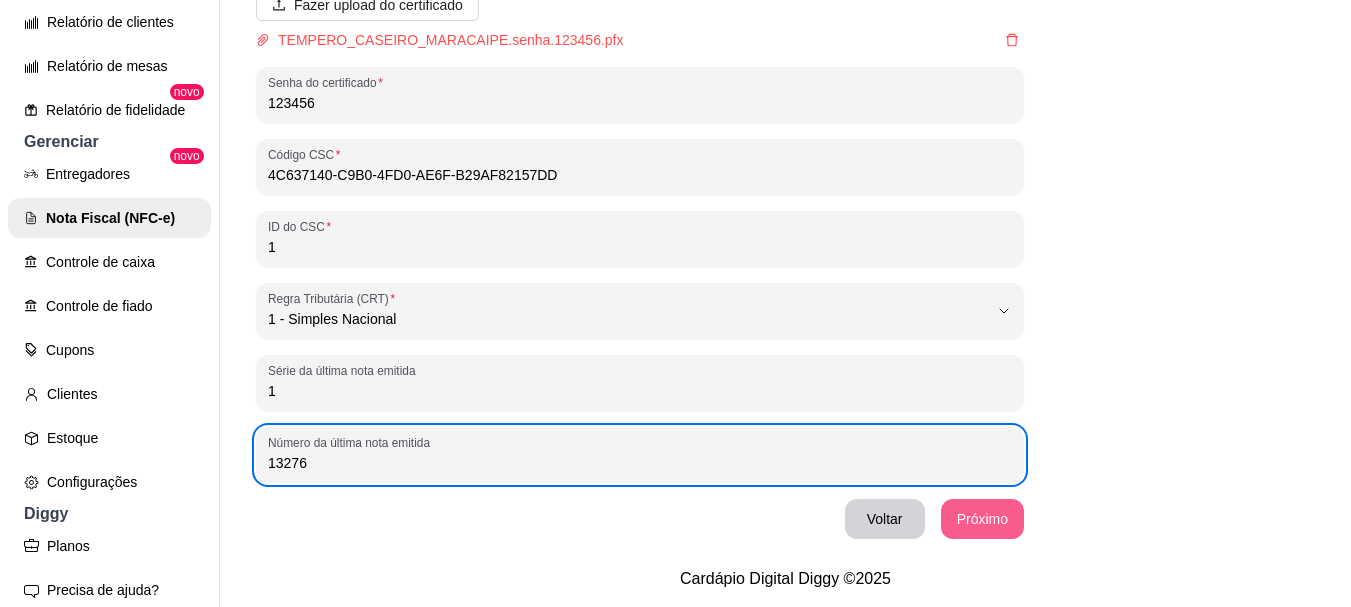 type on "13276" 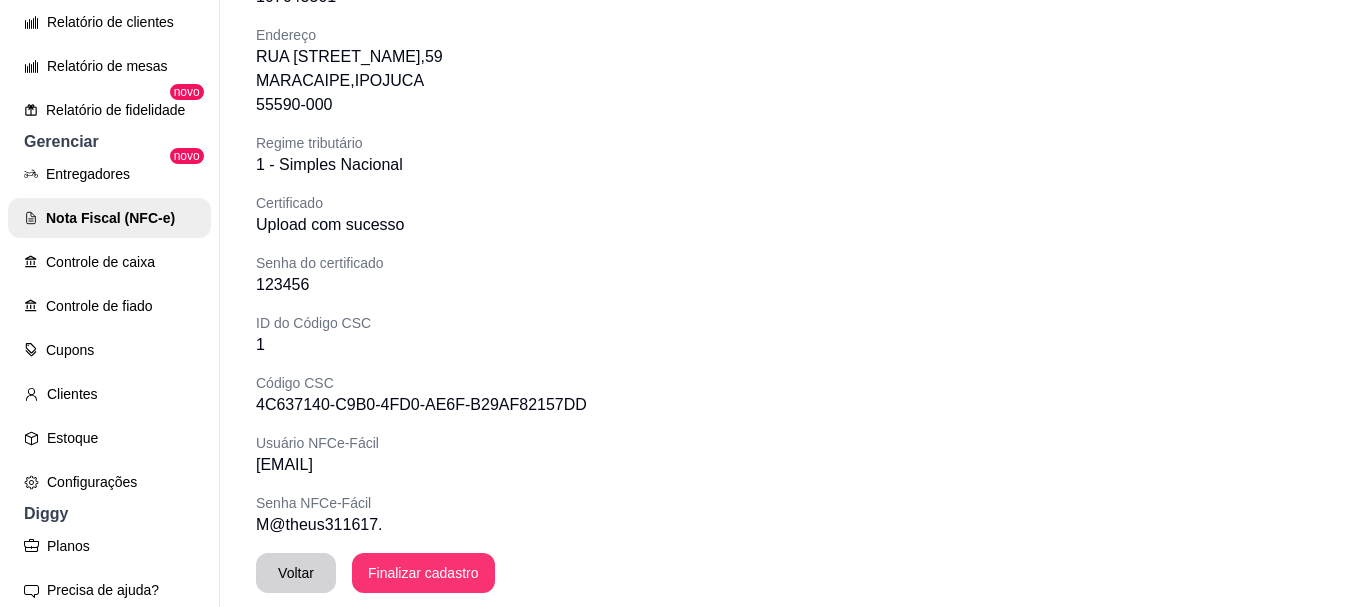 scroll, scrollTop: 394, scrollLeft: 0, axis: vertical 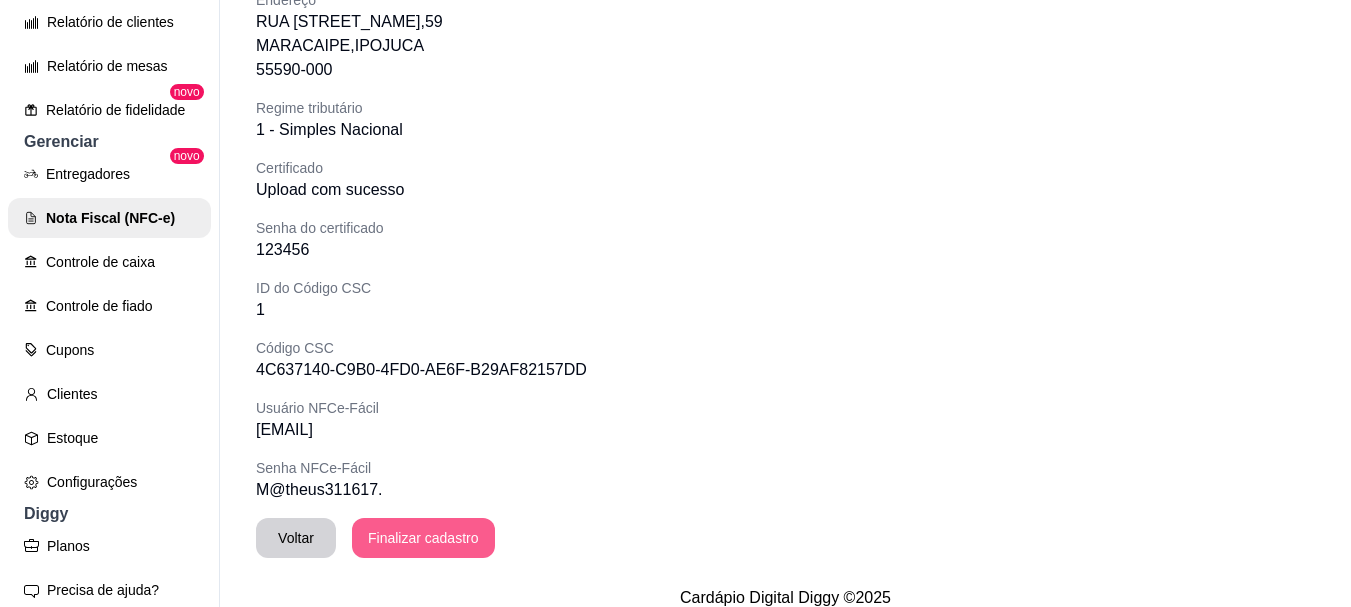 click on "Finalizar cadastro" at bounding box center [423, 538] 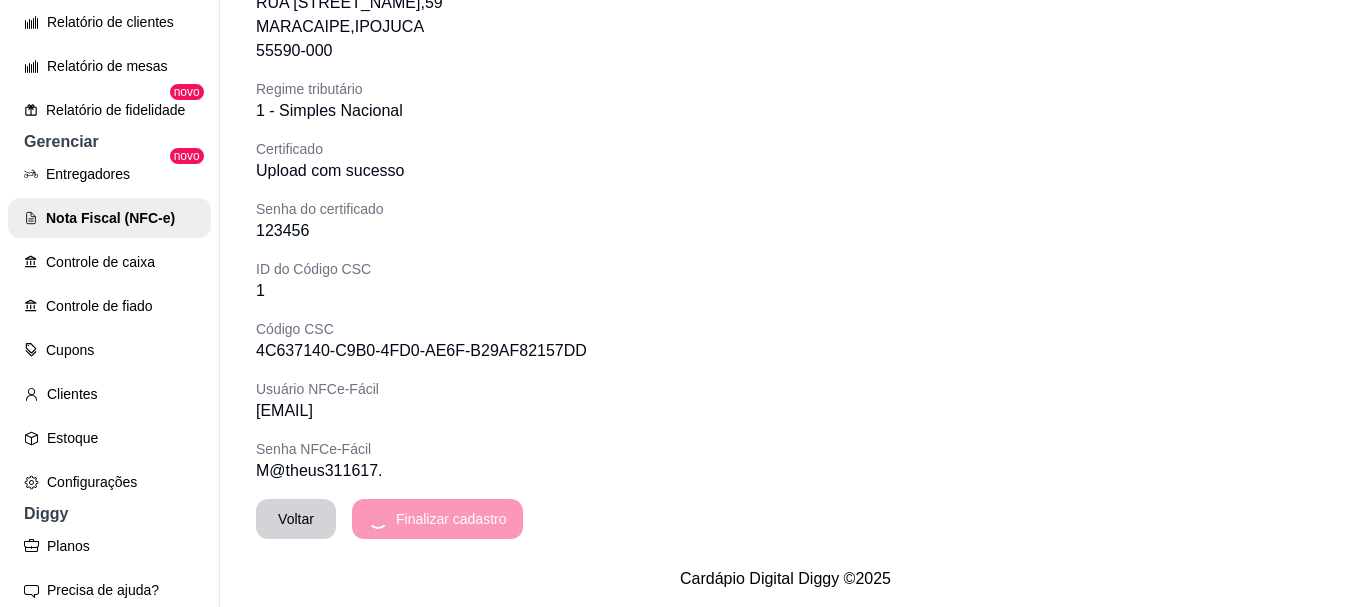 scroll, scrollTop: 1858, scrollLeft: 0, axis: vertical 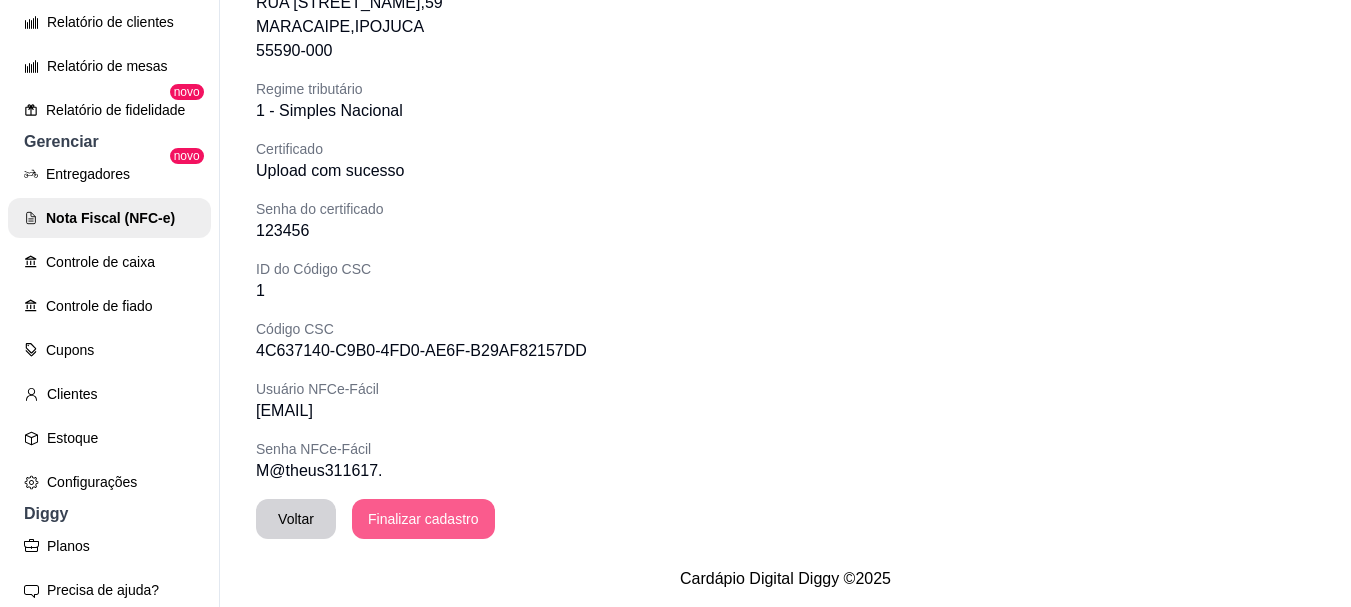 click on "Finalizar cadastro" at bounding box center (423, 519) 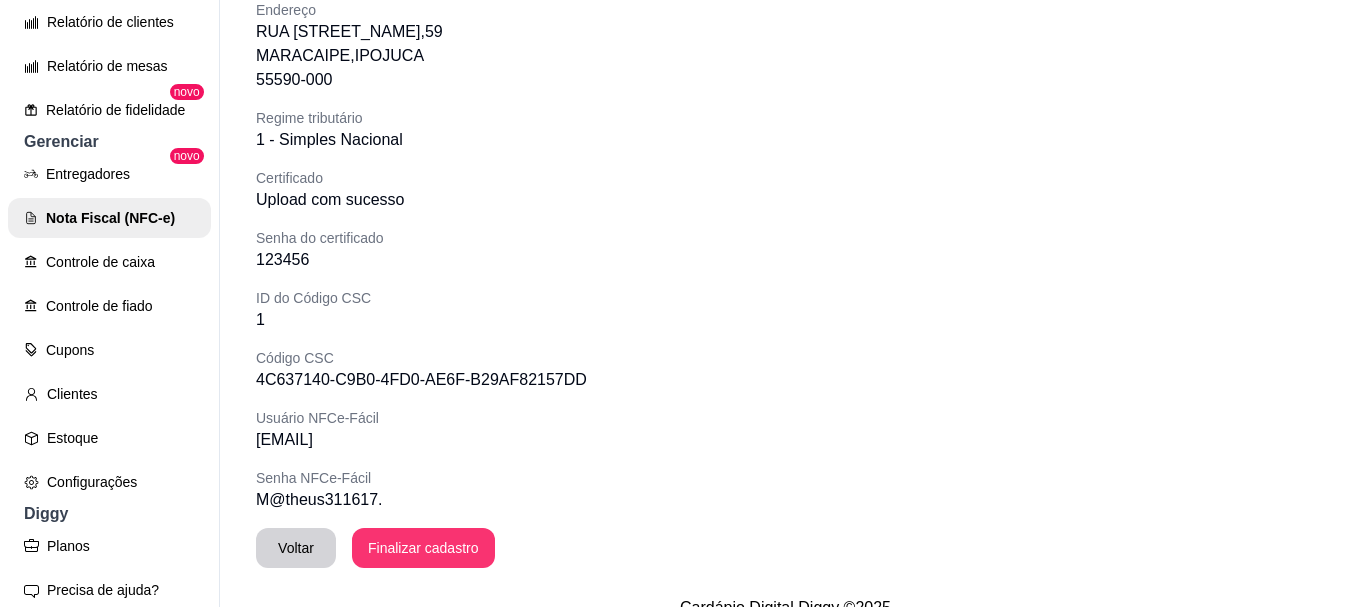 scroll, scrollTop: 1758, scrollLeft: 0, axis: vertical 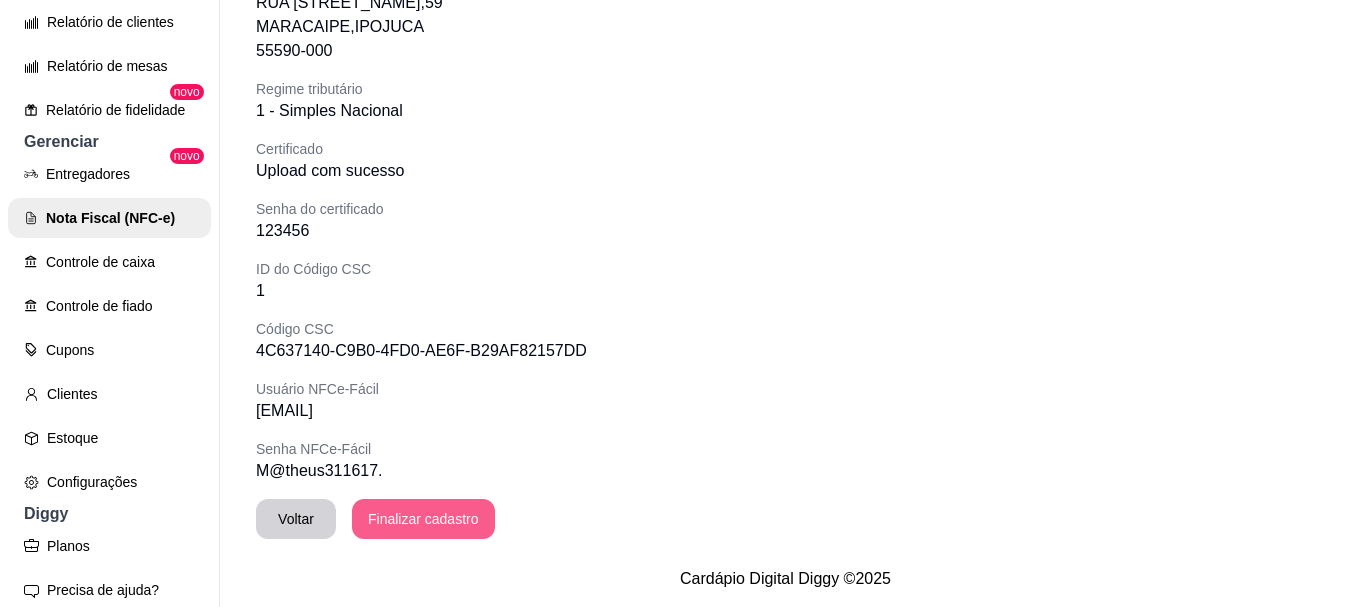 click on "Finalizar cadastro" at bounding box center [423, 519] 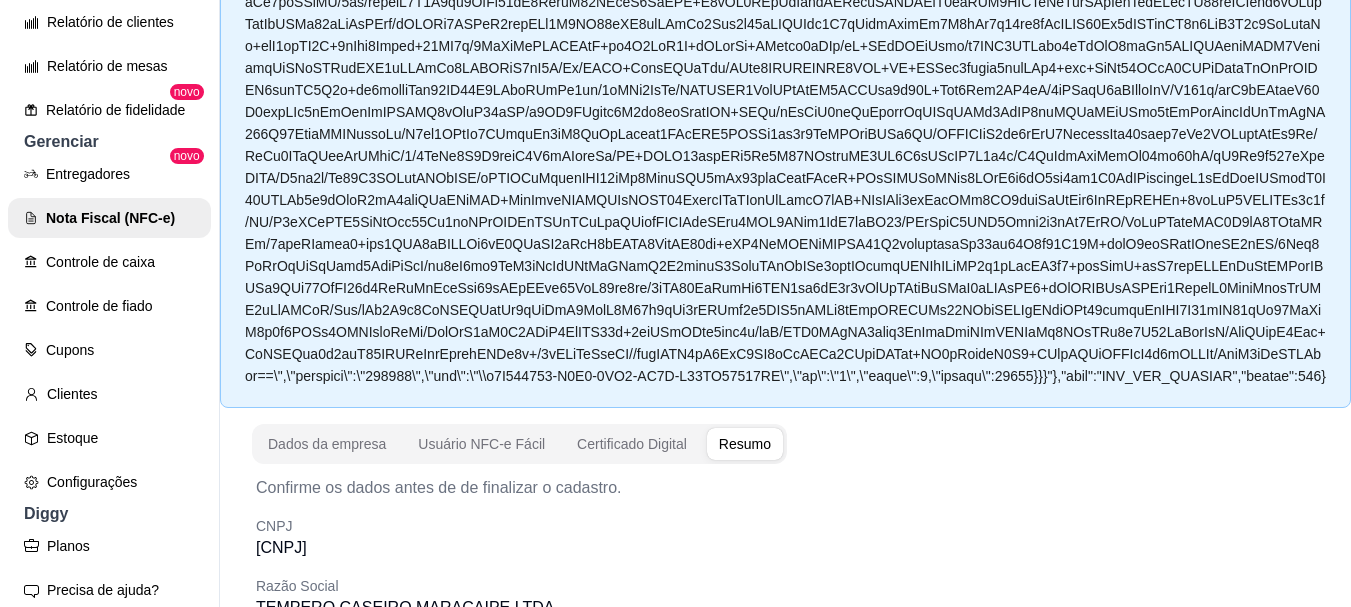 scroll, scrollTop: 1058, scrollLeft: 0, axis: vertical 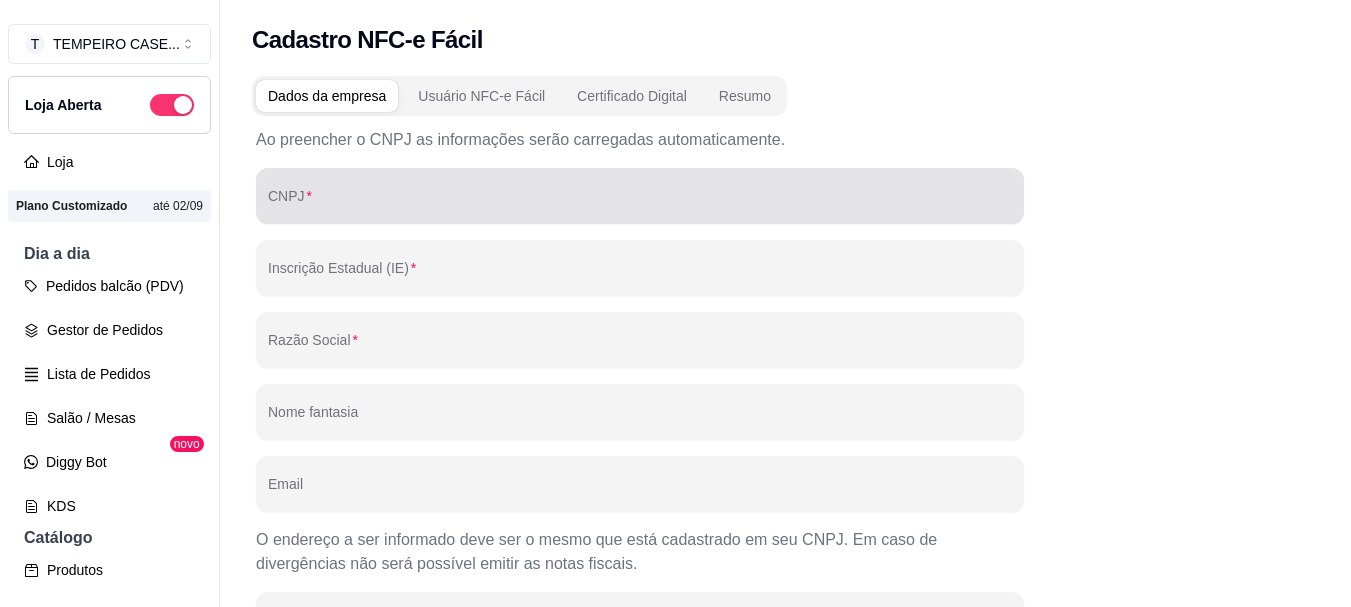 click on "CNPJ" at bounding box center (640, 204) 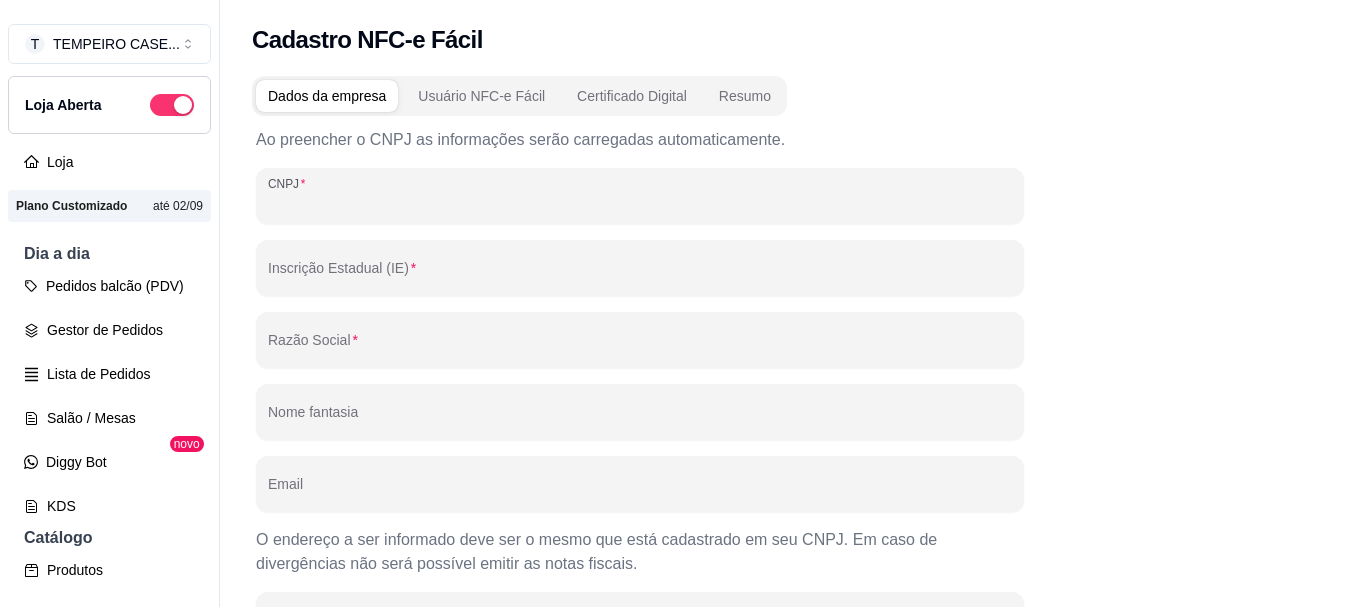 paste on "48.702.367/0001-83" 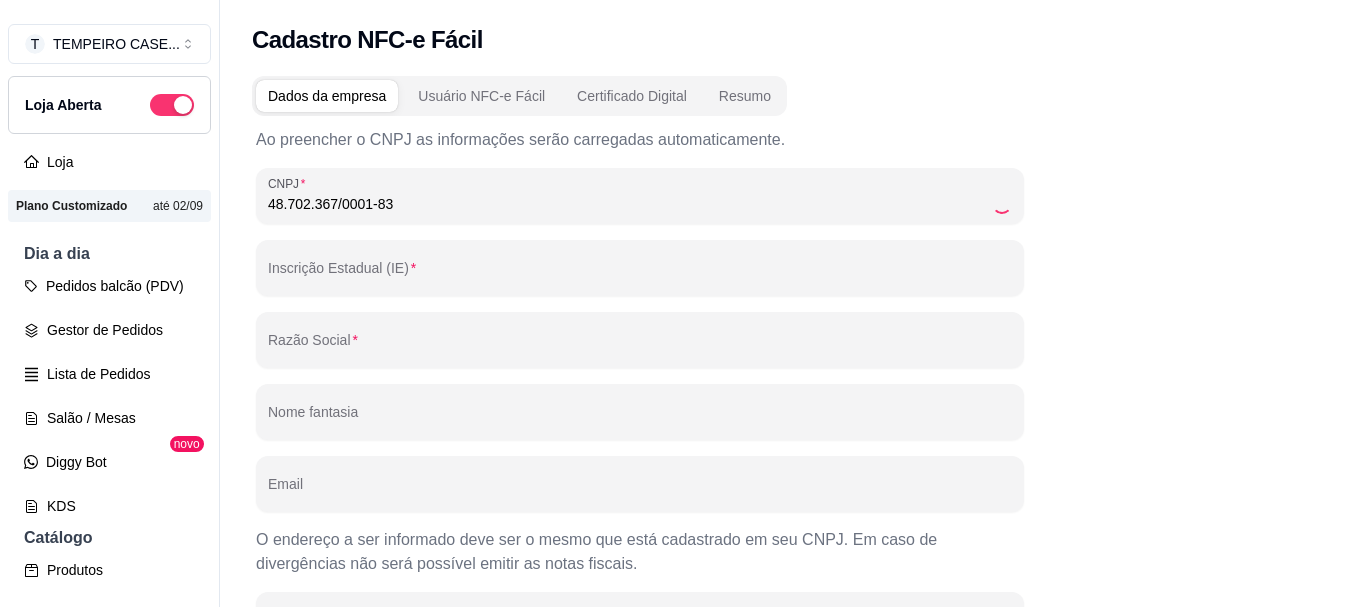 type on "107643561" 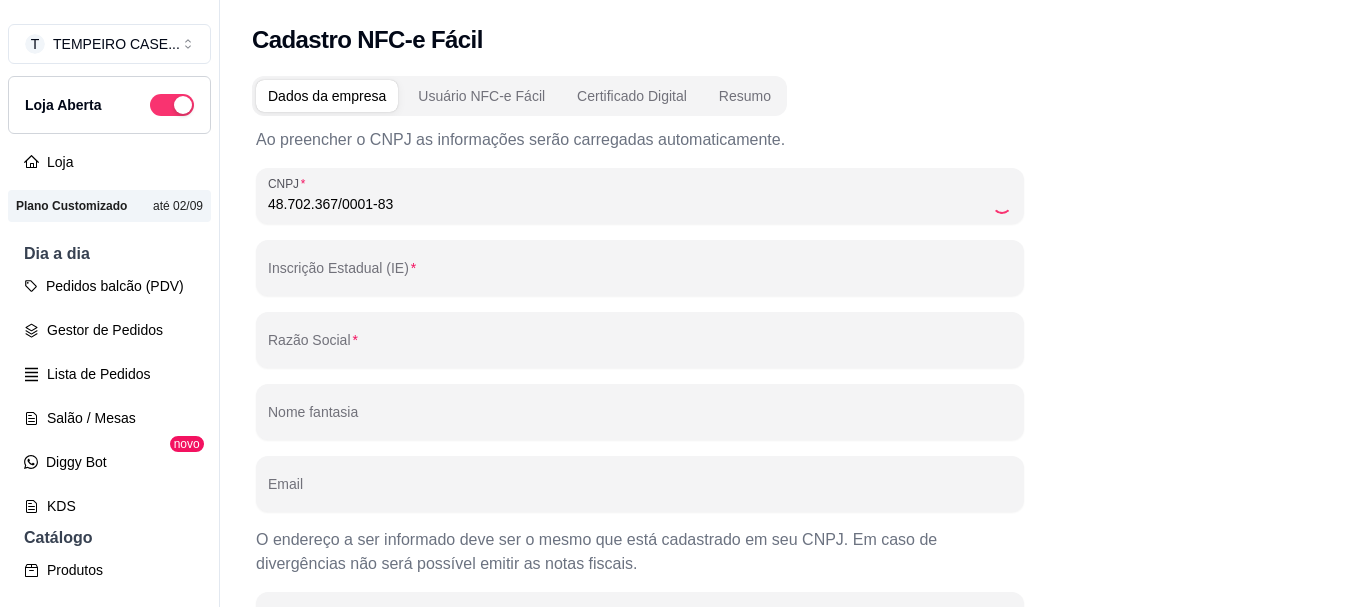 type on "TEMPERO CASEIRO MARACAIPE LTDA" 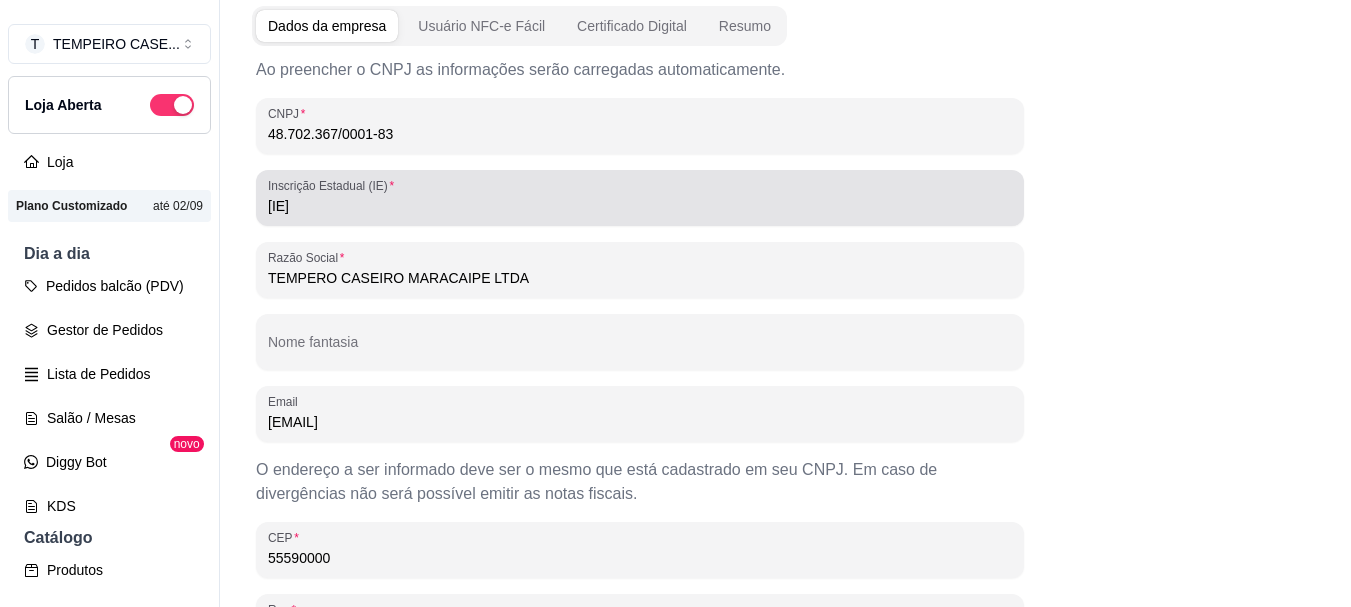scroll, scrollTop: 100, scrollLeft: 0, axis: vertical 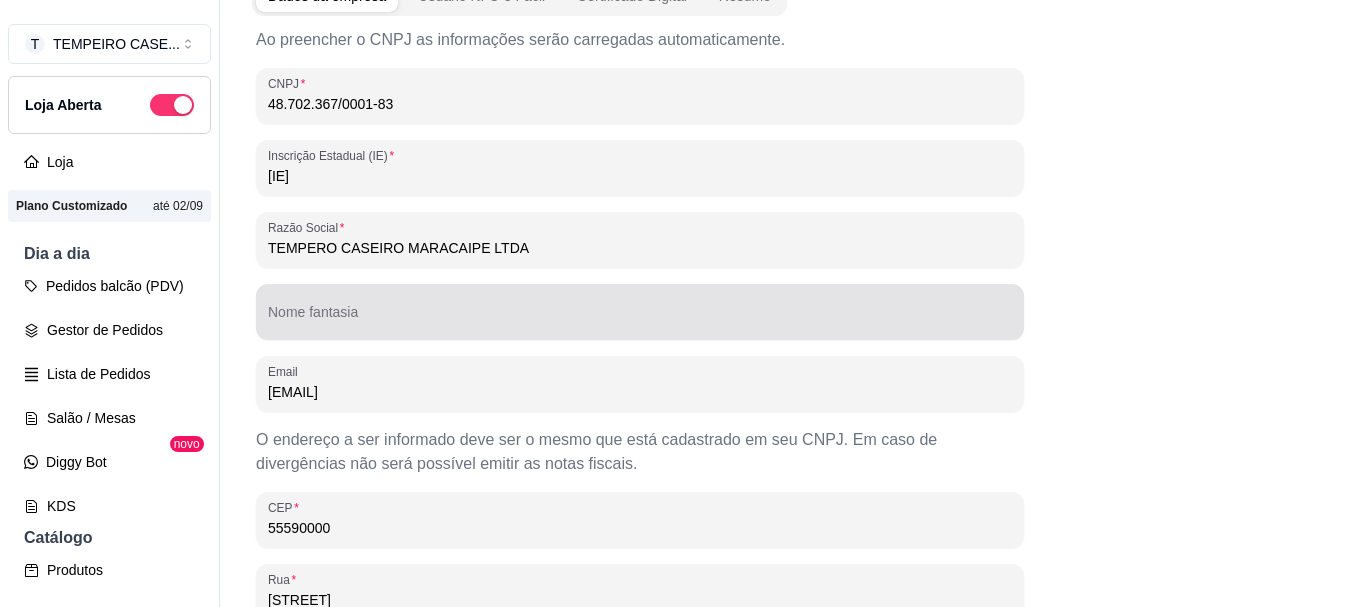 type on "48.702.367/0001-83" 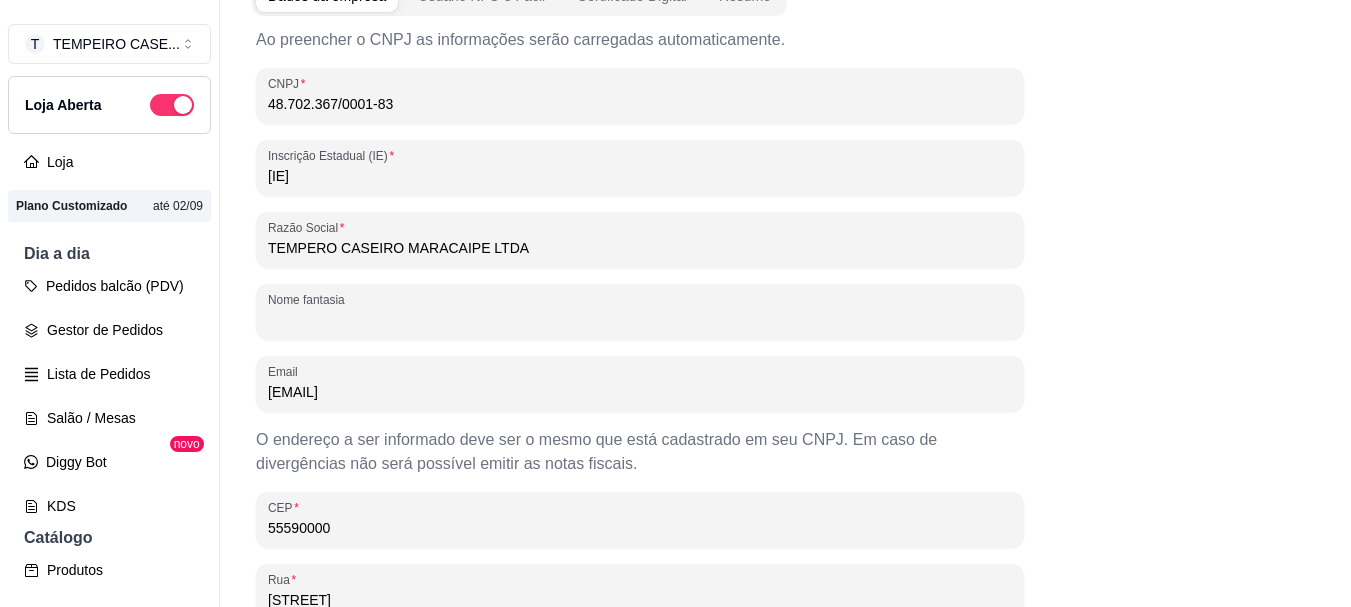 click on "Nome fantasia" at bounding box center [640, 320] 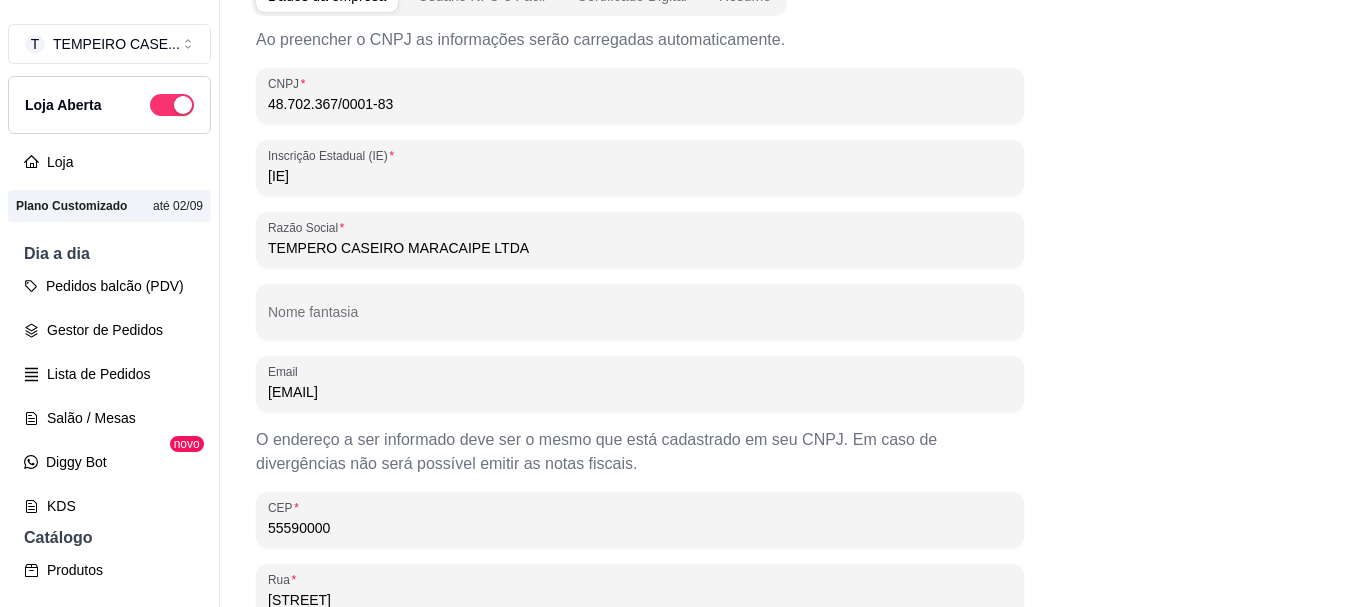 drag, startPoint x: 467, startPoint y: 246, endPoint x: 261, endPoint y: 253, distance: 206.1189 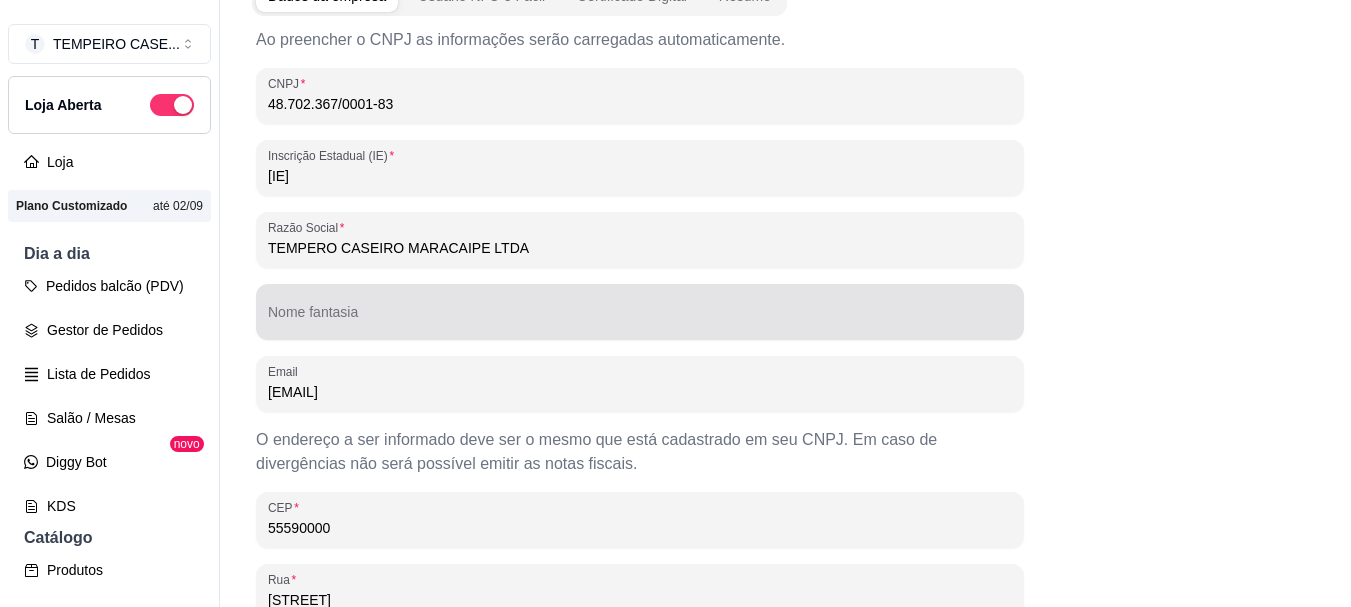 click on "Nome fantasia" at bounding box center [640, 320] 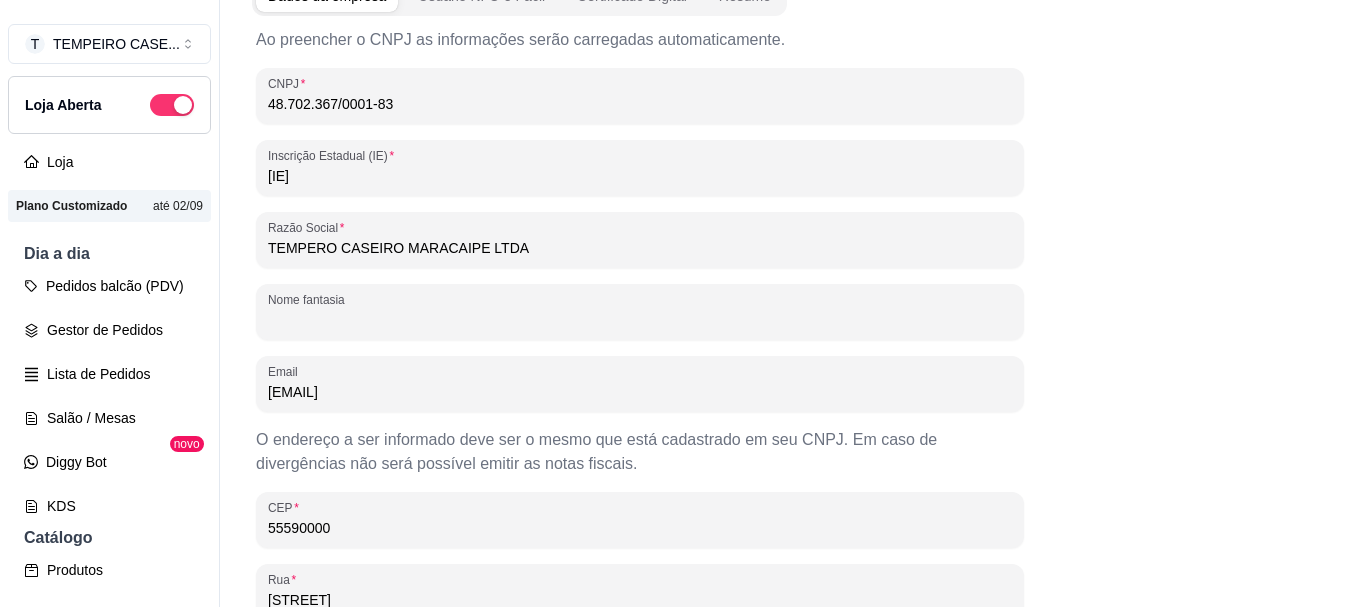 paste on "TEMPERO CASEIRO MARACAIPE" 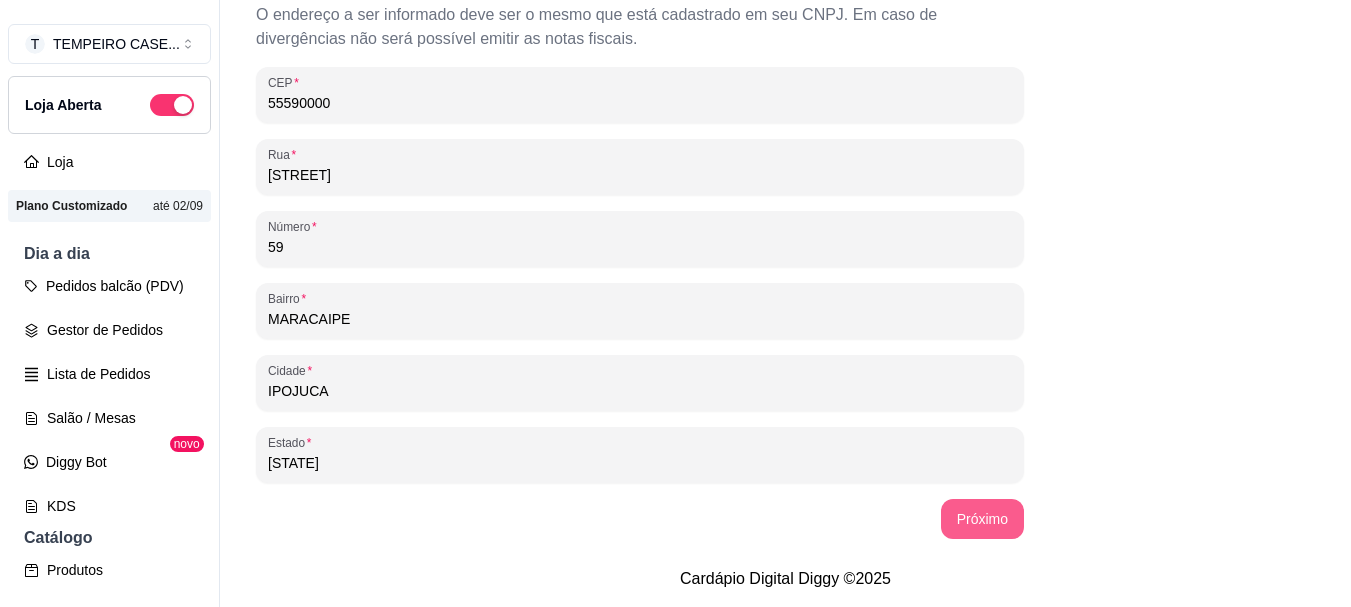 type on "TEMPERO CASEIRO MARACAIPE" 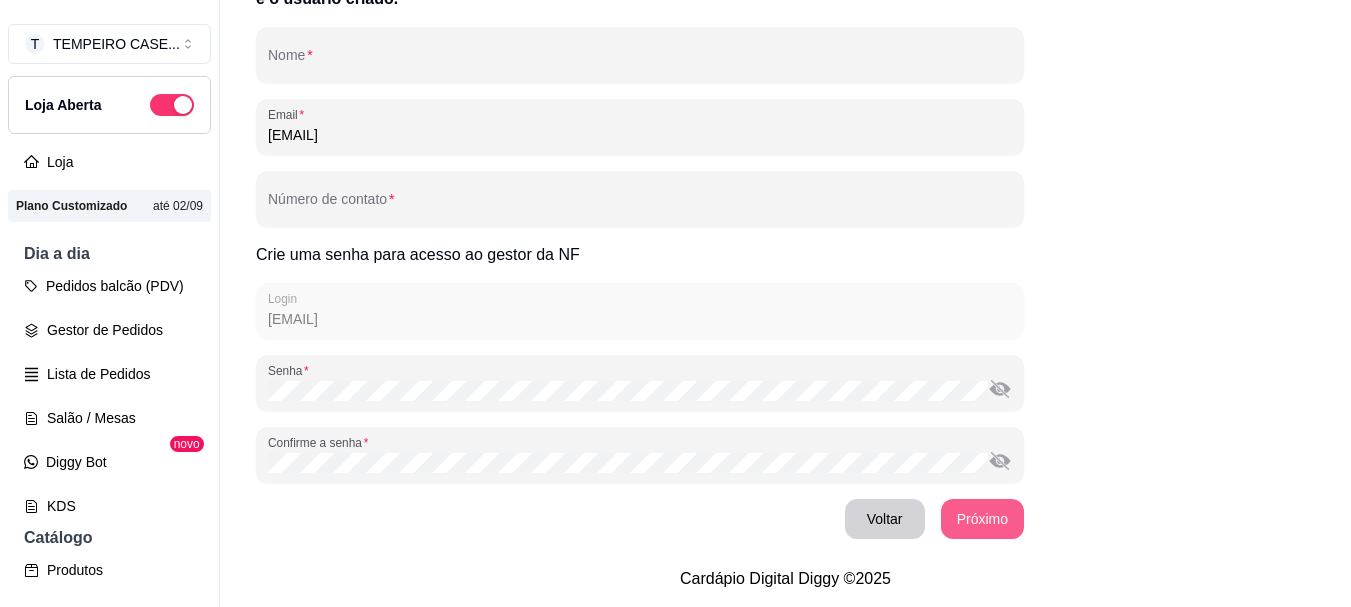scroll, scrollTop: 308, scrollLeft: 0, axis: vertical 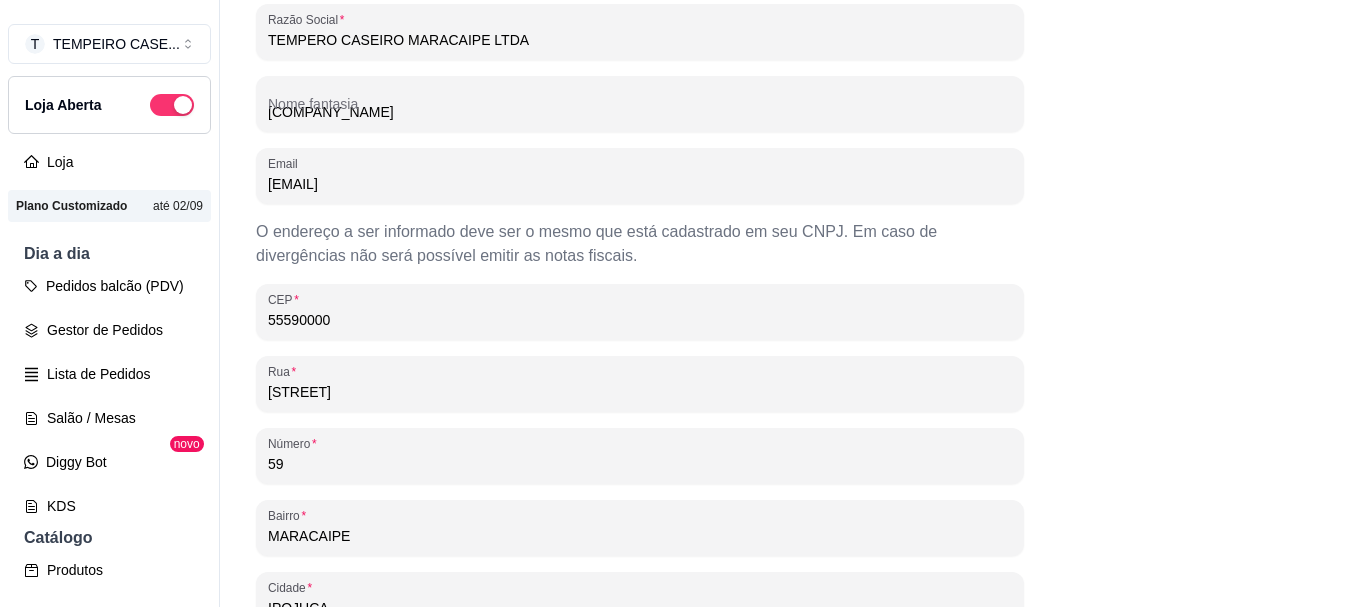 drag, startPoint x: 469, startPoint y: 176, endPoint x: 229, endPoint y: 172, distance: 240.03333 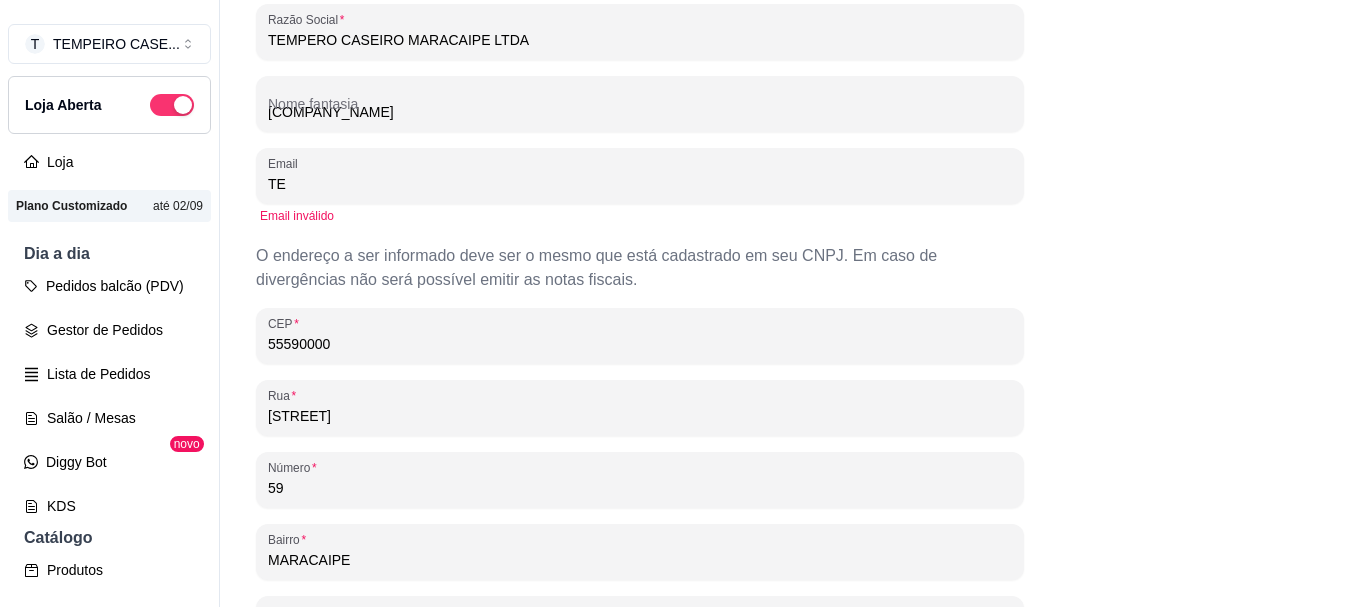 type on "T" 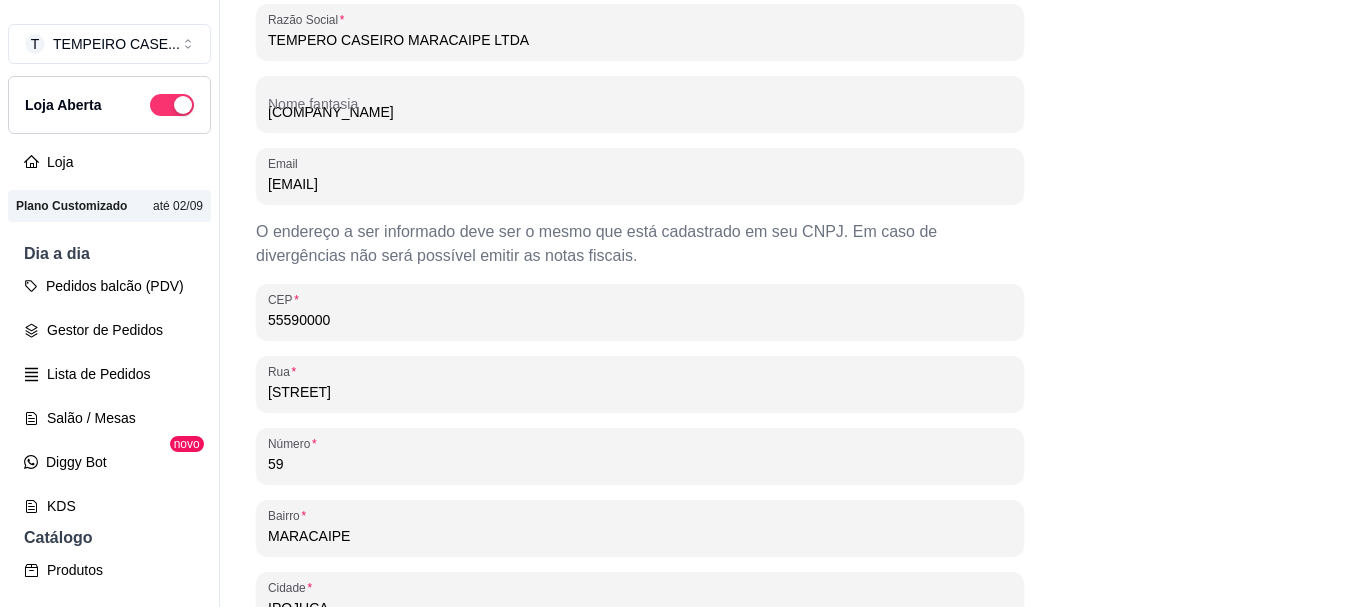 type on "[EMAIL]" 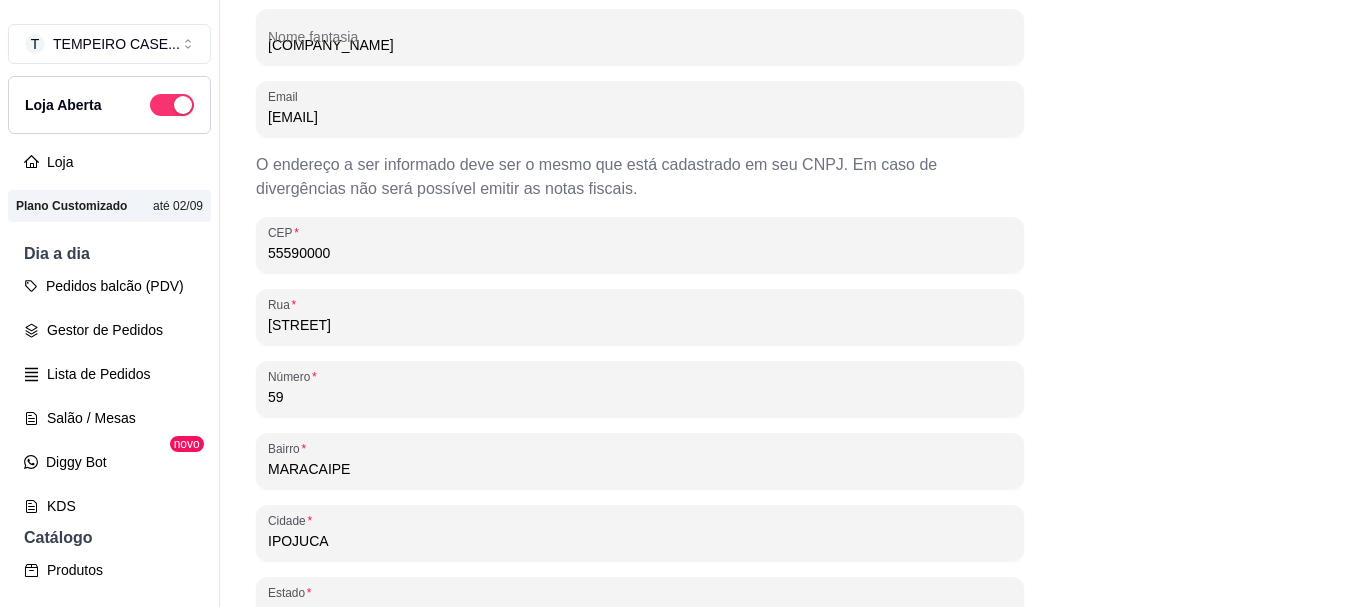 scroll, scrollTop: 540, scrollLeft: 0, axis: vertical 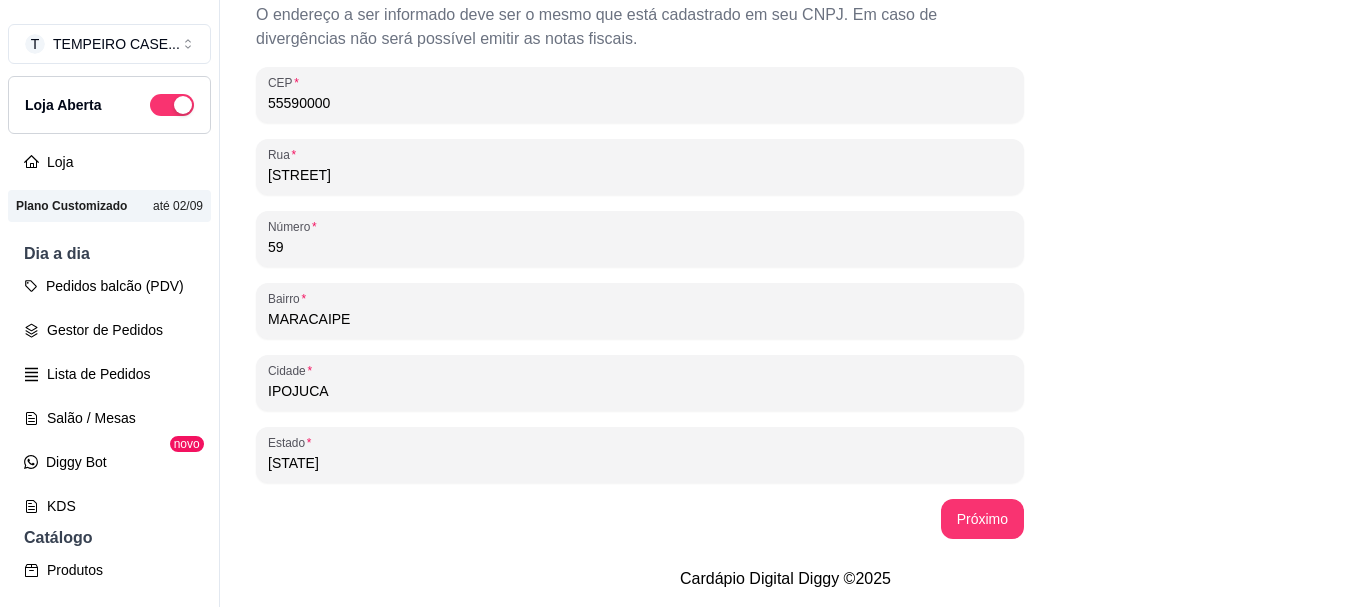 click on "Ao preencher o CNPJ as informações serão carregadas automaticamente. CNPJ 48.702.367/0001-83 Inscrição Estadual (IE) 107643561 Razão Social TEMPERO CASEIRO MARACAIPE LTDA Nome fantasia TEMPERO CASEIRO MARACAIPE Email temperocaseiromaracaipe@gmail.com O endereço a ser informado deve ser o mesmo que está cadastrado em seu CNPJ. Em caso de divergências não será possível emitir as notas fiscais. CEP 55590000 Rua RUA JULIA MARIA GOUVEIA DA SILVA Número 59 Bairro MARACAIPE Cidade IPOJUCA Estado PE Próximo" at bounding box center [785, 71] 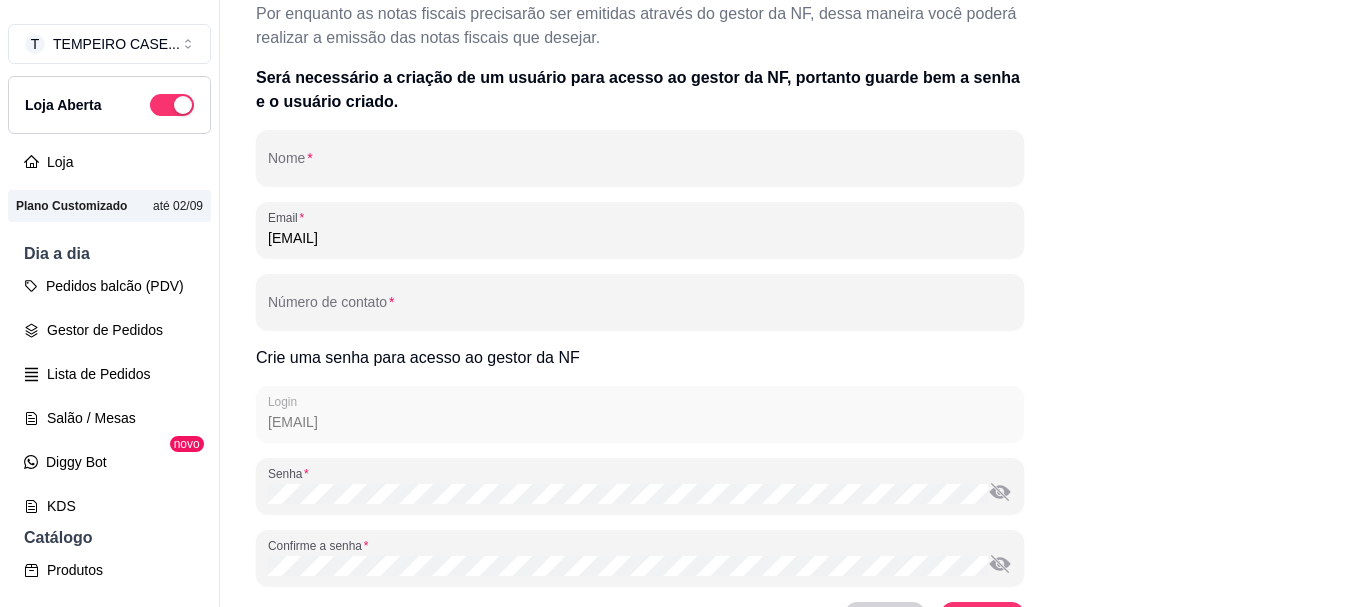 scroll, scrollTop: 8, scrollLeft: 0, axis: vertical 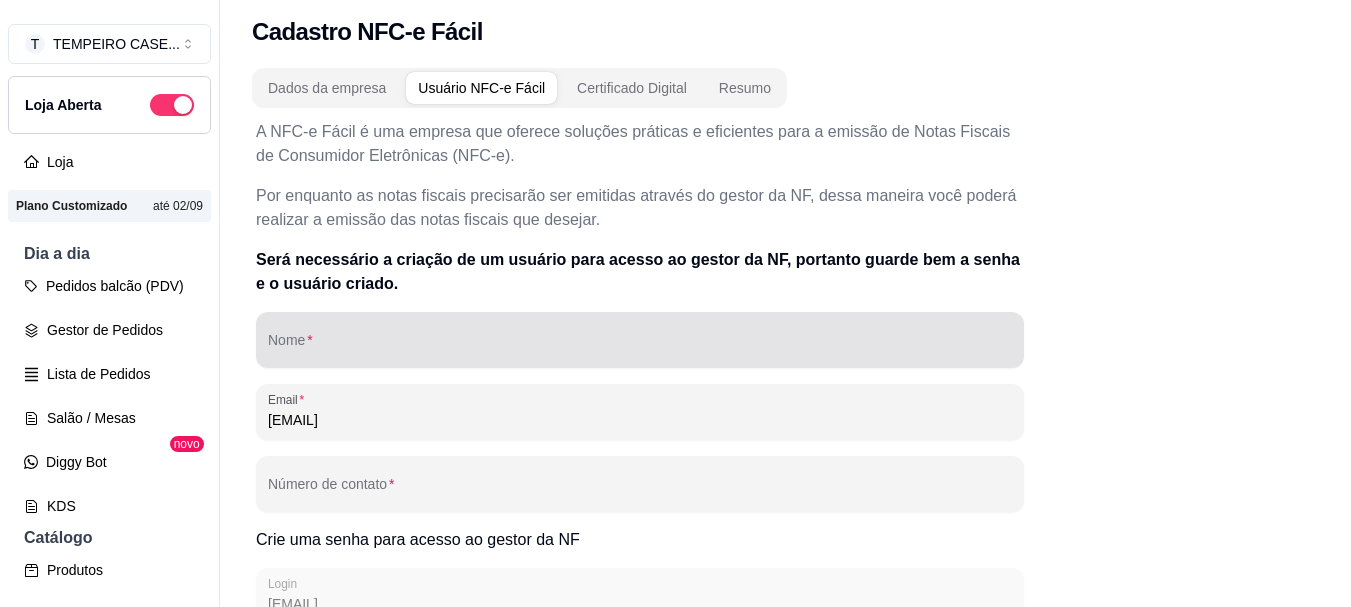 click on "Nome" at bounding box center (640, 348) 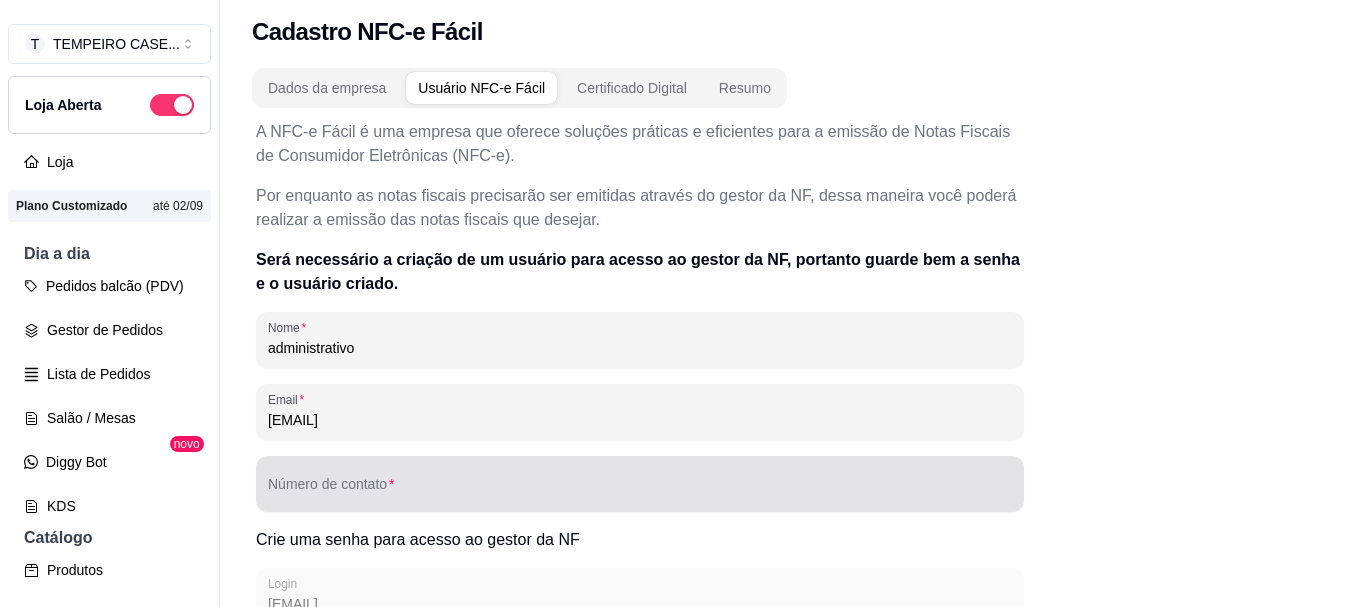 type on "administrativo" 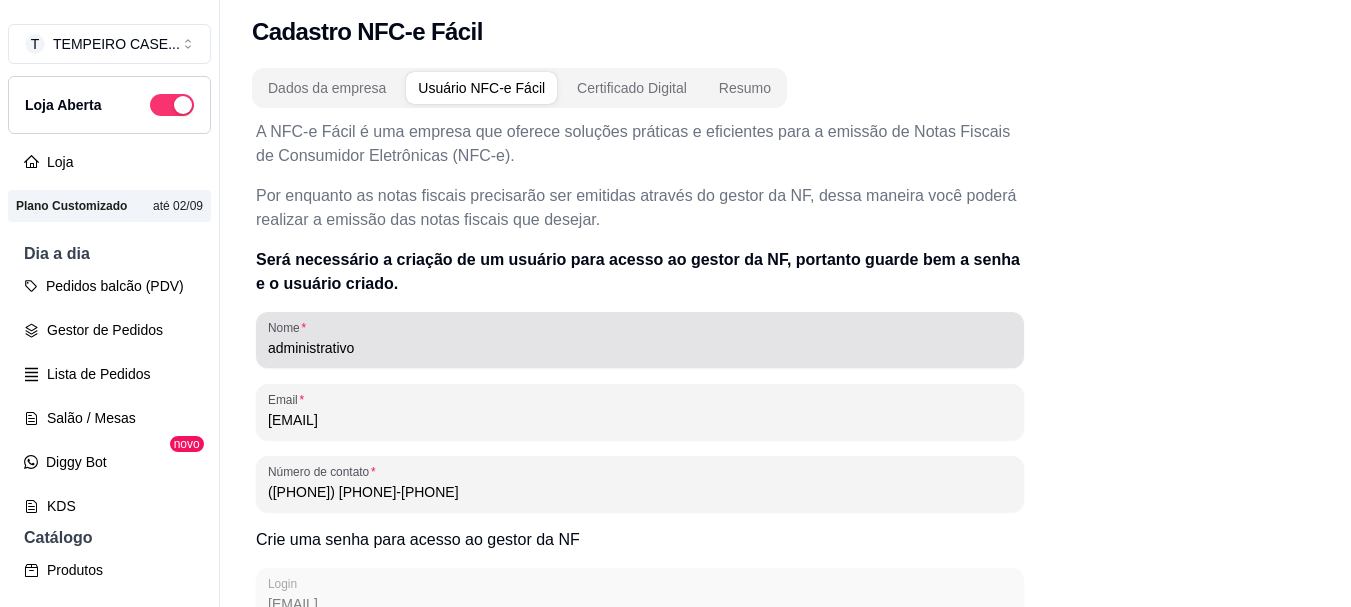 type on "(21) 9763-0217" 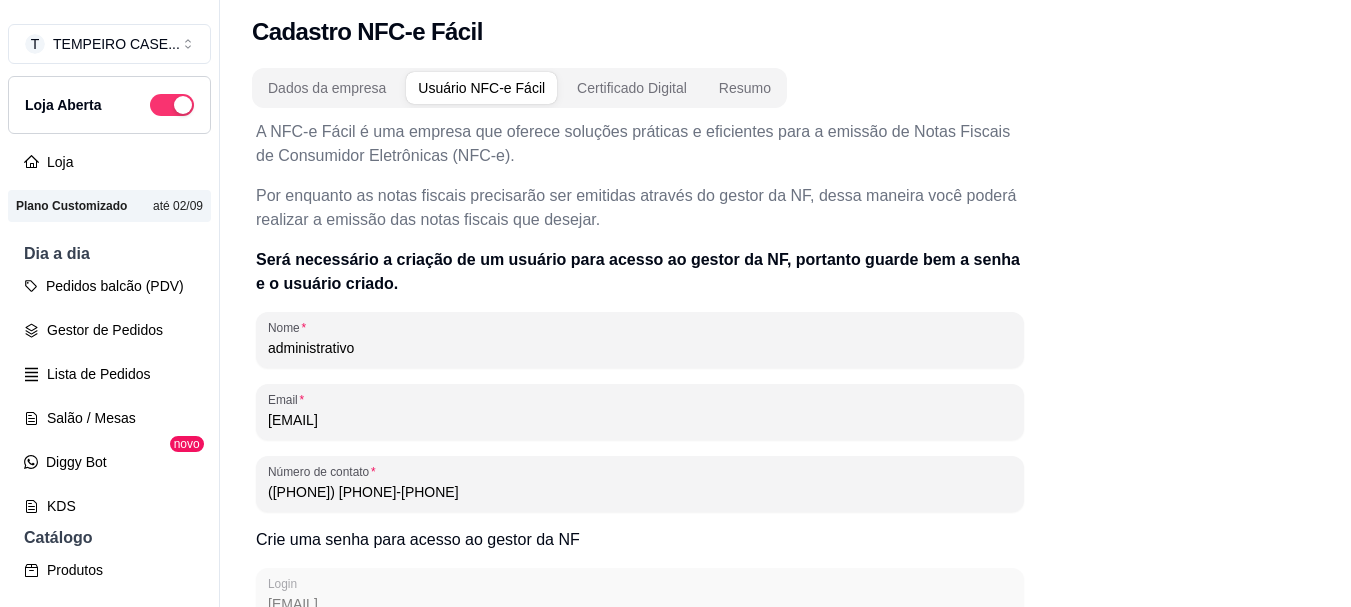 drag, startPoint x: 374, startPoint y: 354, endPoint x: 223, endPoint y: 355, distance: 151.00331 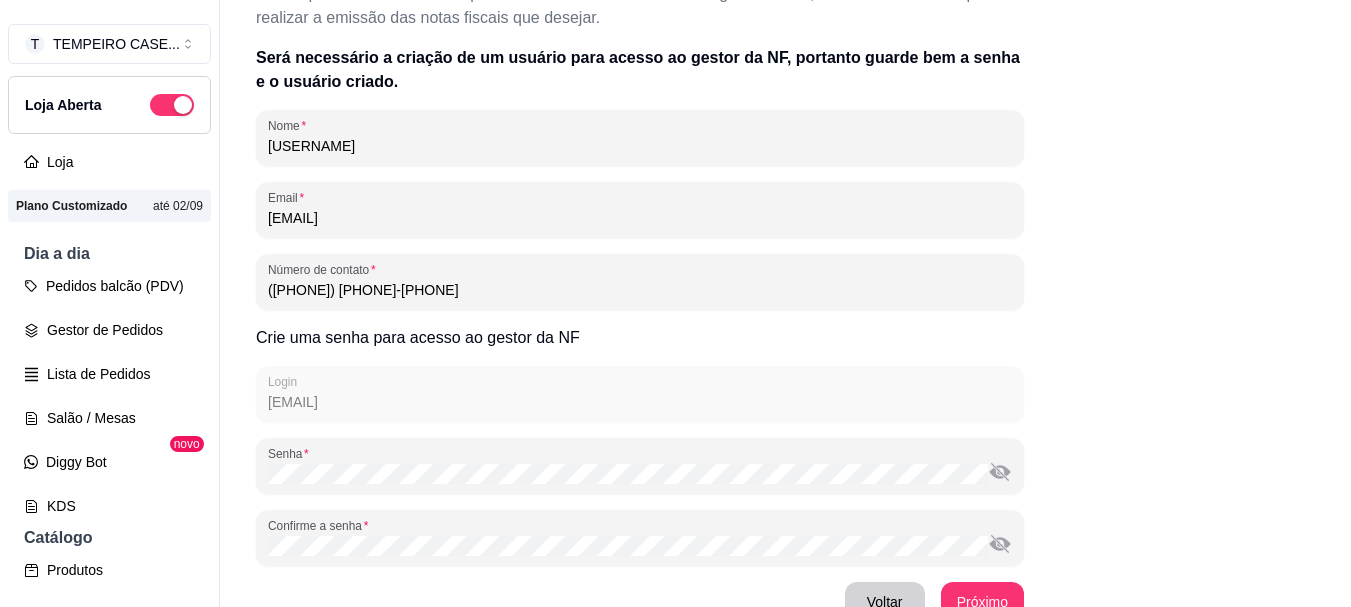 scroll, scrollTop: 308, scrollLeft: 0, axis: vertical 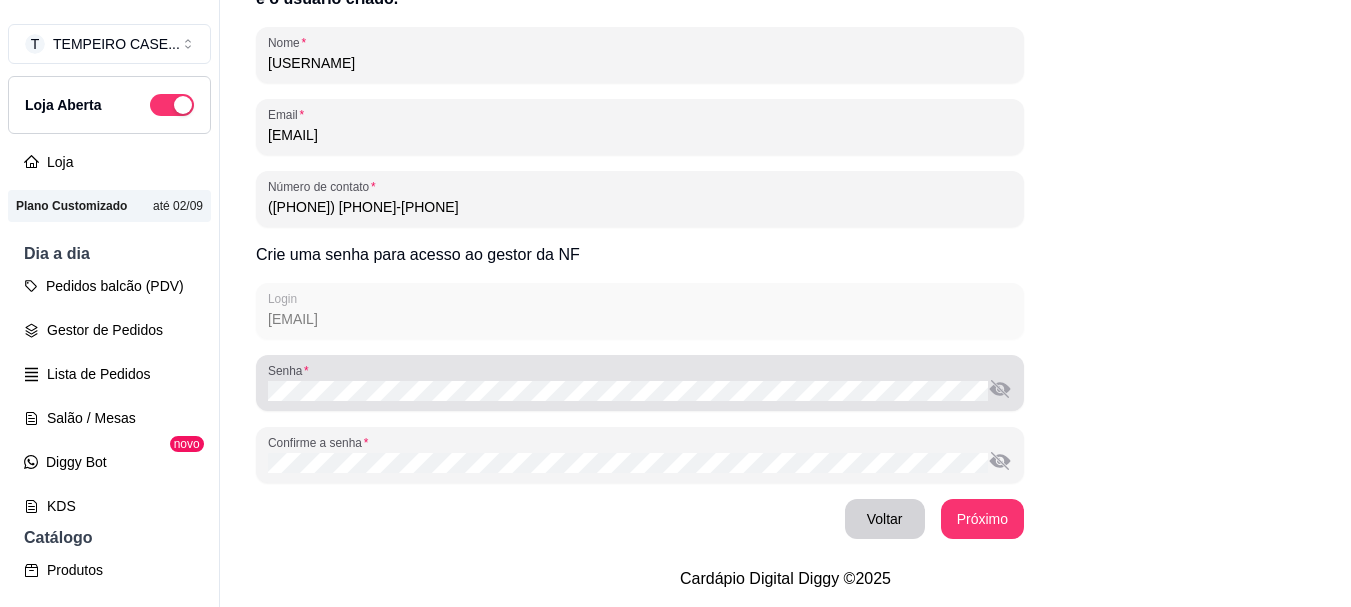 type on "matheus" 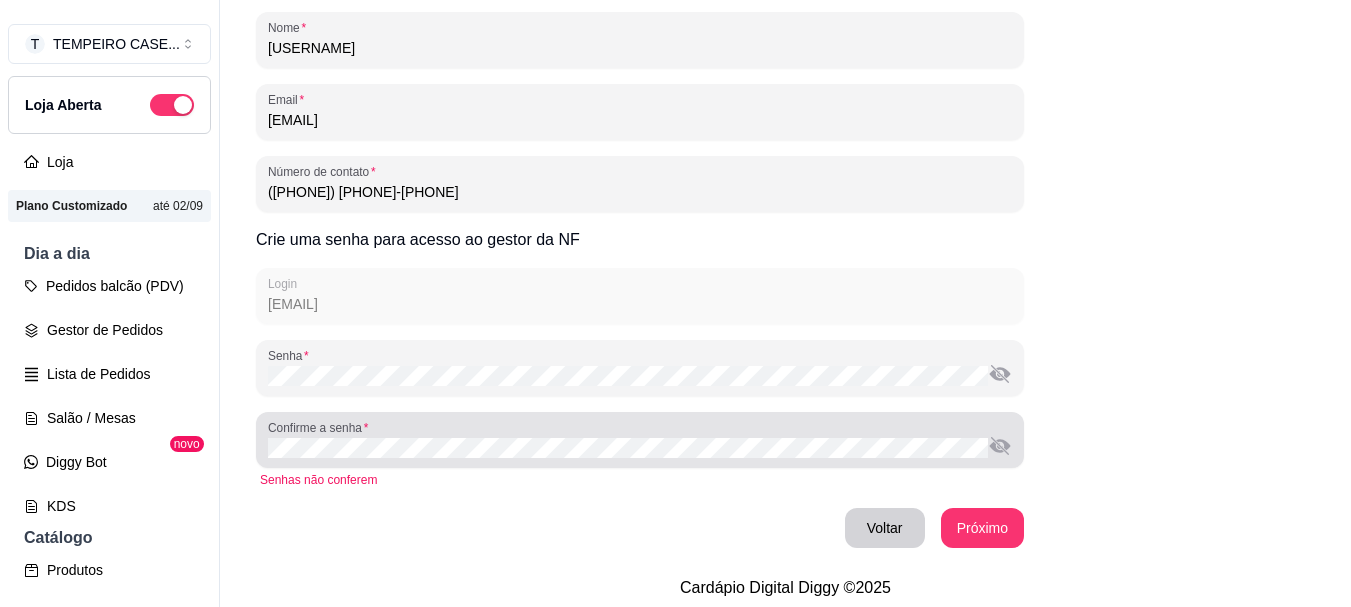 click on "Confirme a senha" at bounding box center [640, 440] 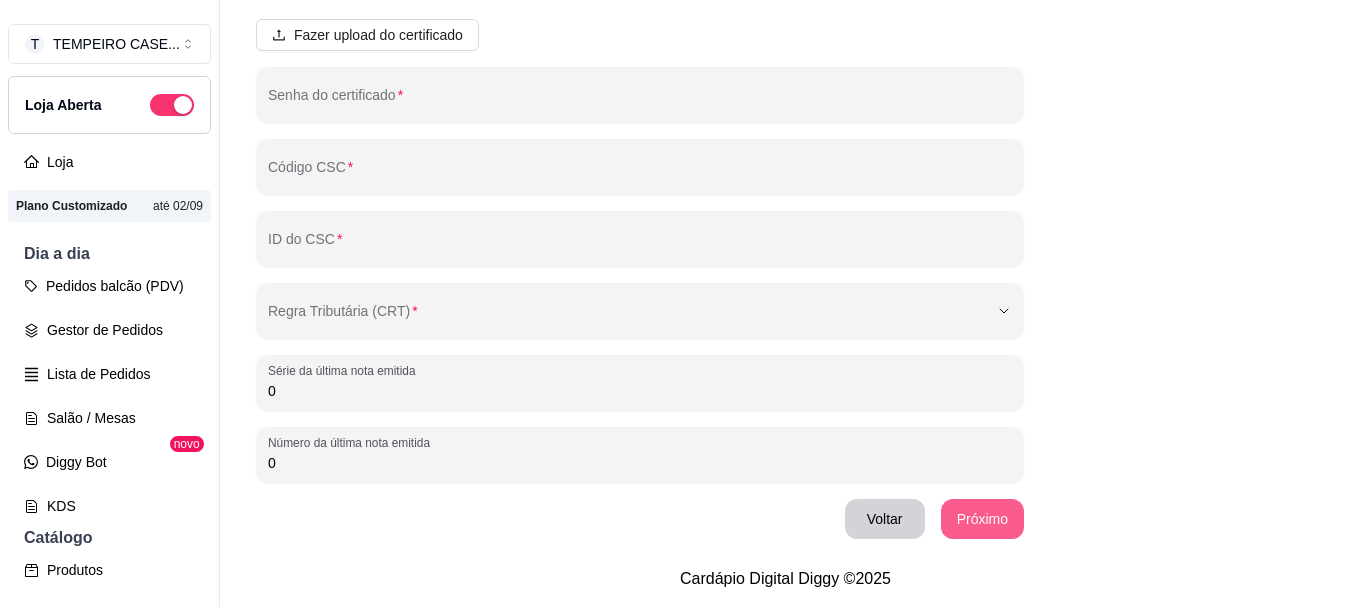 scroll, scrollTop: 164, scrollLeft: 0, axis: vertical 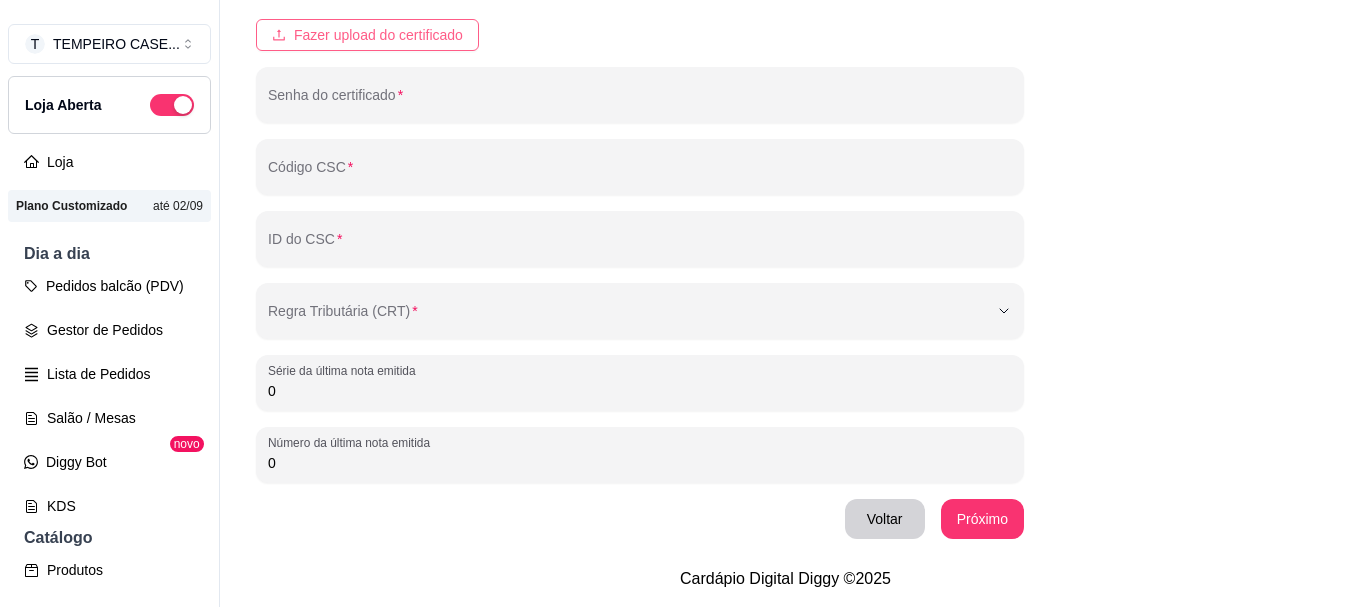 click on "Fazer upload do certificado" at bounding box center (378, 35) 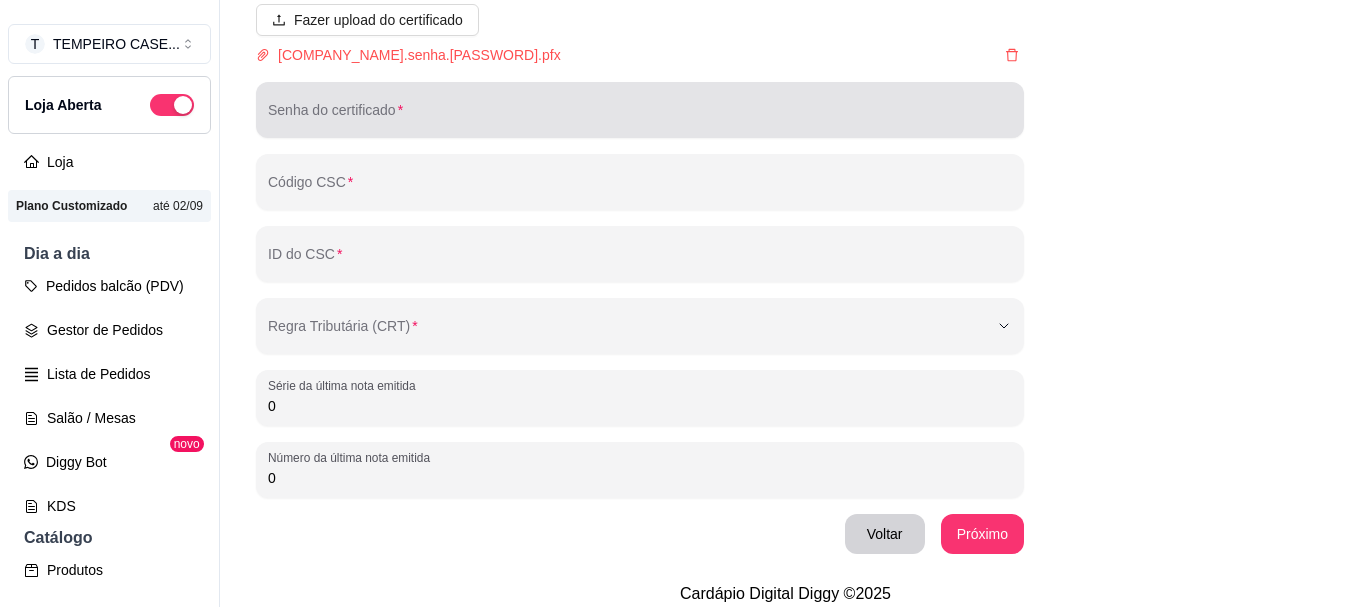 click on "Senha do certificado" at bounding box center (640, 118) 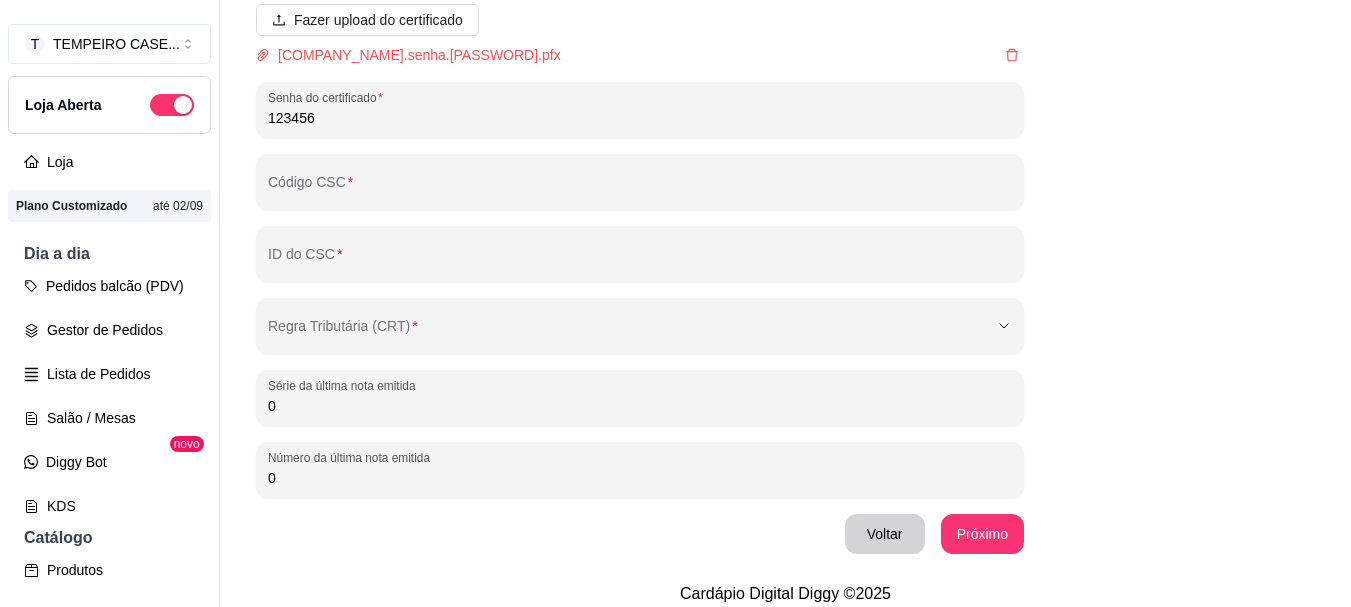 type on "123456" 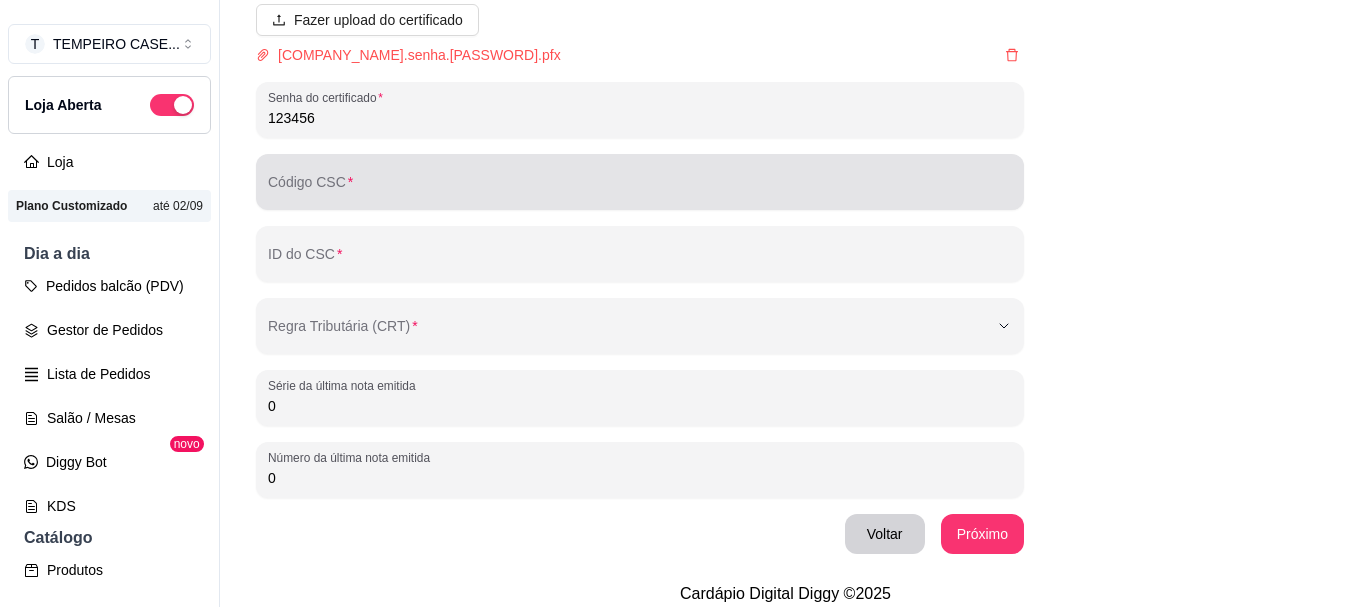 click at bounding box center [640, 182] 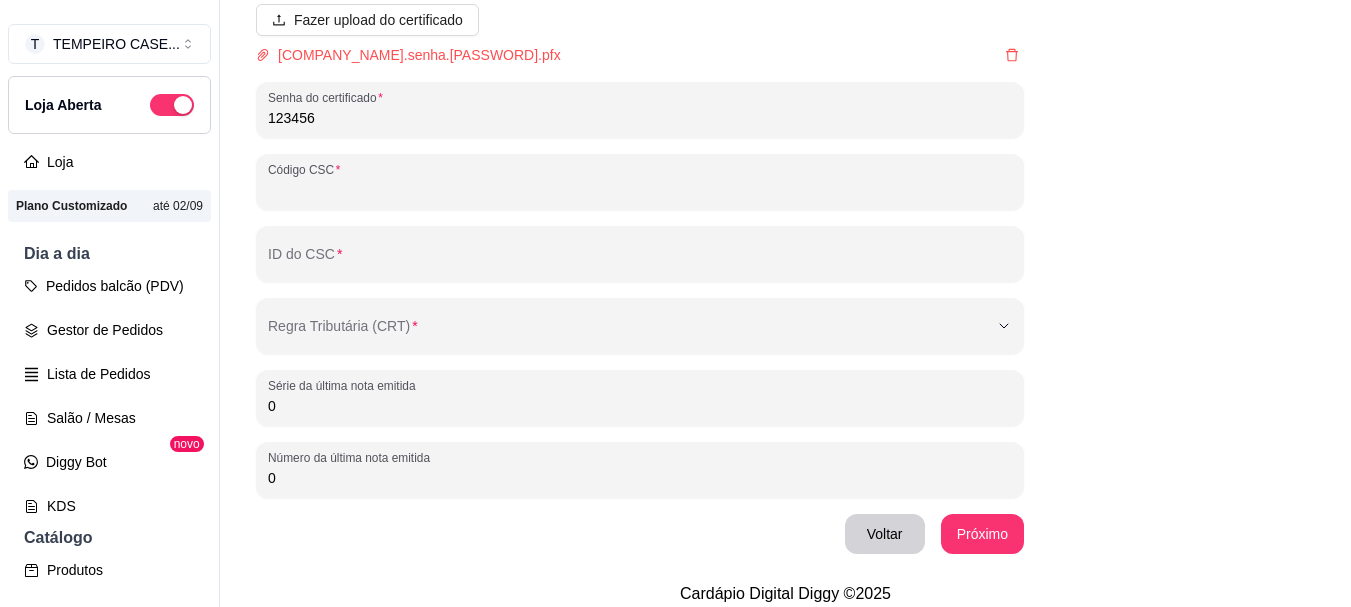 paste on "4C637140-C9B0-4FD0-AE6F-B29AF82157DD" 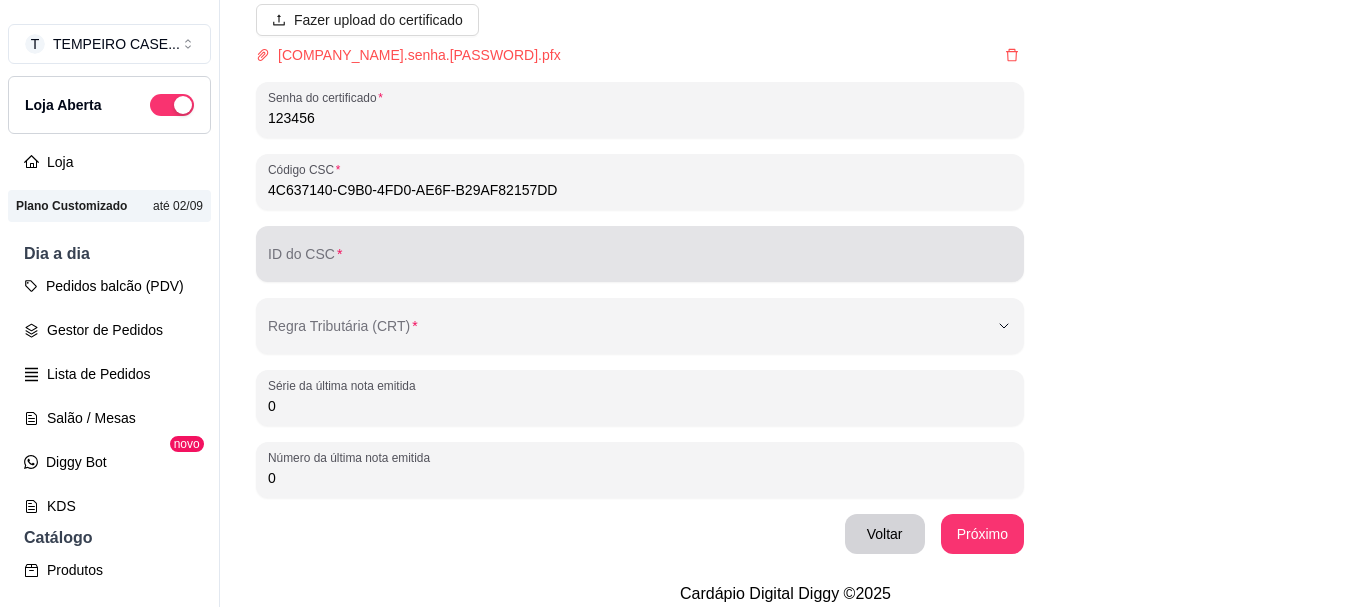 type on "4C637140-C9B0-4FD0-AE6F-B29AF82157DD" 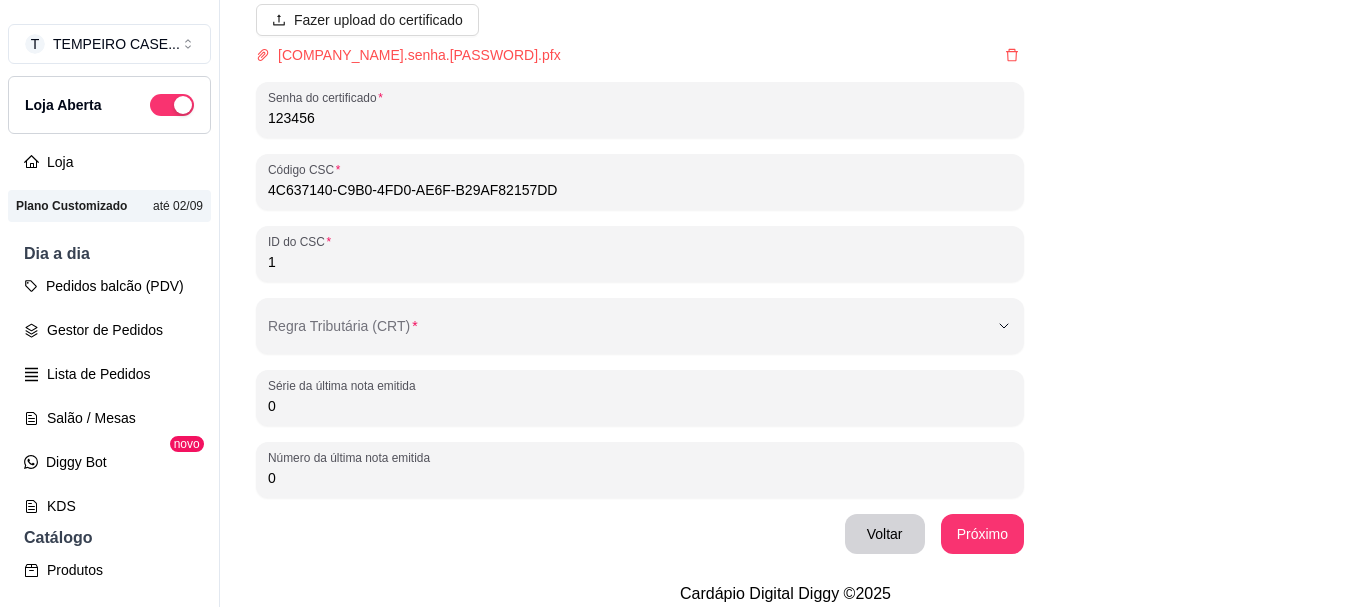 type on "1" 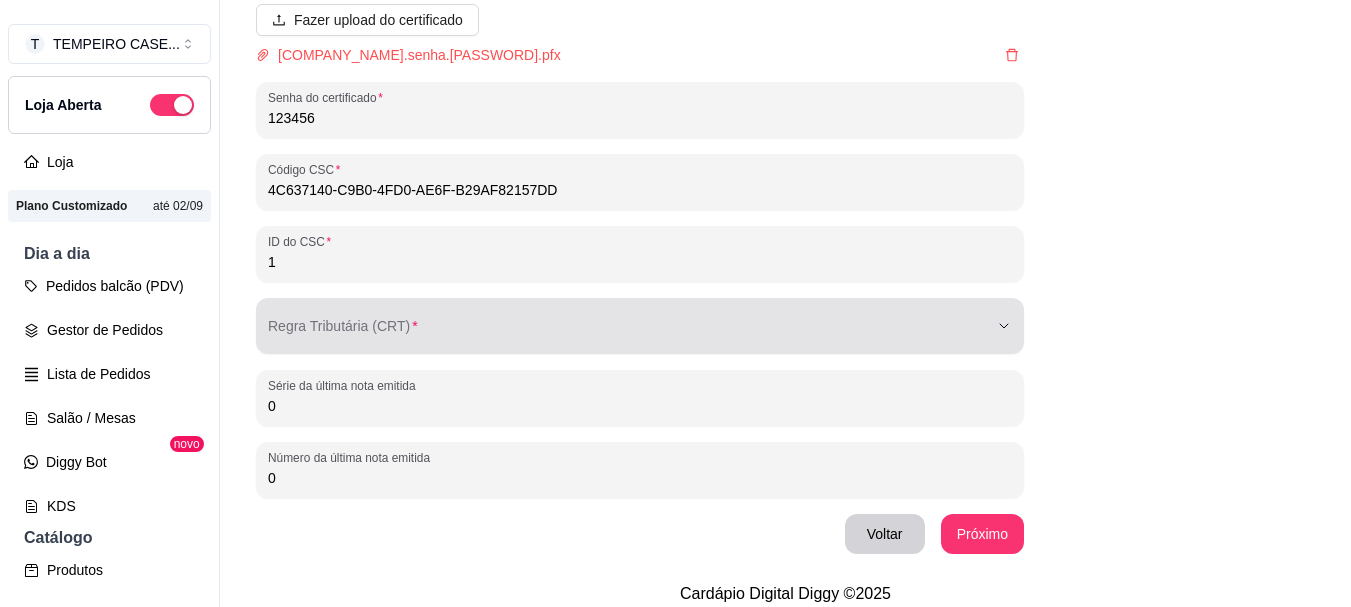 click on "Regra Tributária (CRT)" at bounding box center (640, 326) 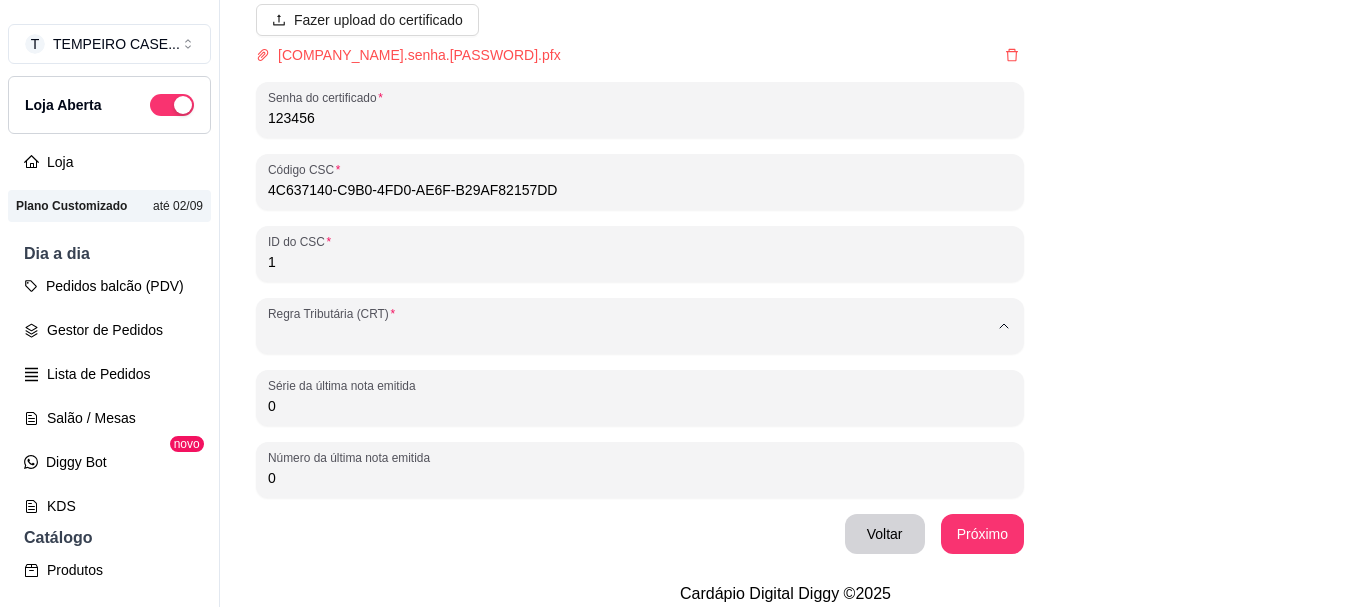click on "1 - Simples Nacional" at bounding box center [630, 381] 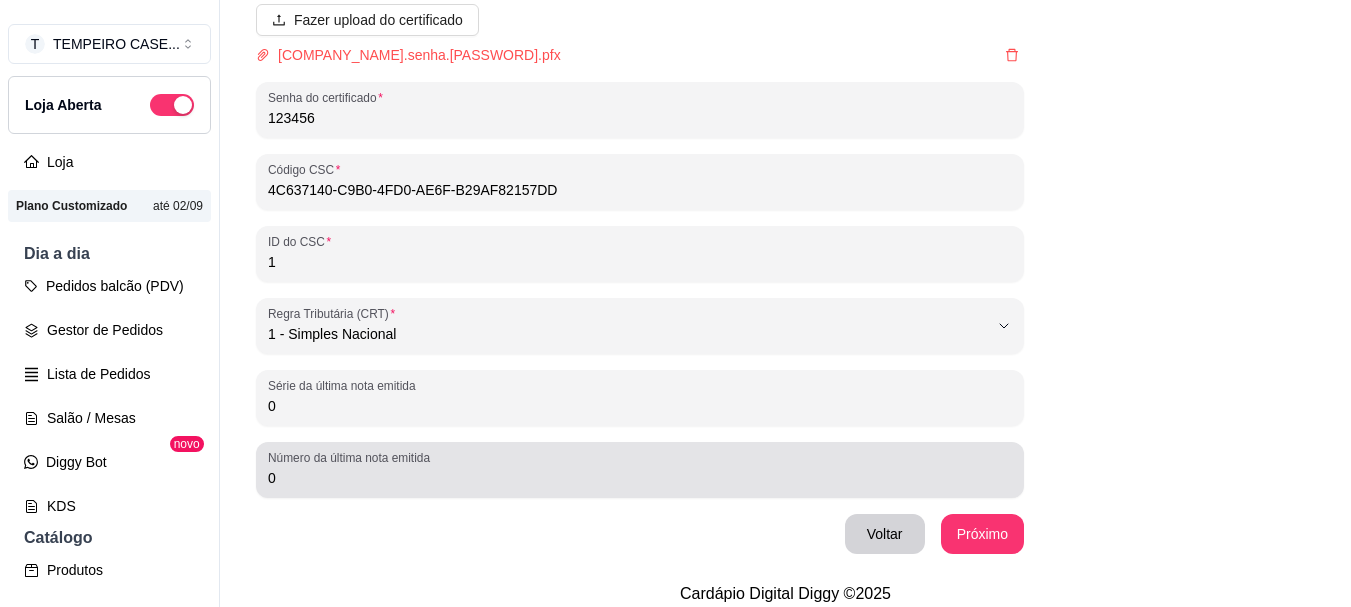 click on "Série da última nota emitida 0" at bounding box center (640, 398) 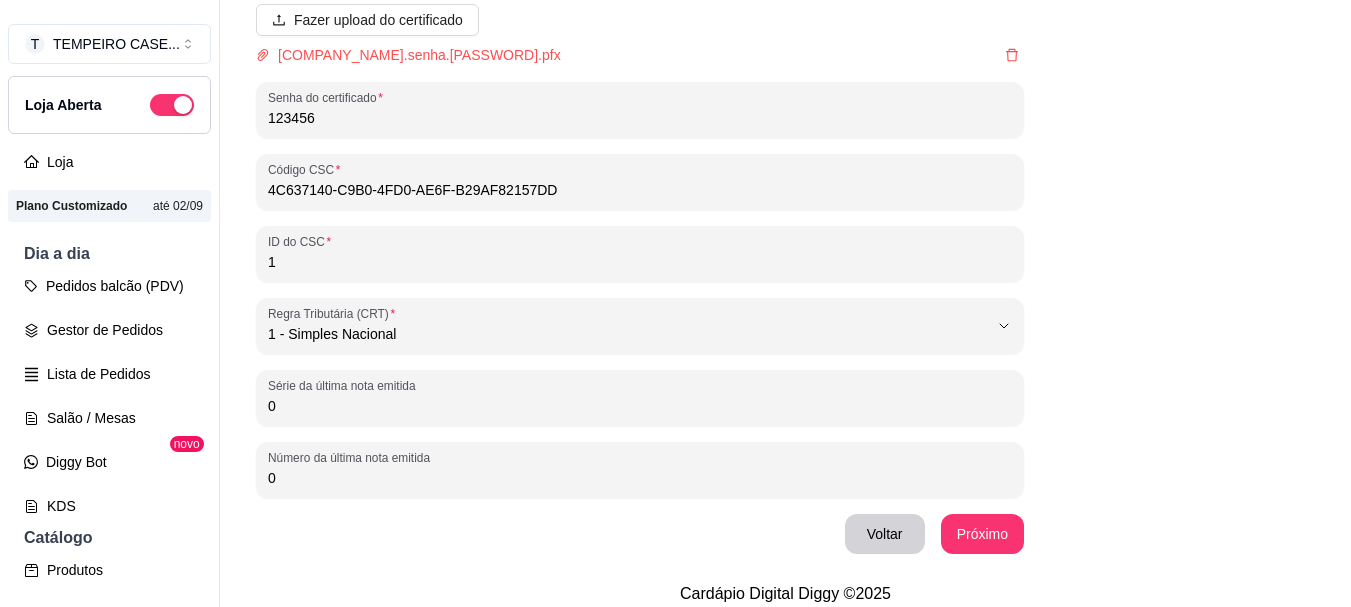 drag, startPoint x: 264, startPoint y: 413, endPoint x: 237, endPoint y: 413, distance: 27 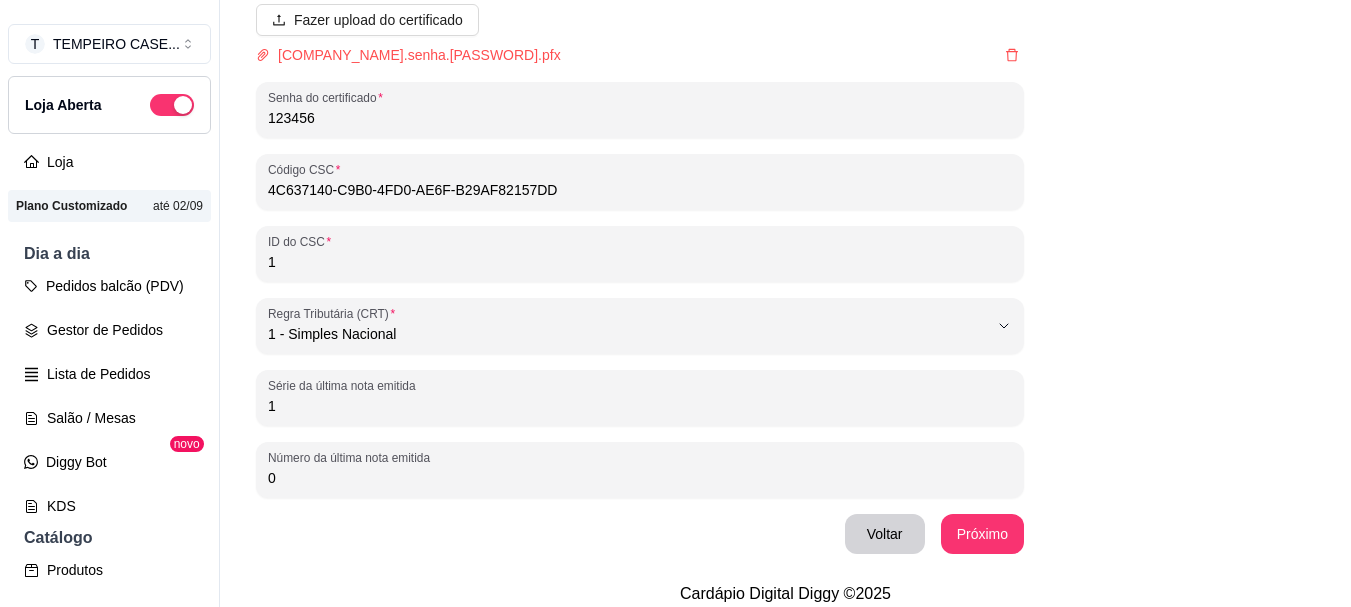 type on "1" 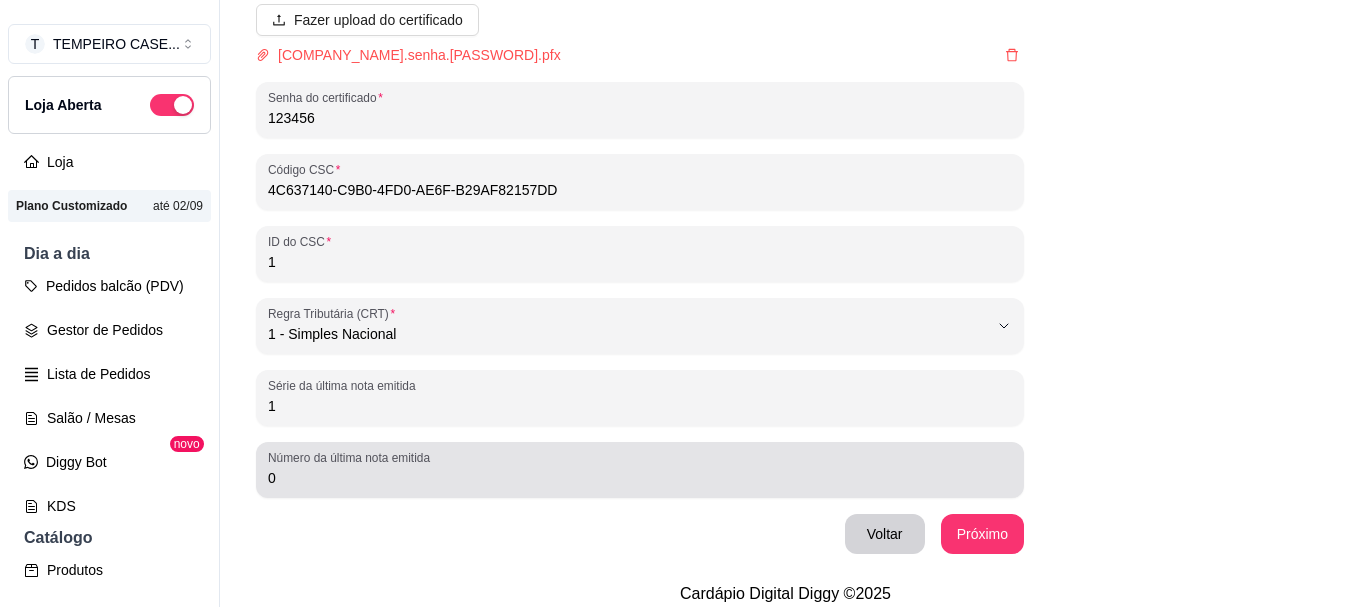 click on "0" at bounding box center (640, 478) 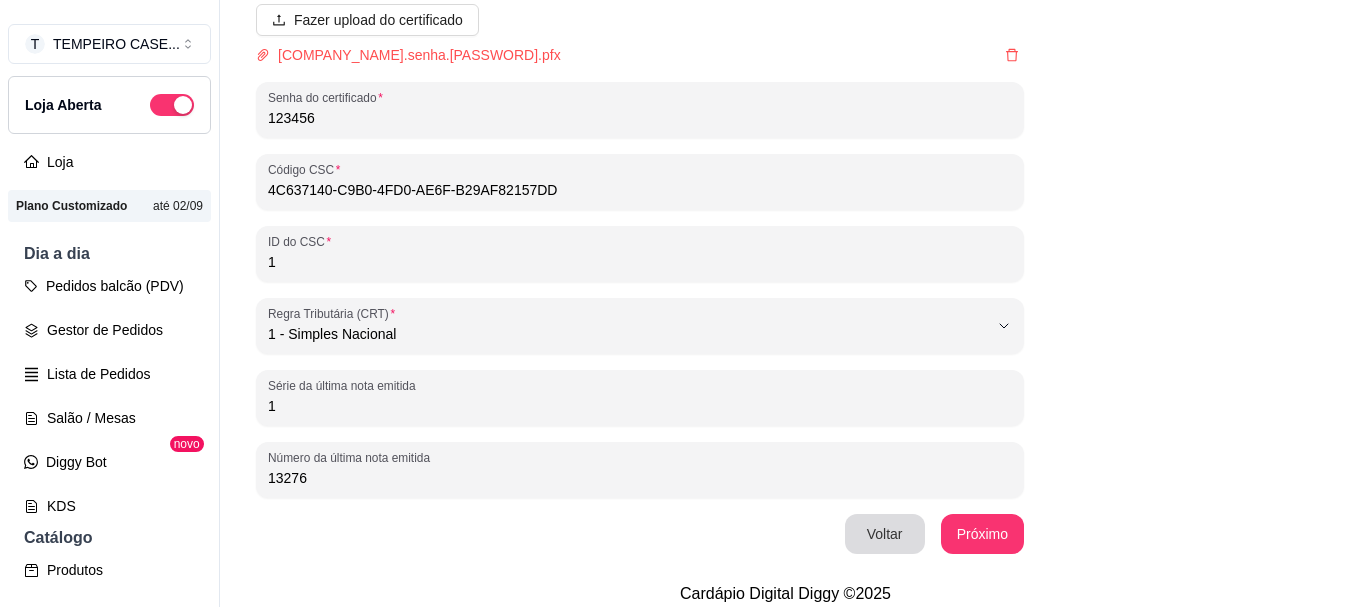 type on "13276" 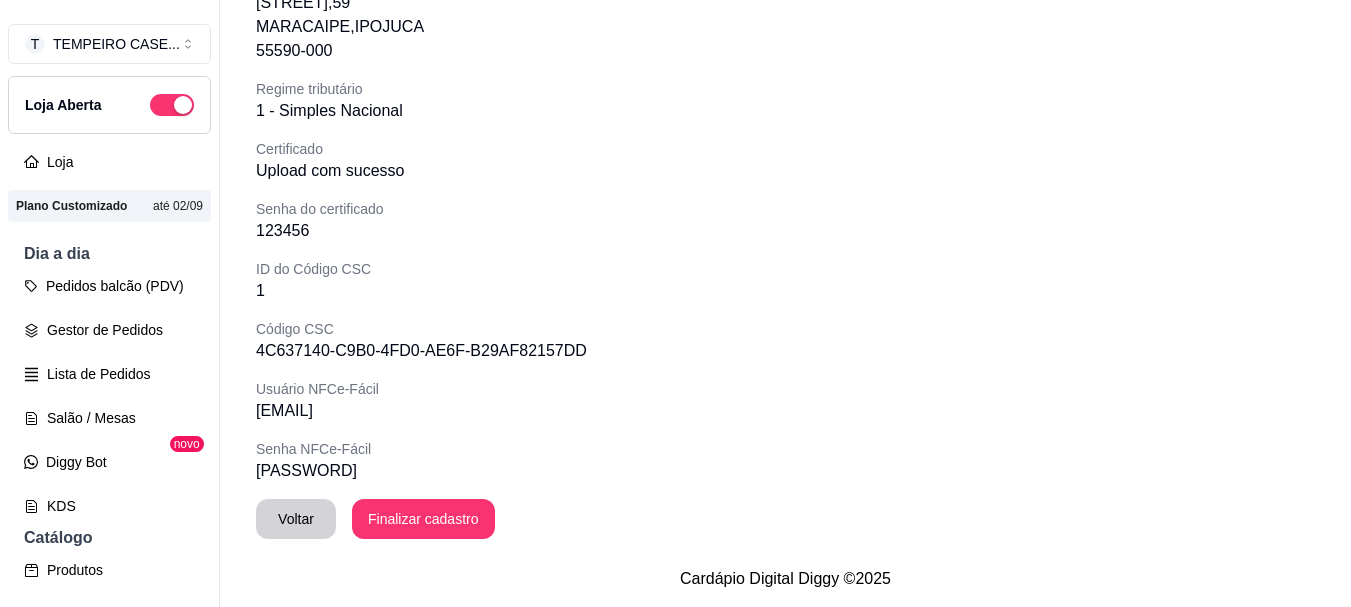 scroll, scrollTop: 428, scrollLeft: 0, axis: vertical 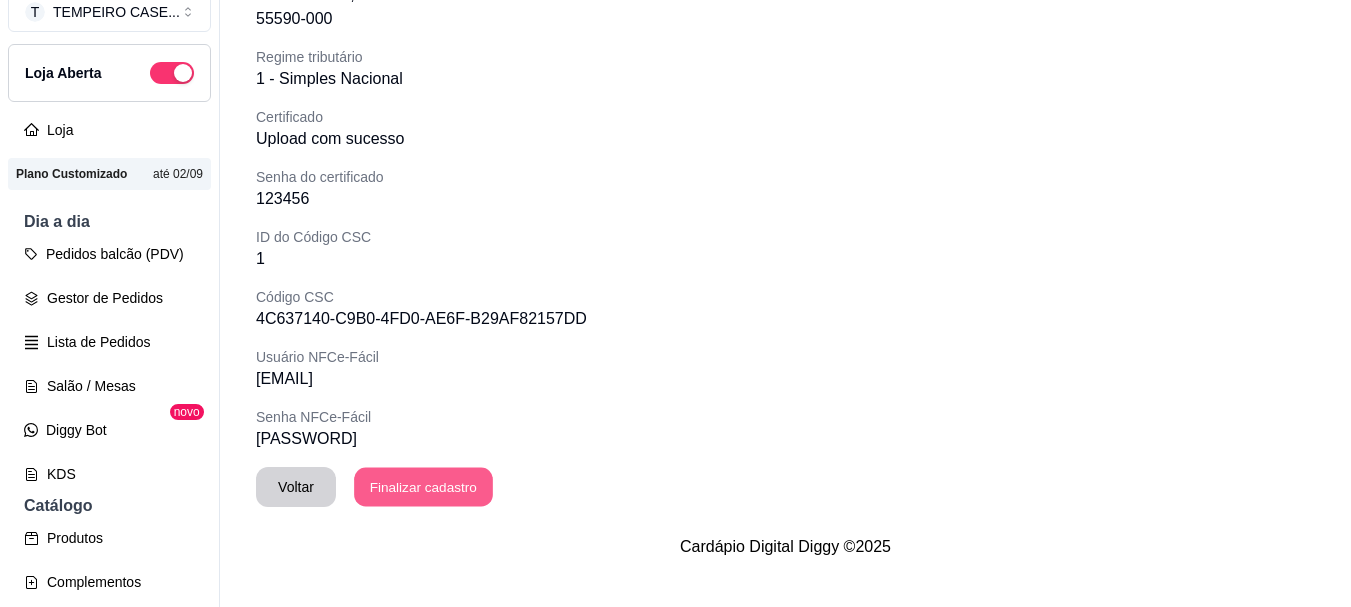 click on "Finalizar cadastro" at bounding box center [423, 487] 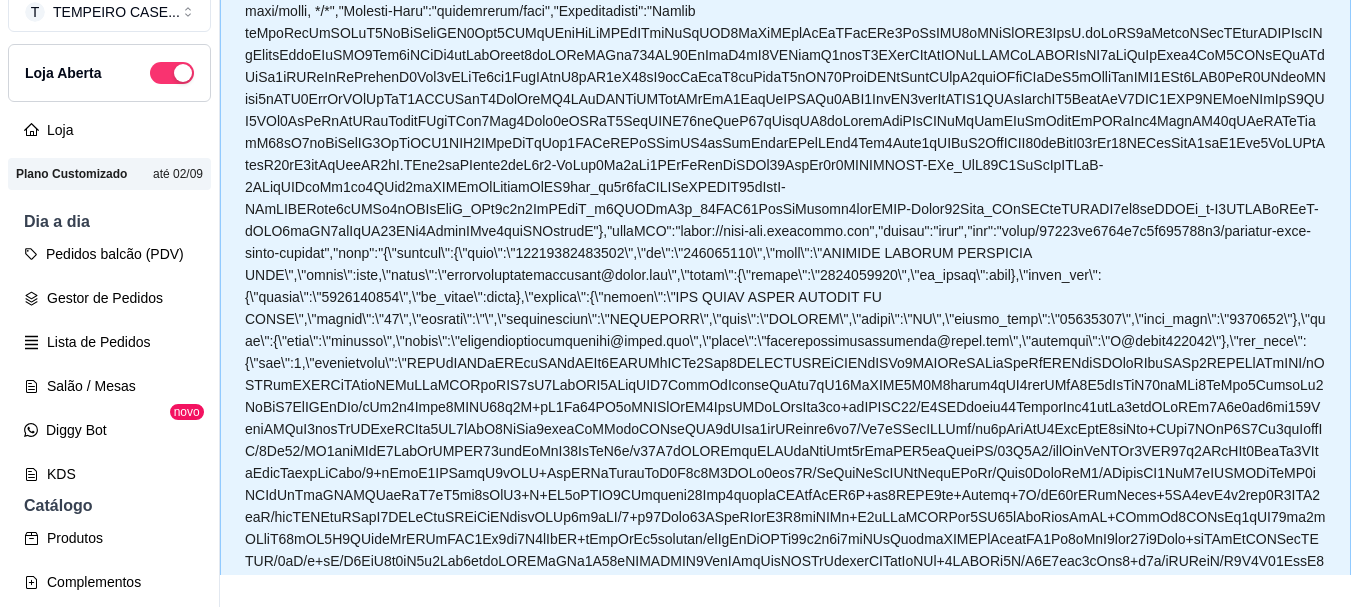 scroll, scrollTop: 0, scrollLeft: 0, axis: both 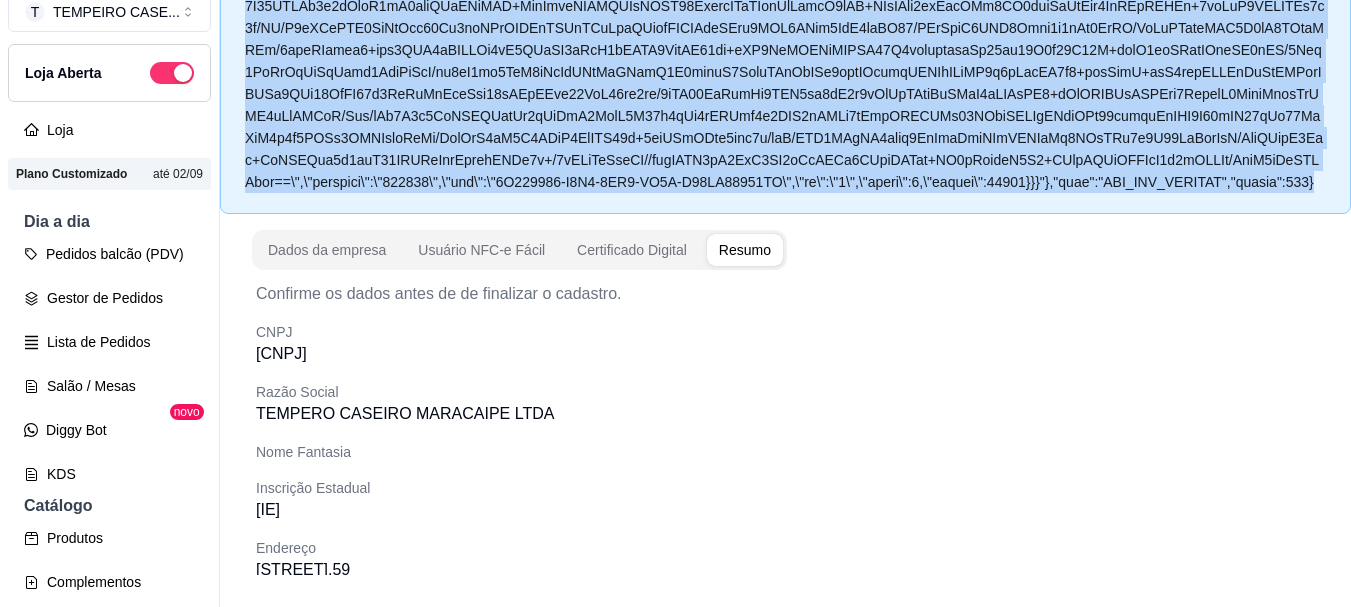 drag, startPoint x: 247, startPoint y: 83, endPoint x: 898, endPoint y: 229, distance: 667.1709 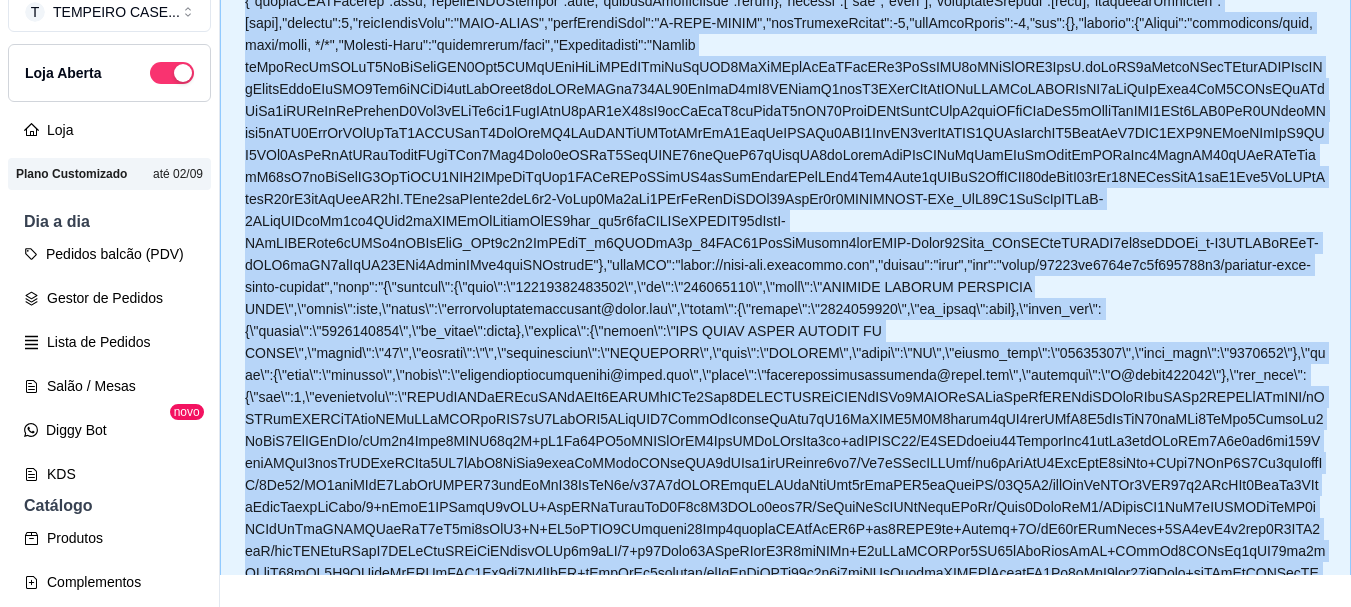 scroll, scrollTop: 158, scrollLeft: 0, axis: vertical 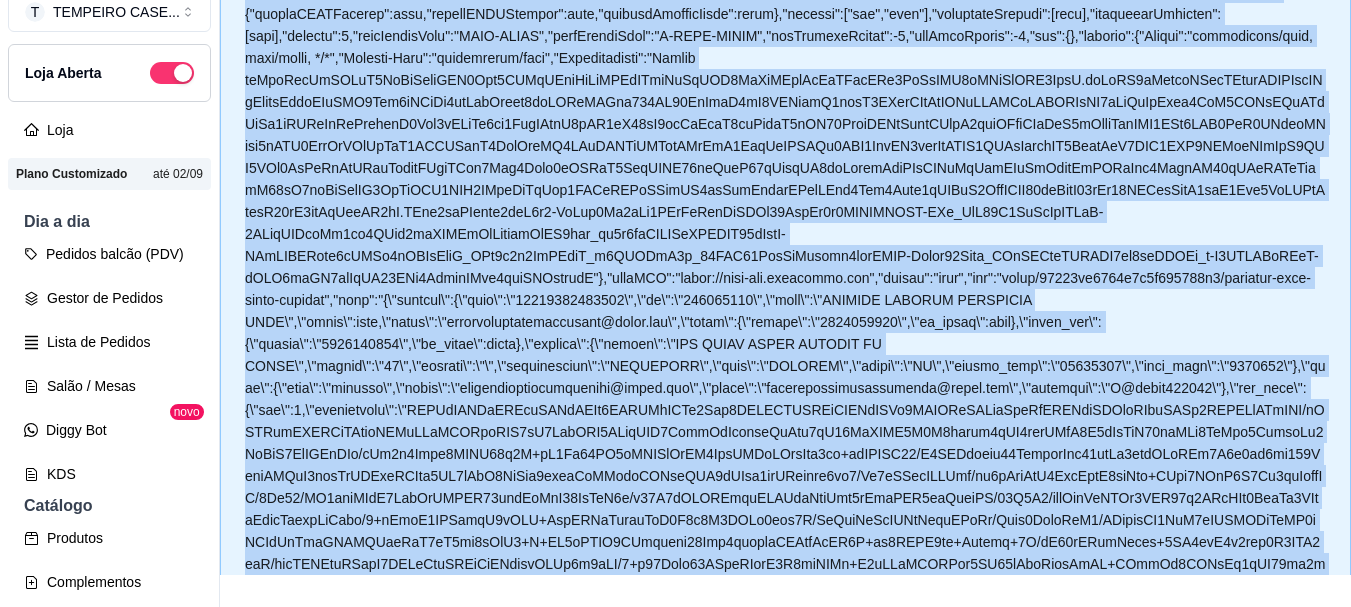 click at bounding box center (785, 575) 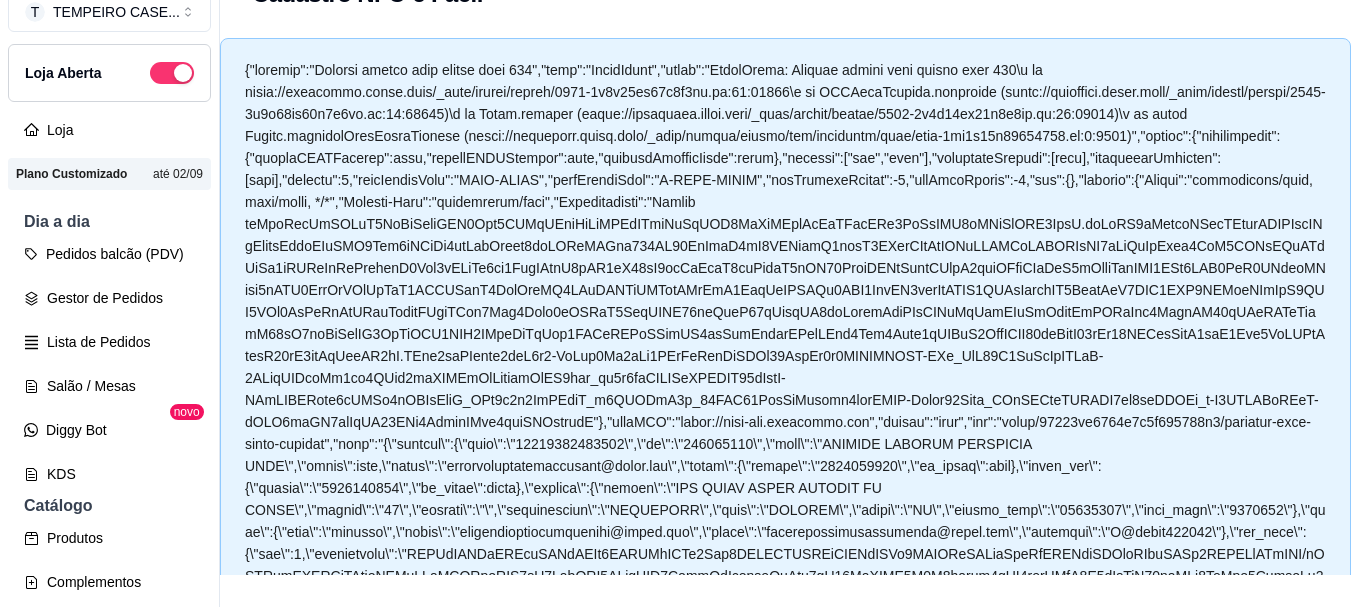 scroll, scrollTop: 0, scrollLeft: 0, axis: both 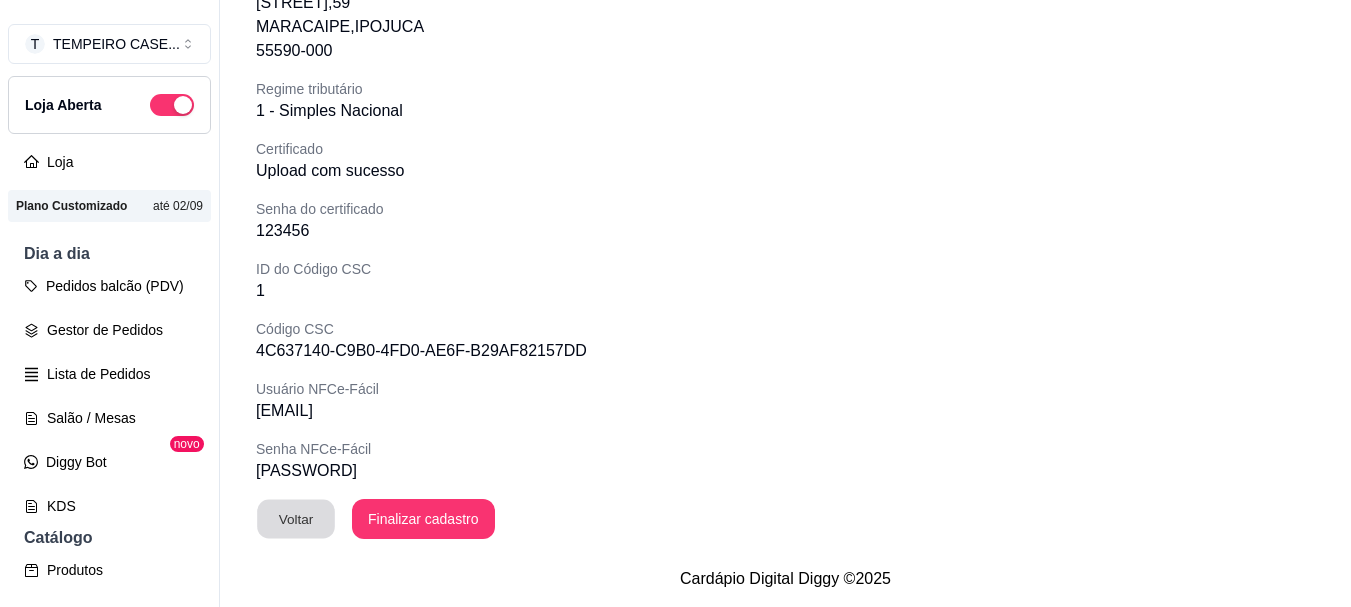 select on "1" 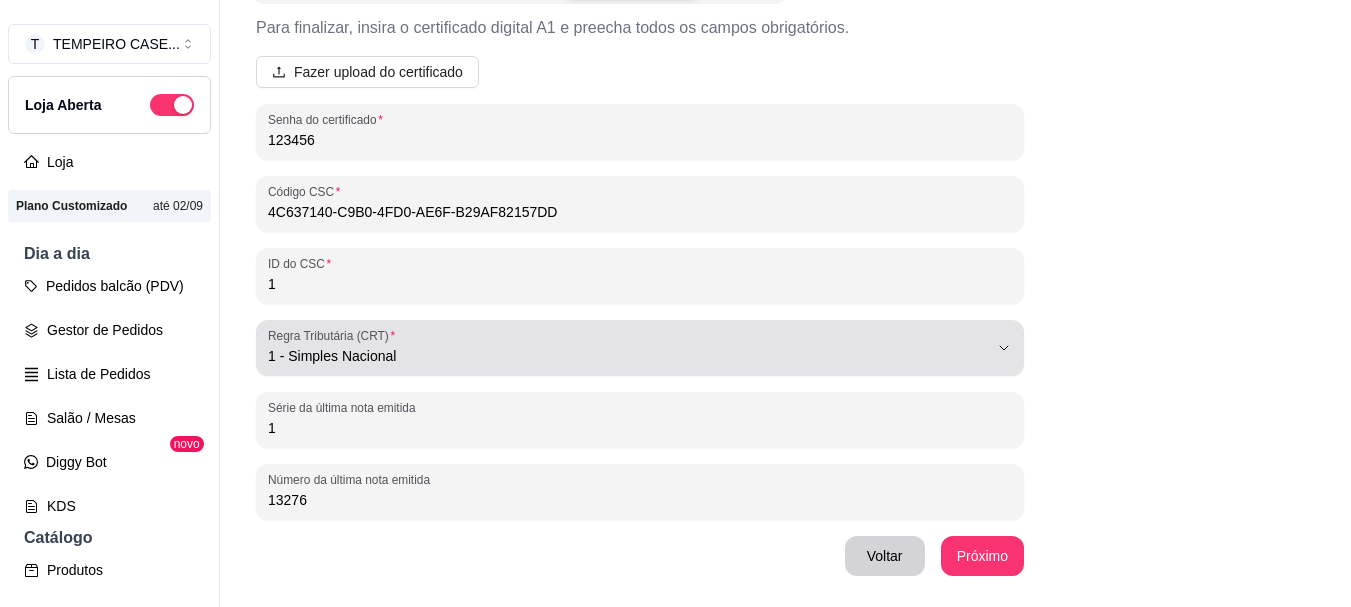 scroll, scrollTop: 1594, scrollLeft: 0, axis: vertical 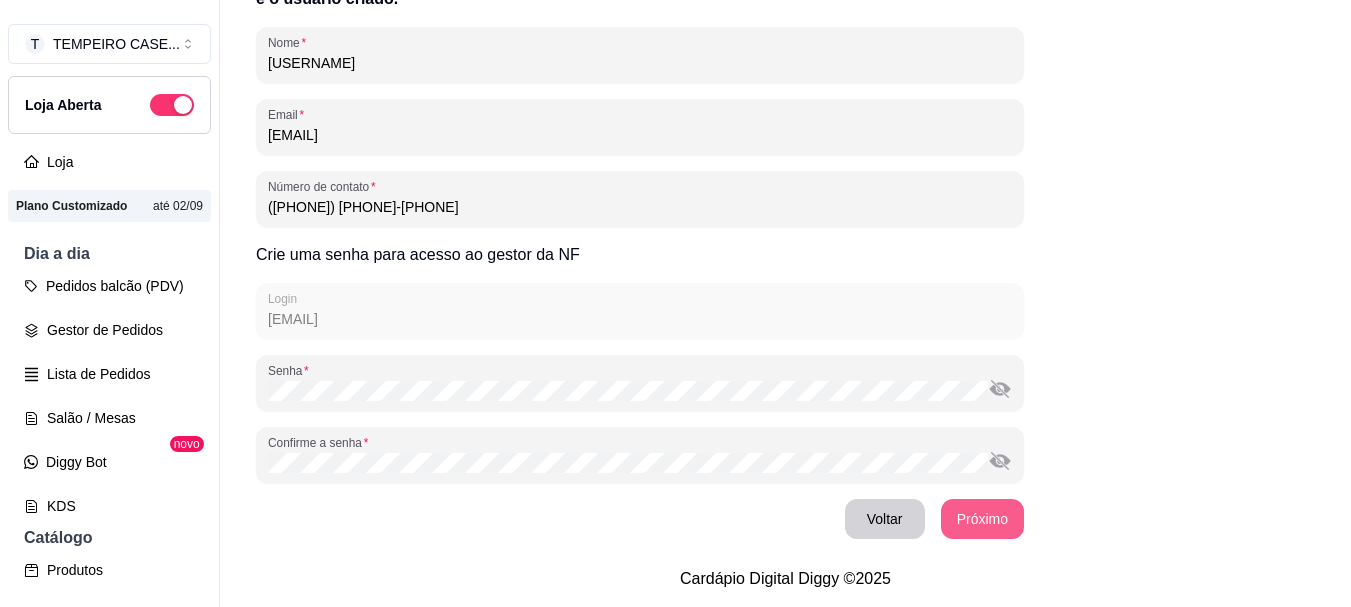 select on "1" 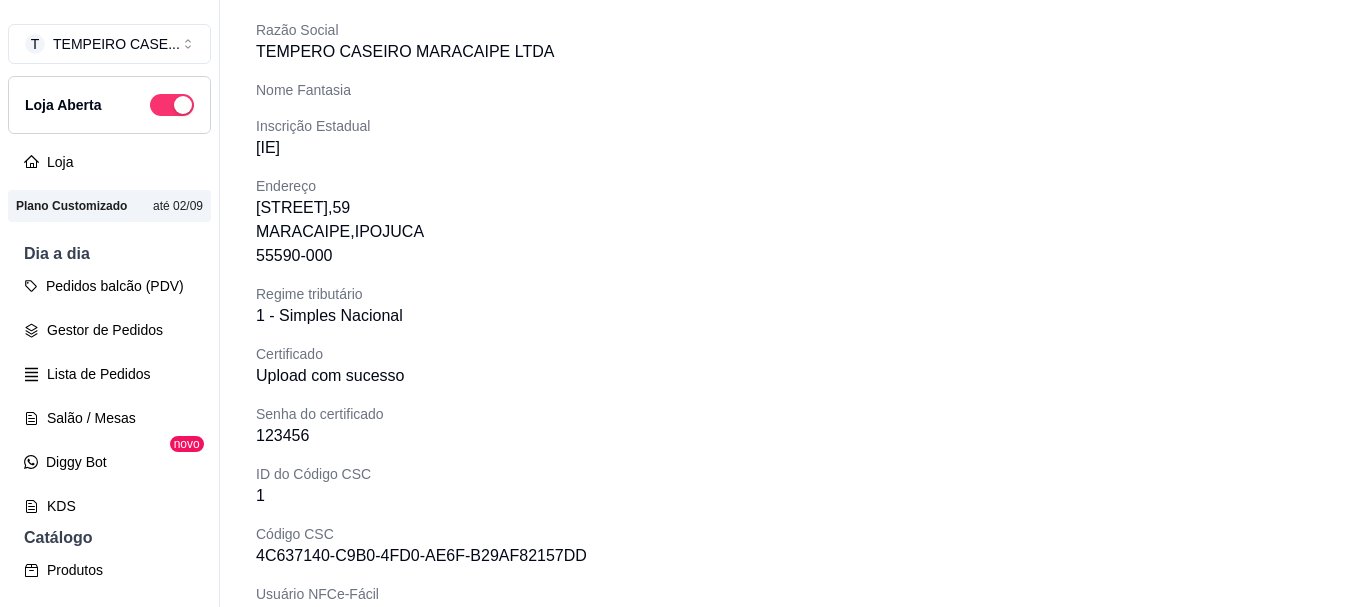 click on "ID do Código CSC" at bounding box center [640, 474] 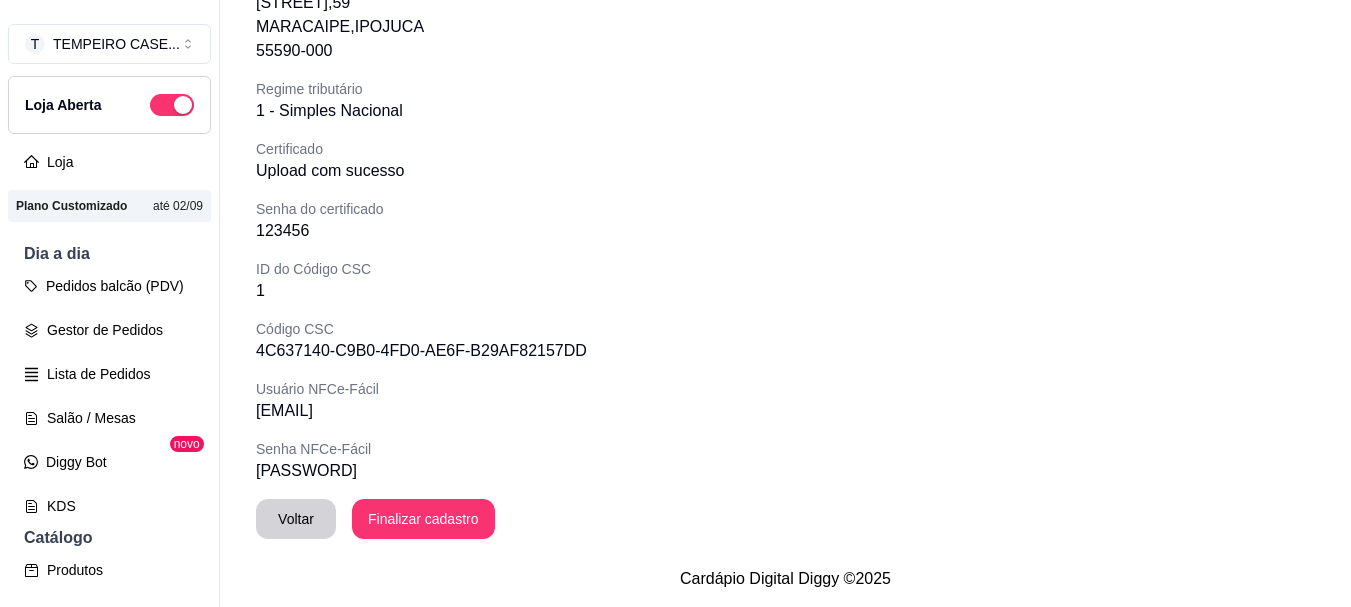 click on "Voltar Finalizar cadastro" at bounding box center [640, 519] 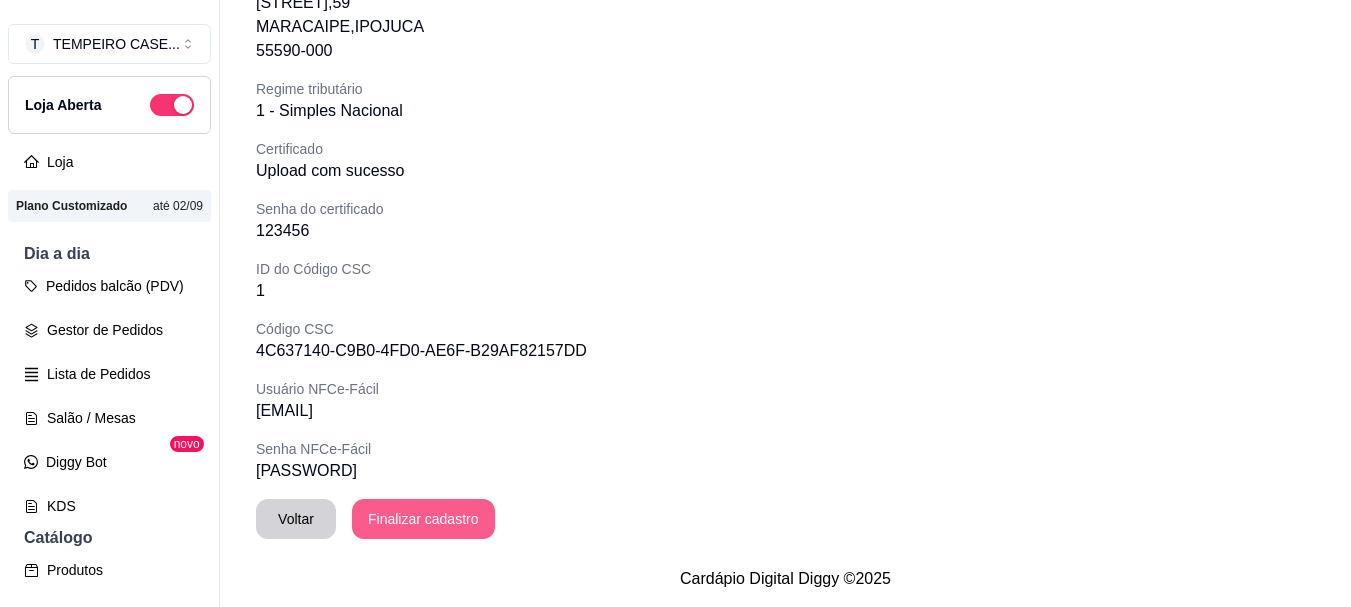 click on "Finalizar cadastro" at bounding box center (423, 519) 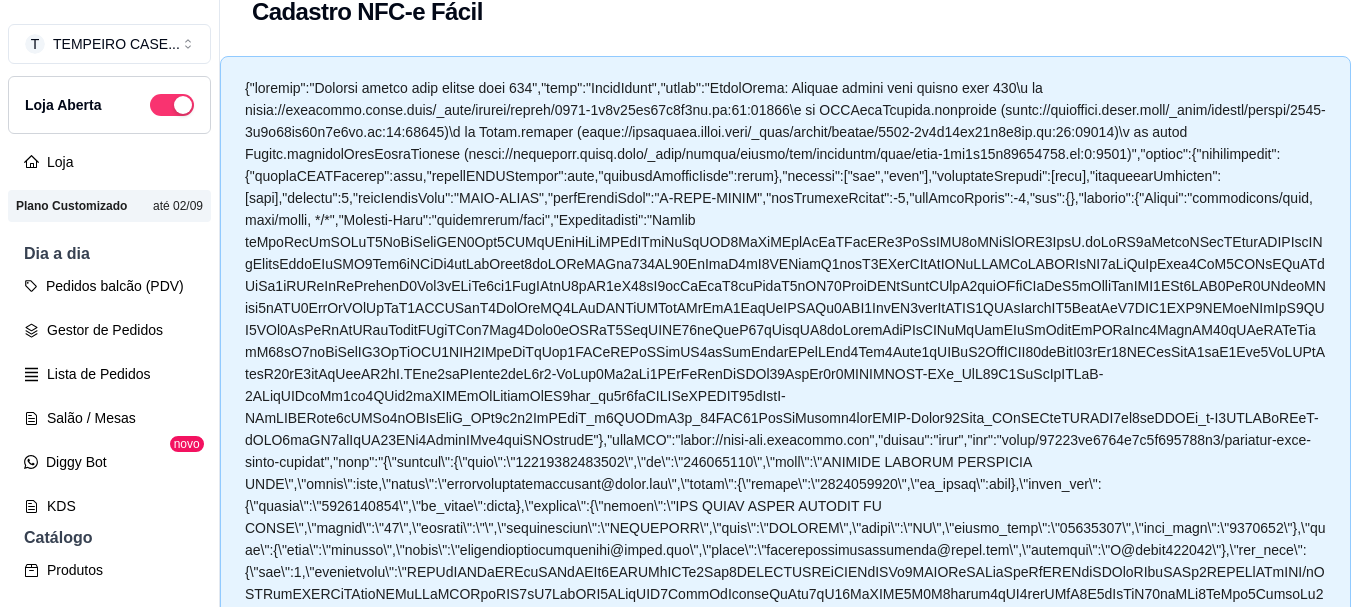 scroll, scrollTop: 0, scrollLeft: 0, axis: both 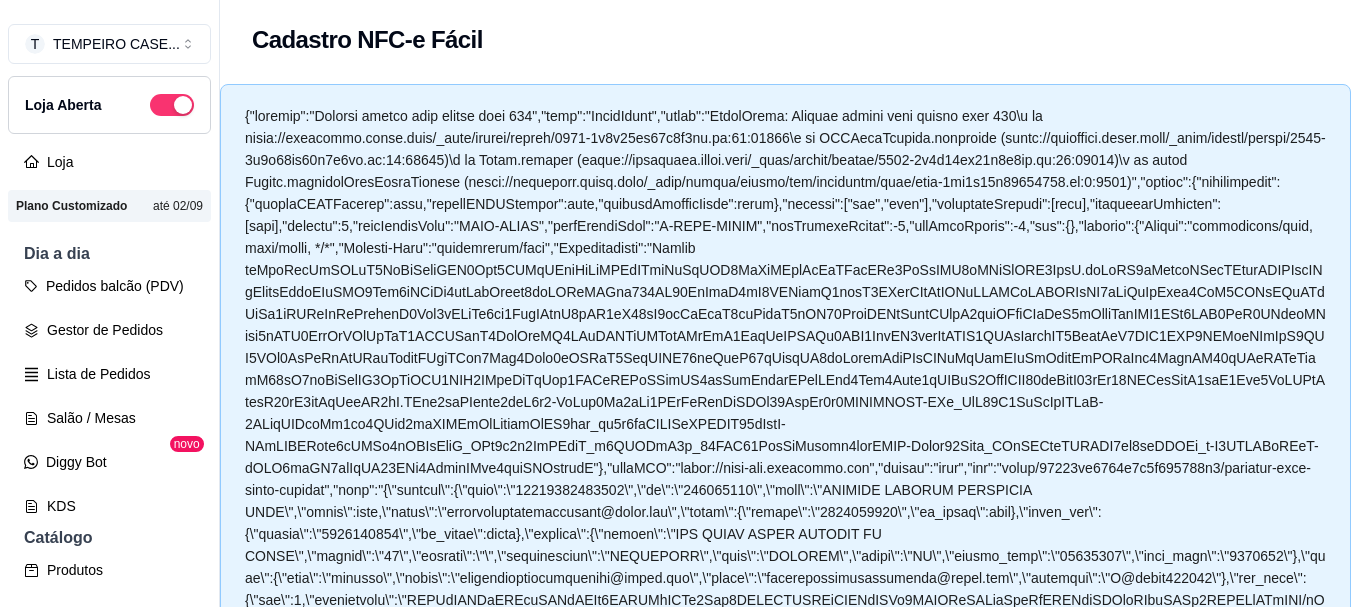 click at bounding box center [785, 765] 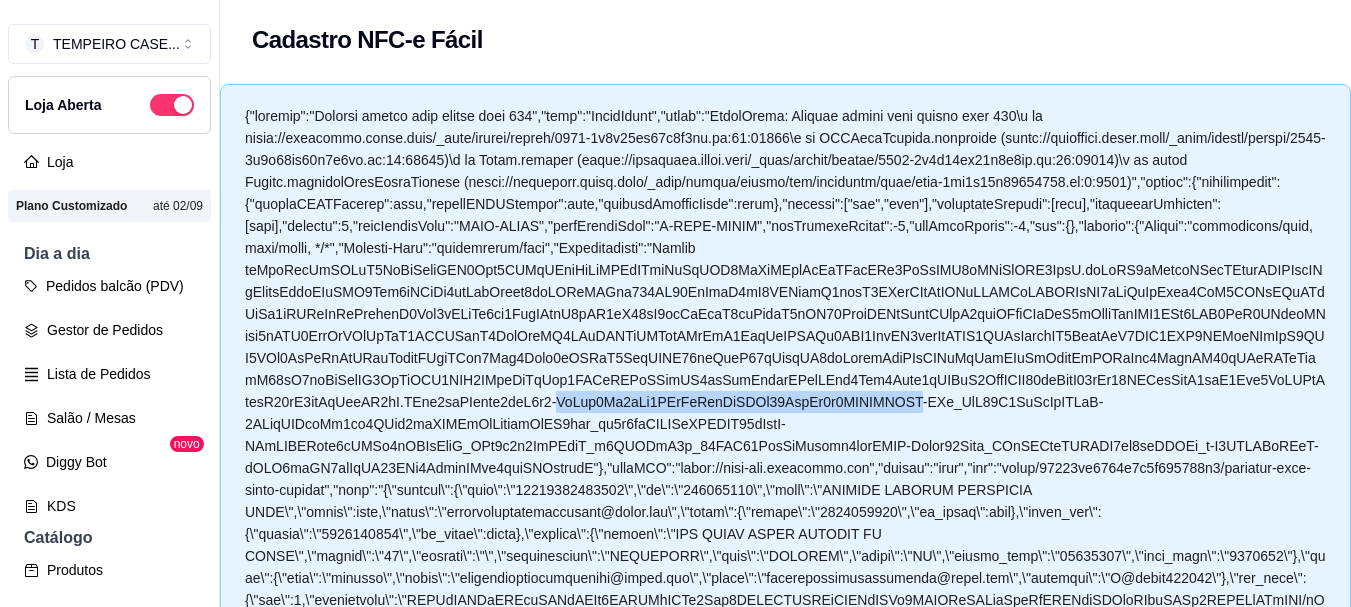 click at bounding box center (785, 765) 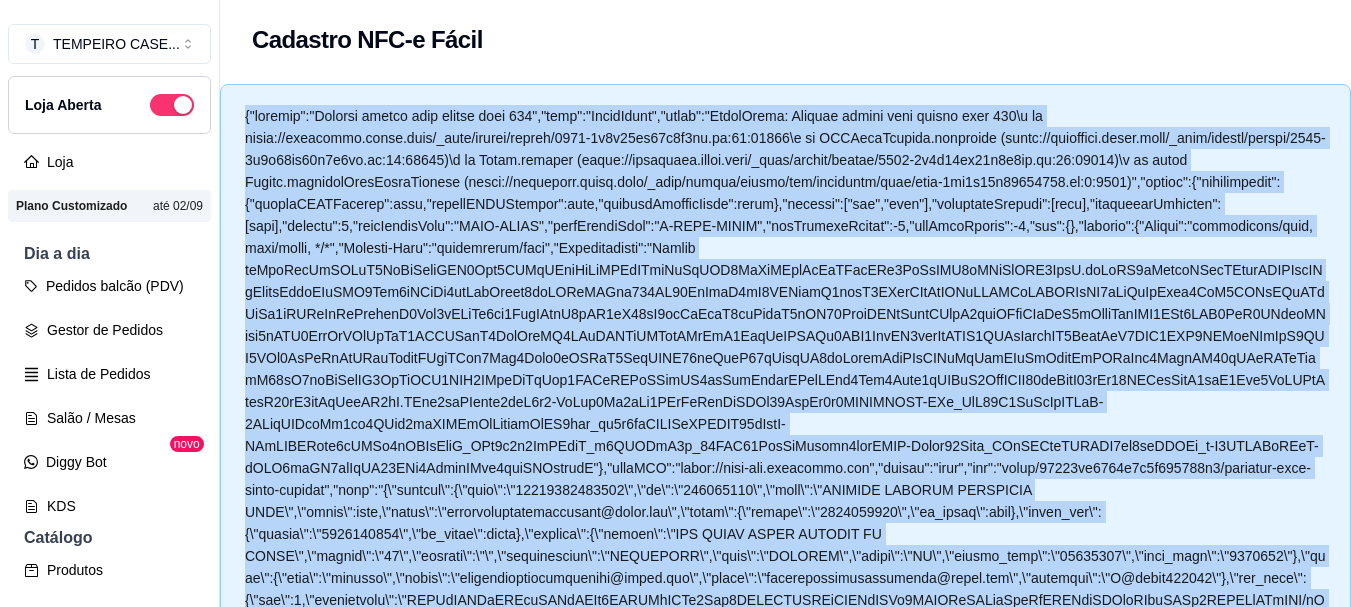 click at bounding box center (785, 765) 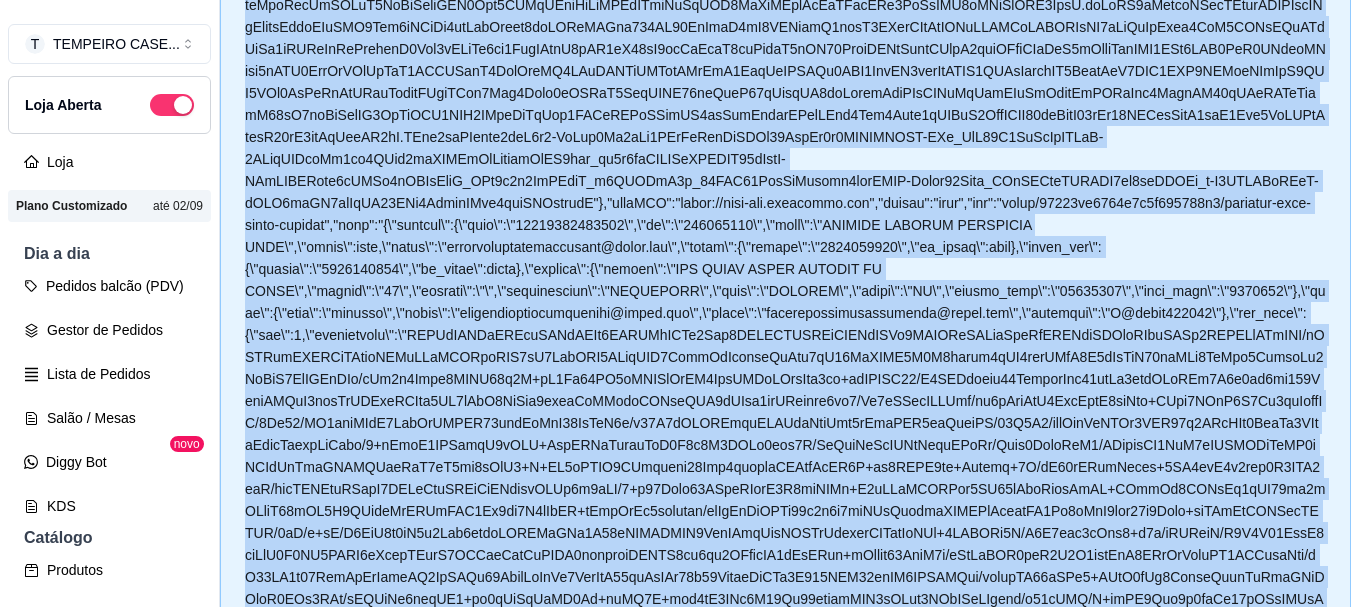 scroll, scrollTop: 300, scrollLeft: 0, axis: vertical 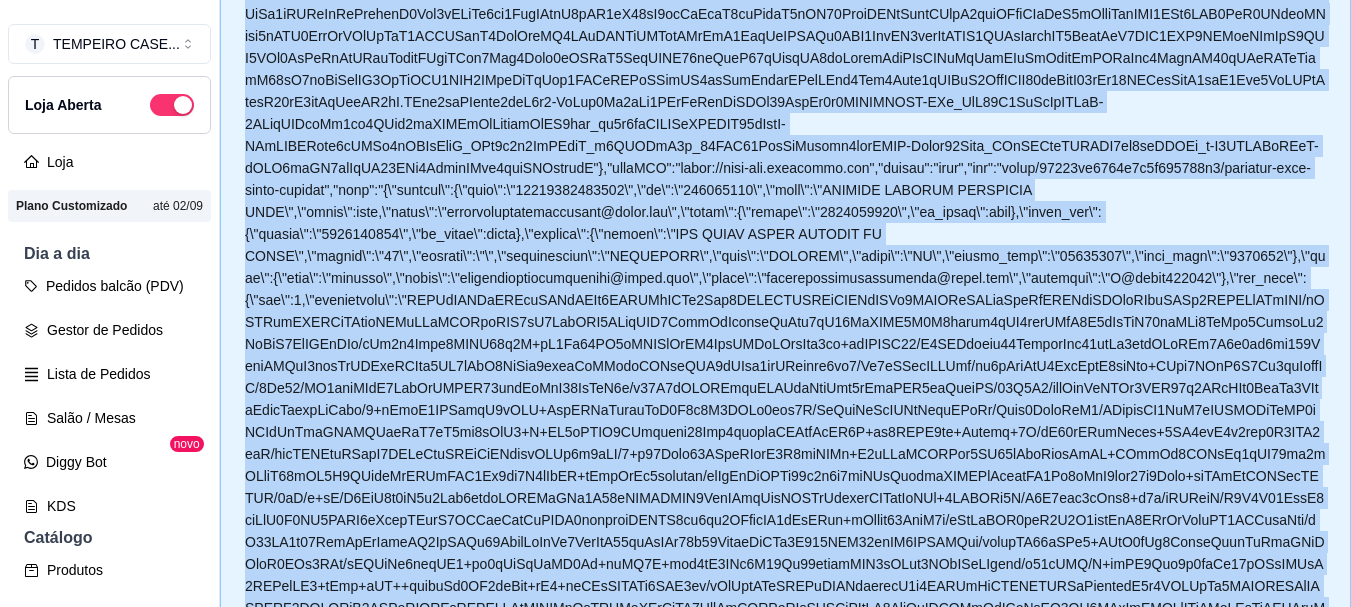 click at bounding box center [785, 465] 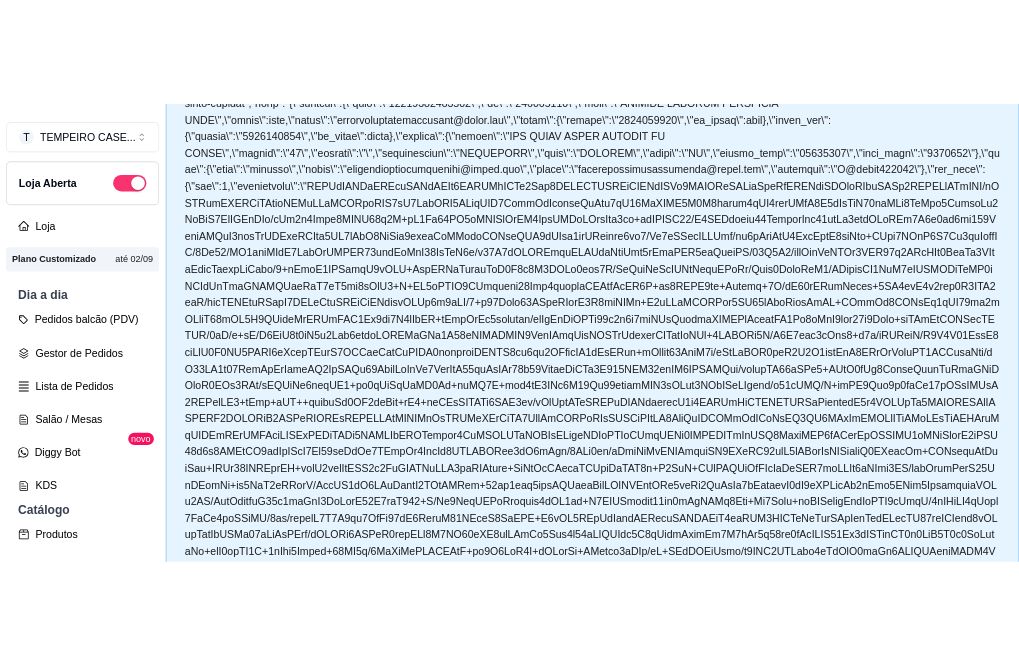 scroll, scrollTop: 1000, scrollLeft: 0, axis: vertical 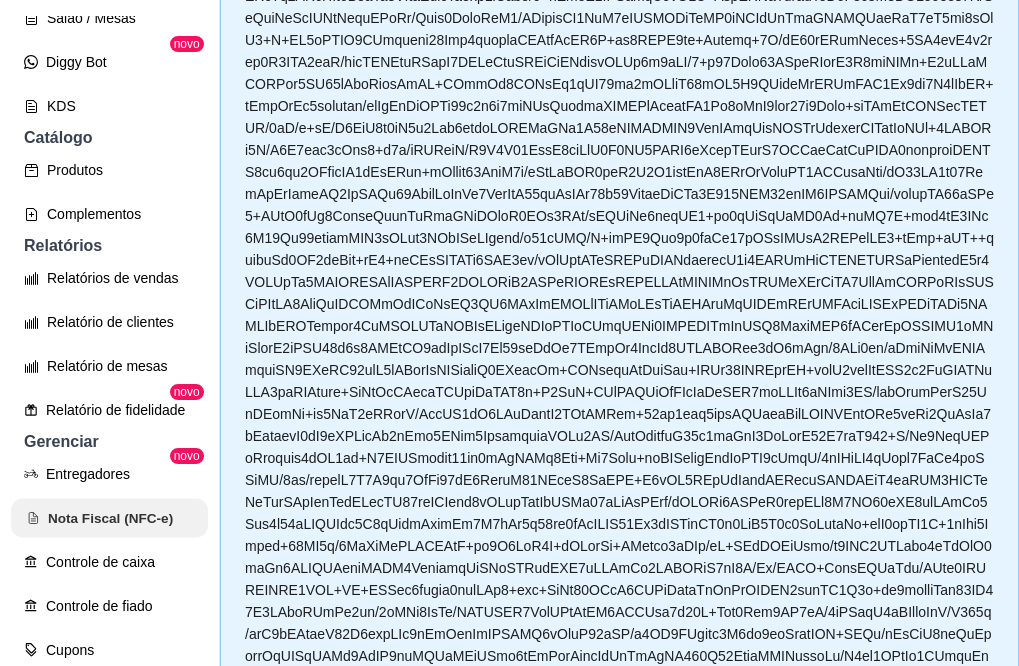click on "Nota Fiscal (NFC-e)" at bounding box center (109, 518) 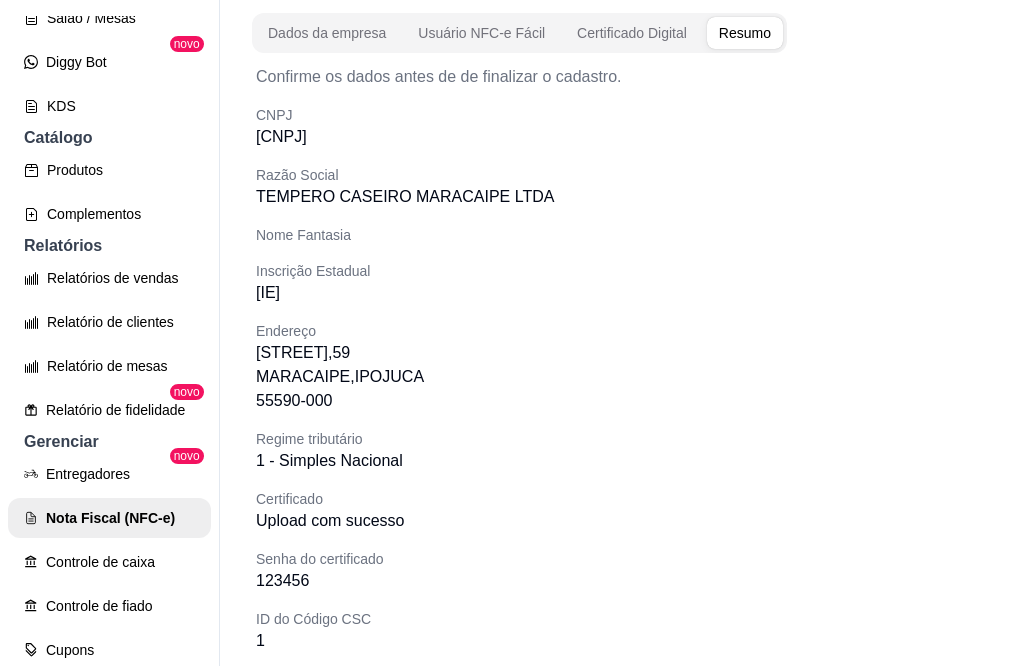 scroll, scrollTop: 2371, scrollLeft: 0, axis: vertical 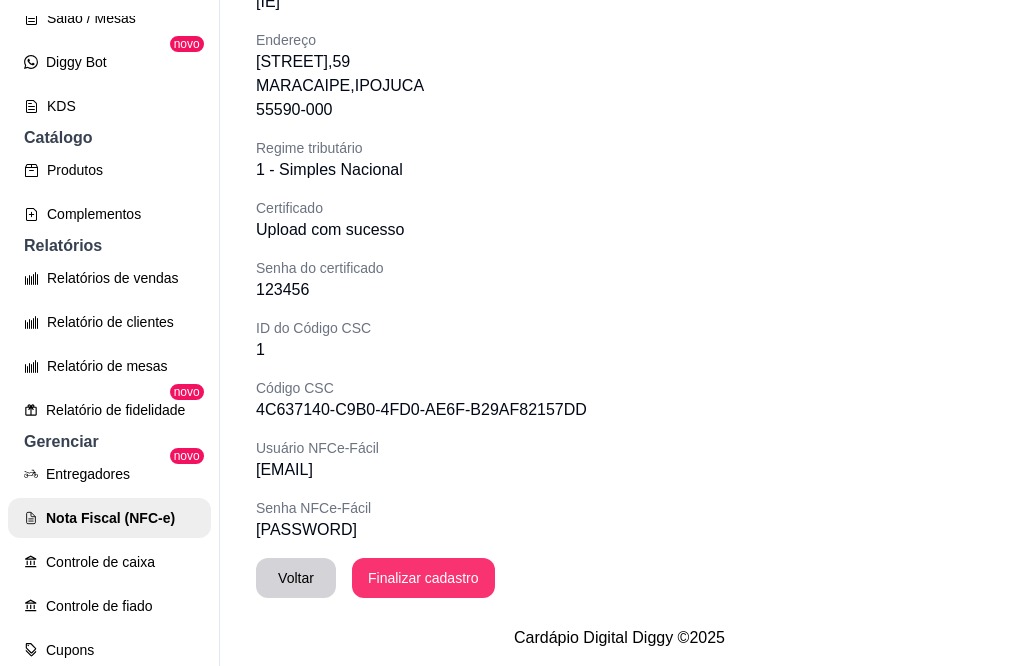 drag, startPoint x: 842, startPoint y: 0, endPoint x: 927, endPoint y: 158, distance: 179.41293 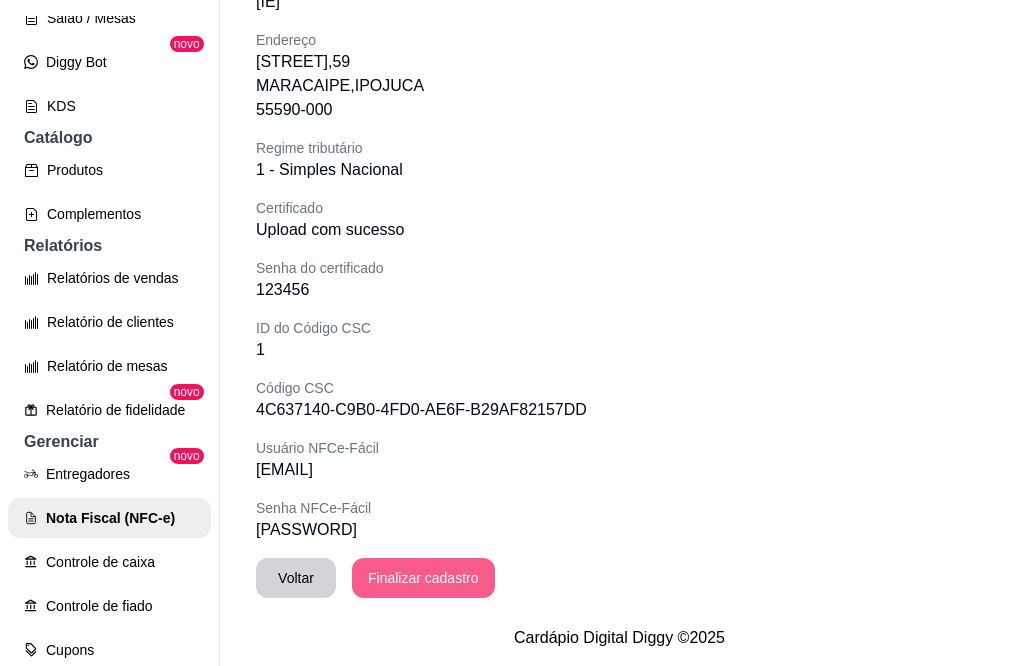 click on "Finalizar cadastro" at bounding box center [423, 578] 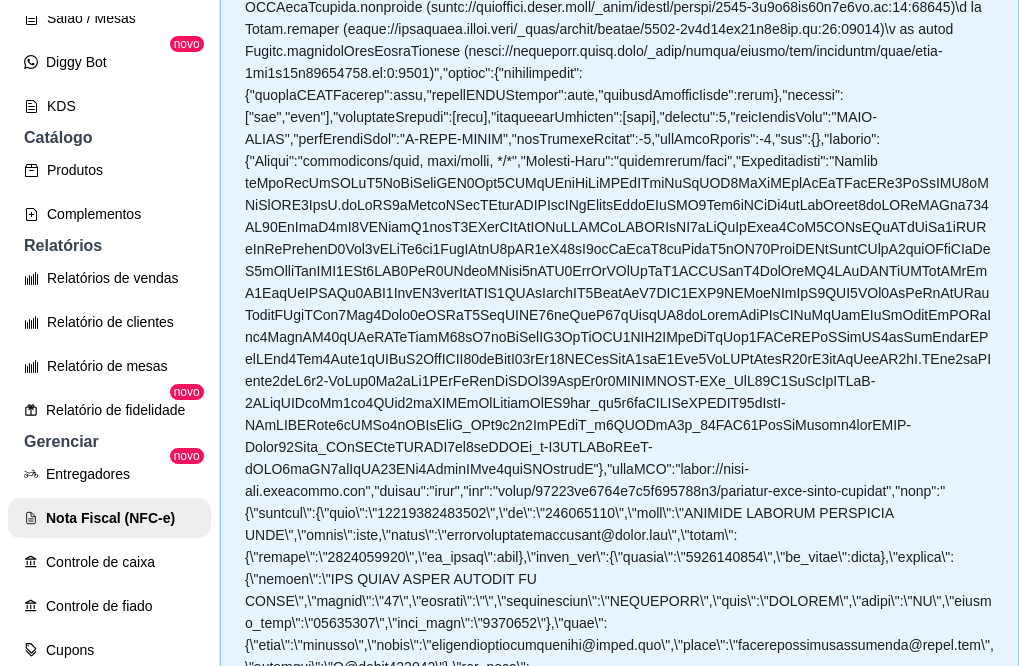 scroll, scrollTop: 0, scrollLeft: 0, axis: both 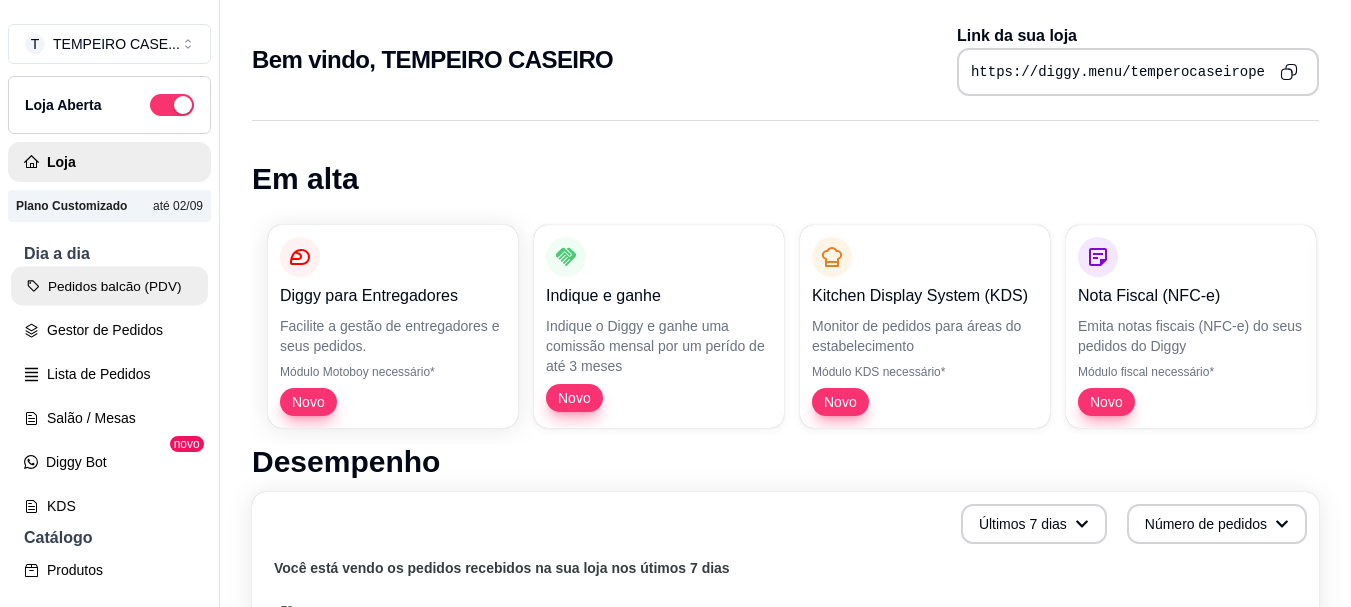 click on "Pedidos balcão (PDV)" at bounding box center [109, 286] 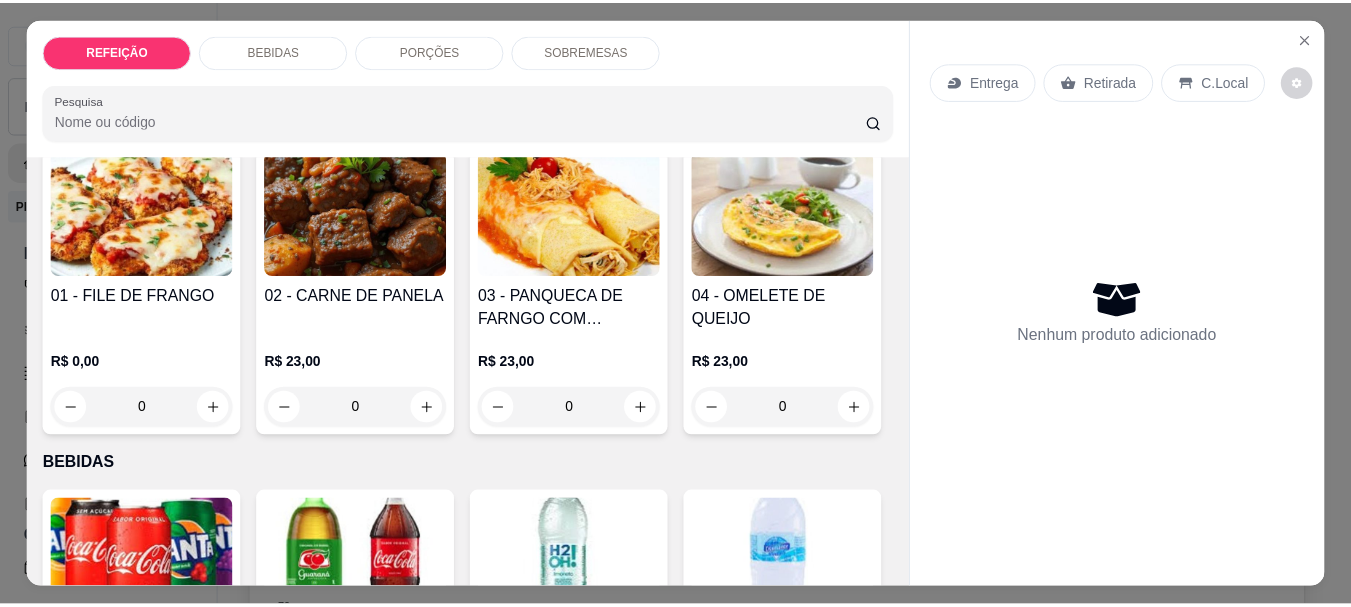 scroll, scrollTop: 200, scrollLeft: 0, axis: vertical 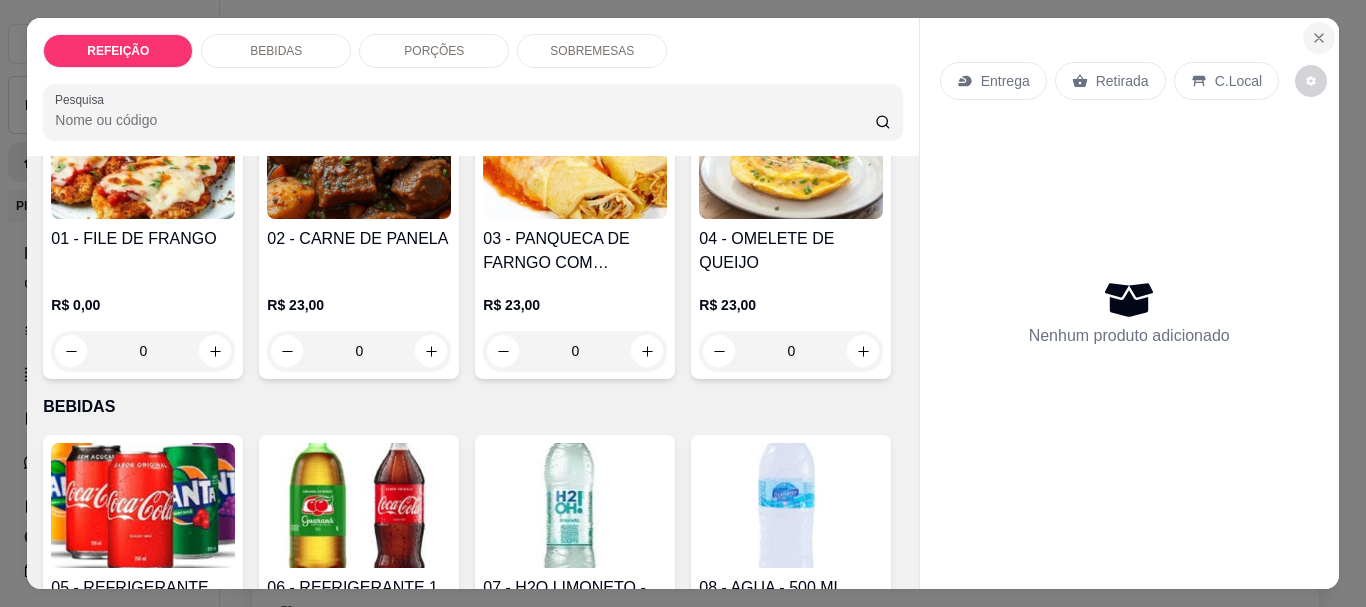 click 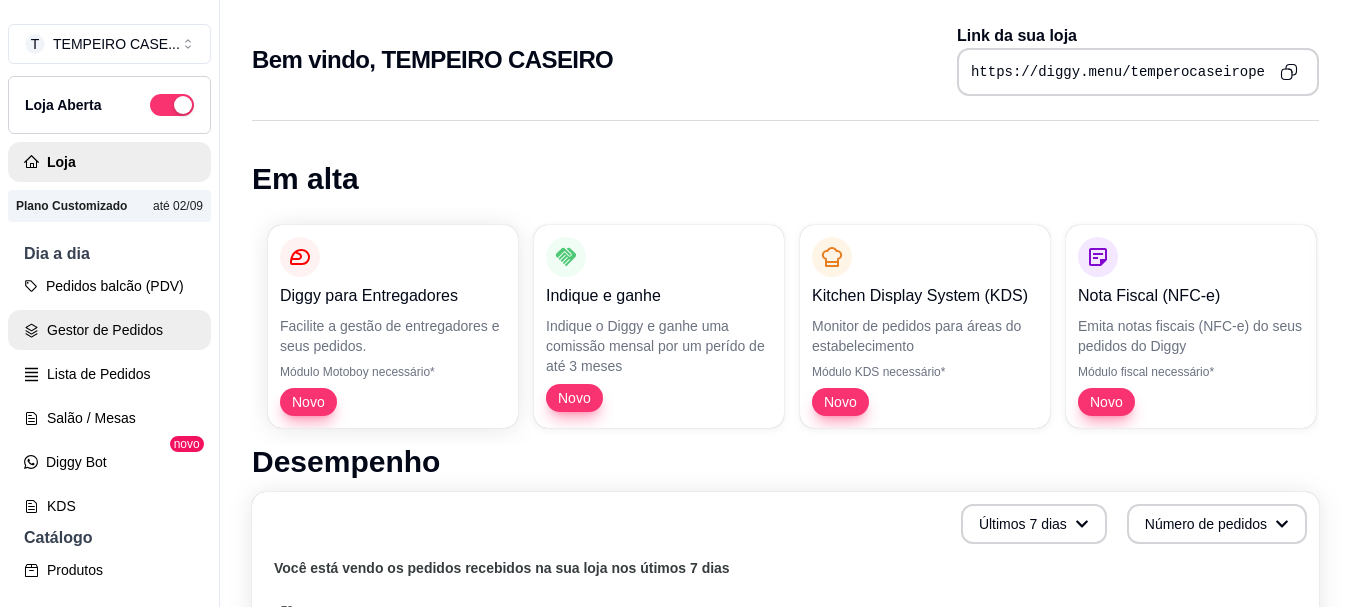 click on "Gestor de Pedidos" at bounding box center [109, 330] 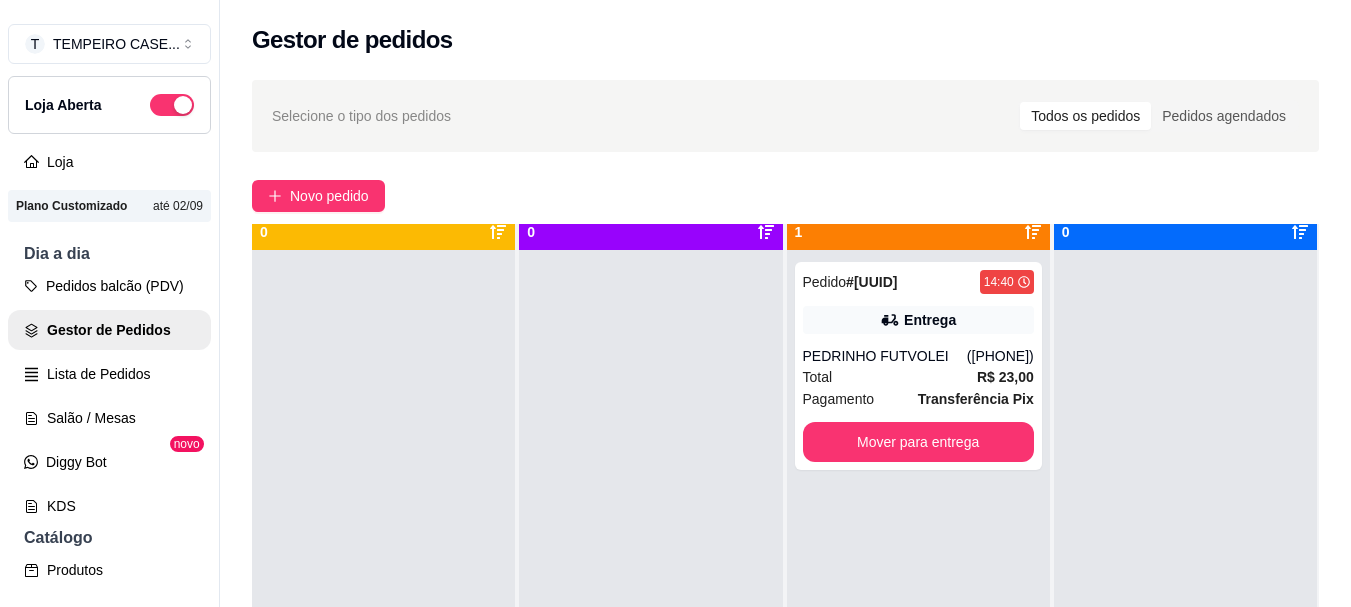 scroll, scrollTop: 56, scrollLeft: 0, axis: vertical 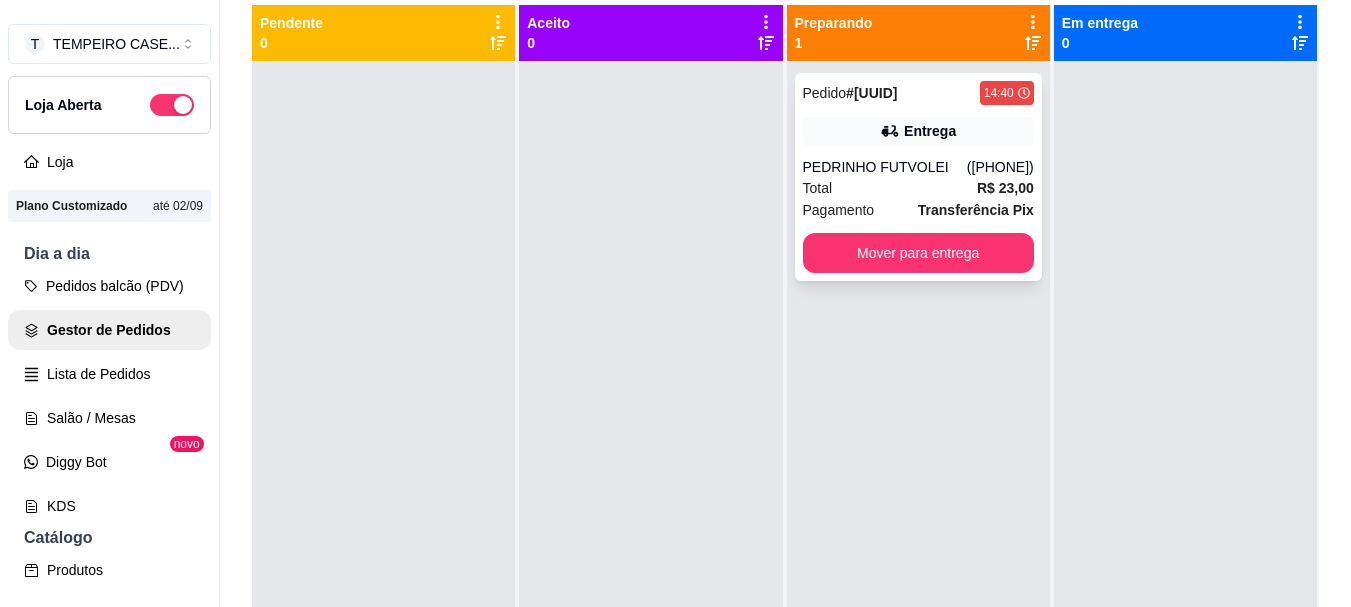 drag, startPoint x: 892, startPoint y: 149, endPoint x: 842, endPoint y: 126, distance: 55.03635 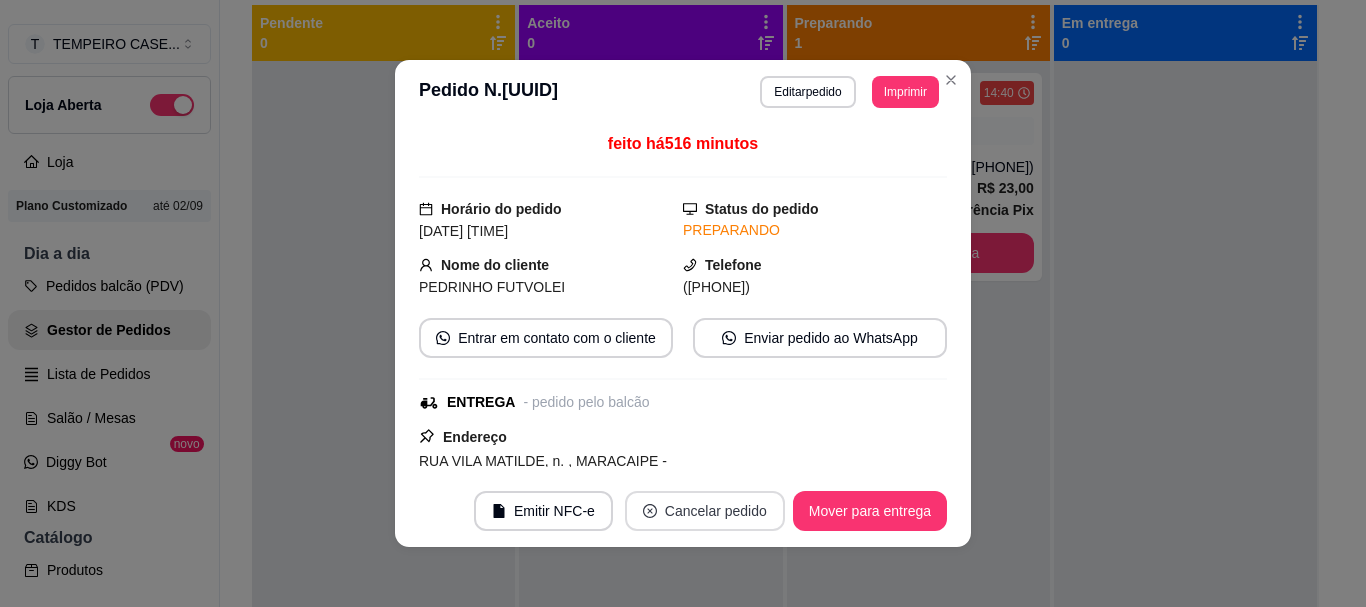 click on "Cancelar pedido" at bounding box center [705, 511] 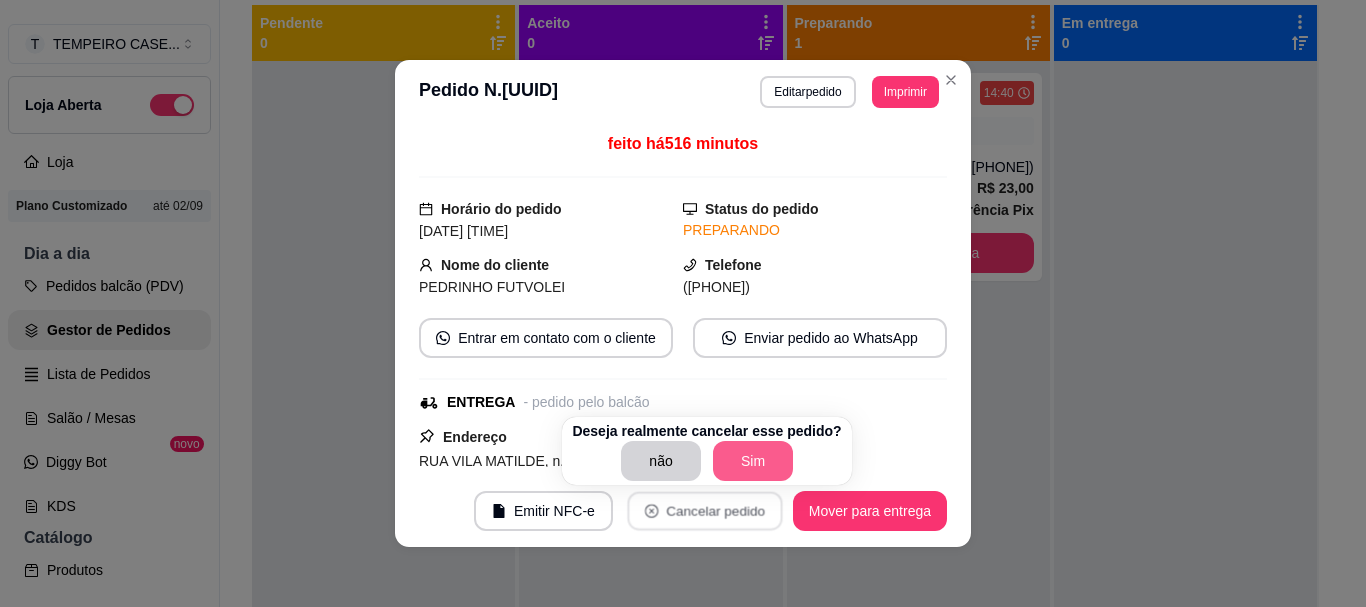 click on "Sim" at bounding box center [753, 461] 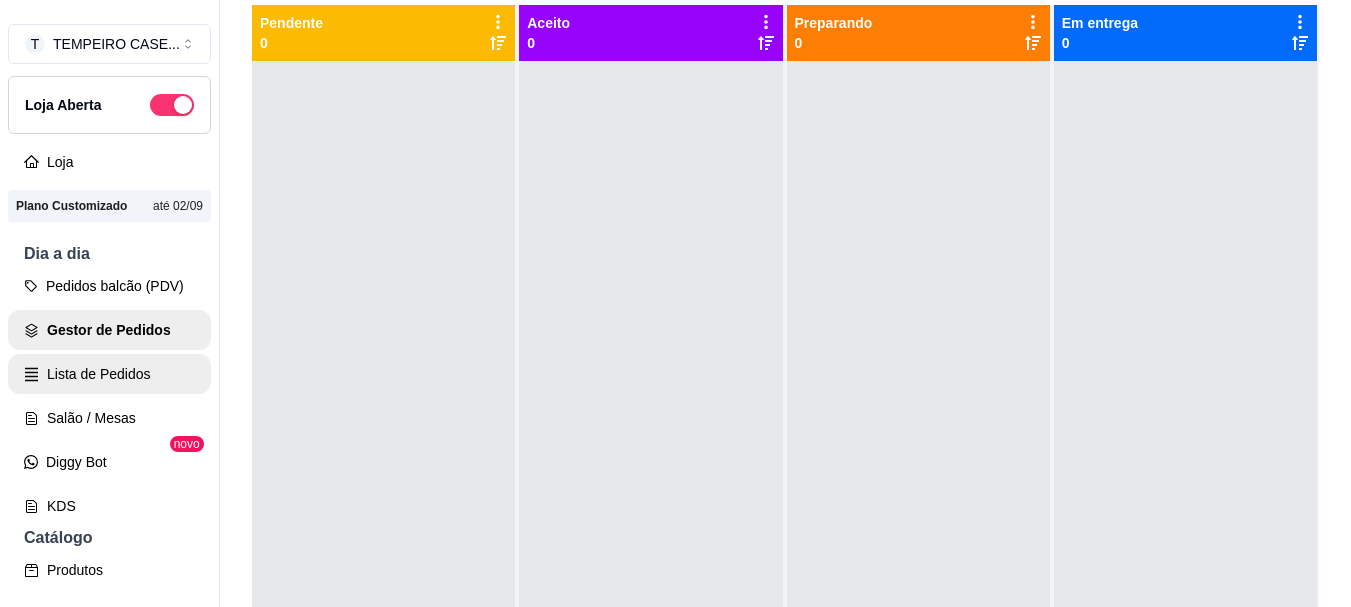 click on "Lista de Pedidos" at bounding box center [109, 374] 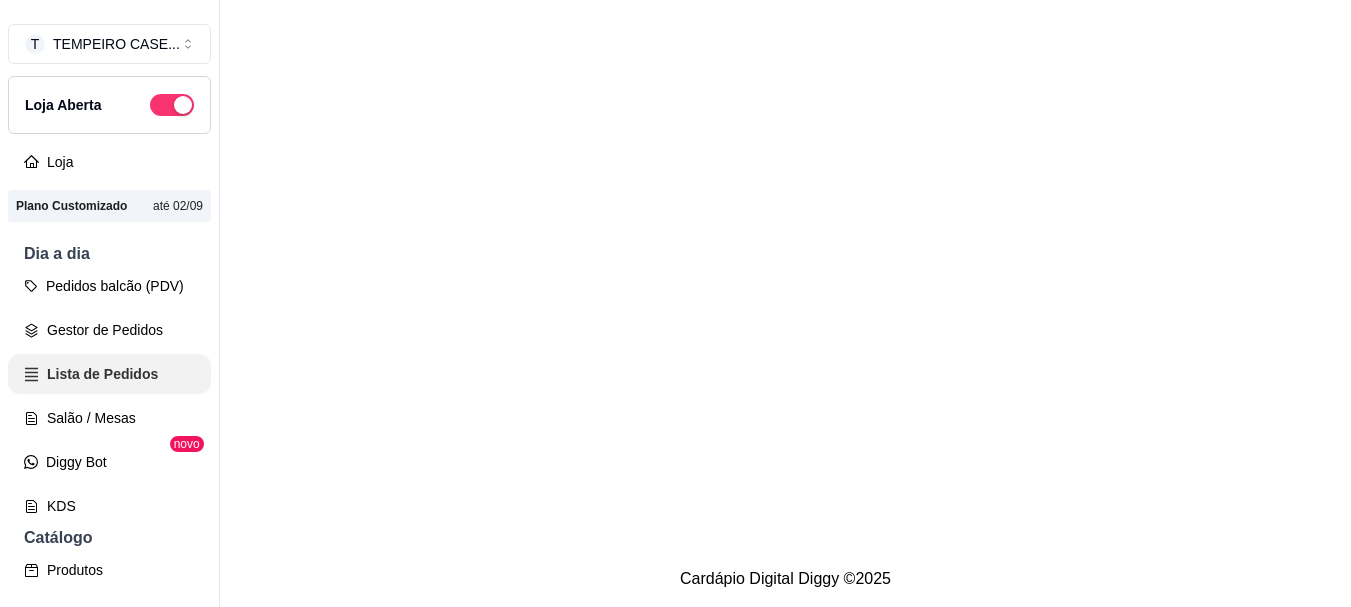 scroll, scrollTop: 0, scrollLeft: 0, axis: both 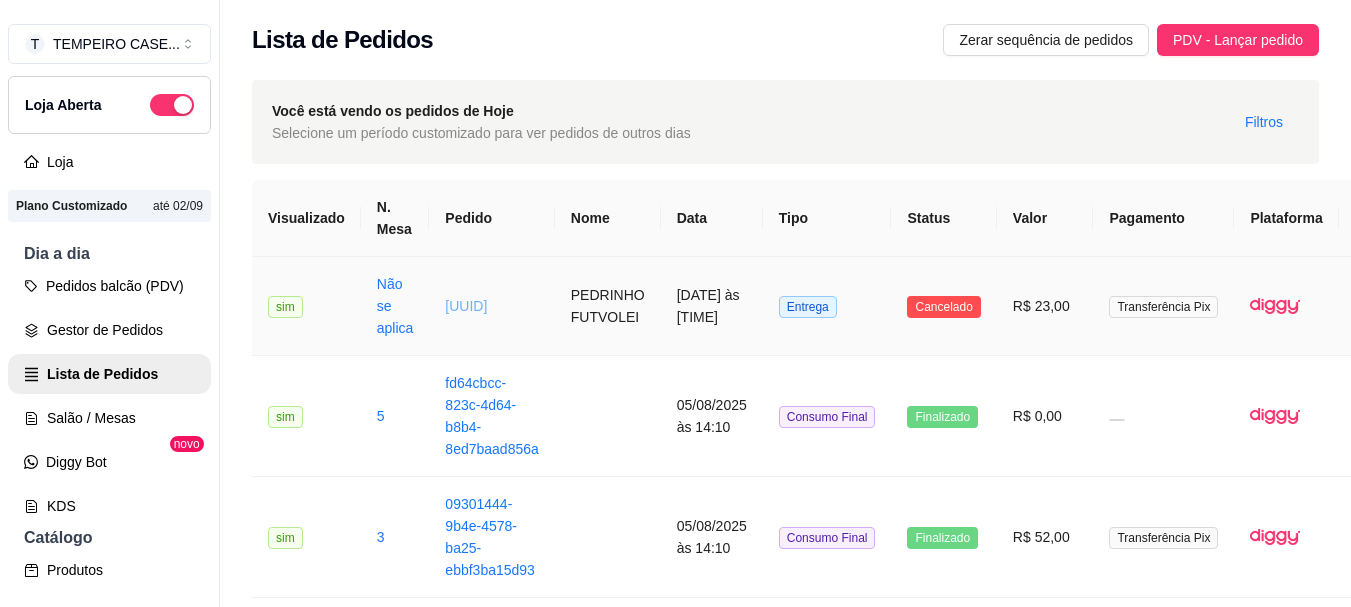 click on "[UUID]" at bounding box center (466, 306) 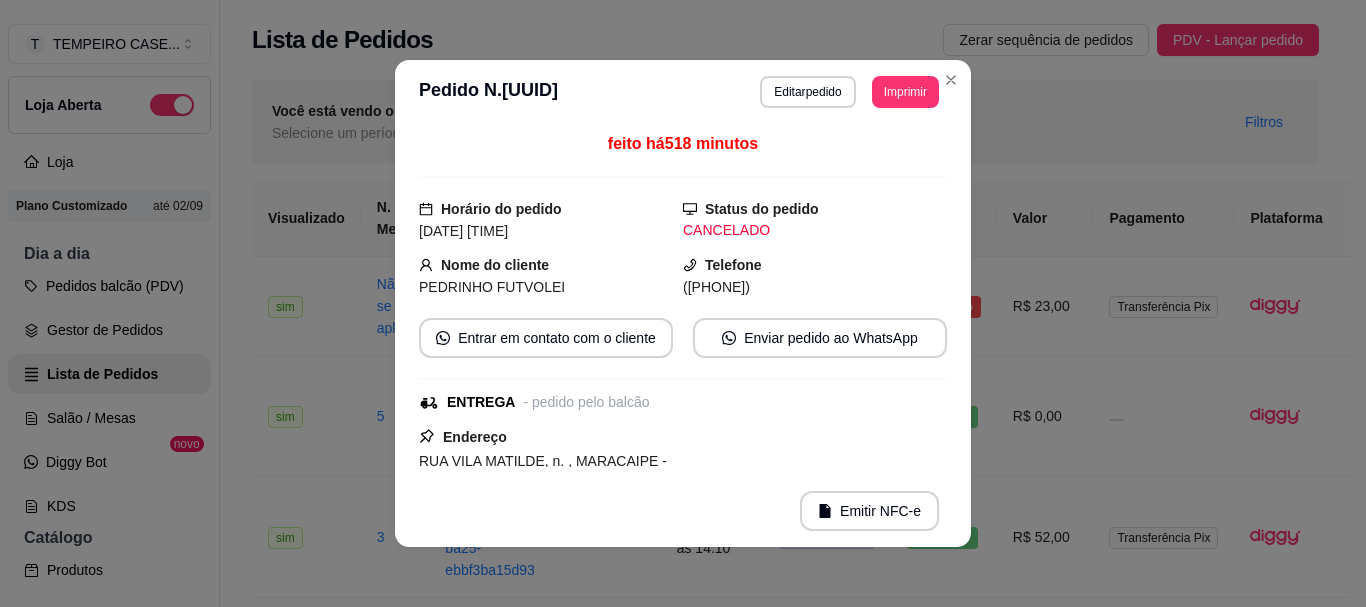 click on "feito há  518   minutos" at bounding box center [683, 143] 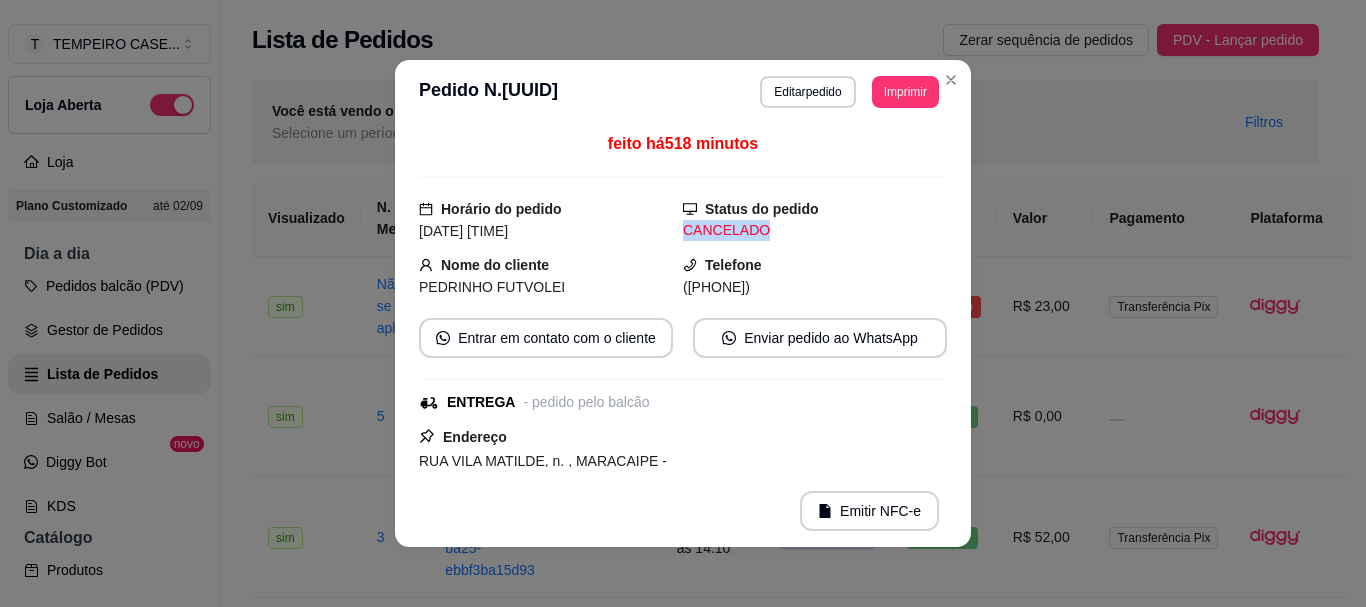 click on "Status do pedido CANCELADO" at bounding box center [815, 220] 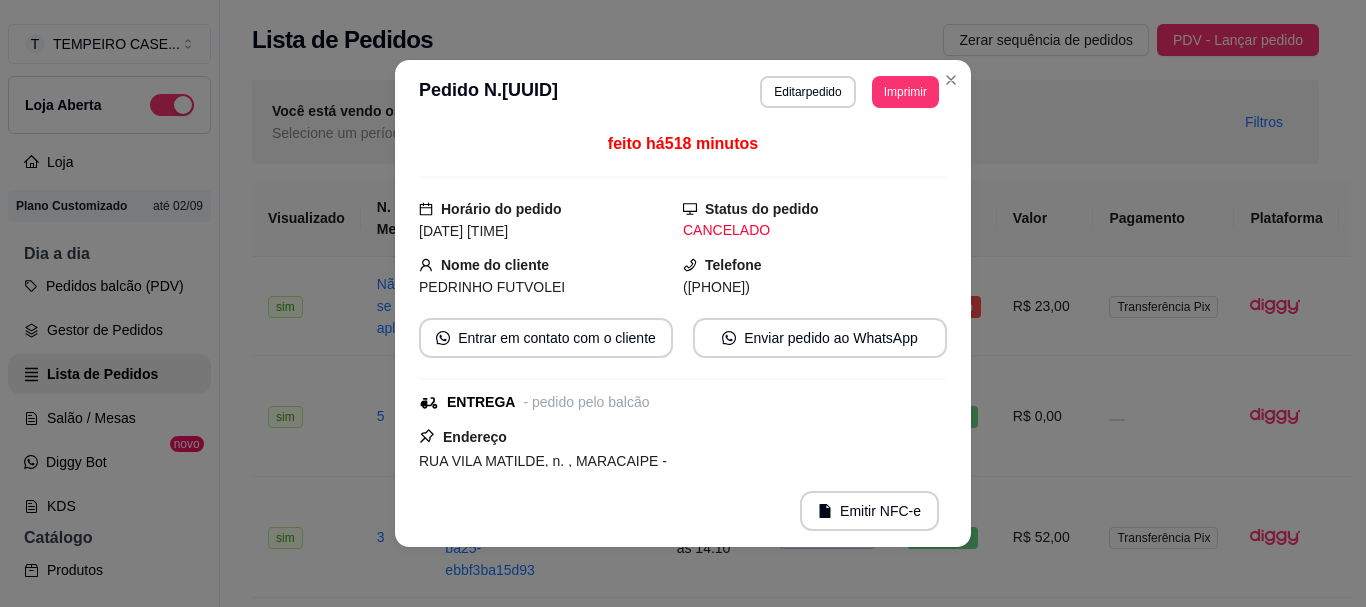 drag, startPoint x: 703, startPoint y: 223, endPoint x: 700, endPoint y: 208, distance: 15.297058 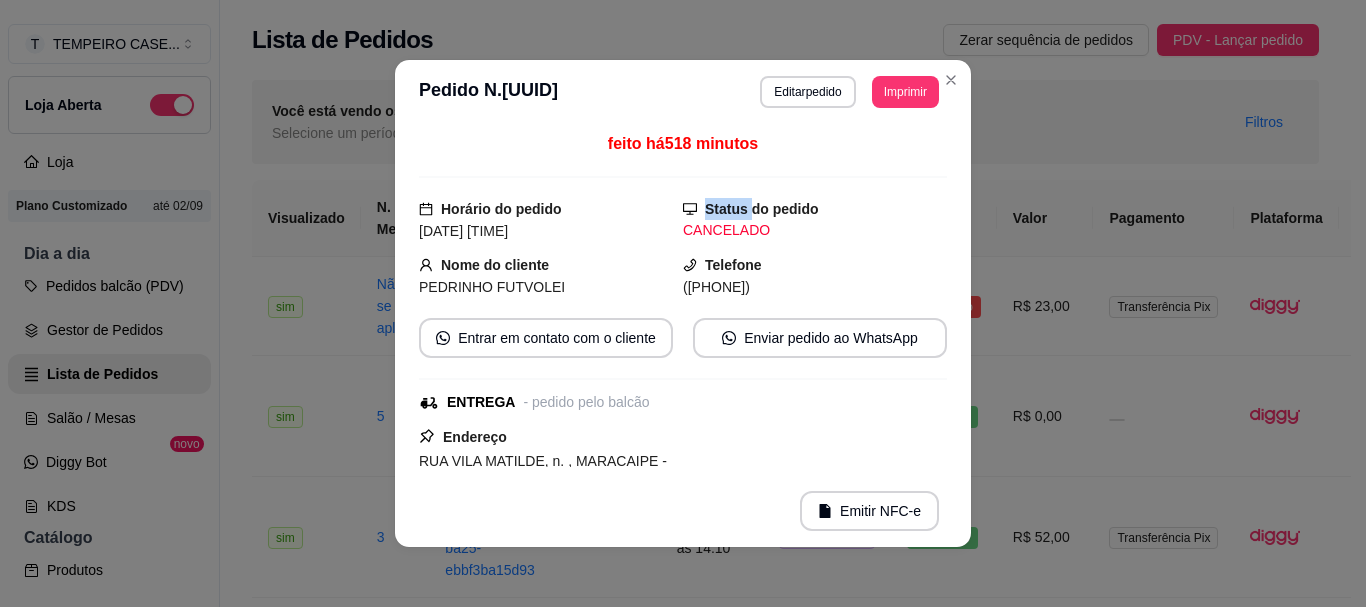 click on "Status do pedido" at bounding box center [762, 209] 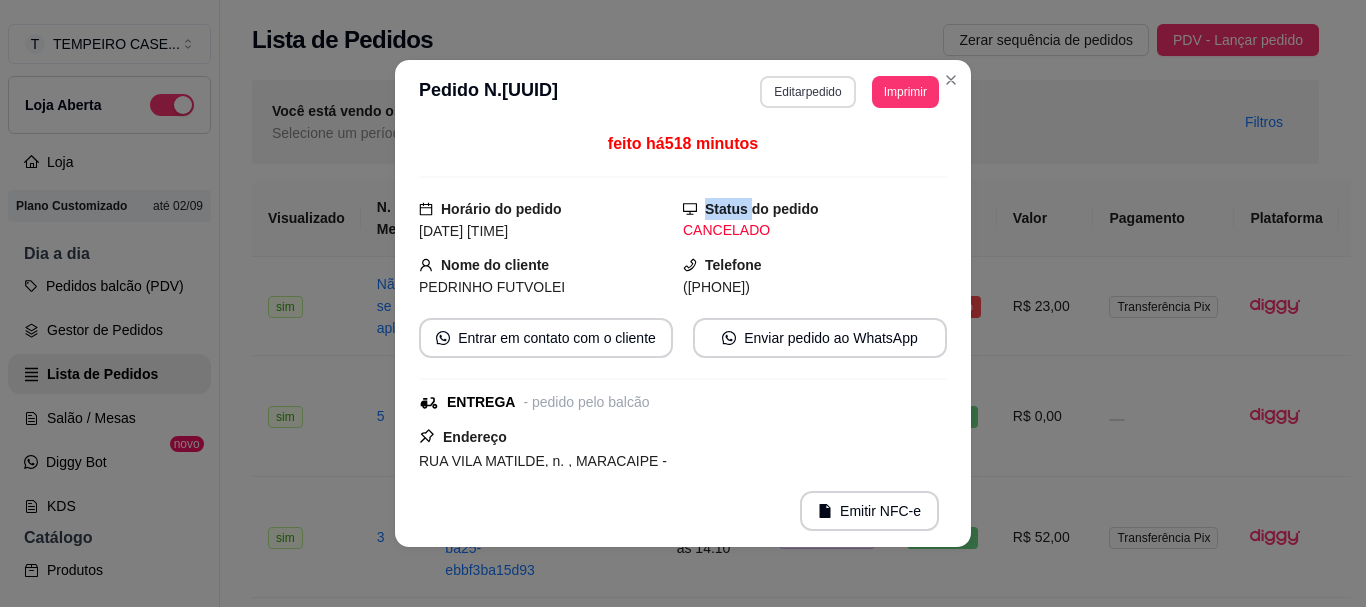click on "Editar  pedido" at bounding box center (807, 92) 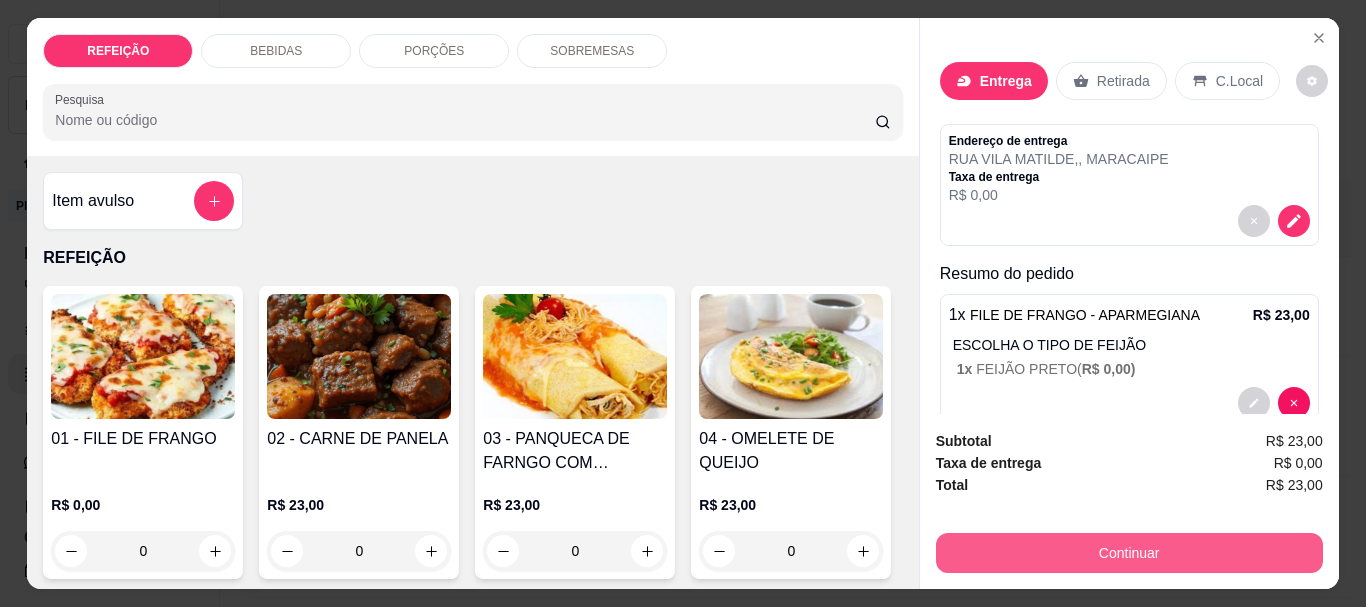 click on "Continuar" at bounding box center (1129, 553) 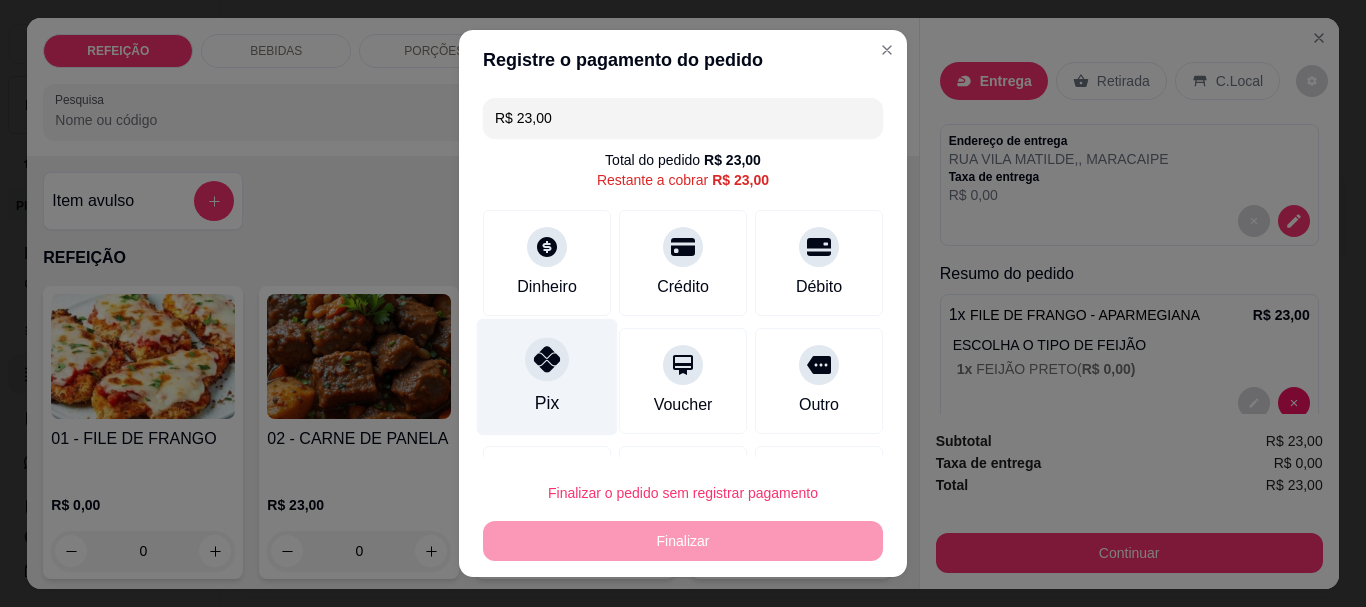 click on "Pix" at bounding box center (547, 377) 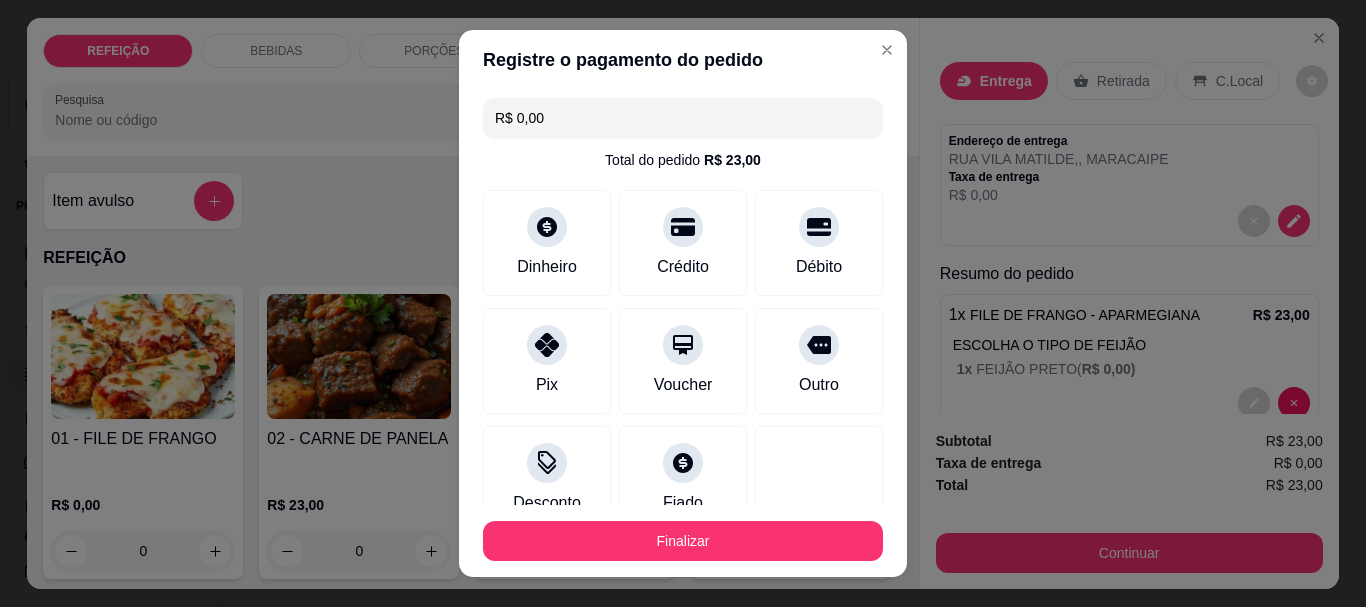 click on "Finalizar" at bounding box center [683, 541] 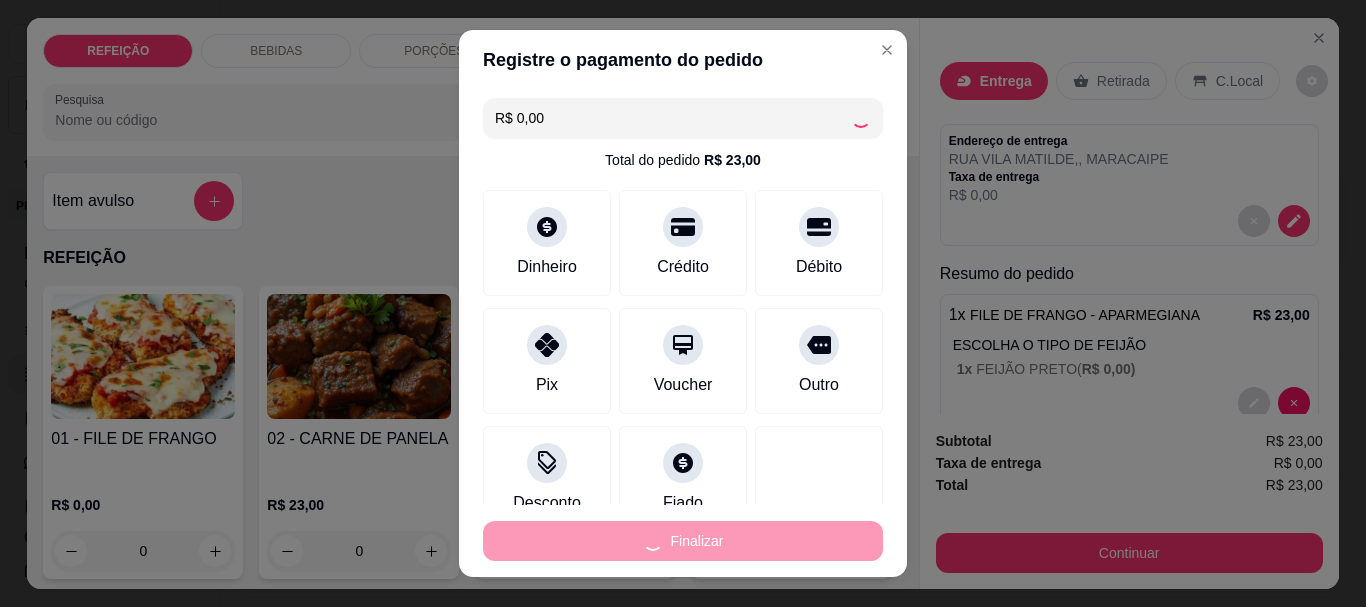 type on "-R$ 23,00" 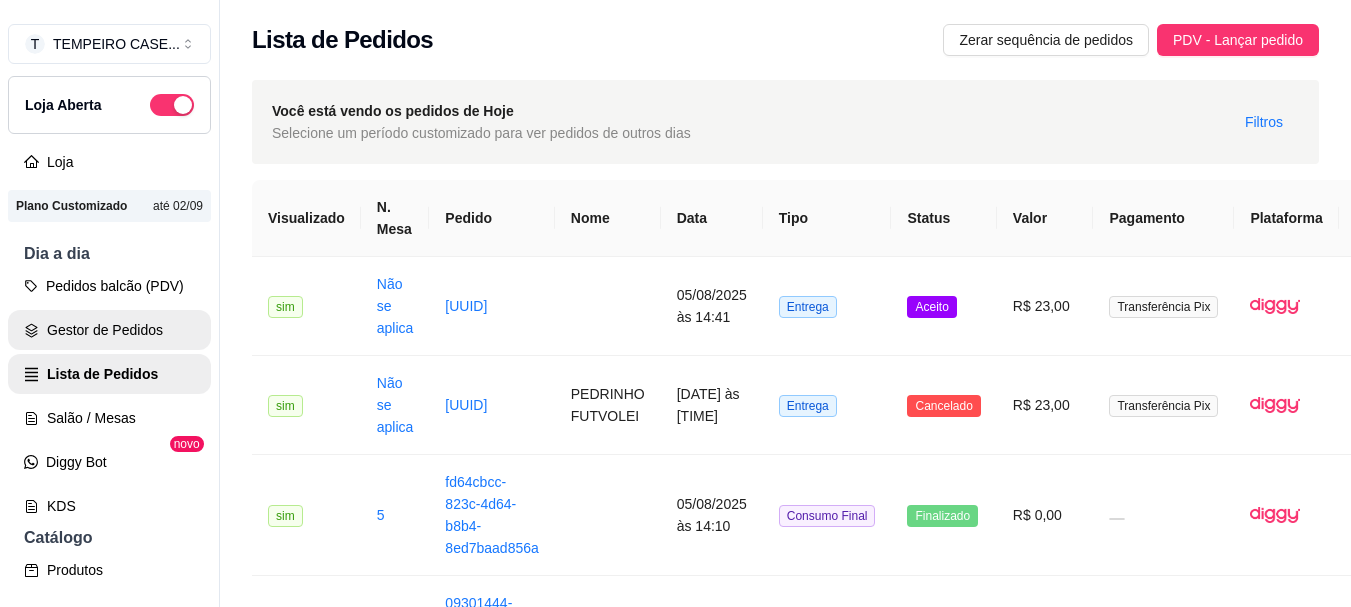 click on "Gestor de Pedidos" at bounding box center (109, 330) 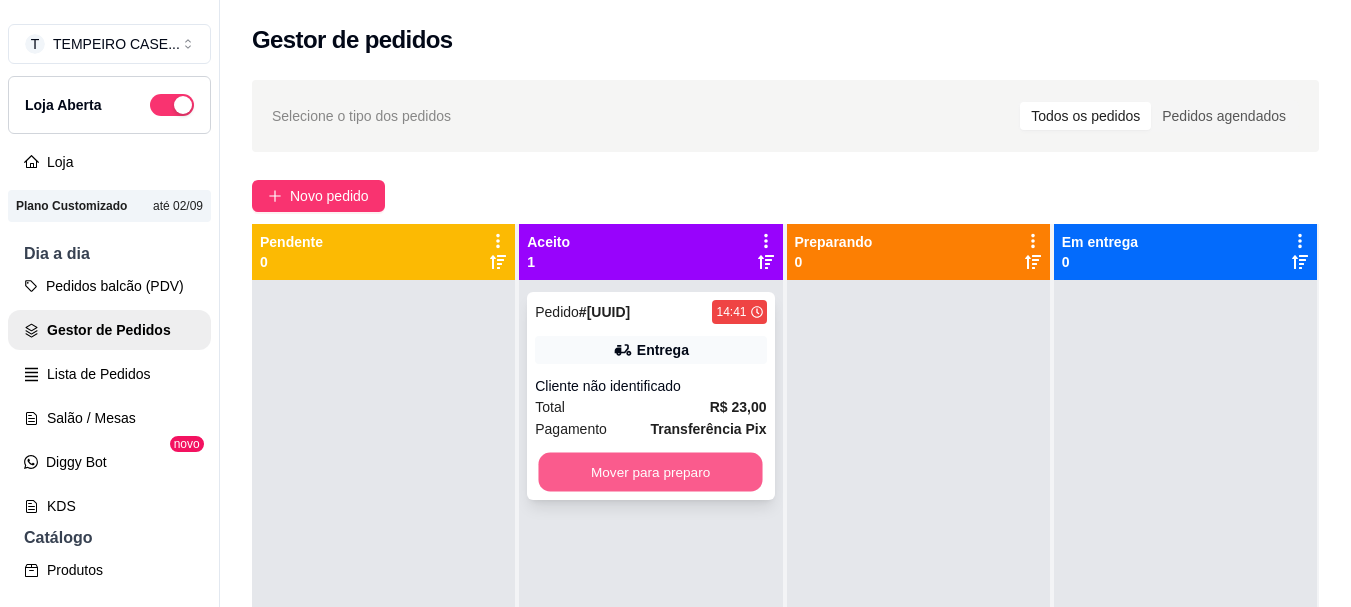 click on "Mover para preparo" at bounding box center [651, 472] 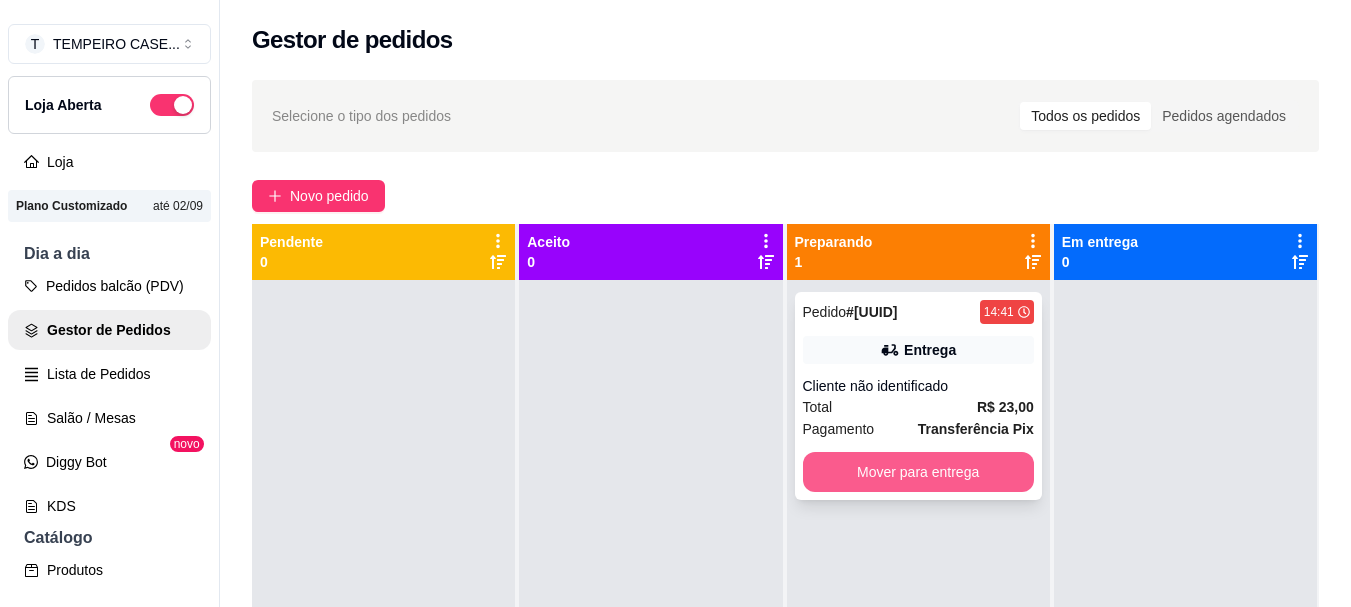click on "Mover para entrega" at bounding box center (918, 472) 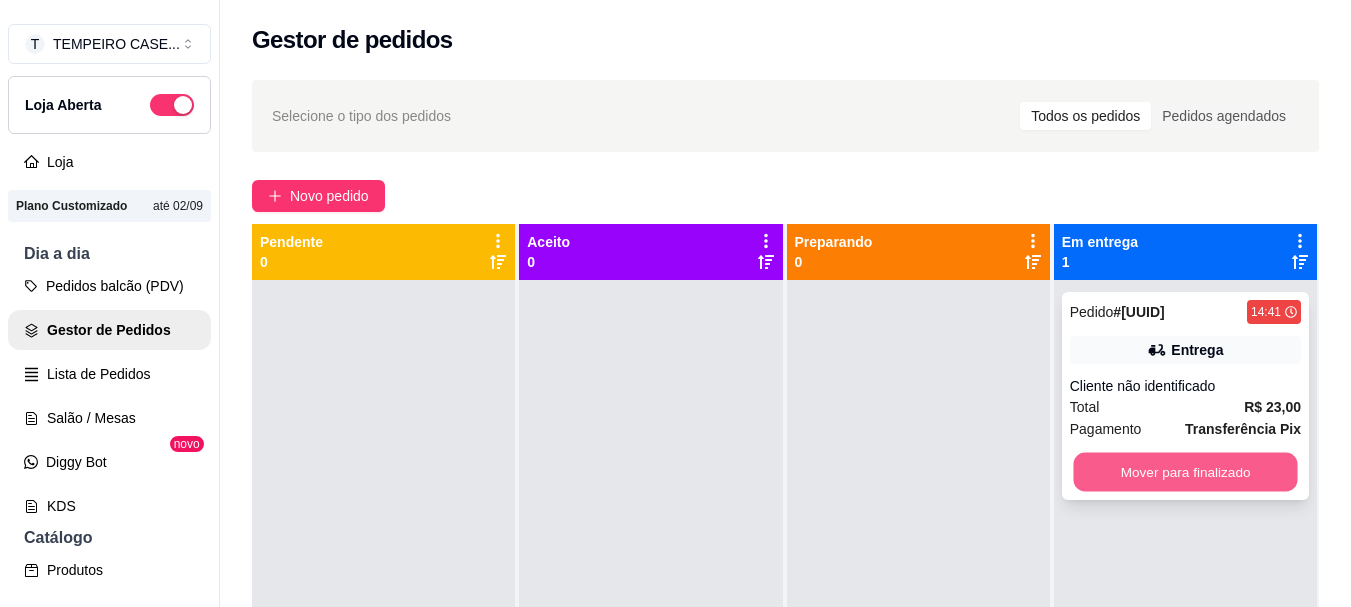 click on "Mover para finalizado" at bounding box center (1185, 472) 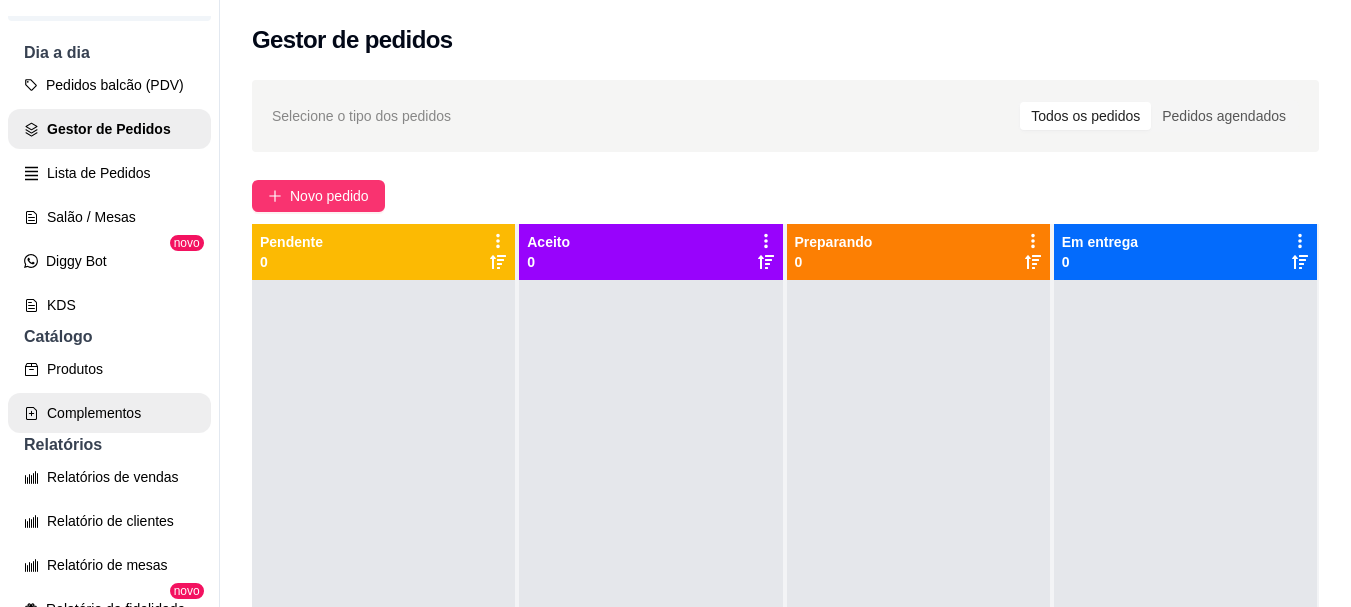 scroll, scrollTop: 400, scrollLeft: 0, axis: vertical 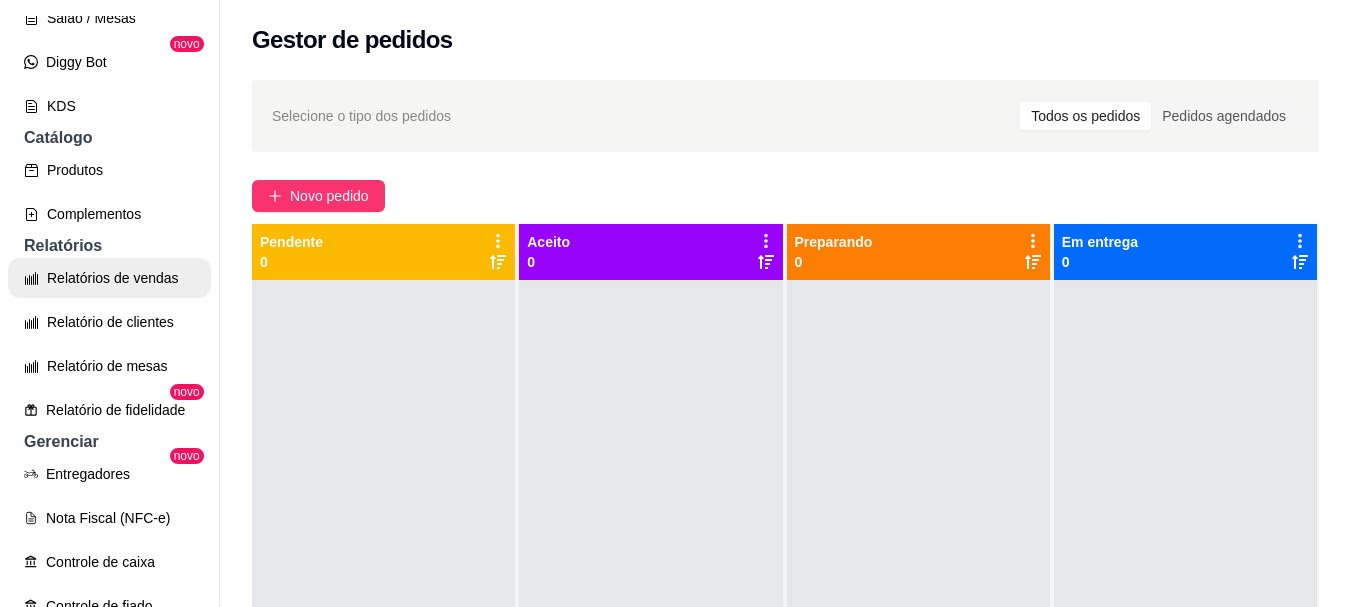 click on "Relatórios de vendas" at bounding box center (109, 278) 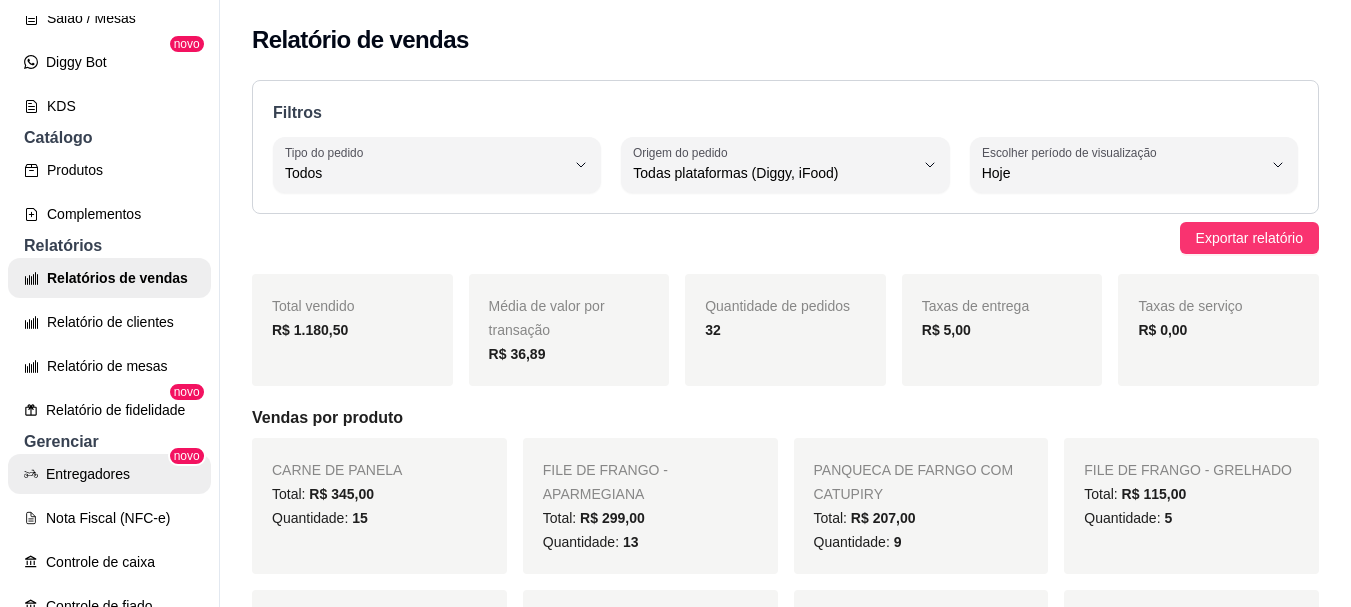scroll, scrollTop: 500, scrollLeft: 0, axis: vertical 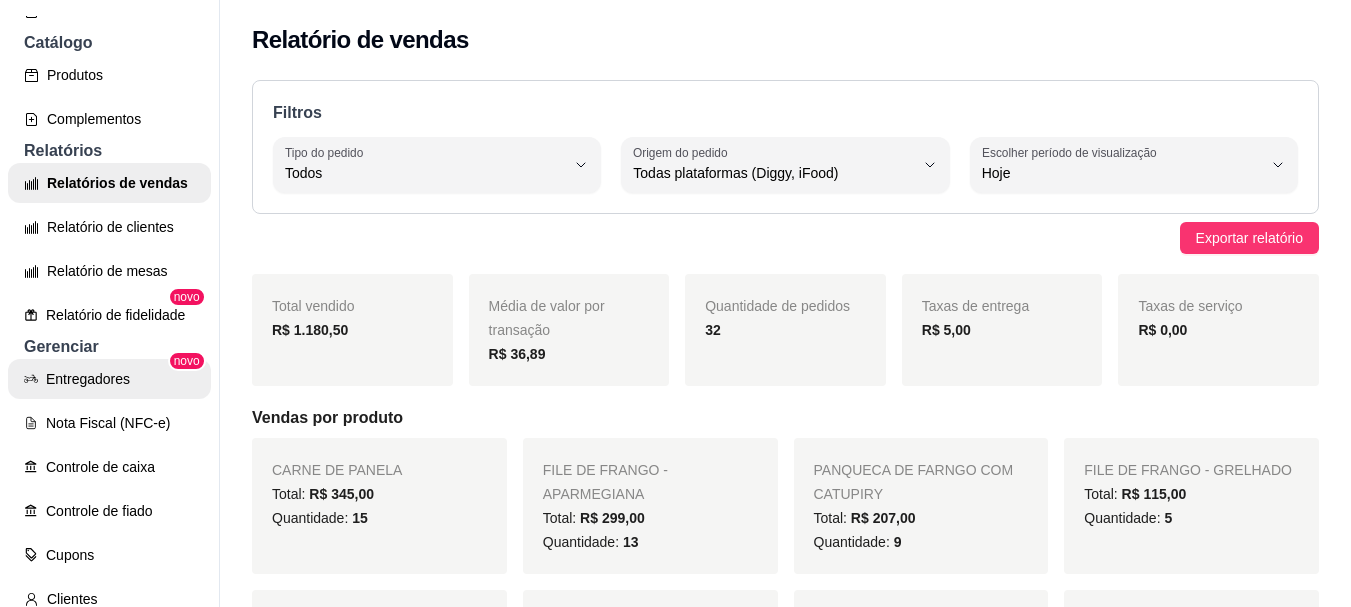click on "Entregadores novo Nota Fiscal (NFC-e) Controle de caixa Controle de fiado Cupons Clientes Estoque Configurações" at bounding box center [109, 533] 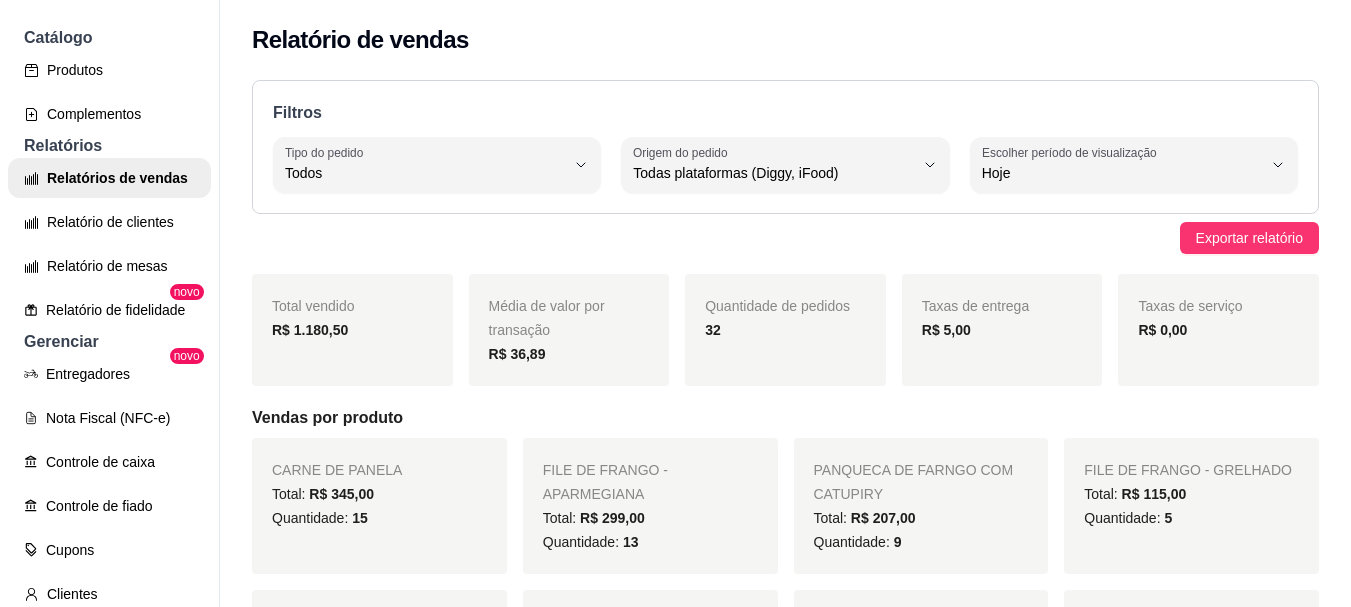 click on "Filtros" at bounding box center (785, 113) 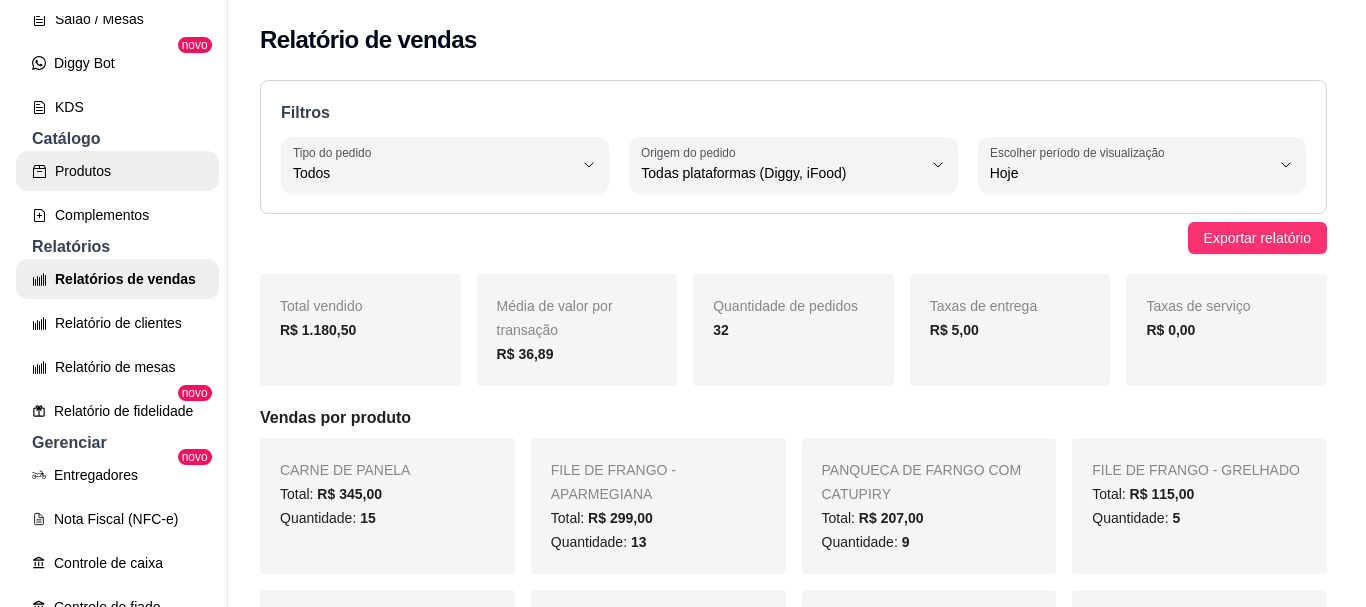 scroll, scrollTop: 400, scrollLeft: 0, axis: vertical 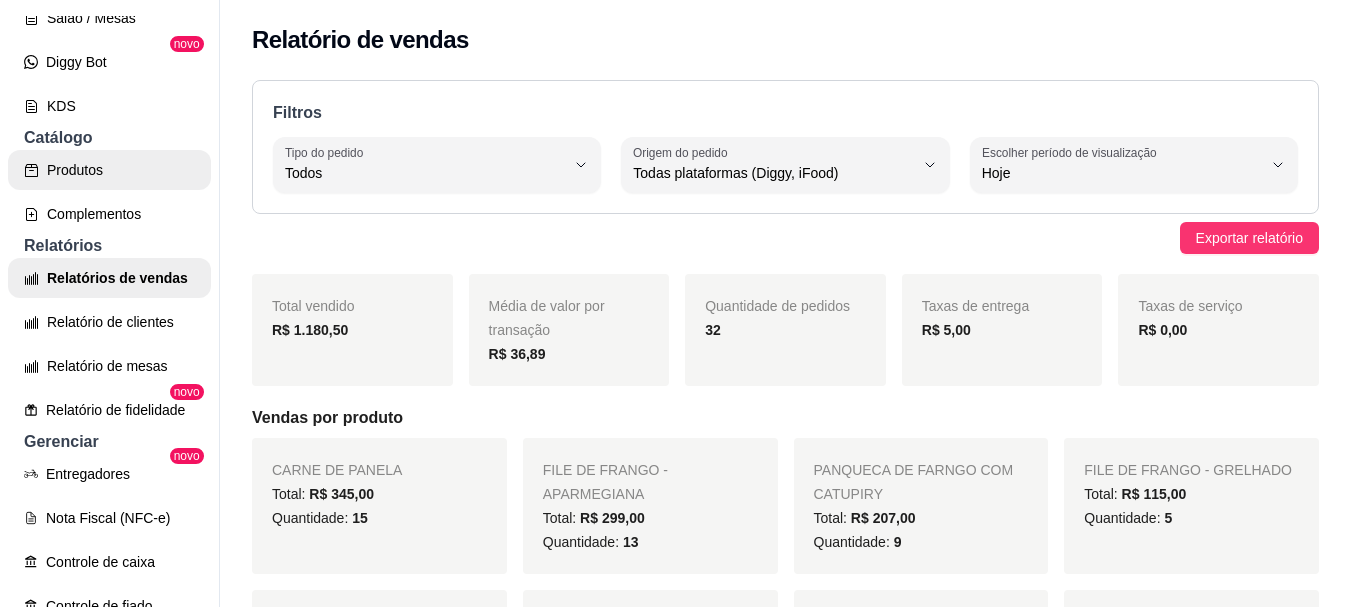 click on "Produtos" at bounding box center (109, 170) 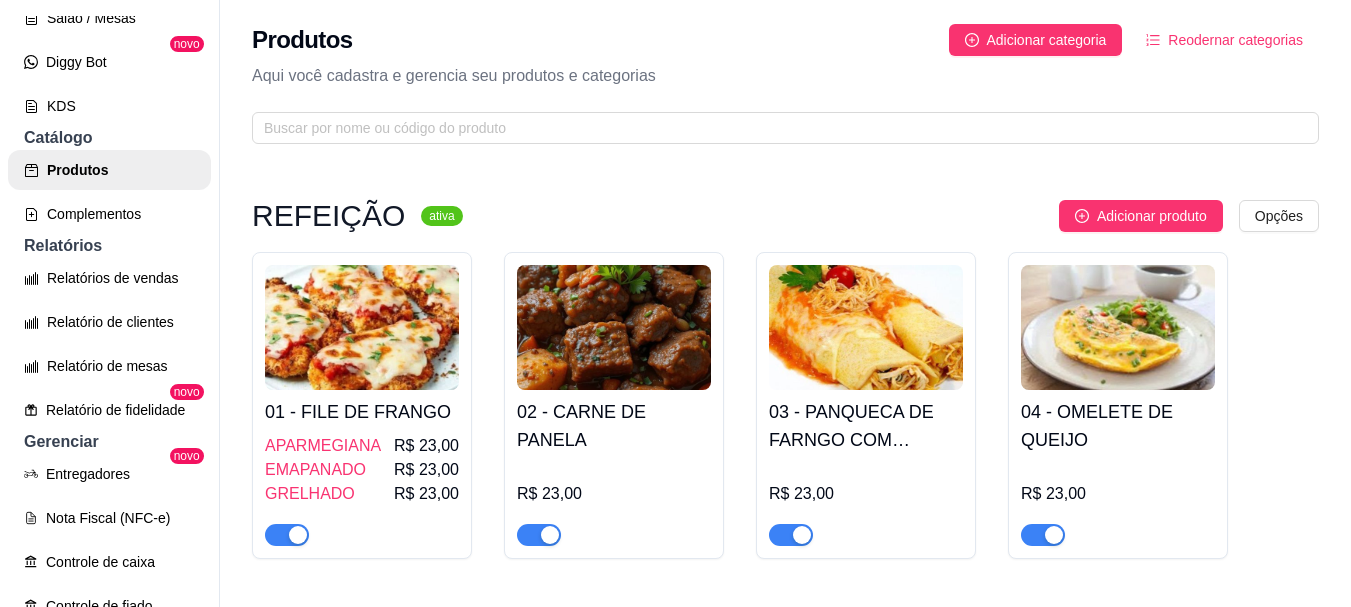 click at bounding box center (614, 327) 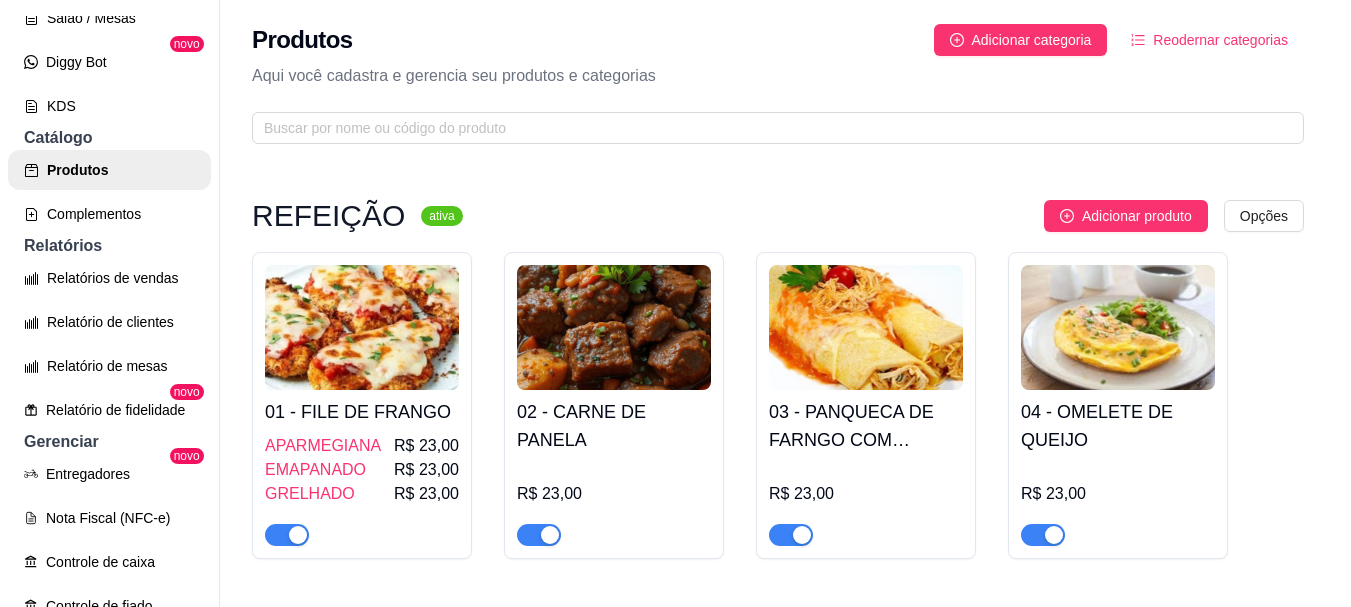 type 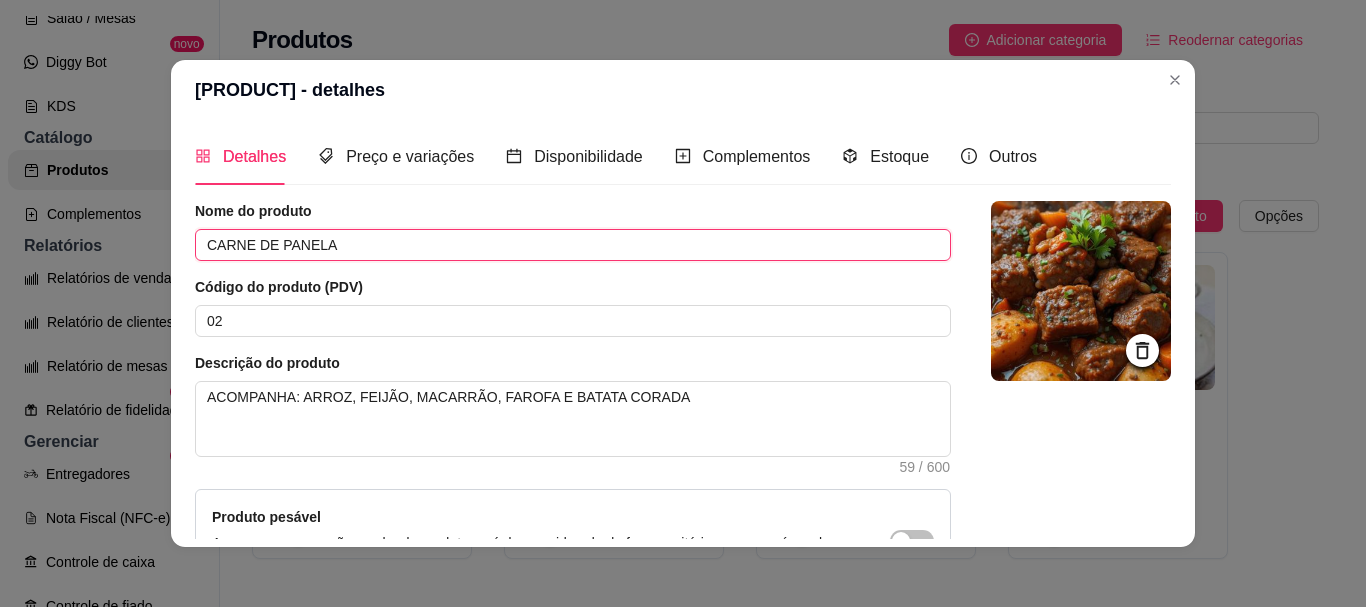 click on "CARNE DE PANELA" at bounding box center [573, 245] 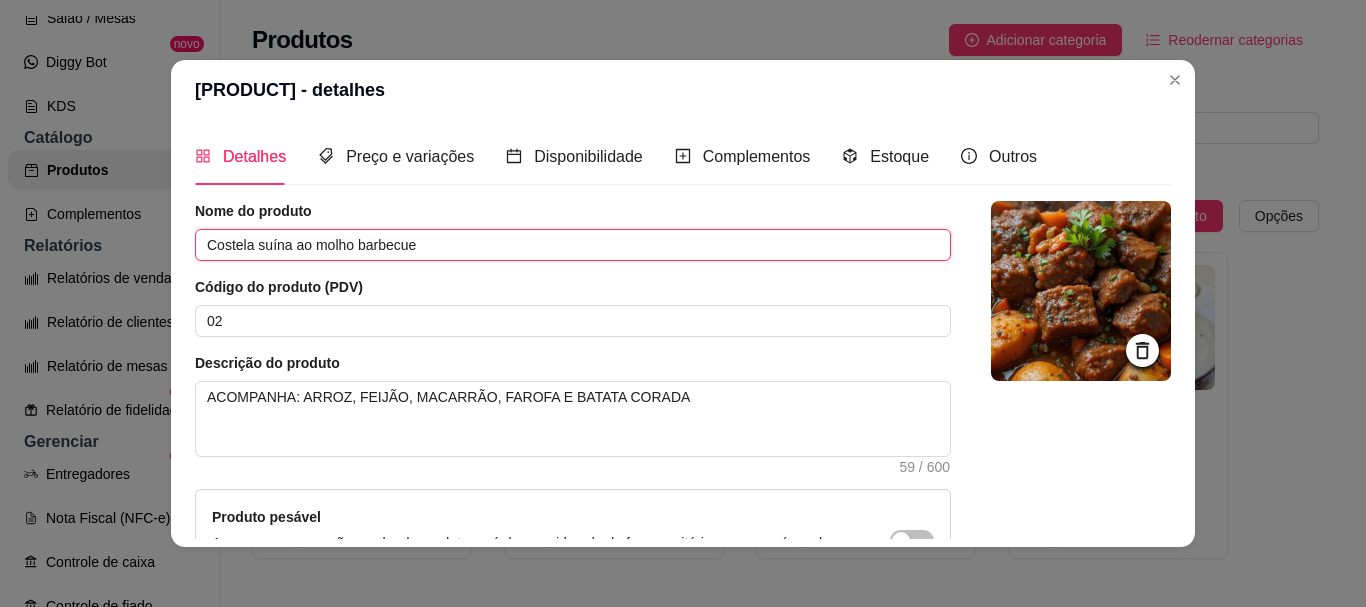 drag, startPoint x: 370, startPoint y: 253, endPoint x: 733, endPoint y: 248, distance: 363.03442 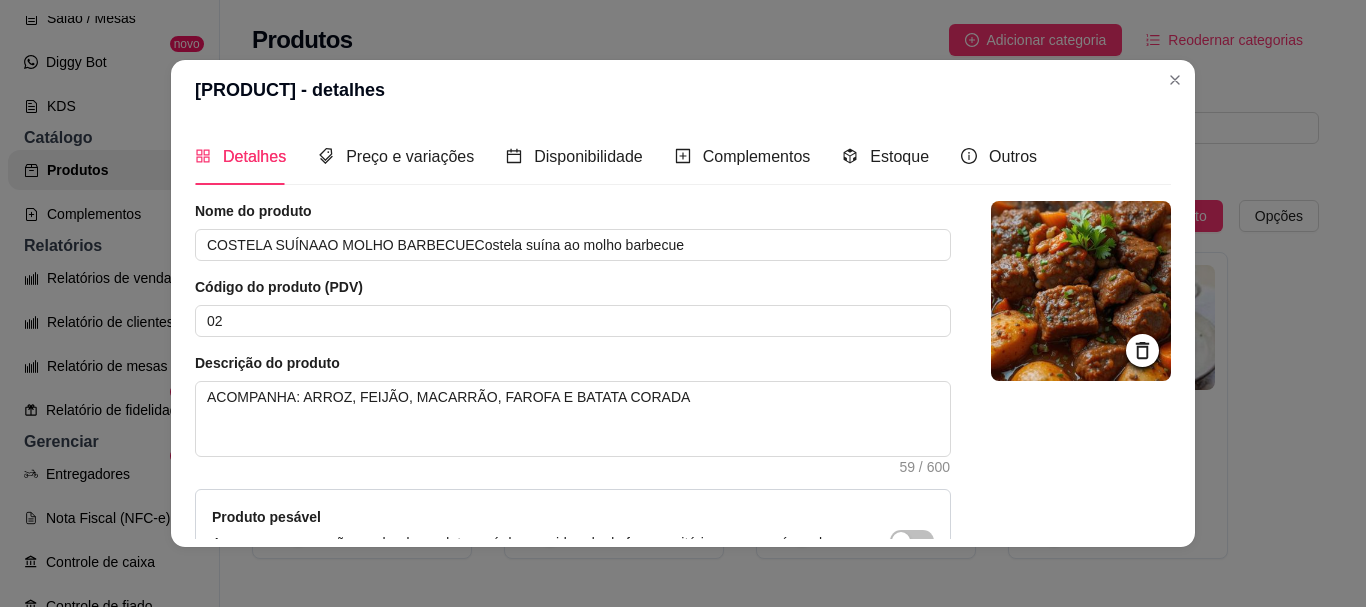 drag, startPoint x: 629, startPoint y: 244, endPoint x: 601, endPoint y: 267, distance: 36.23534 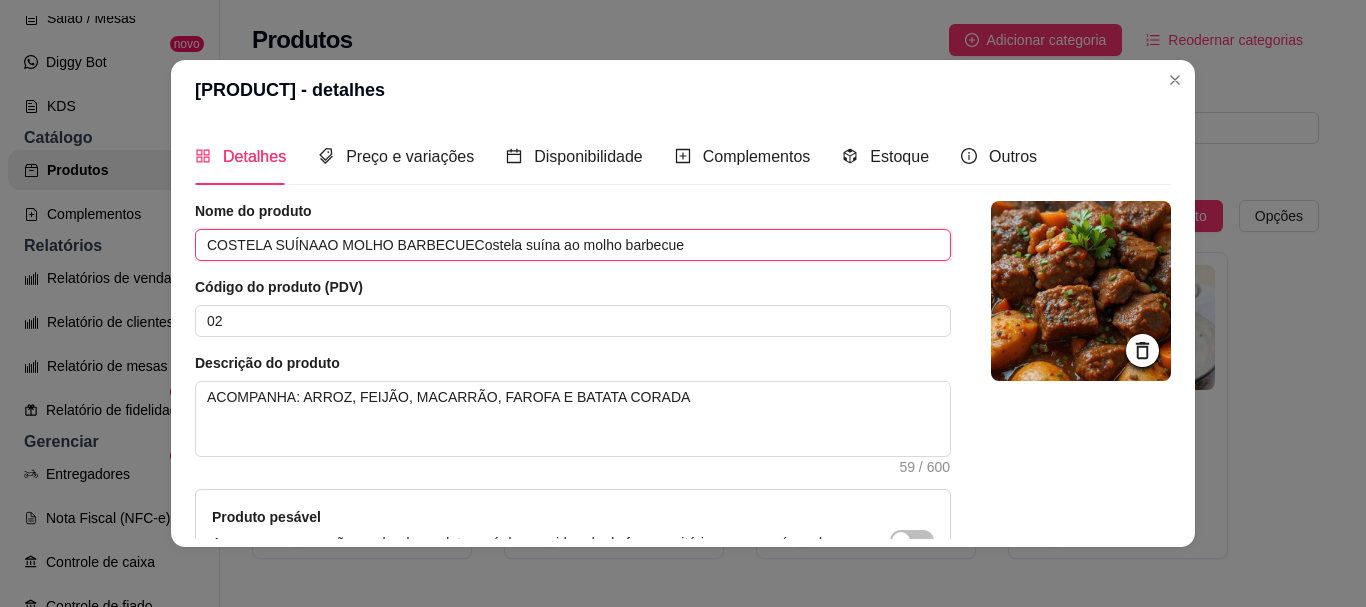 click on "COSTELA SUÍNAAO MOLHO BARBECUECostela suína ao molho barbecue" at bounding box center (573, 245) 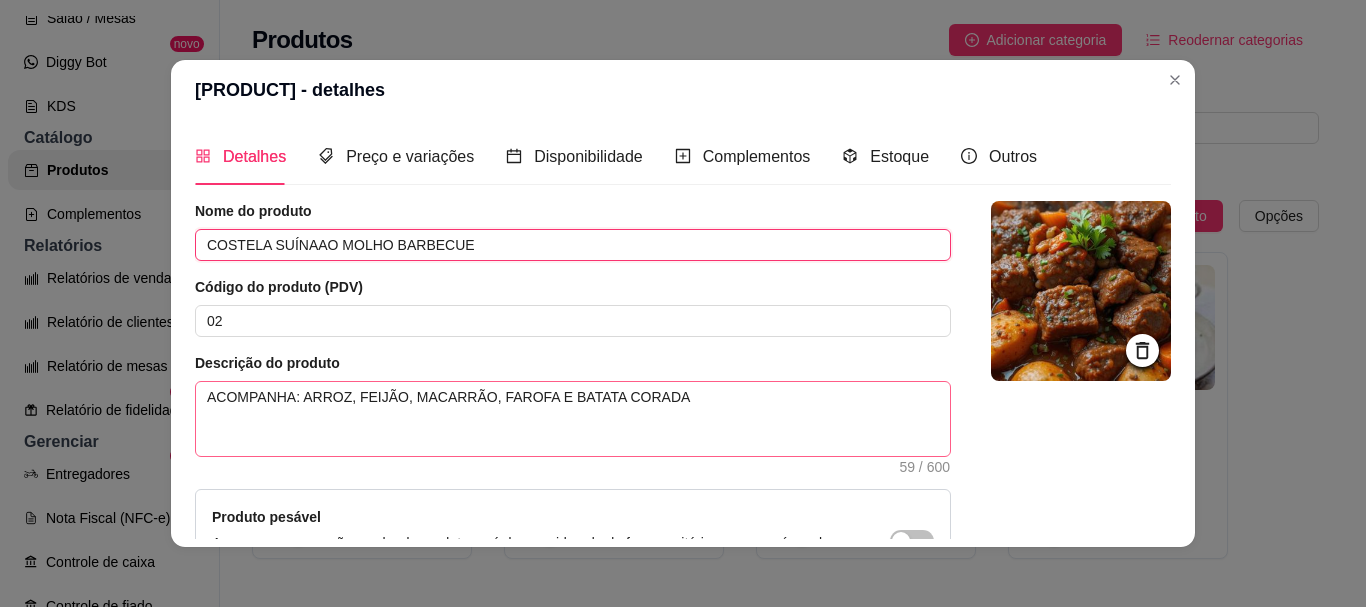 type on "COSTELA SUÍNAAO MOLHO BARBECUE" 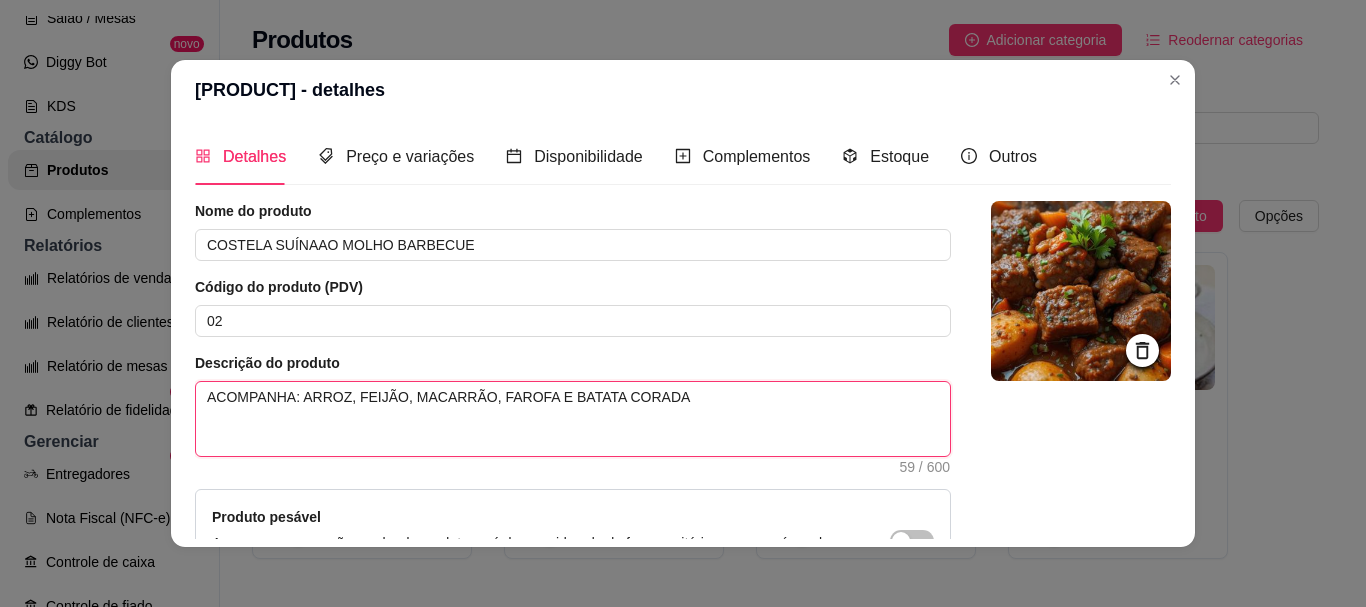 click on "ACOMPANHA: ARROZ, FEIJÃO, MACARRÃO, FAROFA E BATATA CORADA" at bounding box center [573, 419] 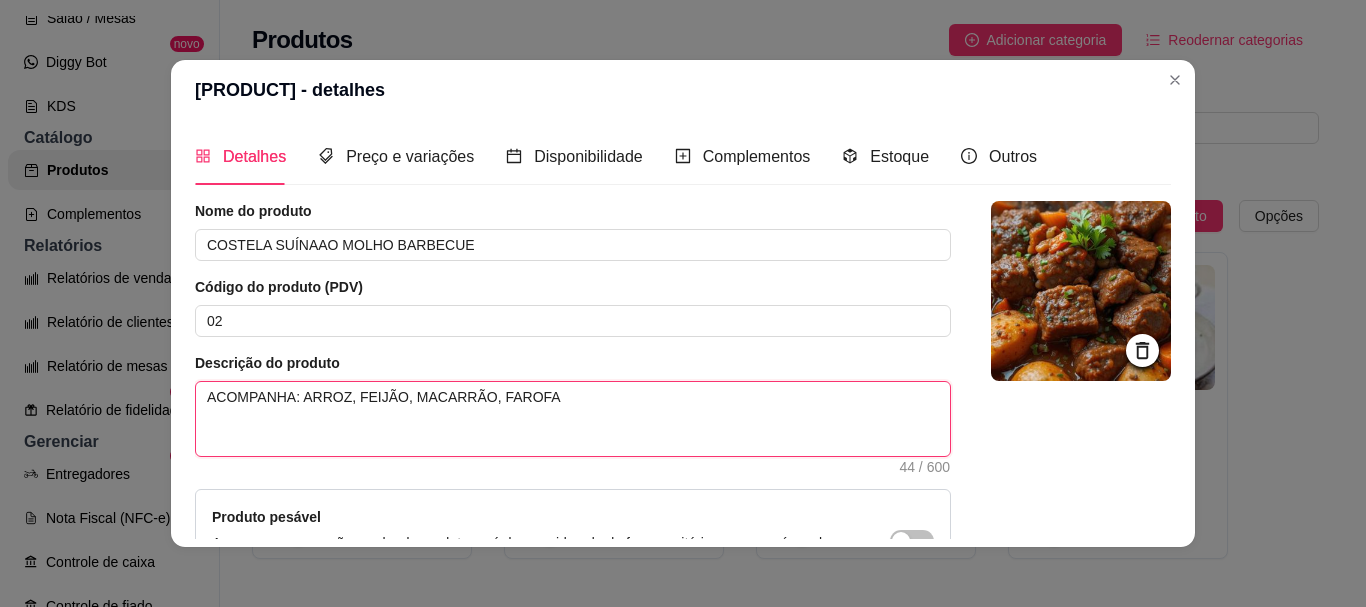 type on "ACOMPANHA: ARROZ, FEIJÃO, MACARRÃO, FAROFA" 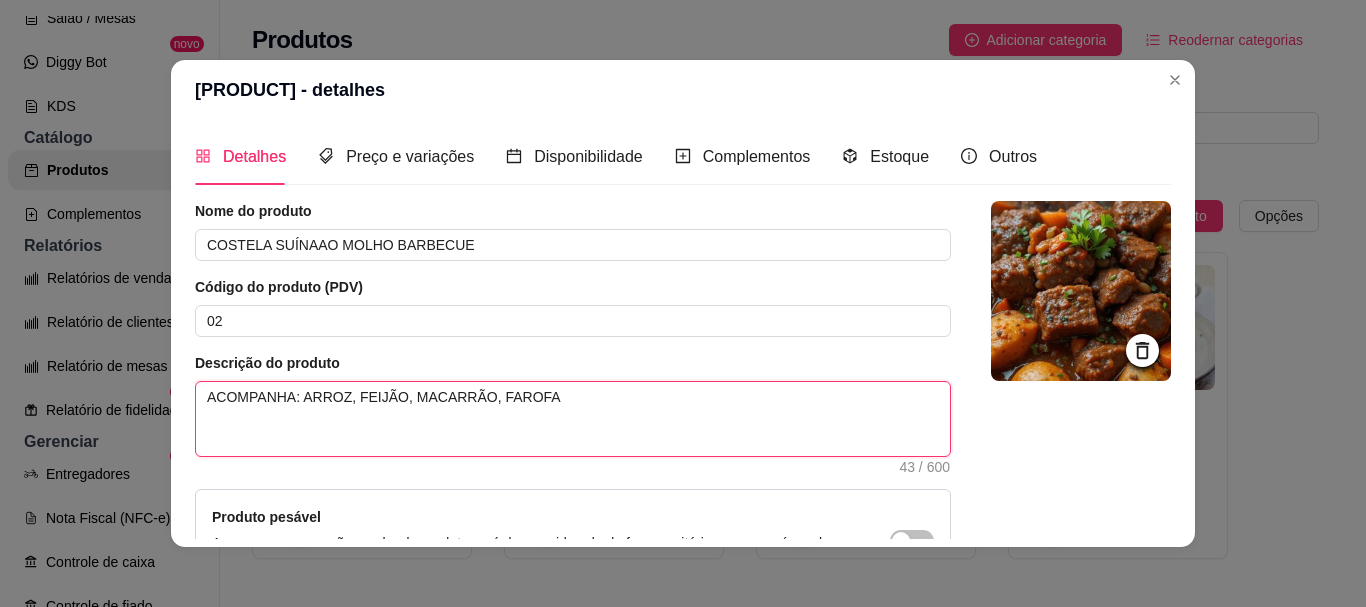type on "ACOMPANHA: ARROZ, FEIJÃO, MACARRÃO, FAROFA," 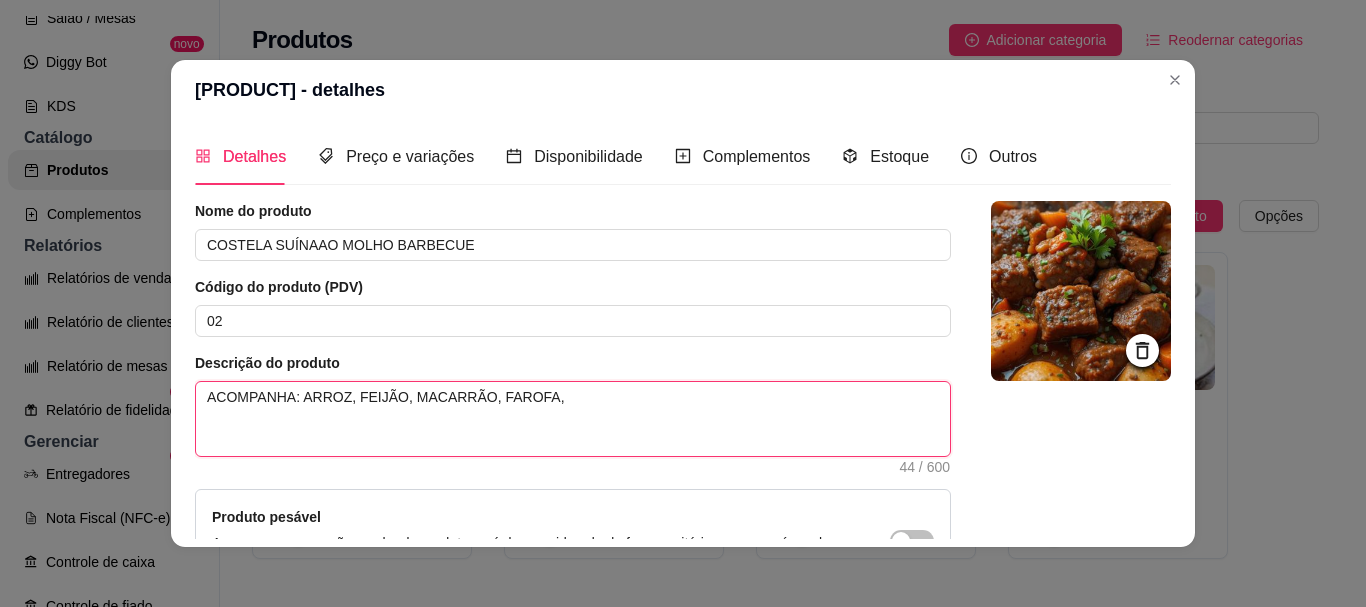 type on "ACOMPANHA: ARROZ, FEIJÃO, MACARRÃO, FAROFA," 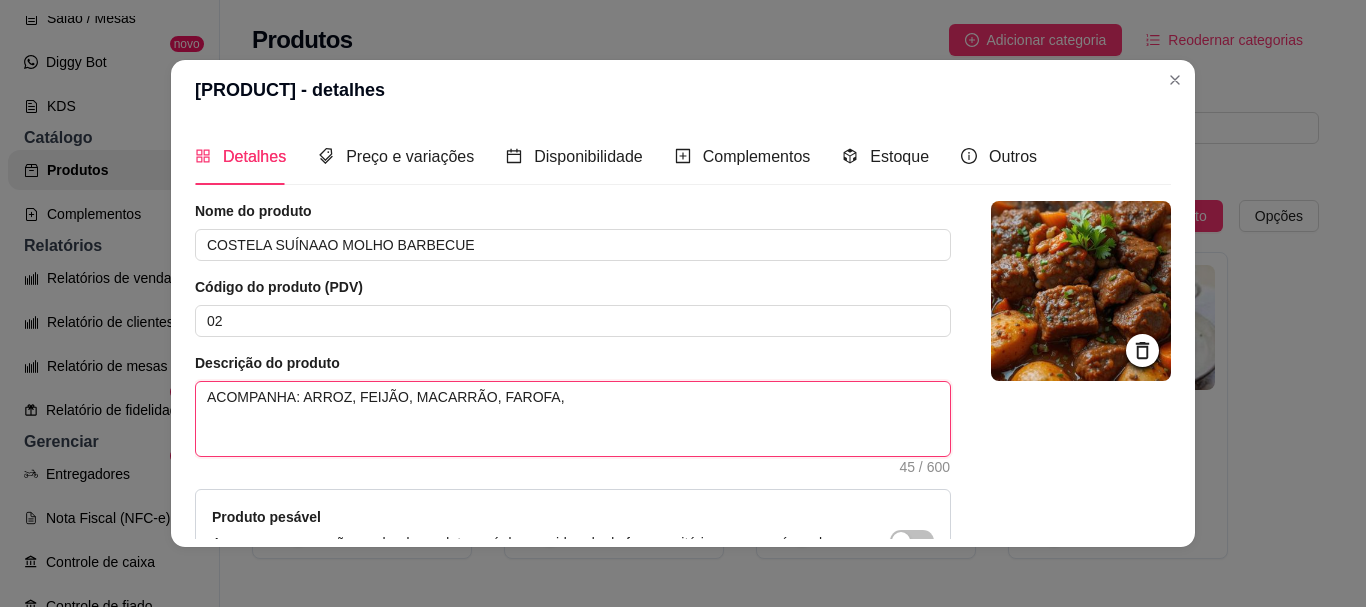 type on "ACOMPANHA: ARROZ, FEIJÃO, MACARRÃO, FAROFA, B" 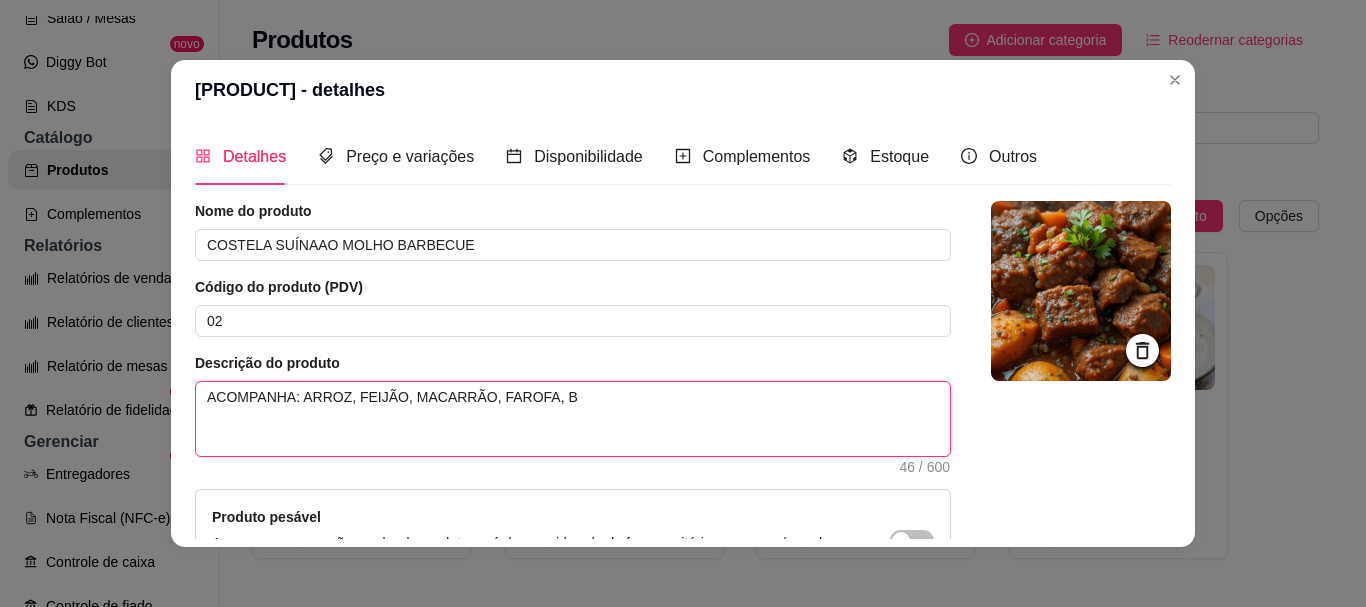 type on "ACOMPANHA: ARROZ, FEIJÃO, MACARRÃO, FAROFA, BA" 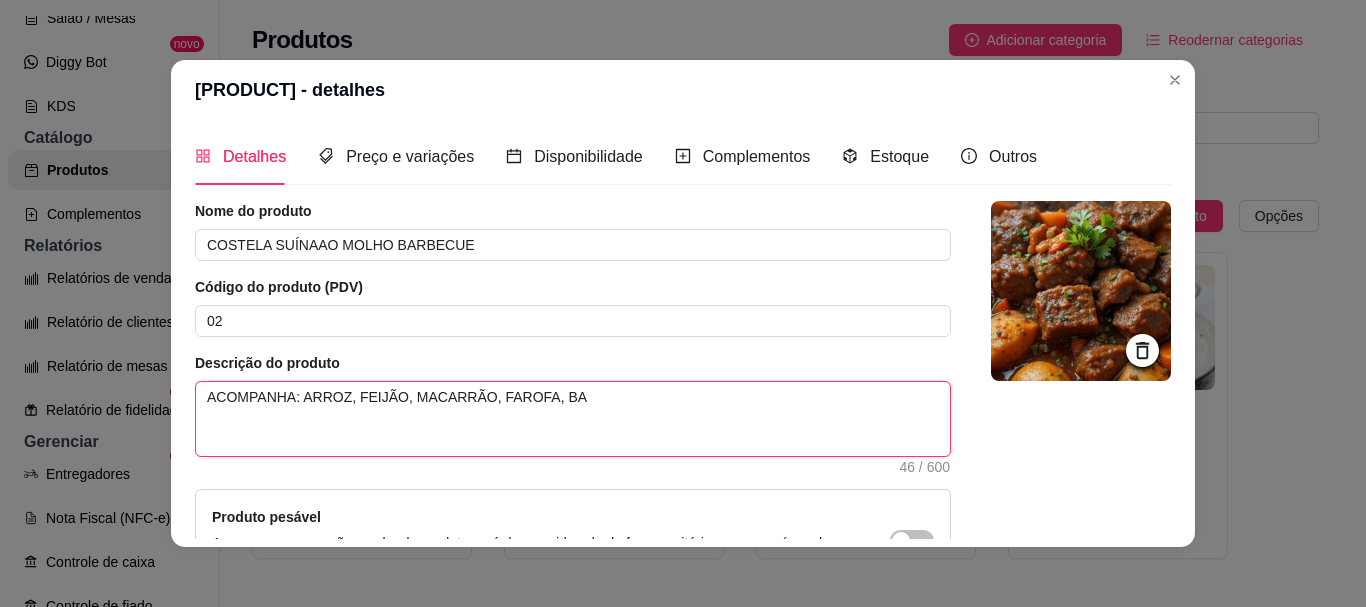 type on "ACOMPANHA: ARROZ, FEIJÃO, MACARRÃO, FAROFA, BAN" 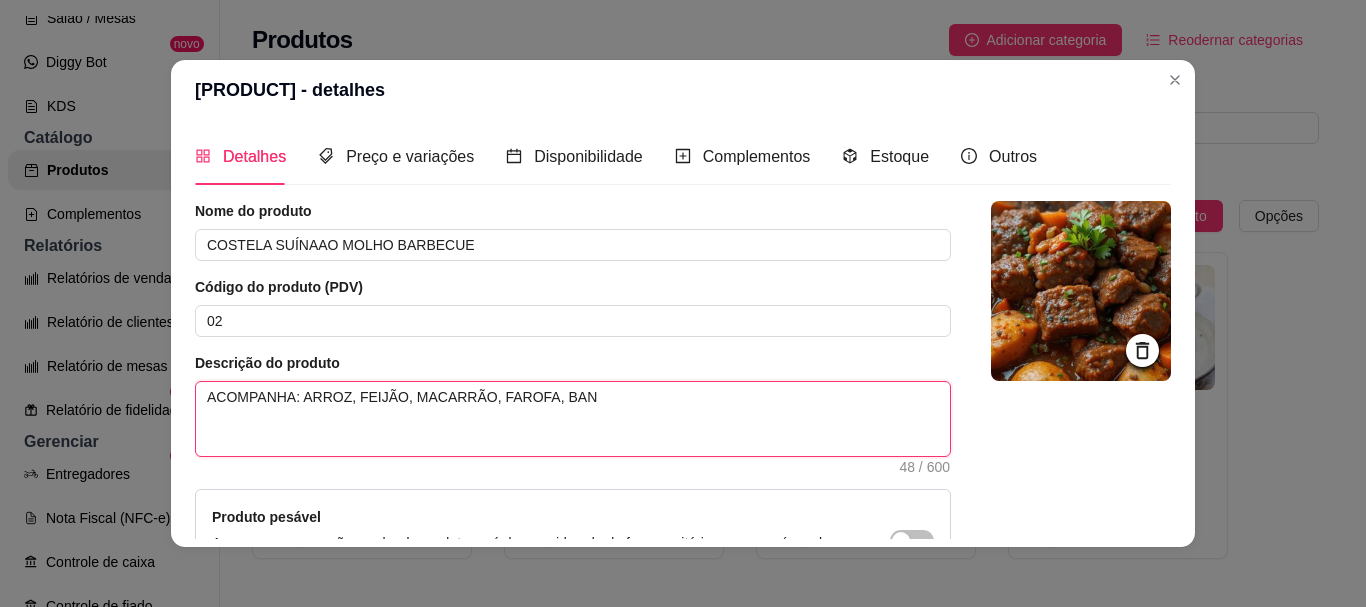 type on "ACOMPANHA: ARROZ, FEIJÃO, MACARRÃO, FAROFA, BANA" 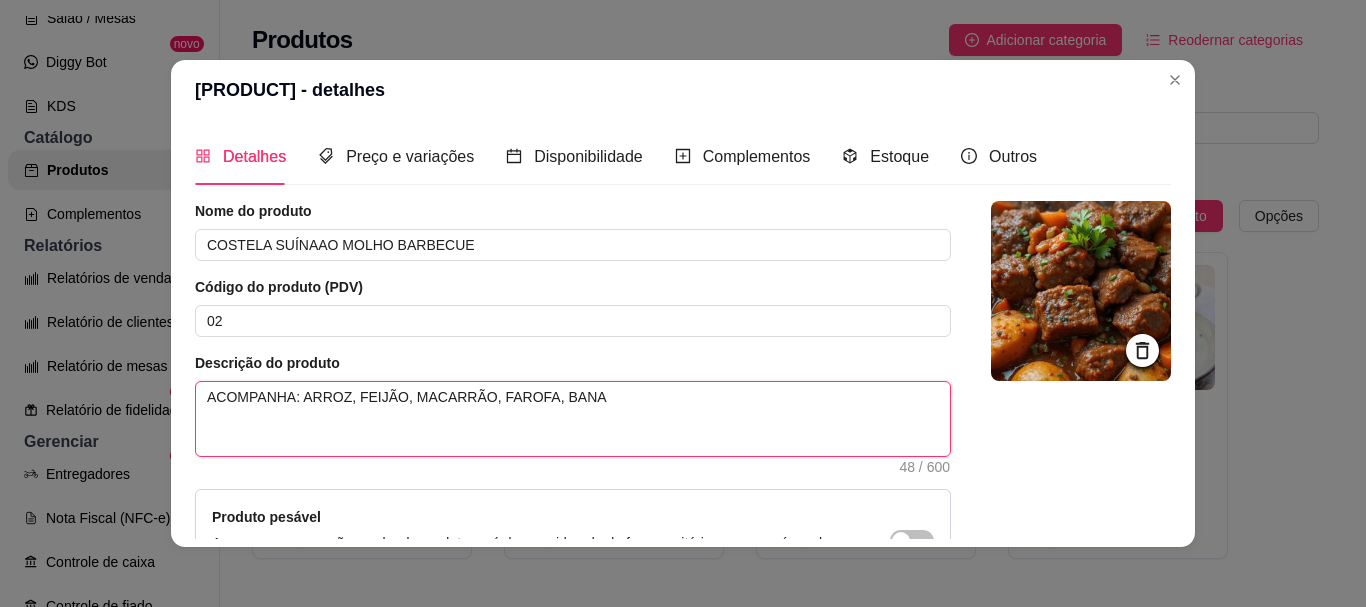type 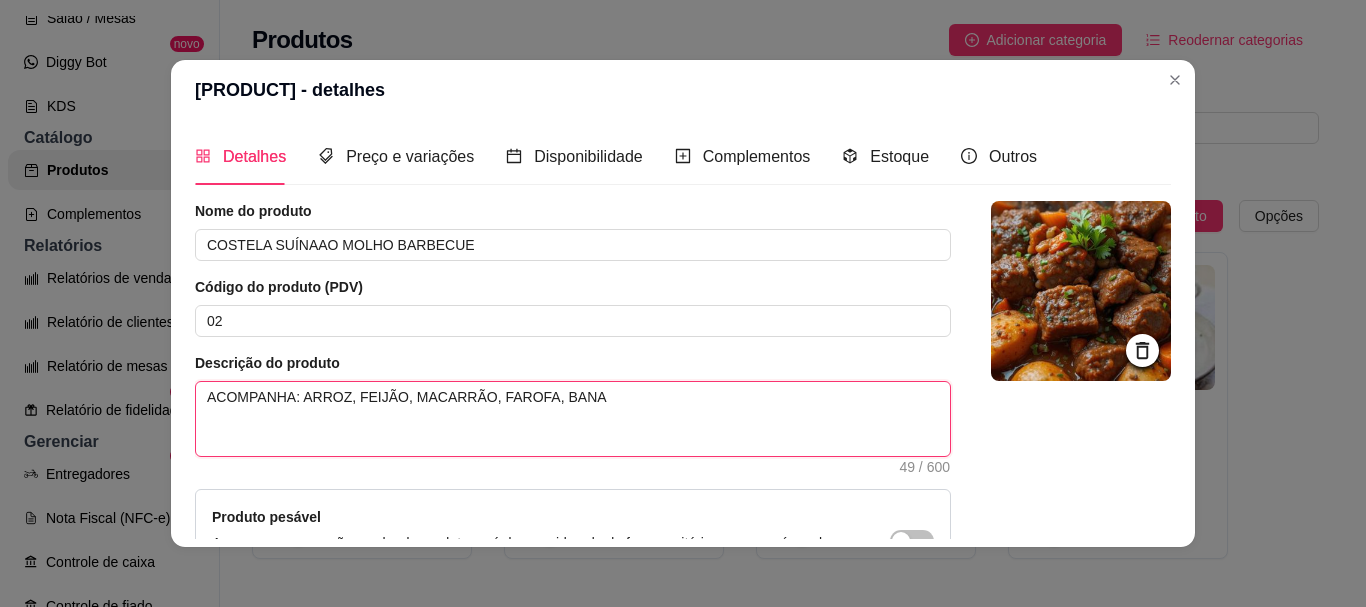 type on "ACOMPANHA: ARROZ, FEIJÃO, MACARRÃO, FAROFA, BANAN" 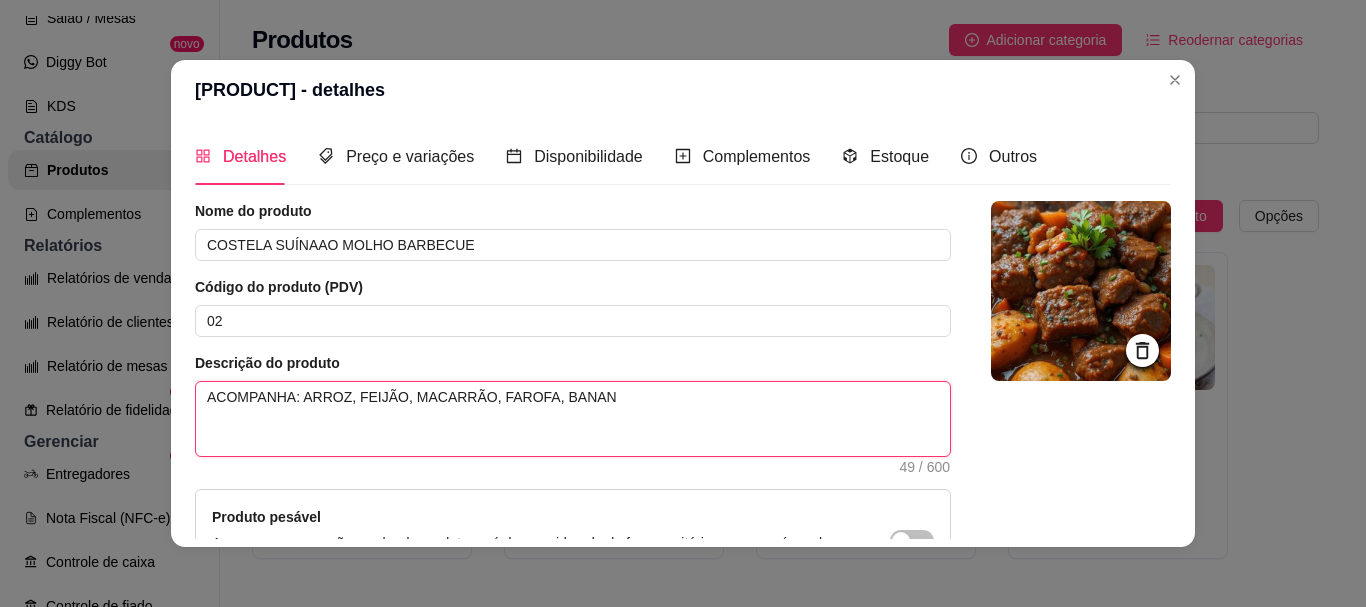 type on "ACOMPANHA: ARROZ, FEIJÃO, MACARRÃO, FAROFA, BANANA" 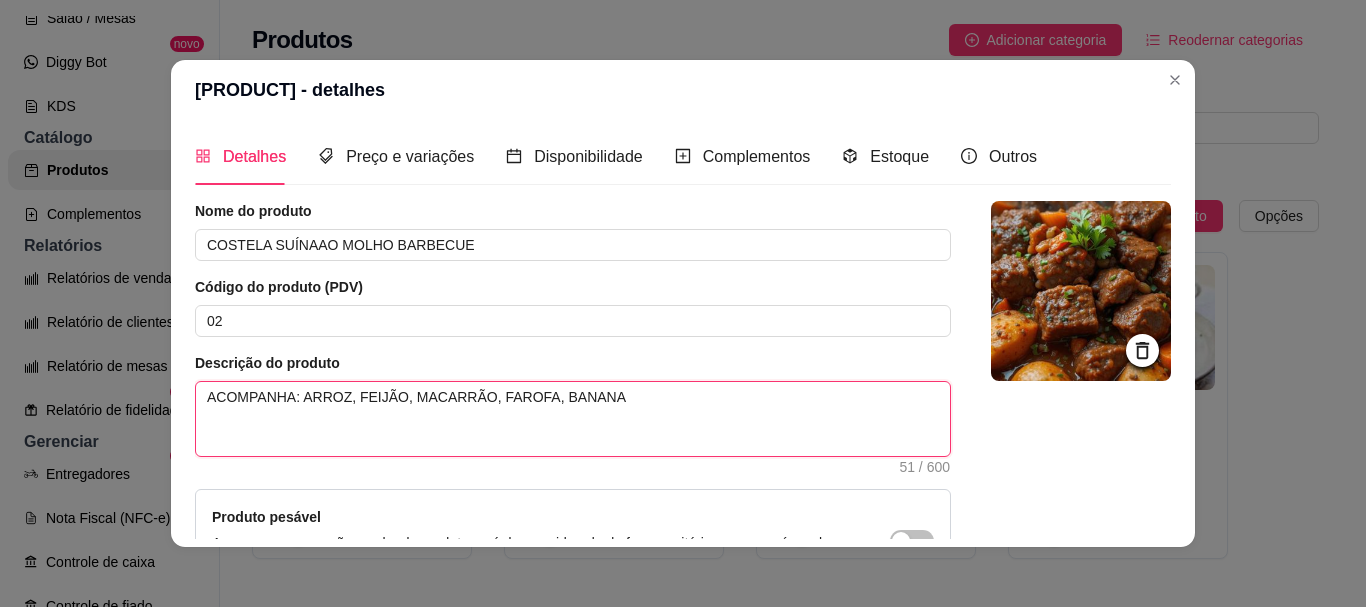 type on "ACOMPANHA: ARROZ, FEIJÃO, MACARRÃO, FAROFA, BANANA" 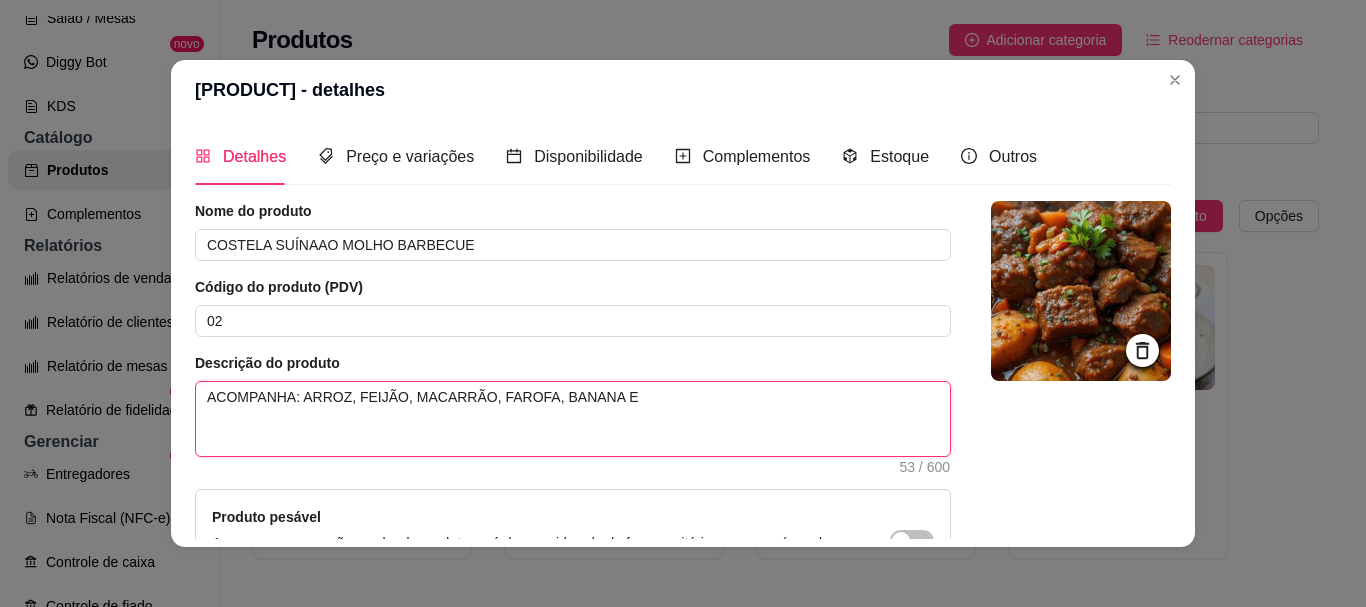 type on "ACOMPANHA: ARROZ, FEIJÃO, MACARRÃO, FAROFA, BANANA E" 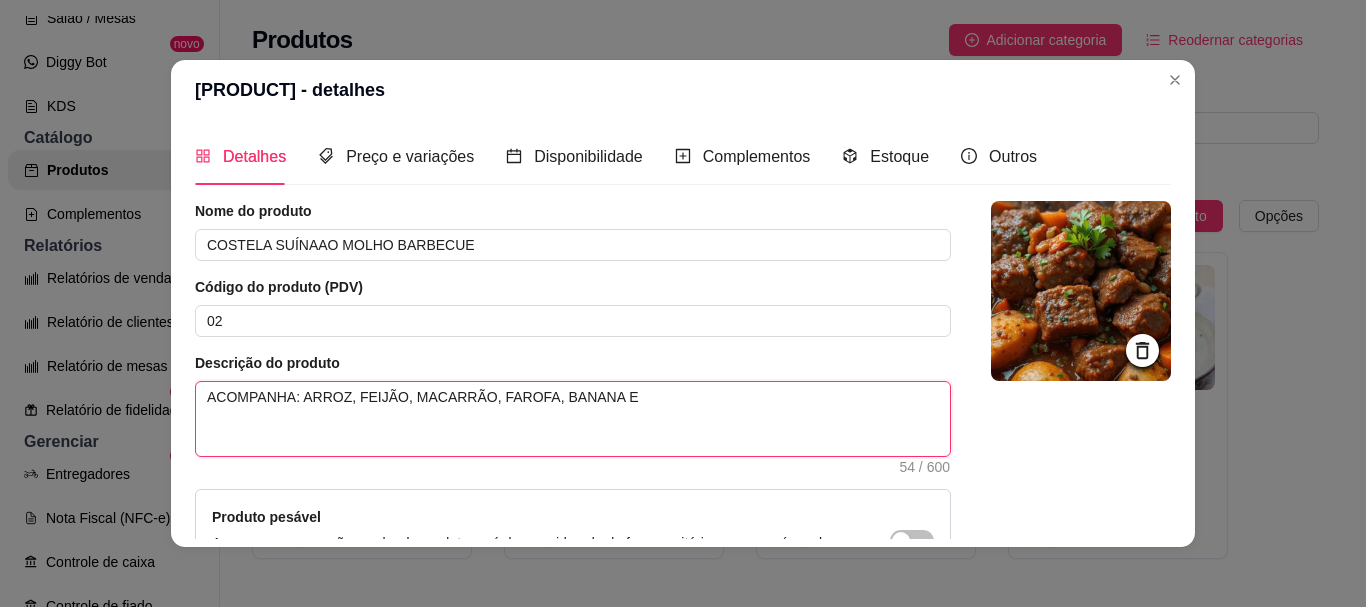 type on "ACOMPANHA: ARROZ, FEIJÃO, MACARRÃO, FAROFA, BANANA E C" 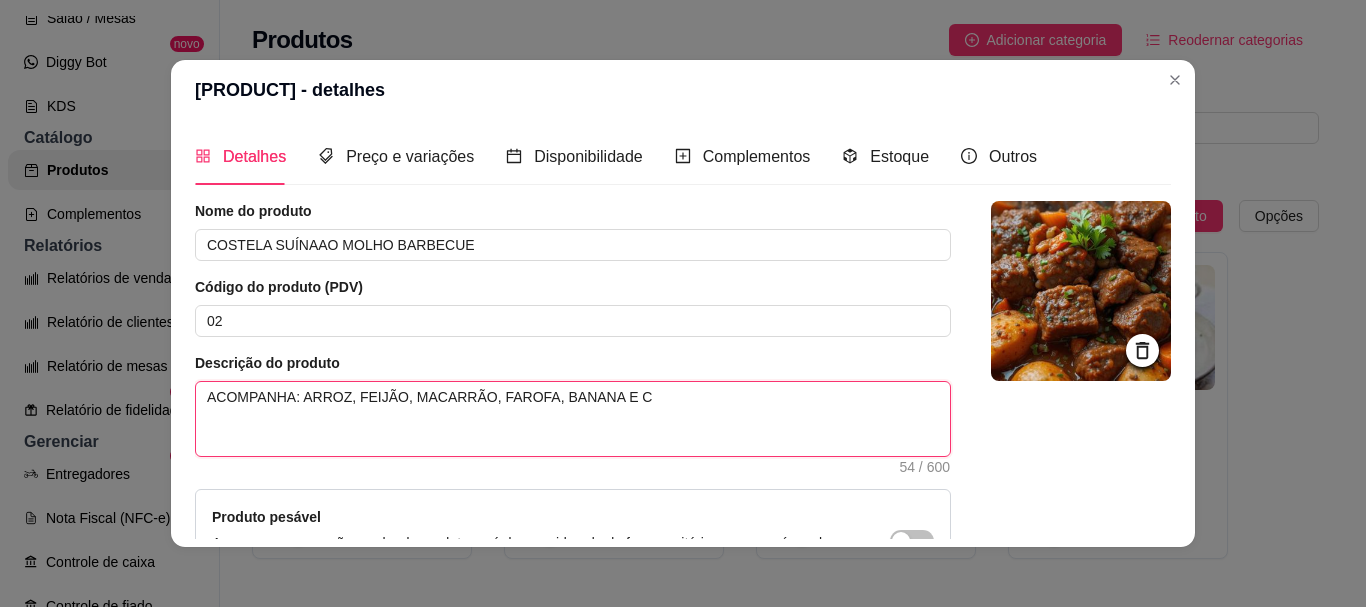 type on "ACOMPANHA: ARROZ, FEIJÃO, MACARRÃO, FAROFA, BANANA E CO" 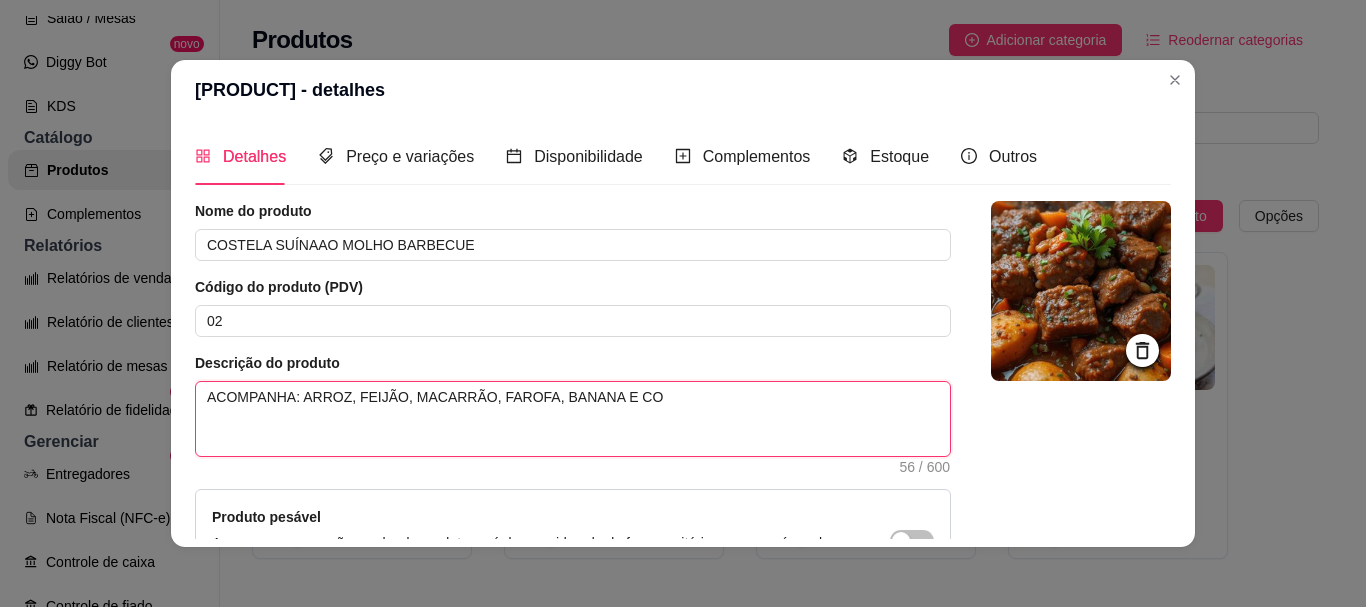 type on "ACOMPANHA: ARROZ, FEIJÃO, MACARRÃO, FAROFA, BANANA E COU" 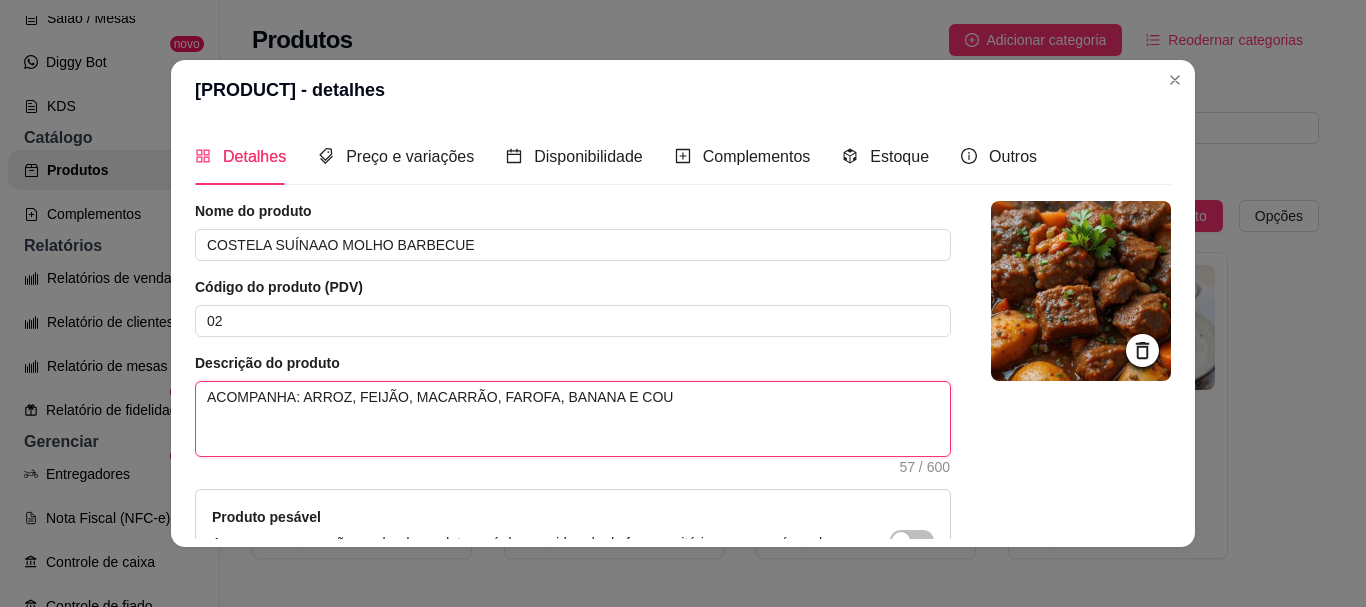 type on "ACOMPANHA: ARROZ, FEIJÃO, MACARRÃO, FAROFA, BANANA E COUV" 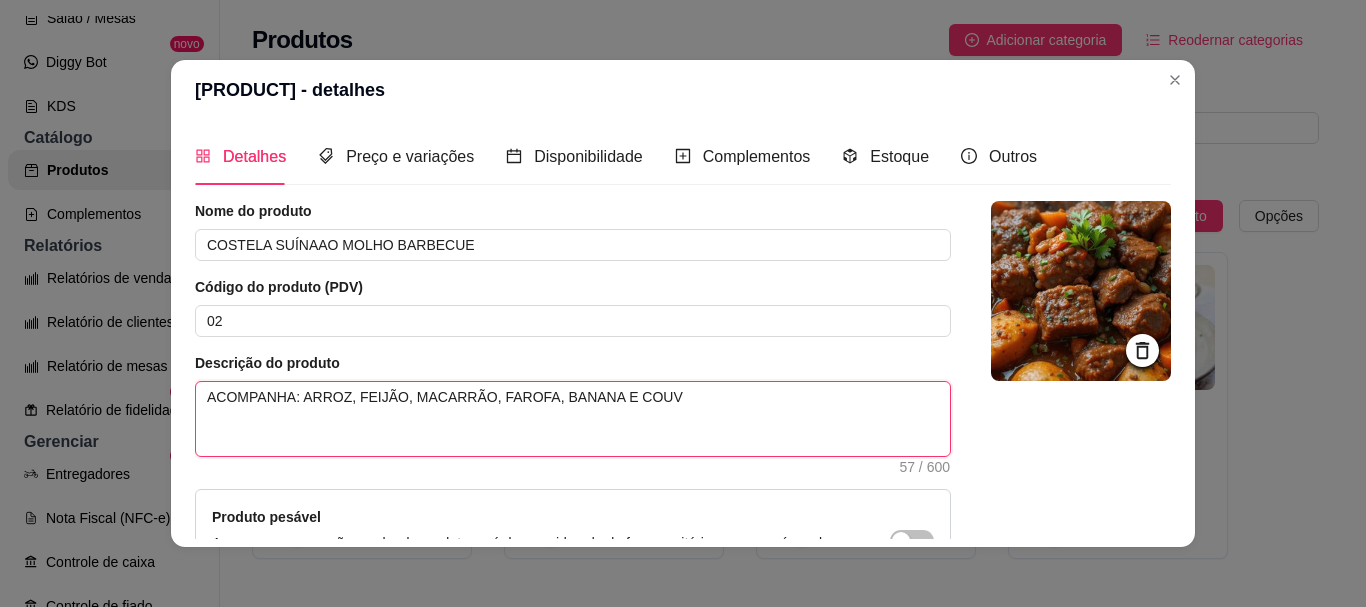 type on "ACOMPANHA: ARROZ, FEIJÃO, MACARRÃO, FAROFA, BANANA E COUVE" 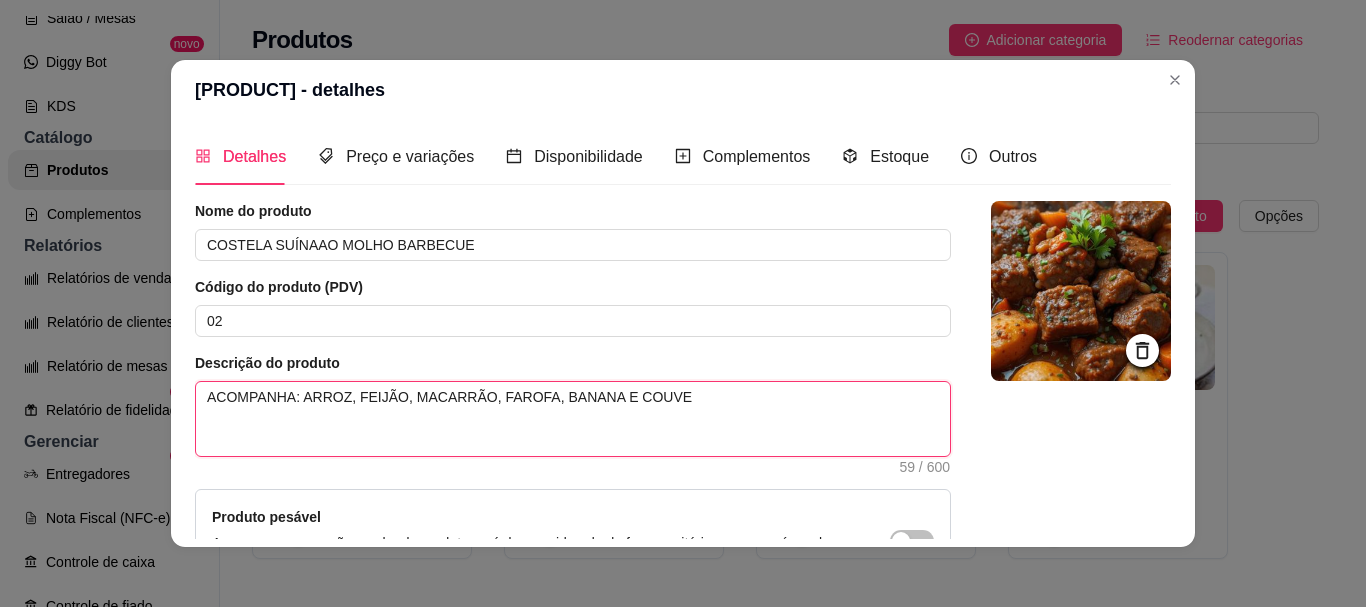 click on "ACOMPANHA: ARROZ, FEIJÃO, MACARRÃO, FAROFA, BANANA E COUVE" at bounding box center (573, 419) 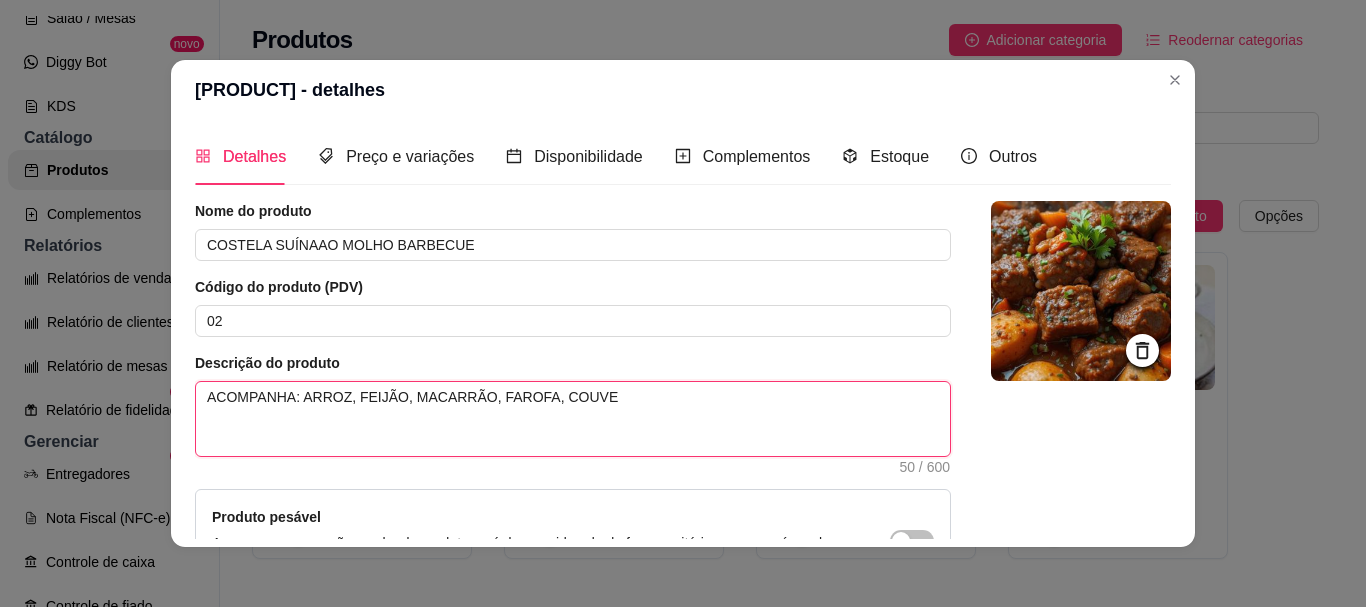 type on "ACOMPANHA: ARROZ, FEIJÃO, MACARRÃO, FAROFA,COUVE" 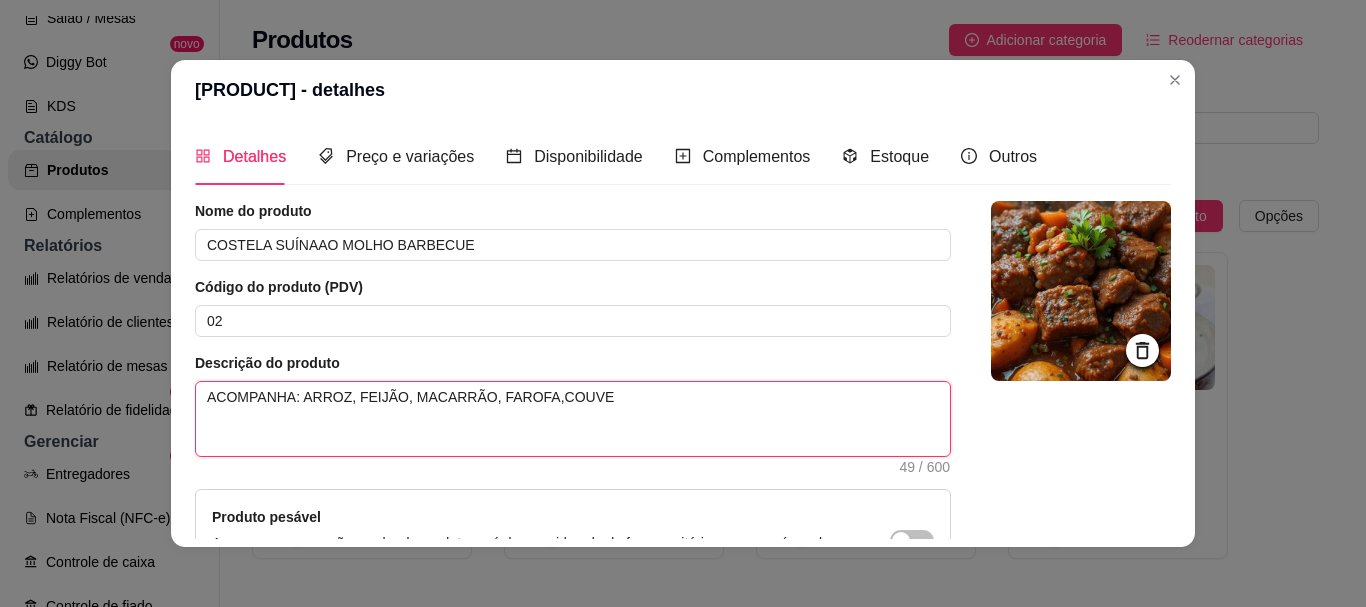 type on "ACOMPANHA: ARROZ, FEIJÃO, MACARRÃO, FAROFA, COUVE" 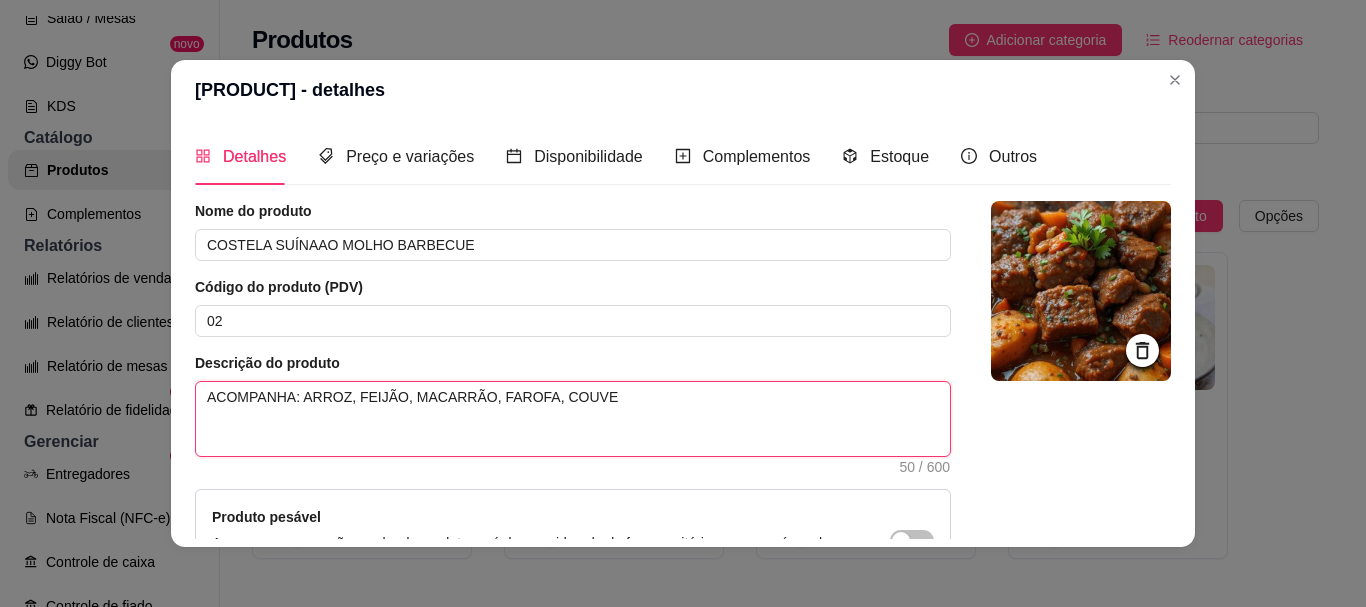click on "ACOMPANHA: ARROZ, FEIJÃO, MACARRÃO, FAROFA, COUVE" at bounding box center (573, 419) 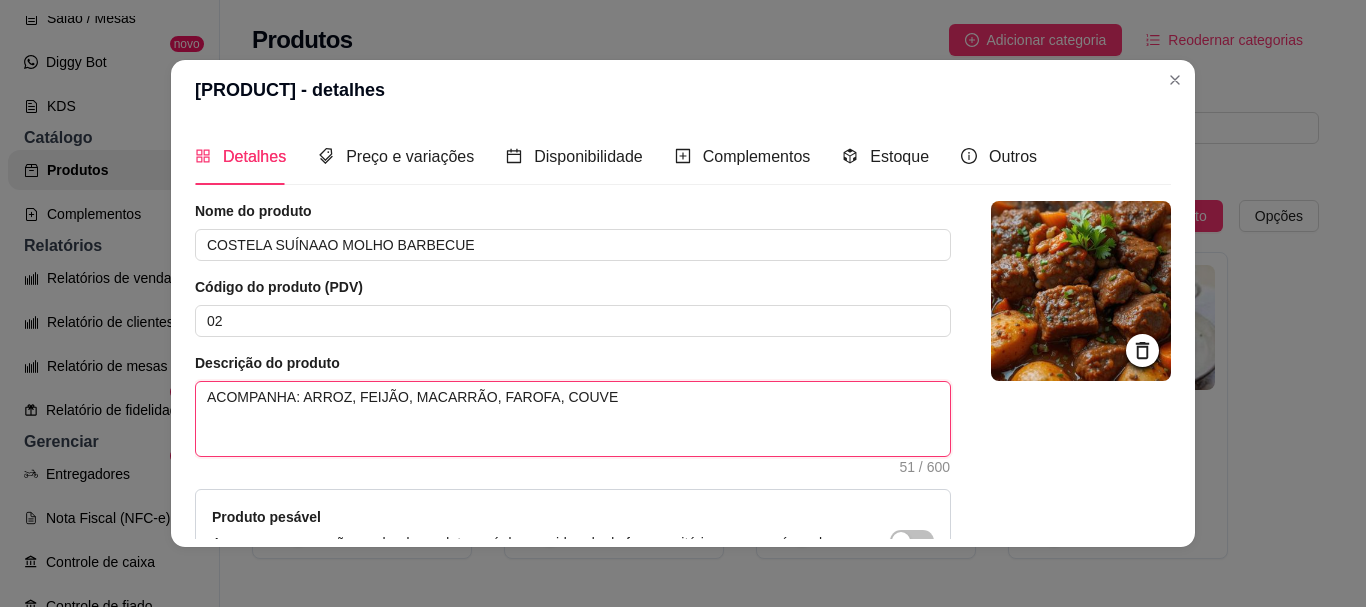 type on "ACOMPANHA: ARROZ, FEIJÃO, MACARRÃO, FAROFA, COUVE E" 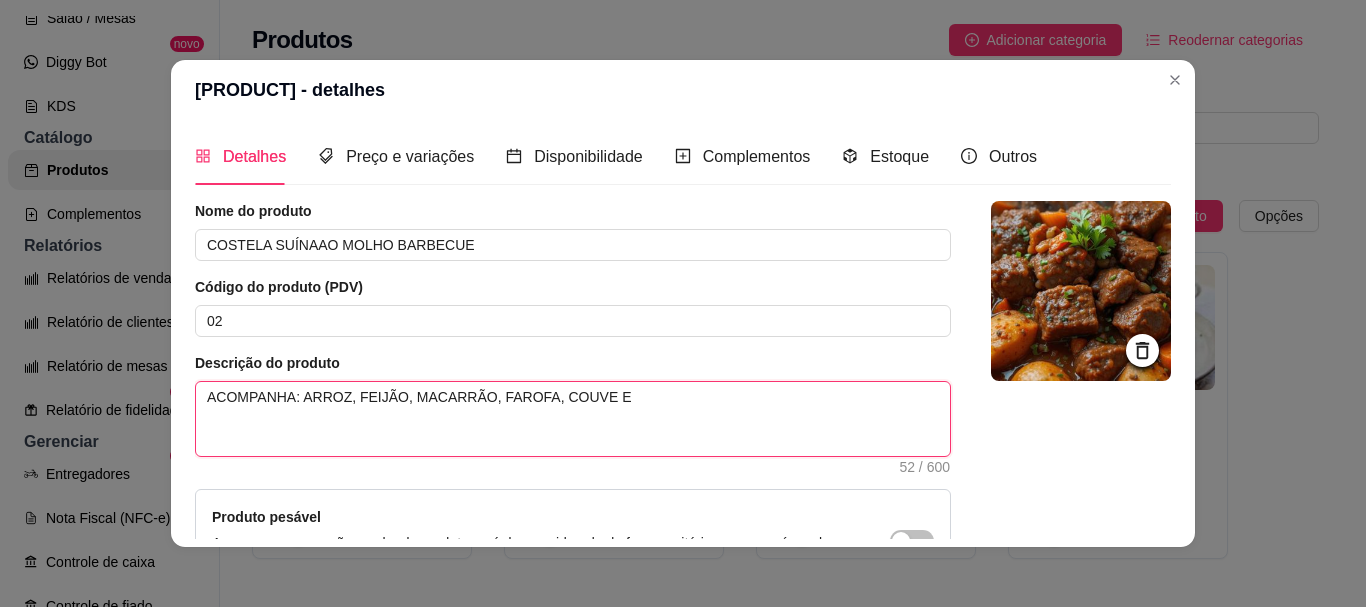 type on "ACOMPANHA: ARROZ, FEIJÃO, MACARRÃO, FAROFA, COUVE E" 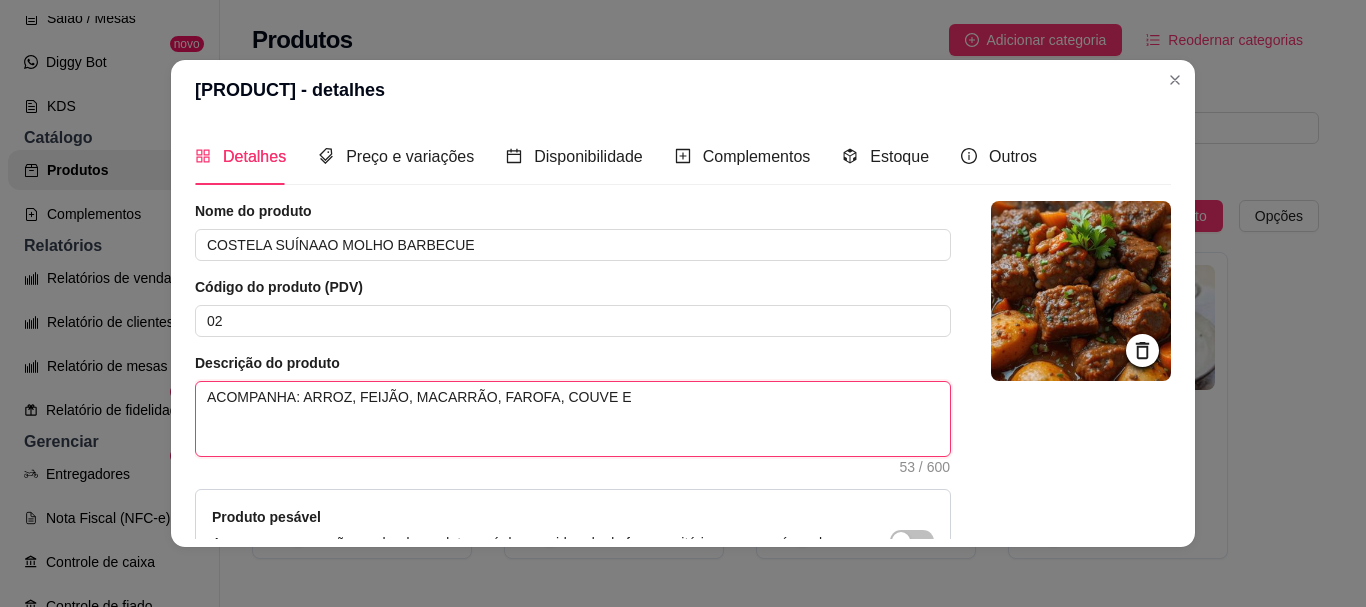 type on "ACOMPANHA: ARROZ, FEIJÃO, MACARRÃO, FAROFA, COUVE E B" 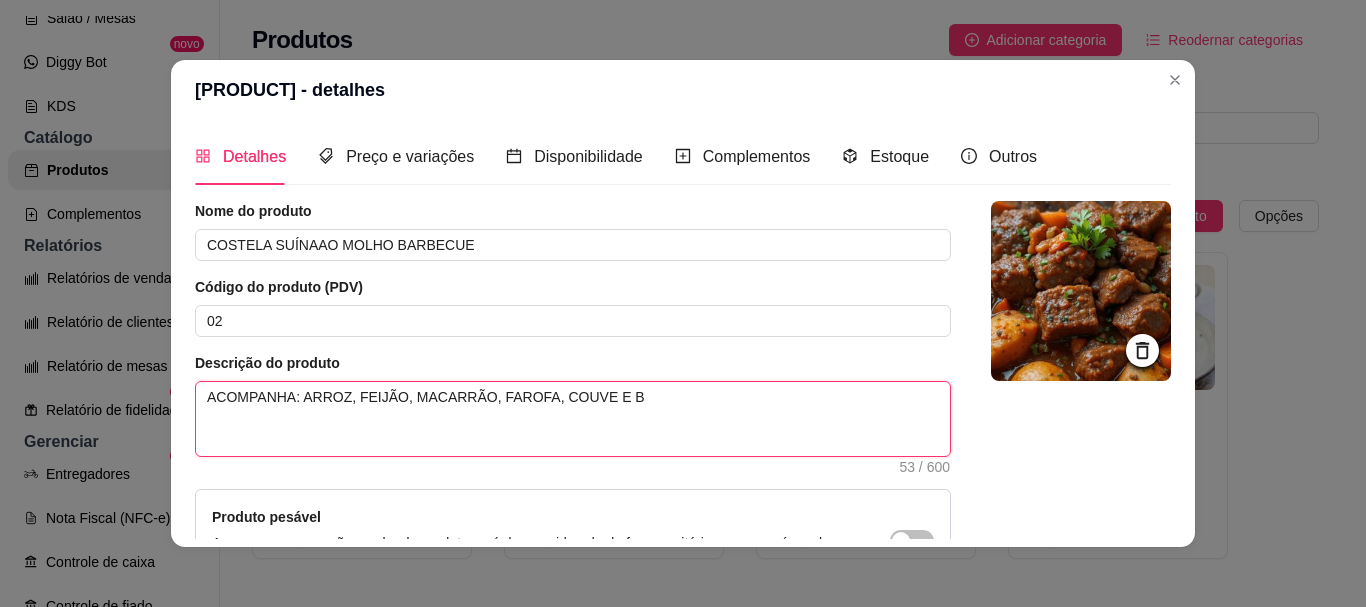 type on "ACOMPANHA: ARROZ, FEIJÃO, MACARRÃO, FAROFA, COUVE E BA" 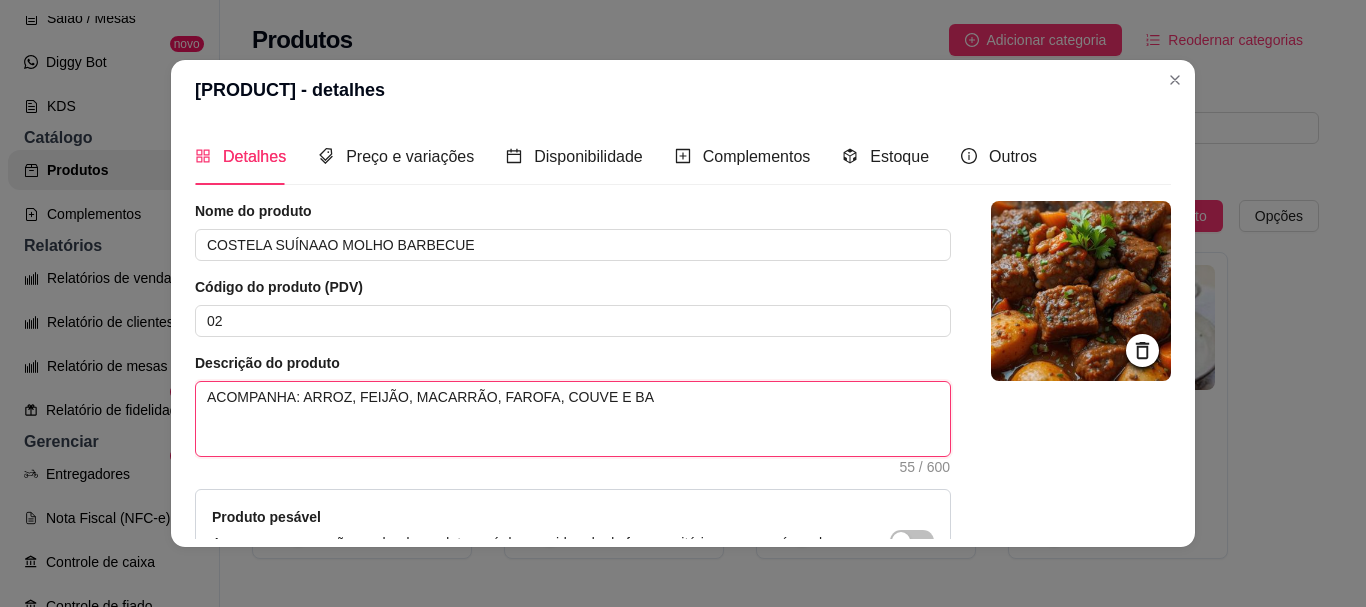 type on "ACOMPANHA: ARROZ, FEIJÃO, MACARRÃO, FAROFA, COUVE E BAN" 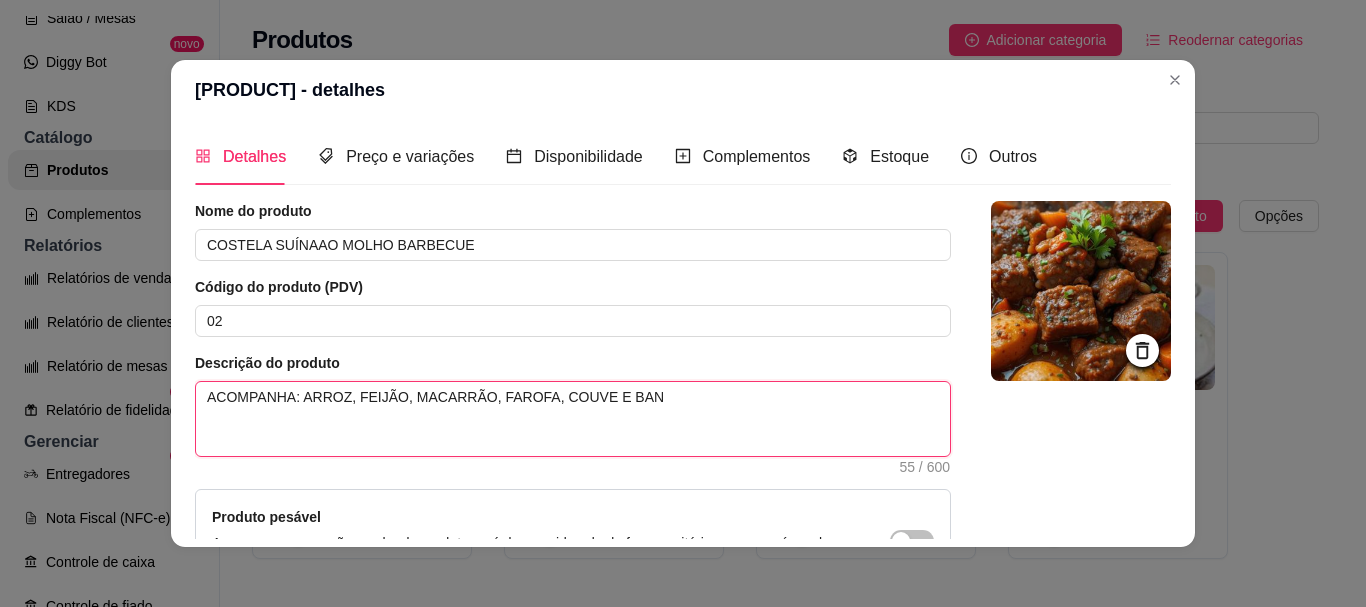 type on "ACOMPANHA: ARROZ, FEIJÃO, MACARRÃO, FAROFA, COUVE E BANA" 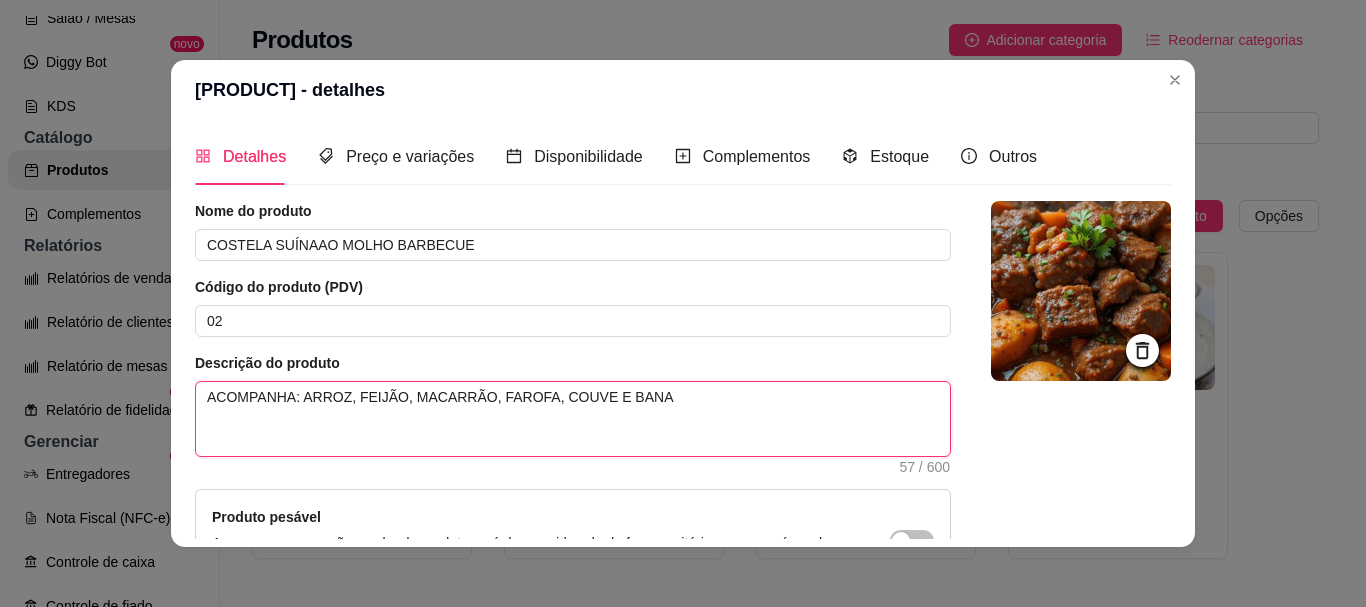 type on "ACOMPANHA: ARROZ, FEIJÃO, MACARRÃO, FAROFA, COUVE E BANAN" 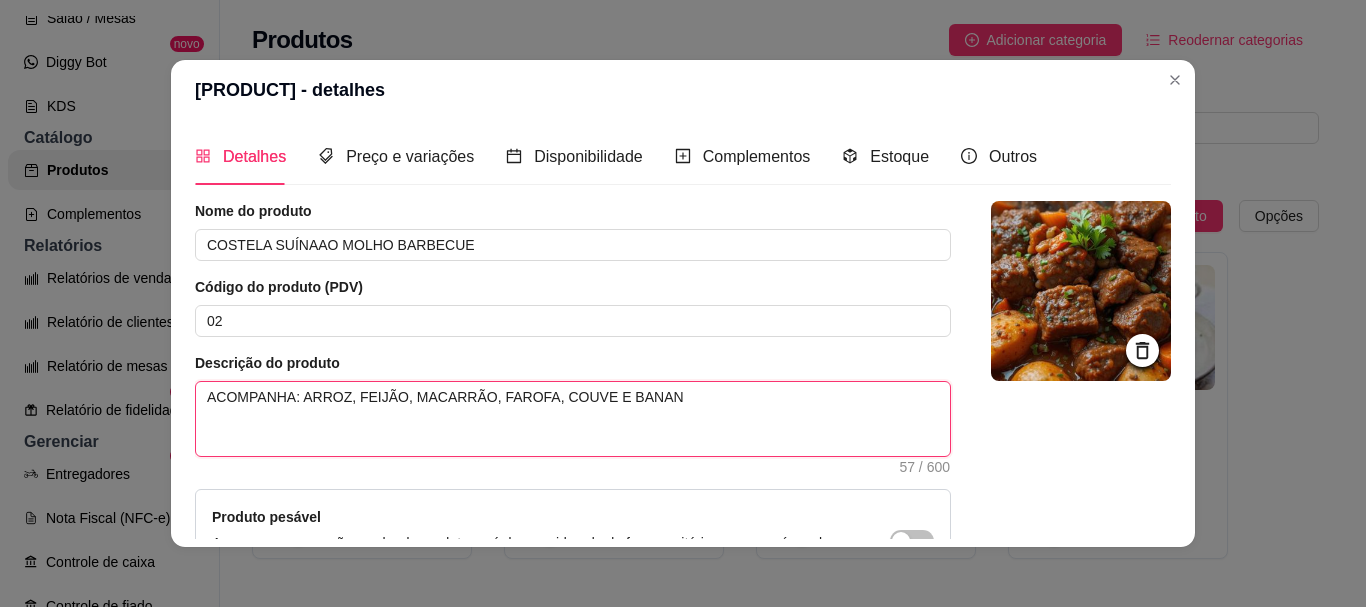type on "ACOMPANHA: ARROZ, FEIJÃO, MACARRÃO, FAROFA, COUVE E BANANA" 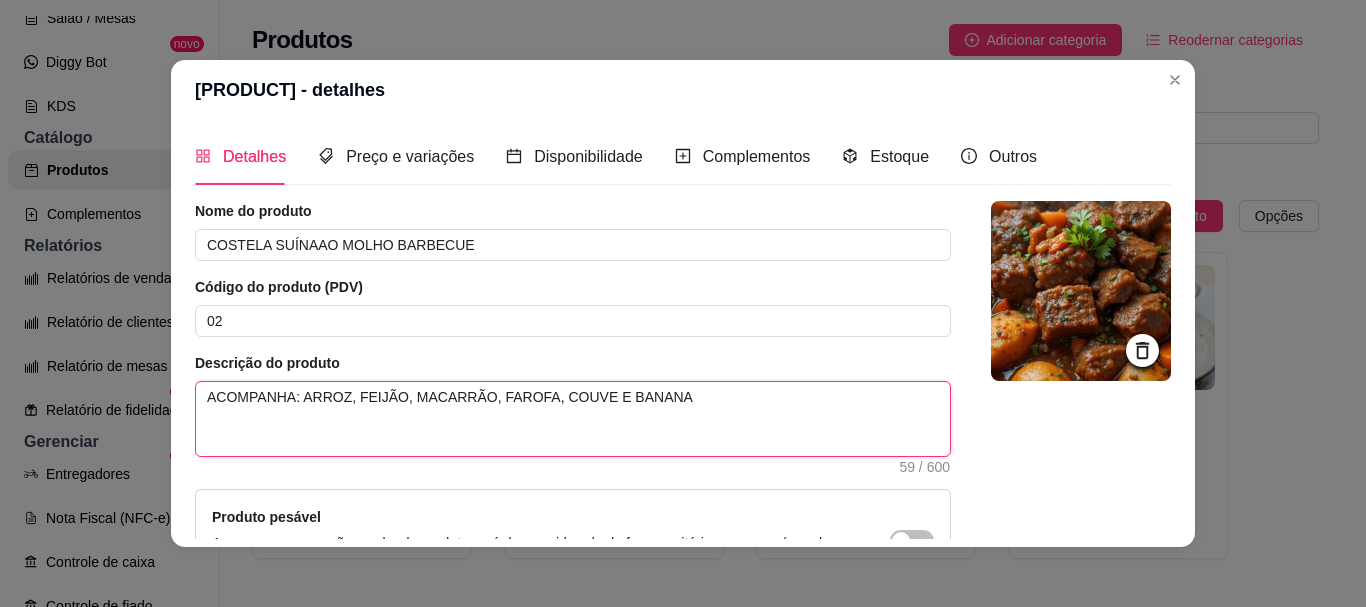 type on "ACOMPANHA: ARROZ, FEIJÃO, MACARRÃO, FAROFA, COUVE E BANANA" 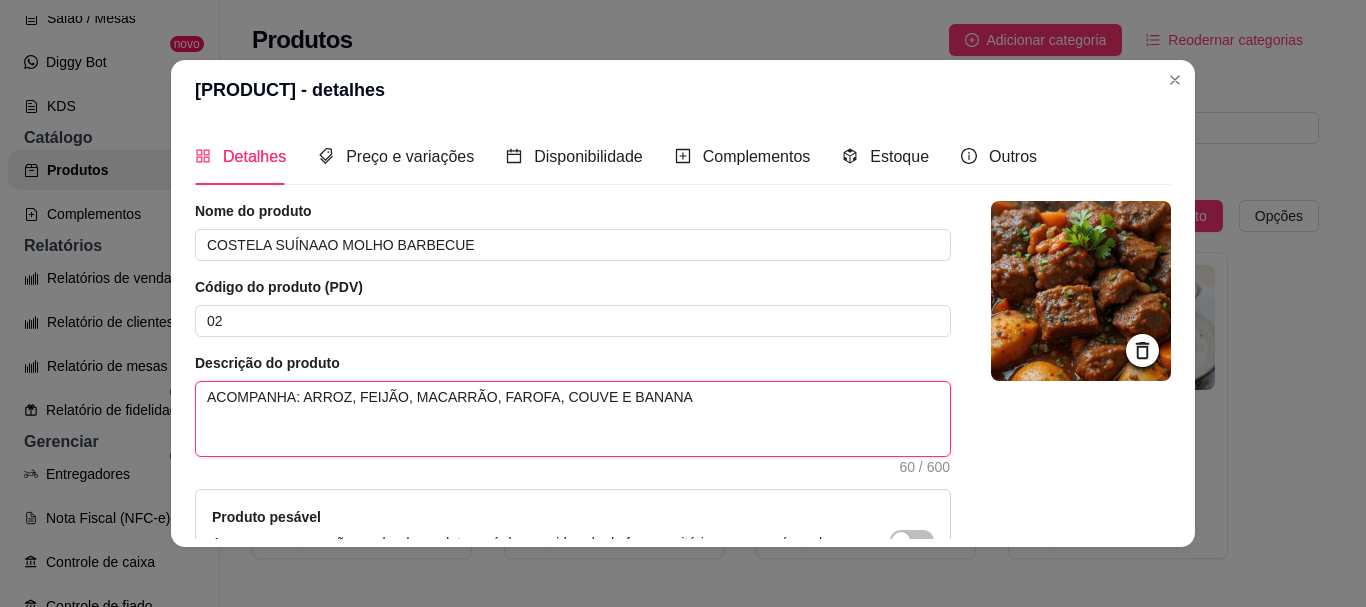 type on "ACOMPANHA: ARROZ, FEIJÃO, MACARRÃO, FAROFA, COUVE E BANANA E" 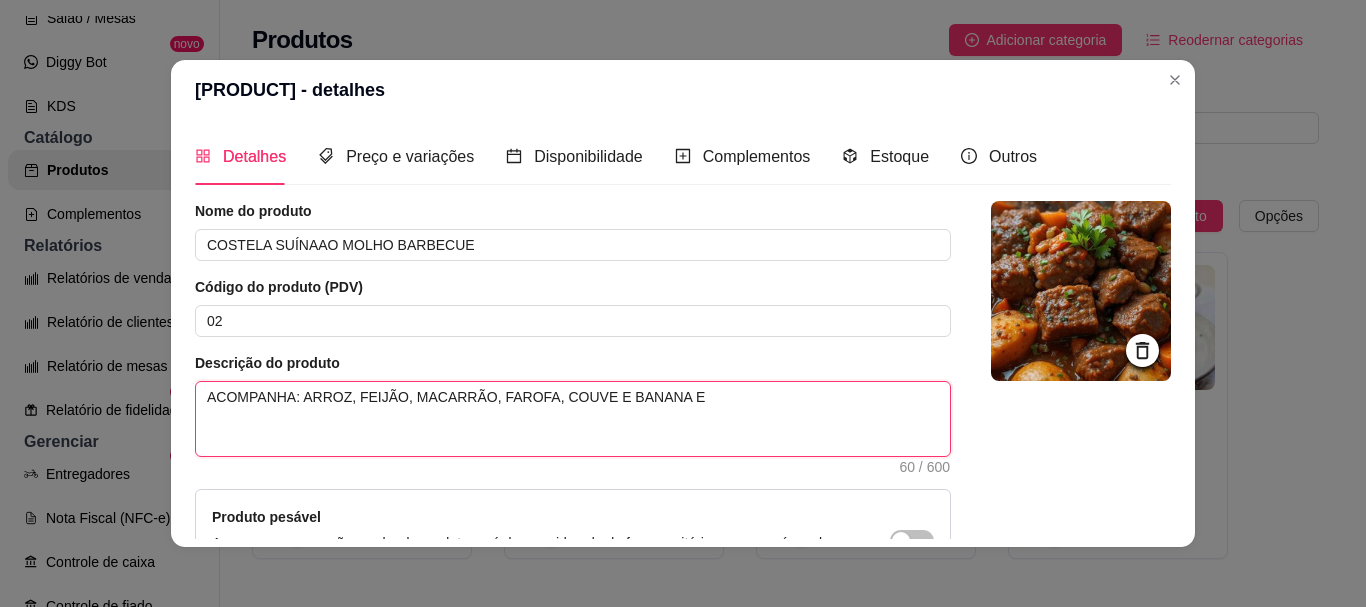 type on "ACOMPANHA: ARROZ, FEIJÃO, MACARRÃO, FAROFA, COUVE E BANANA EM" 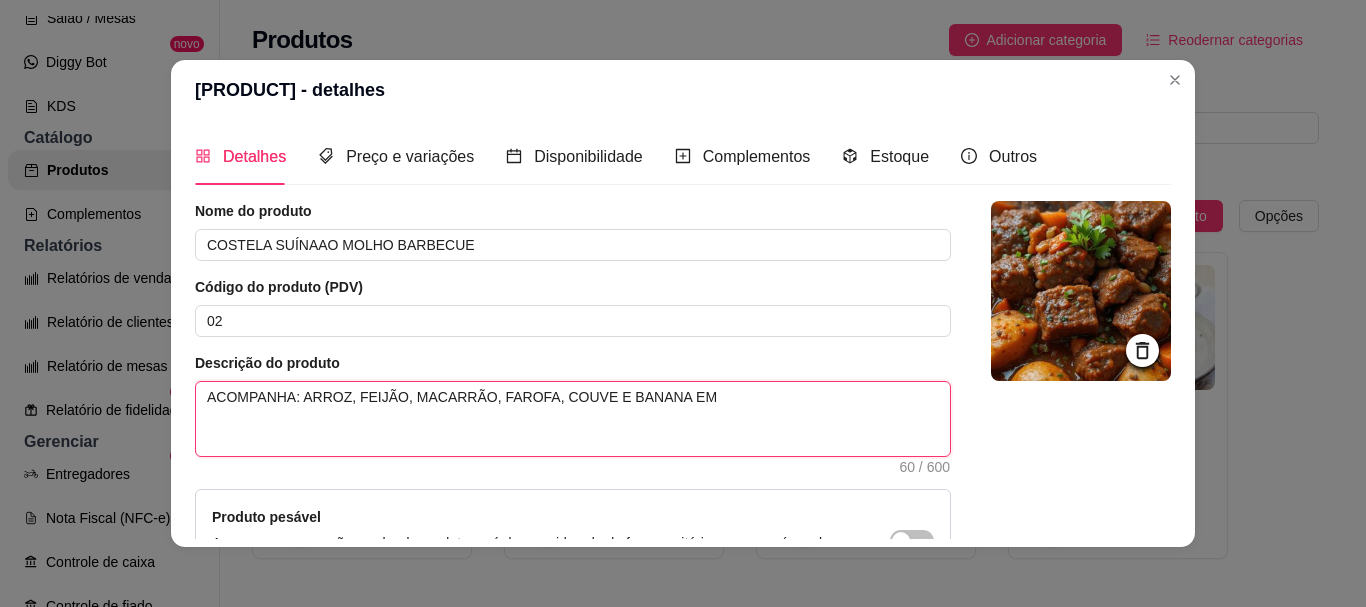 type 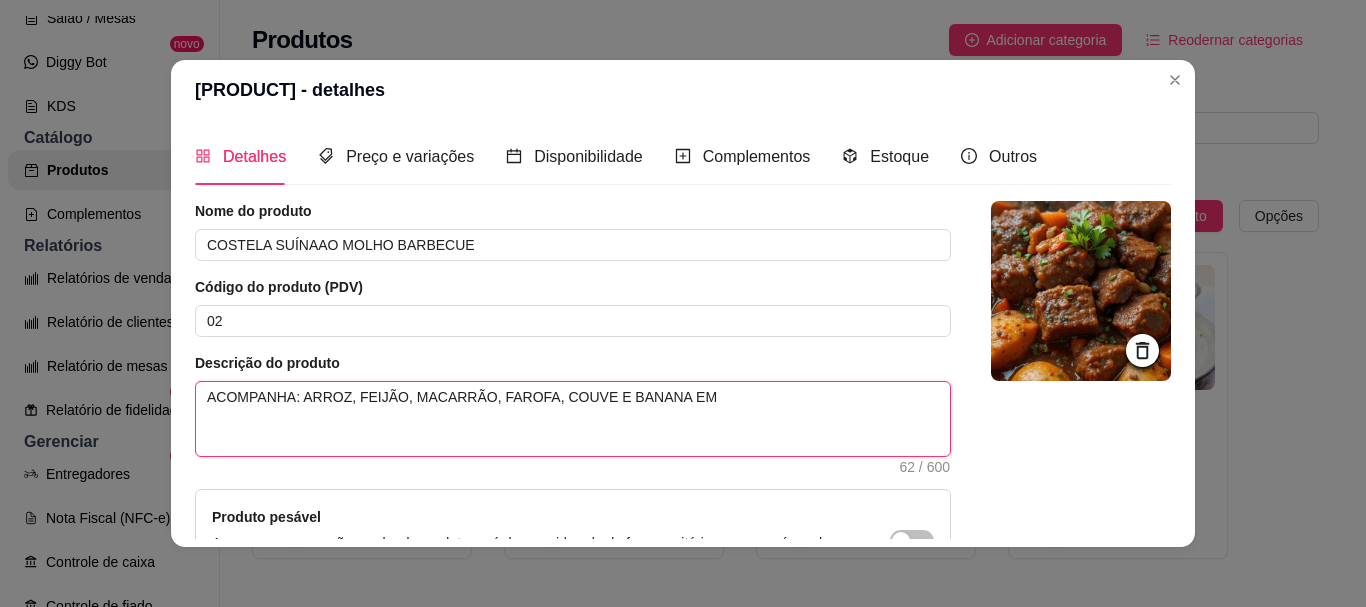 type on "ACOMPANHA: ARROZ, FEIJÃO, MACARRÃO, FAROFA, COUVE E BANANA EMP" 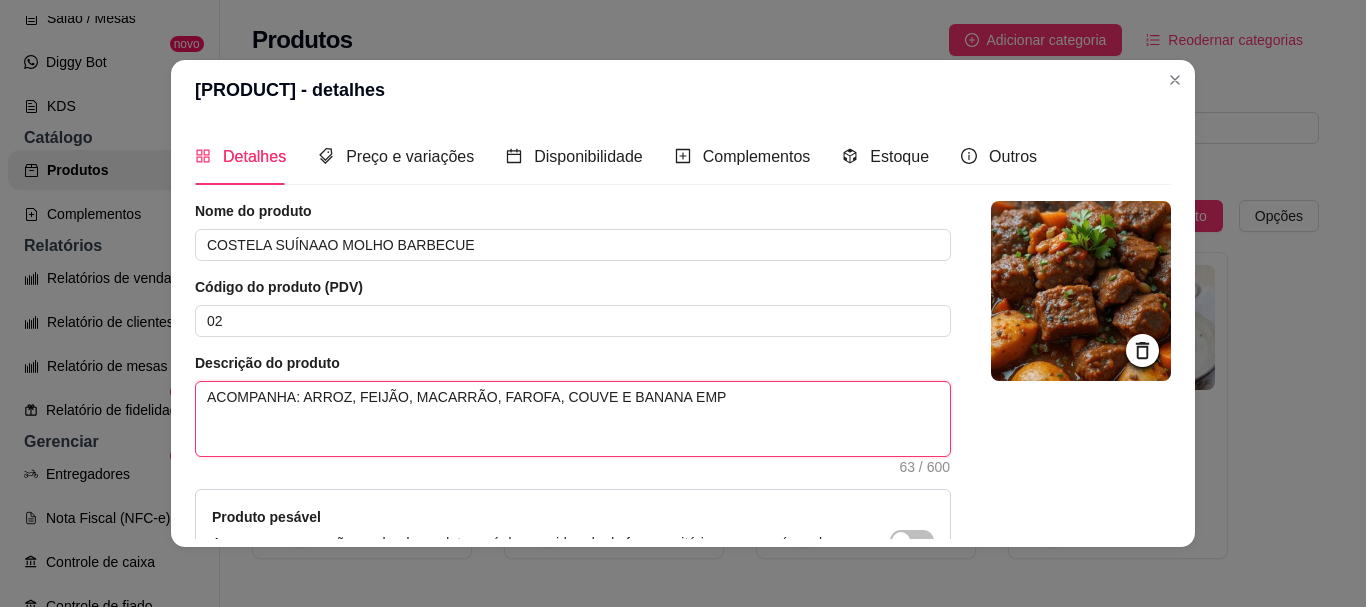 type on "ACOMPANHA: ARROZ, FEIJÃO, MACARRÃO, FAROFA, COUVE E BANANA EMPA" 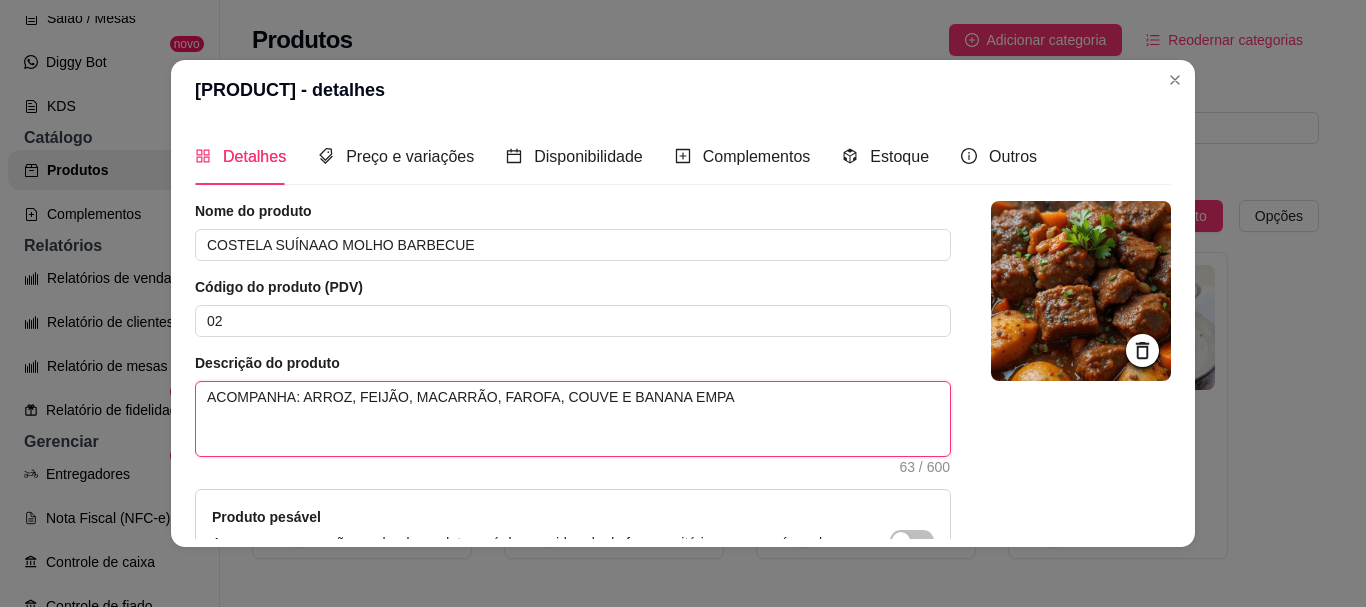 type 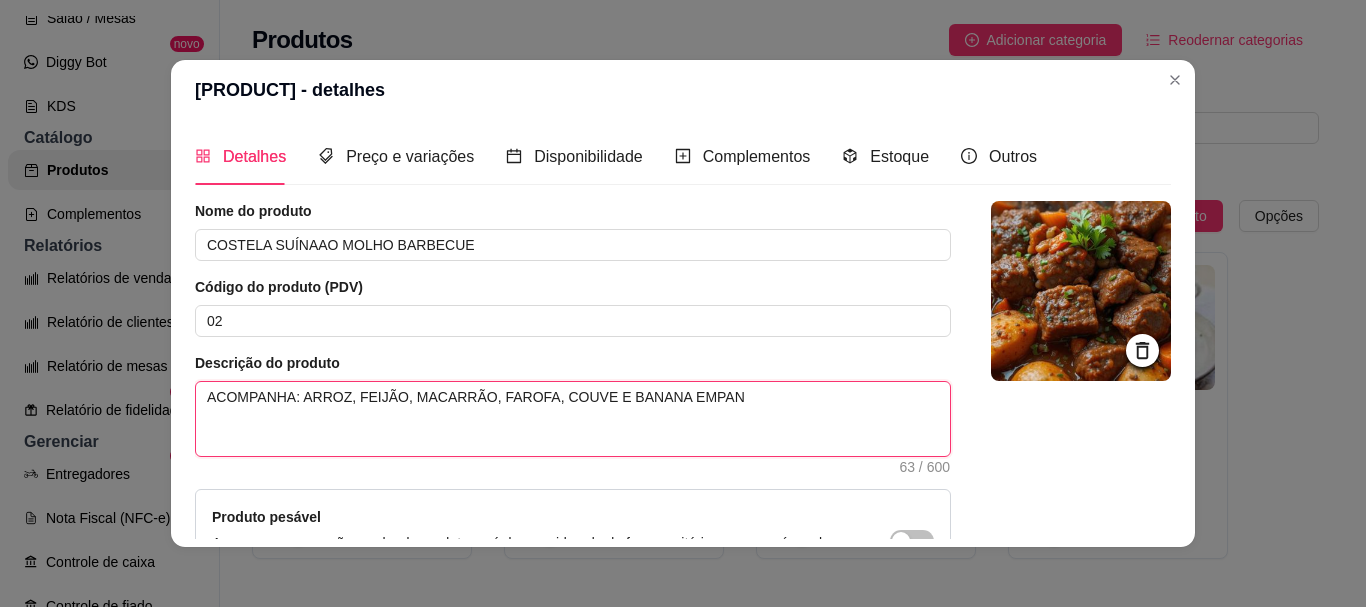 type on "ACOMPANHA: ARROZ, FEIJÃO, MACARRÃO, FAROFA, COUVE E BANANA EMPANA" 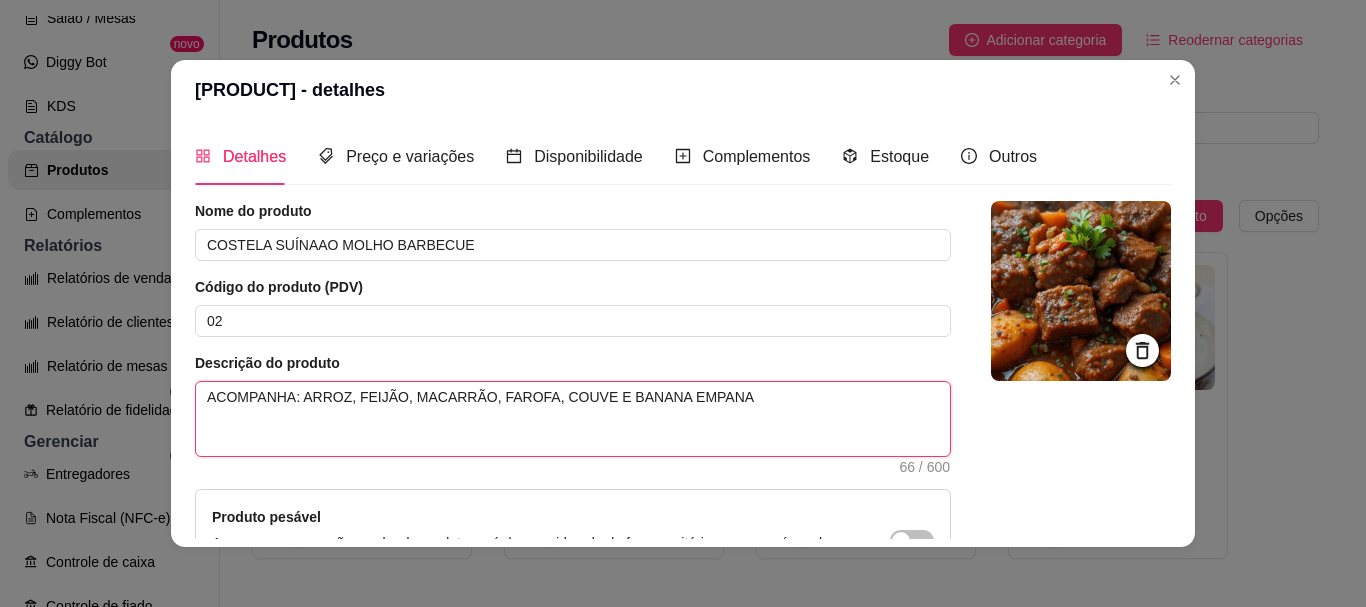 type on "ACOMPANHA: ARROZ, FEIJÃO, MACARRÃO, FAROFA, COUVE E BANANA EMPANAD" 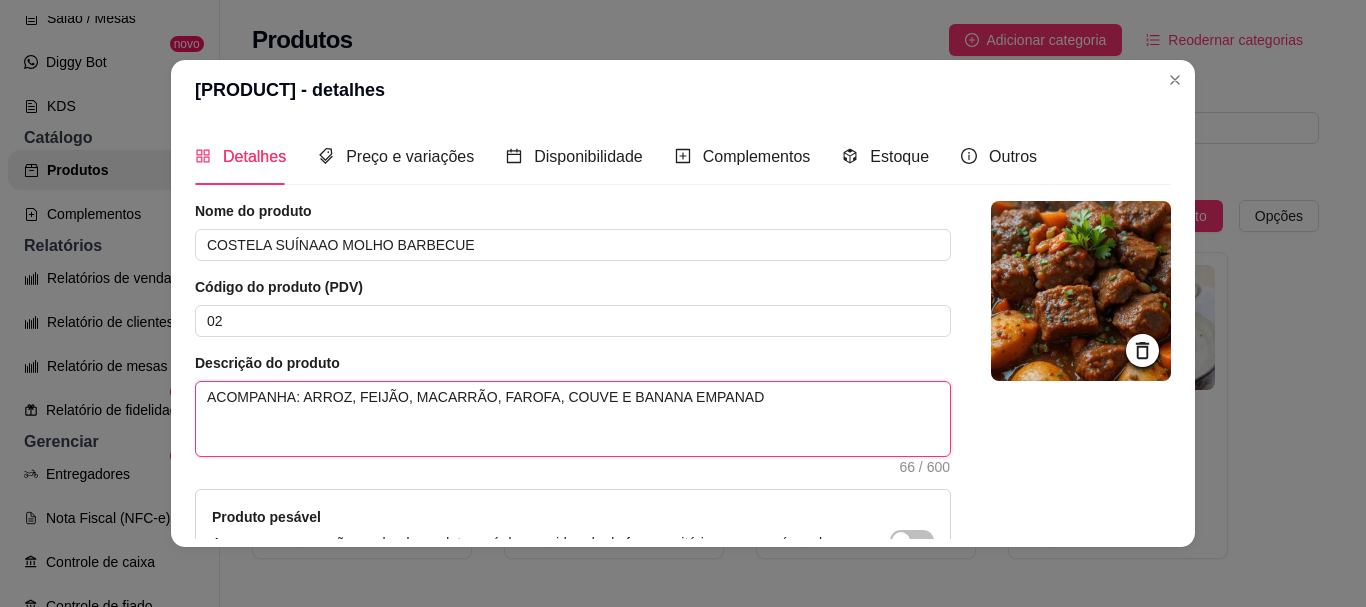 type on "ACOMPANHA: ARROZ, FEIJÃO, MACARRÃO, FAROFA, COUVE E BANANA EMPANADA" 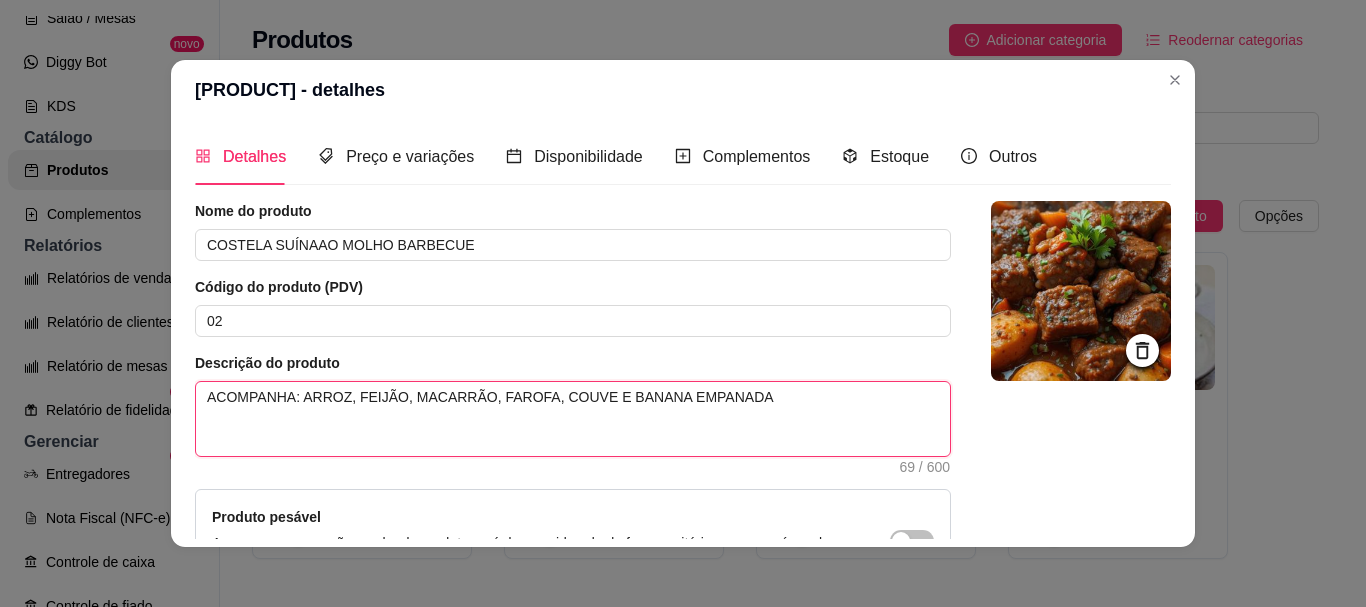 type on "ACOMPANHA: ARROZ, FEIJÃO, MACARRÃO, FAROFA, COUVE E BANANA EMPANADA." 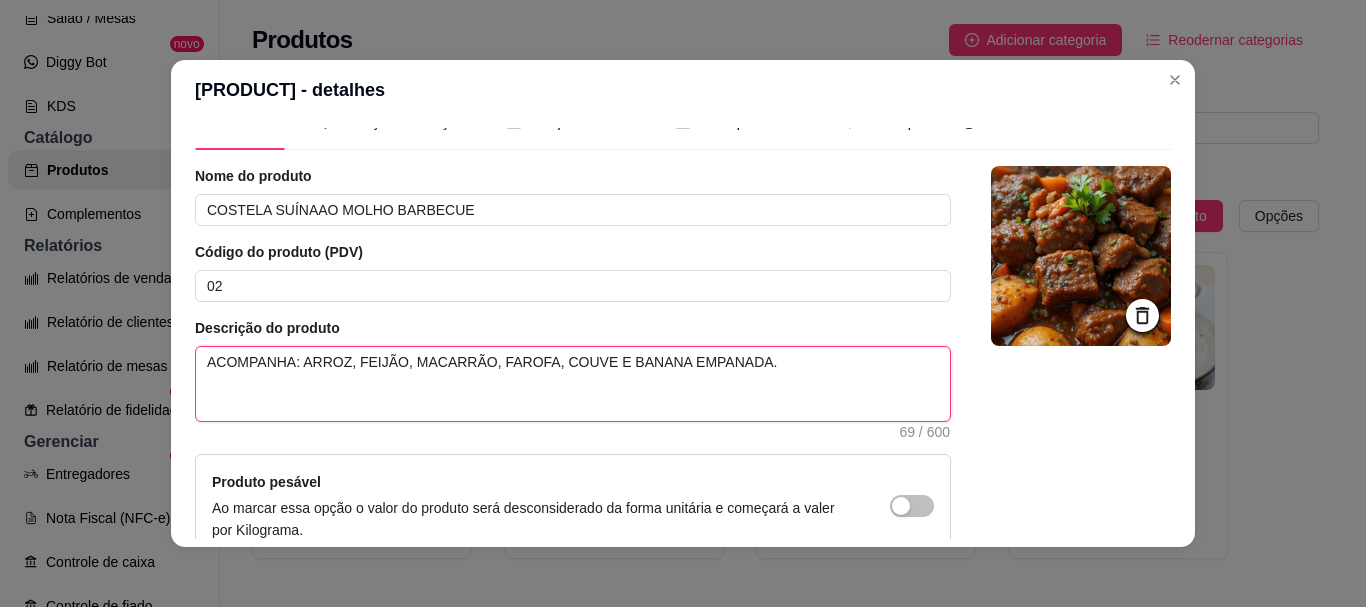 scroll, scrollTop: 0, scrollLeft: 0, axis: both 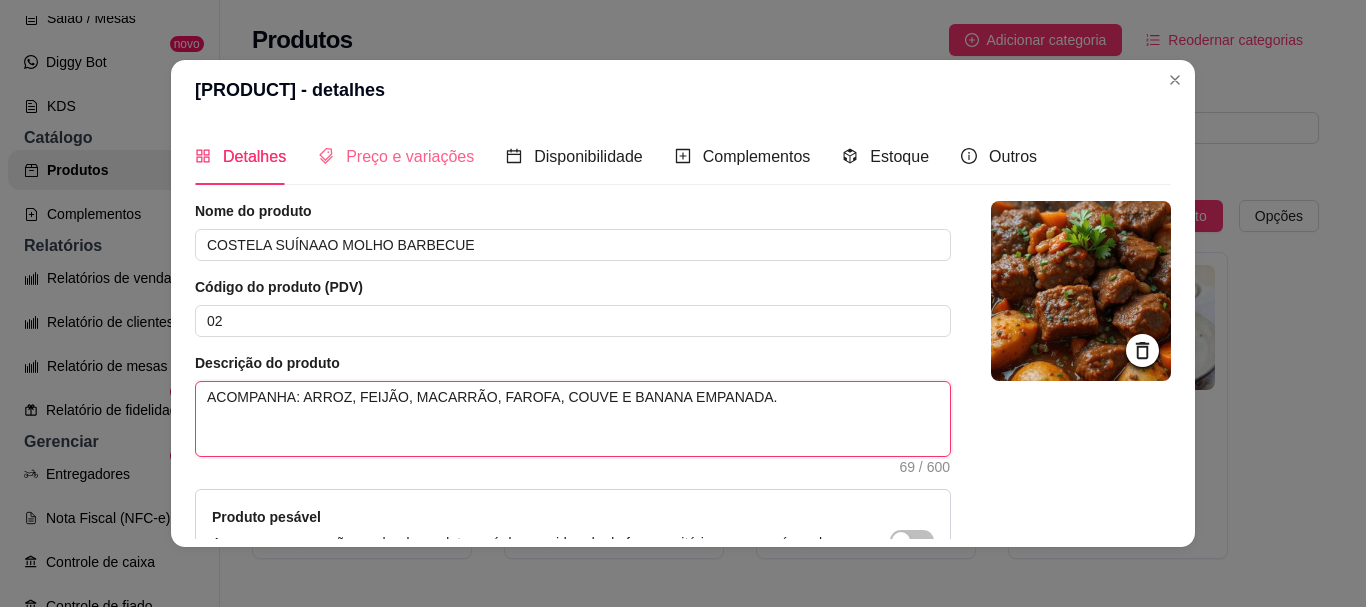 type on "ACOMPANHA: ARROZ, FEIJÃO, MACARRÃO, FAROFA, COUVE E BANANA EMPANADA." 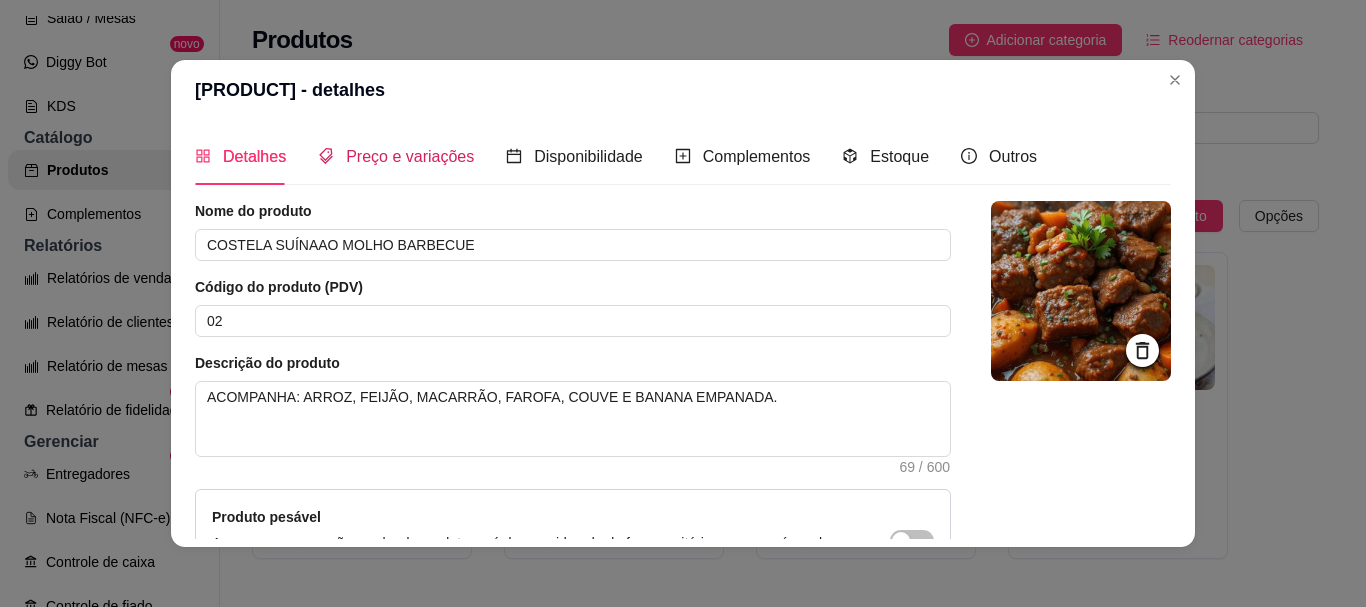click on "Preço e variações" at bounding box center (410, 156) 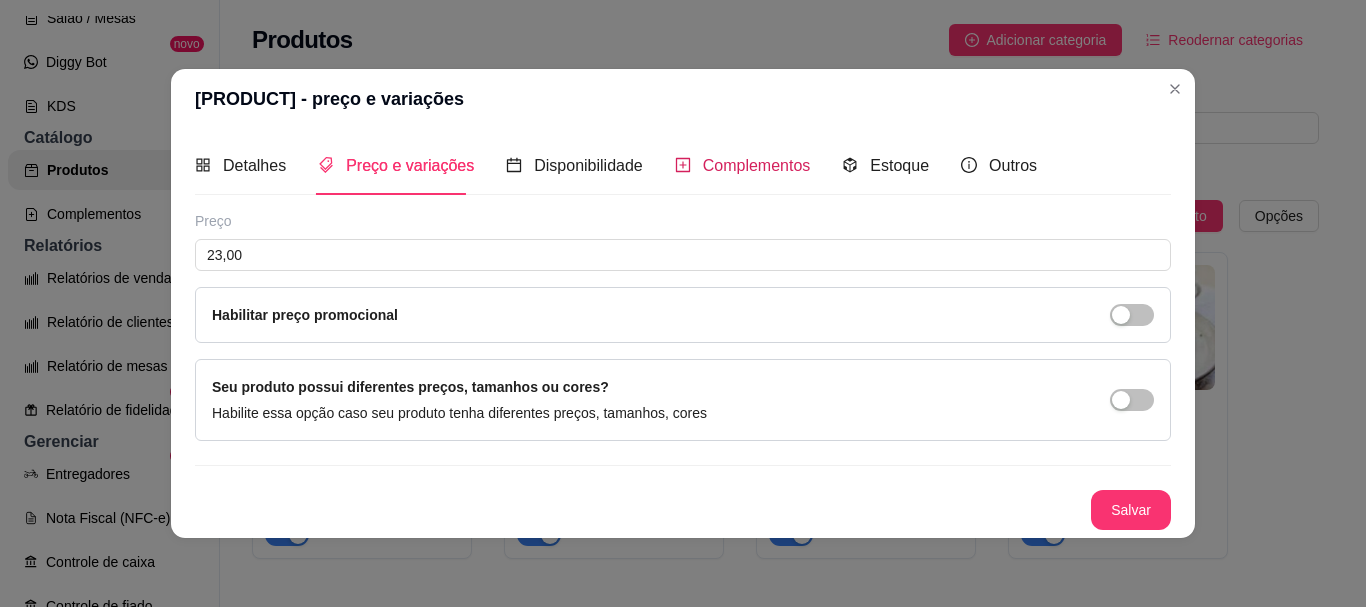 click on "Complementos" at bounding box center [757, 165] 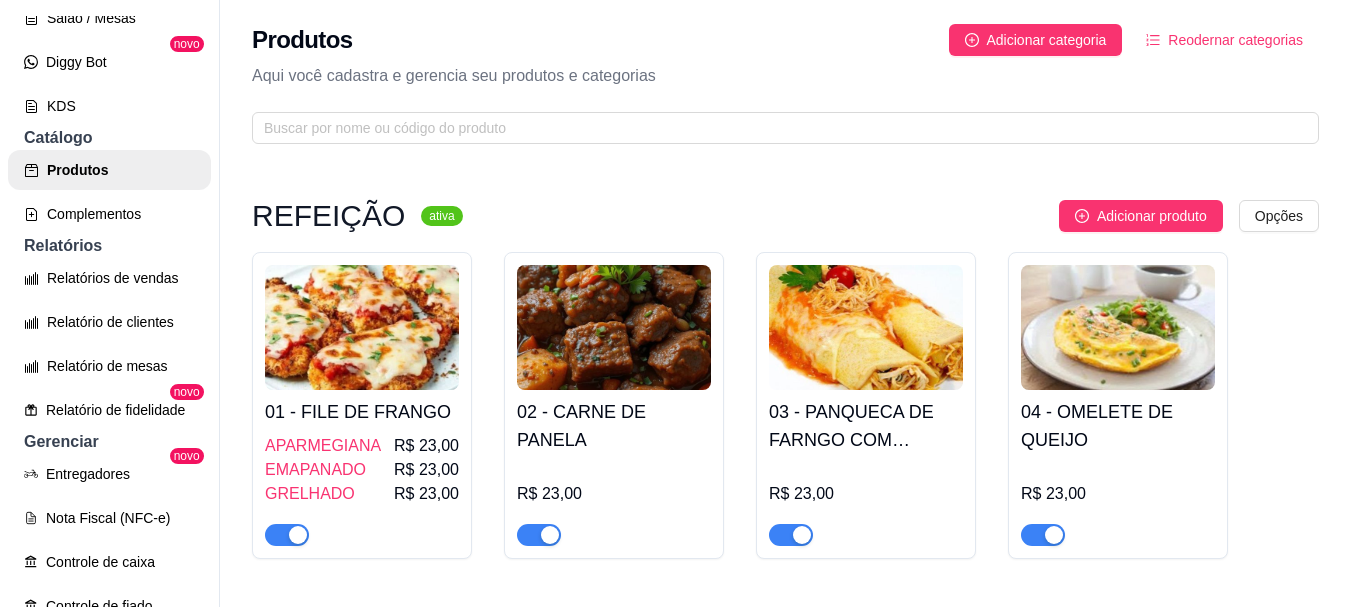 click at bounding box center (614, 327) 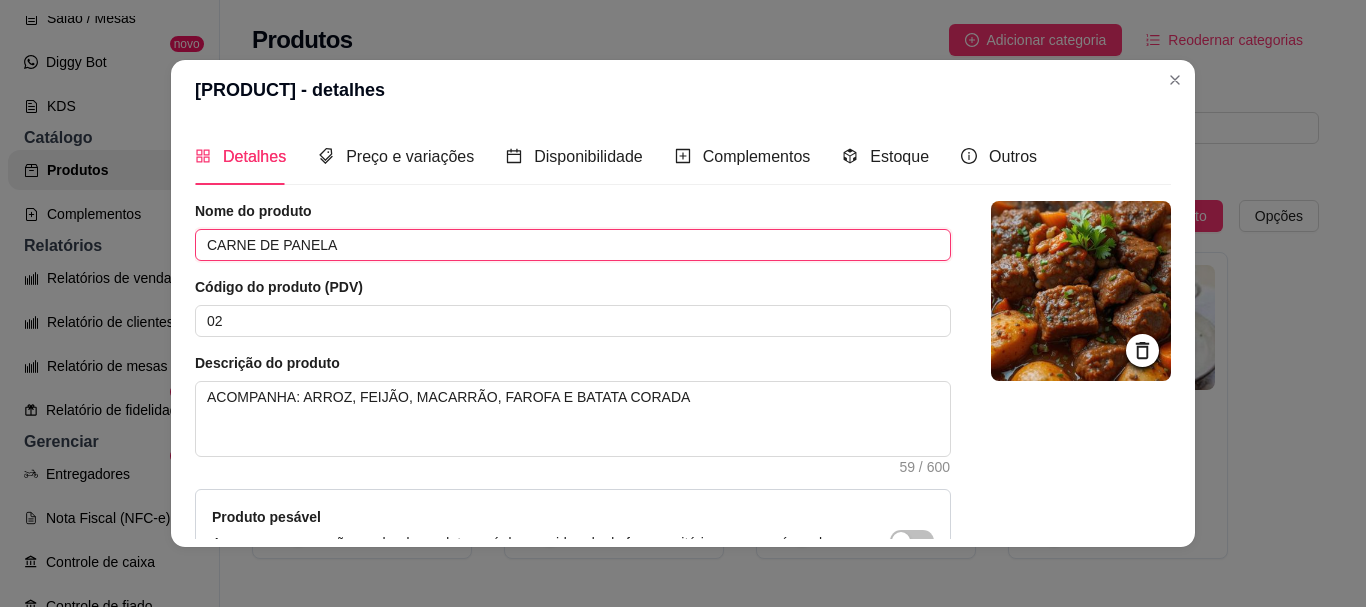 drag, startPoint x: 318, startPoint y: 247, endPoint x: 133, endPoint y: 242, distance: 185.06755 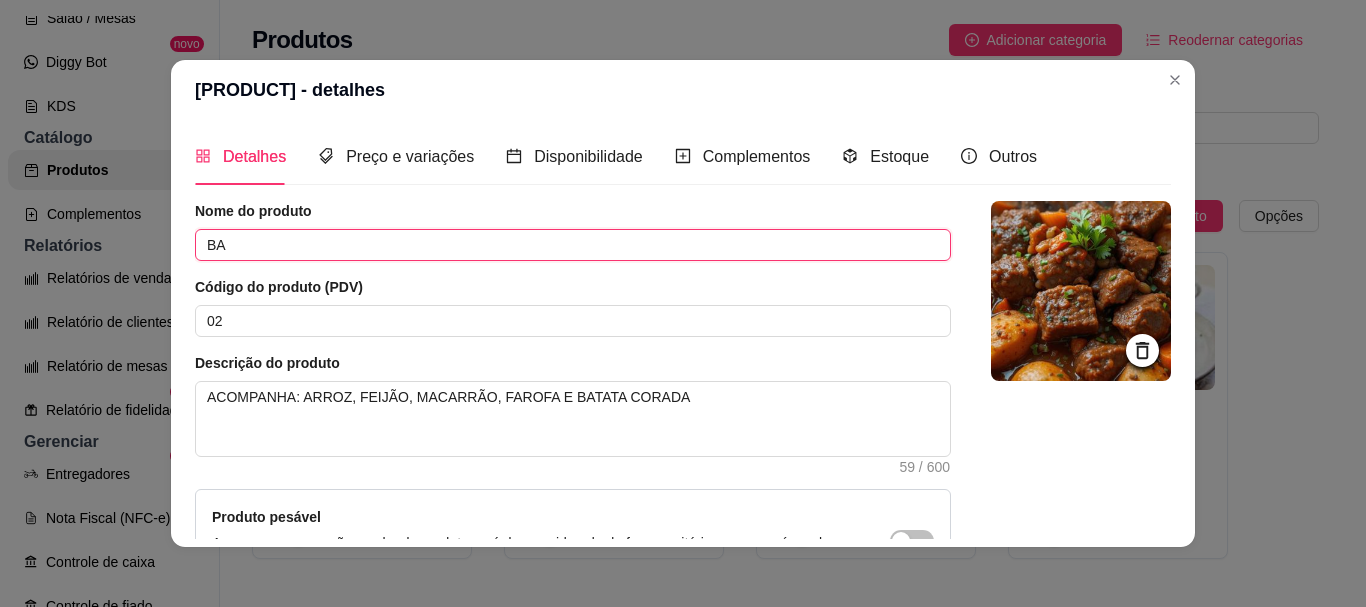 type on "B" 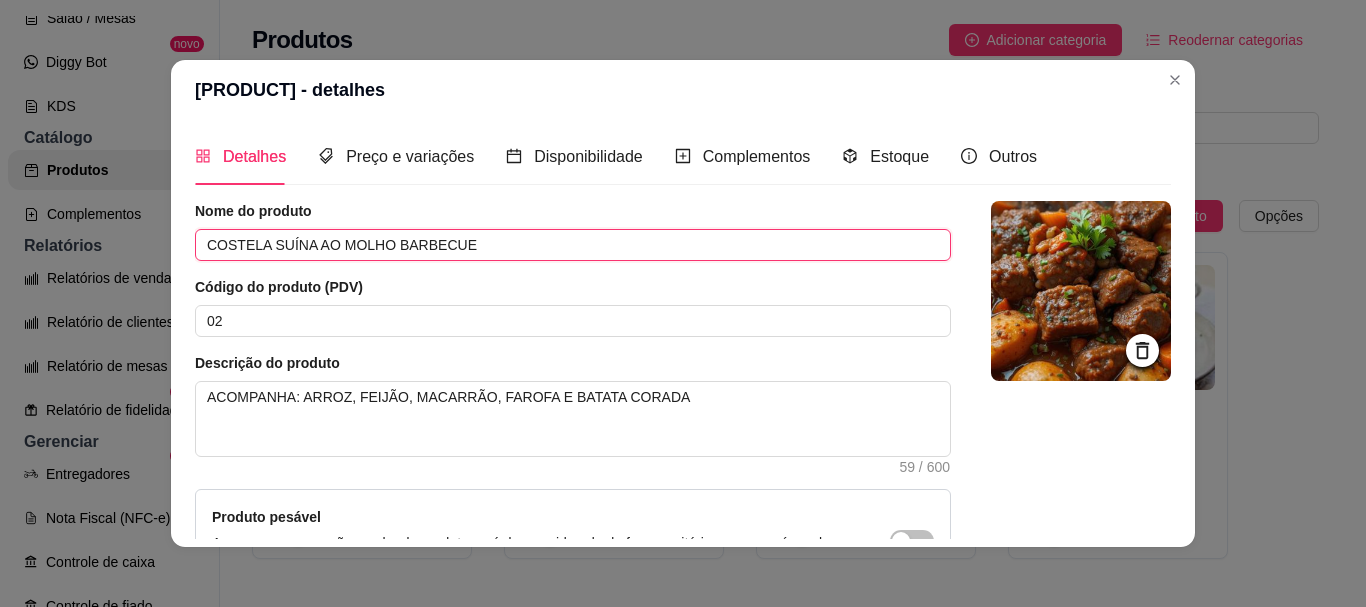 type on "COSTELA SUÍNA AO MOLHO BARBECUE" 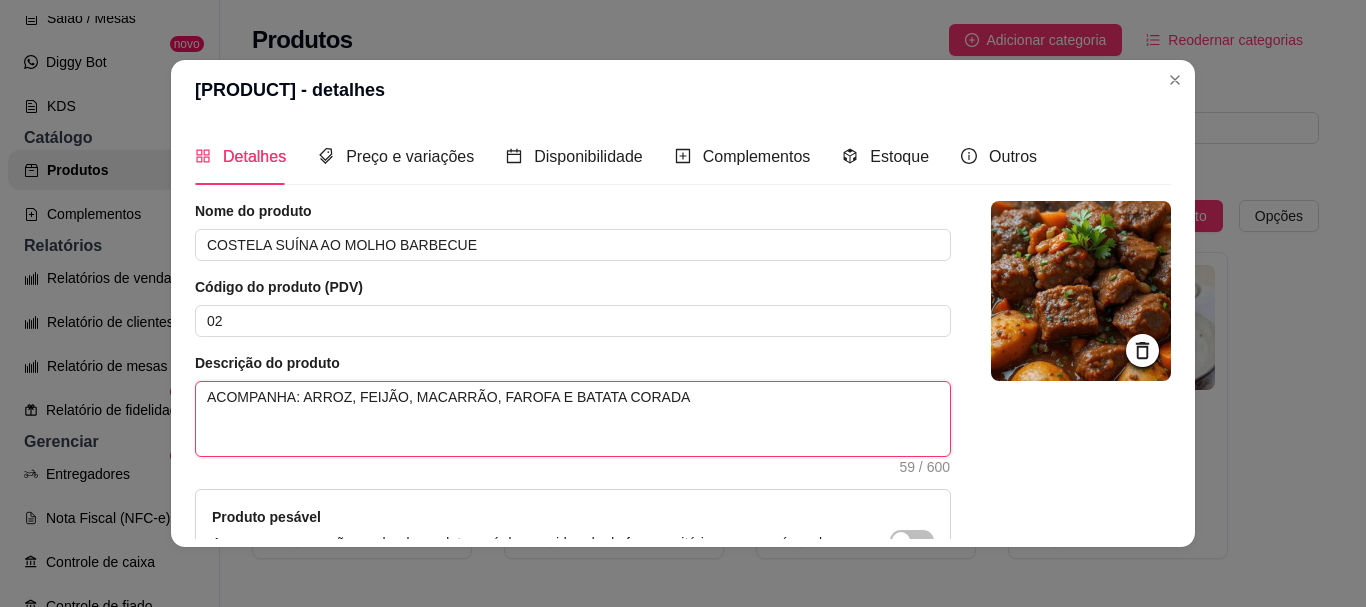 click on "ACOMPANHA: ARROZ, FEIJÃO, MACARRÃO, FAROFA E BATATA CORADA" at bounding box center [573, 419] 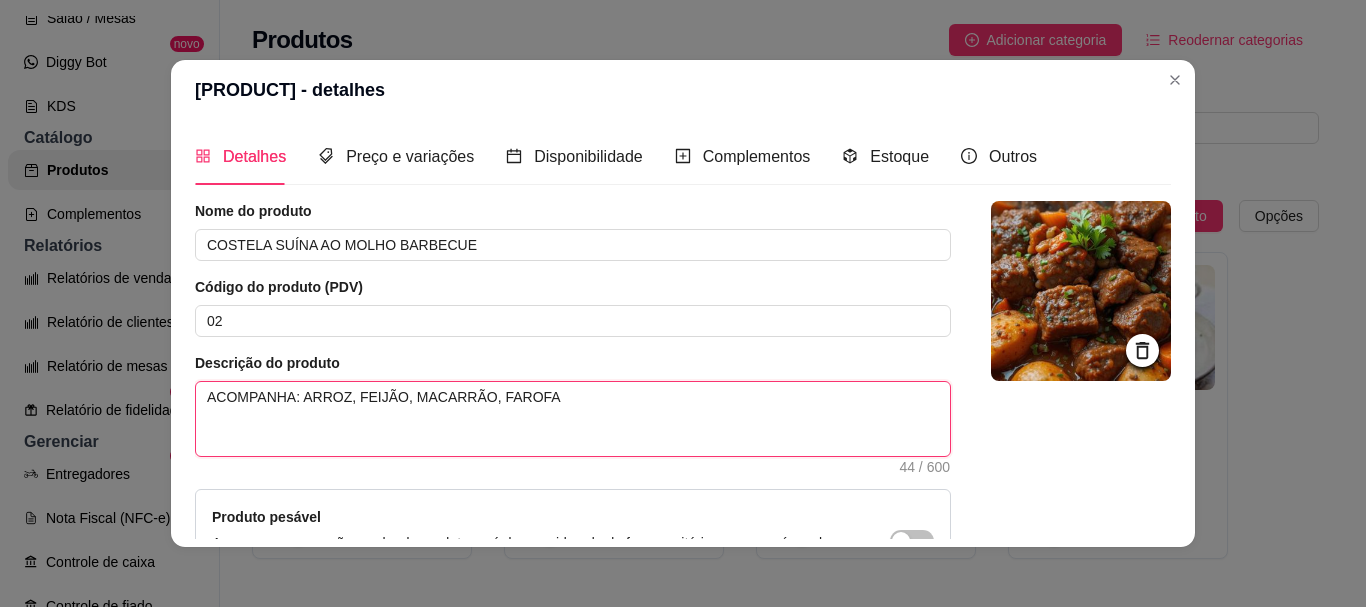 type 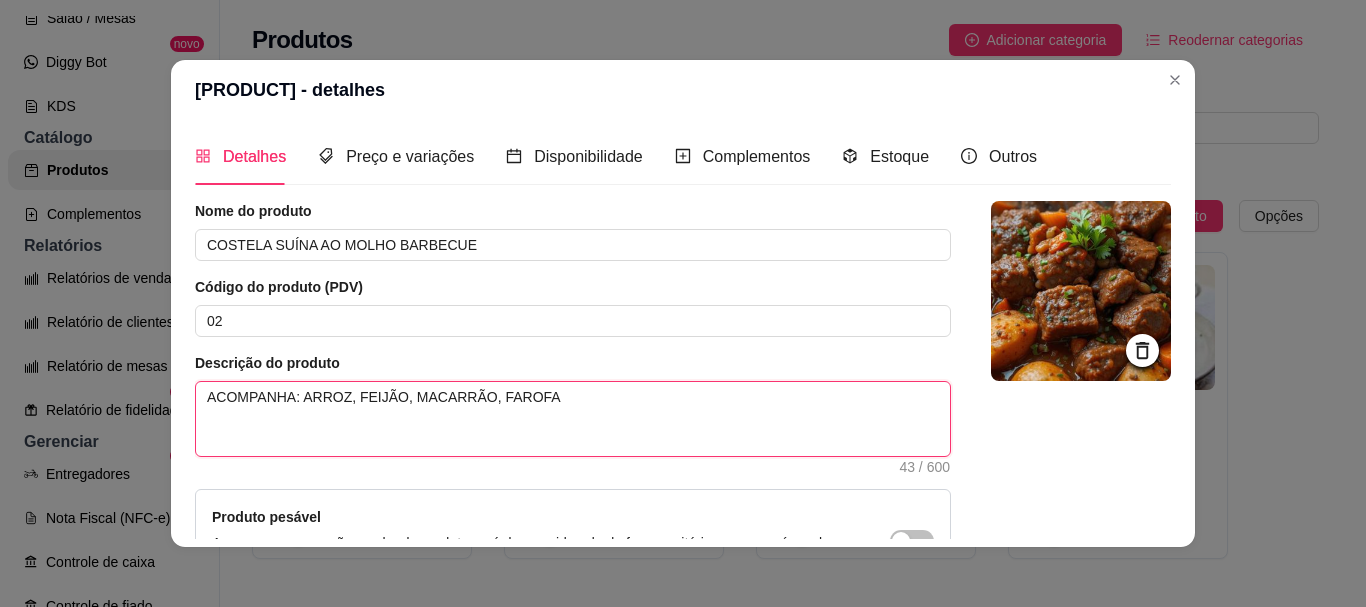 type 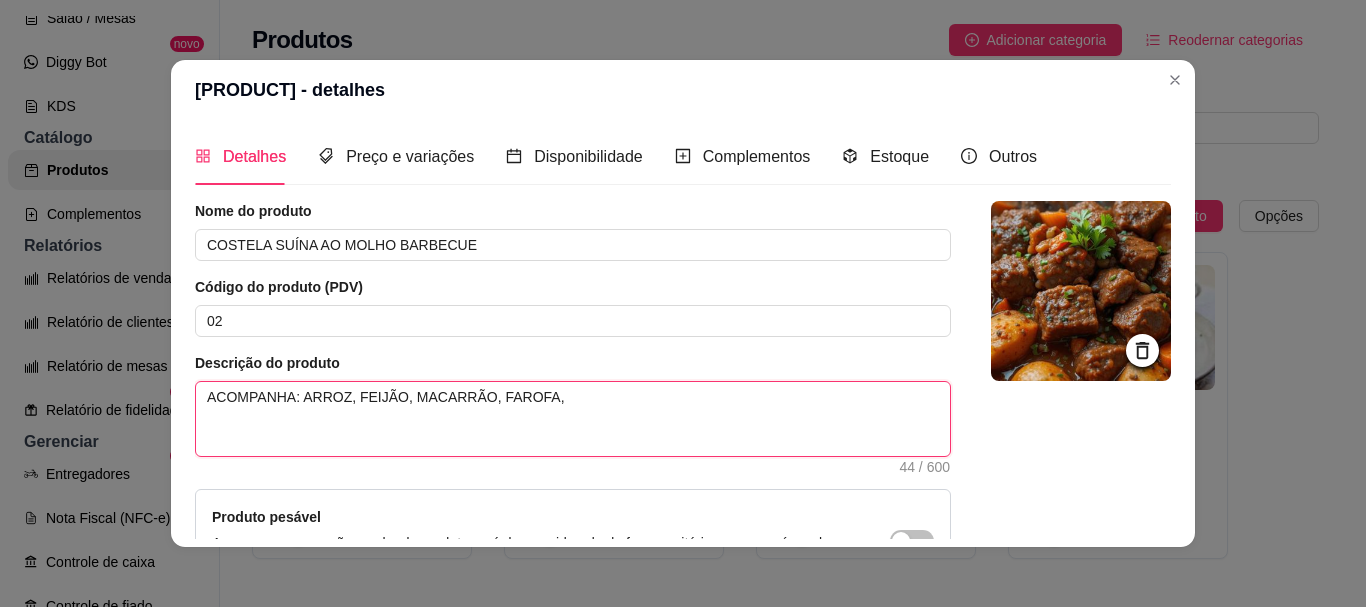 type 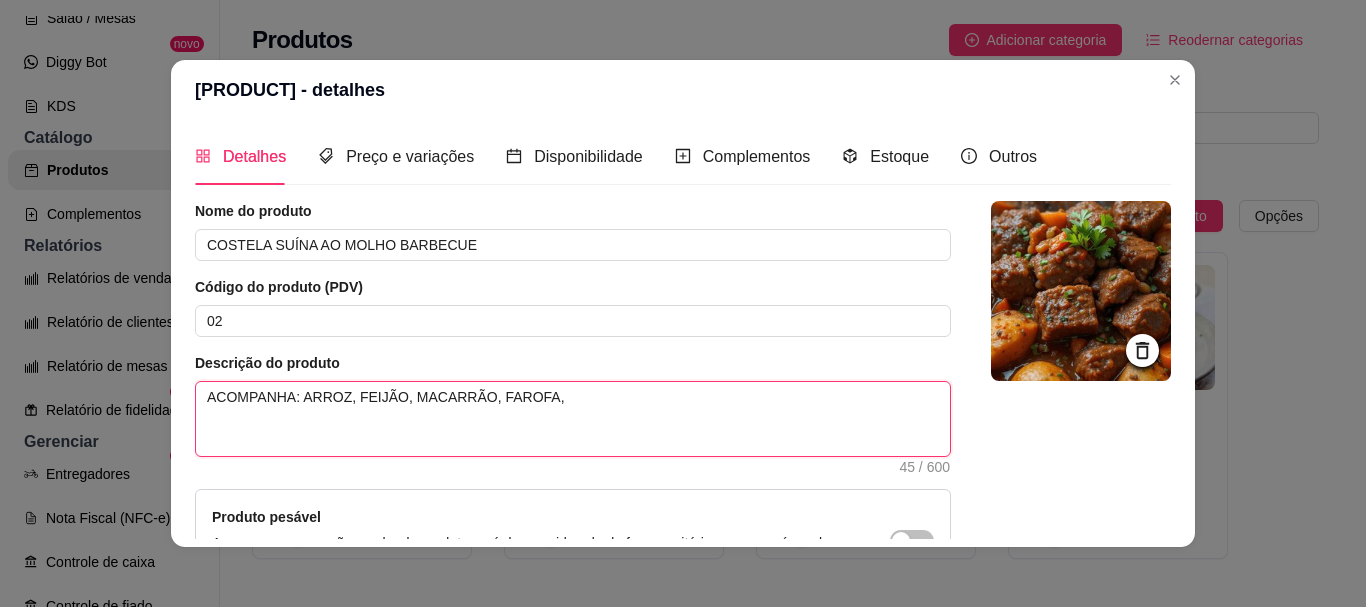 type 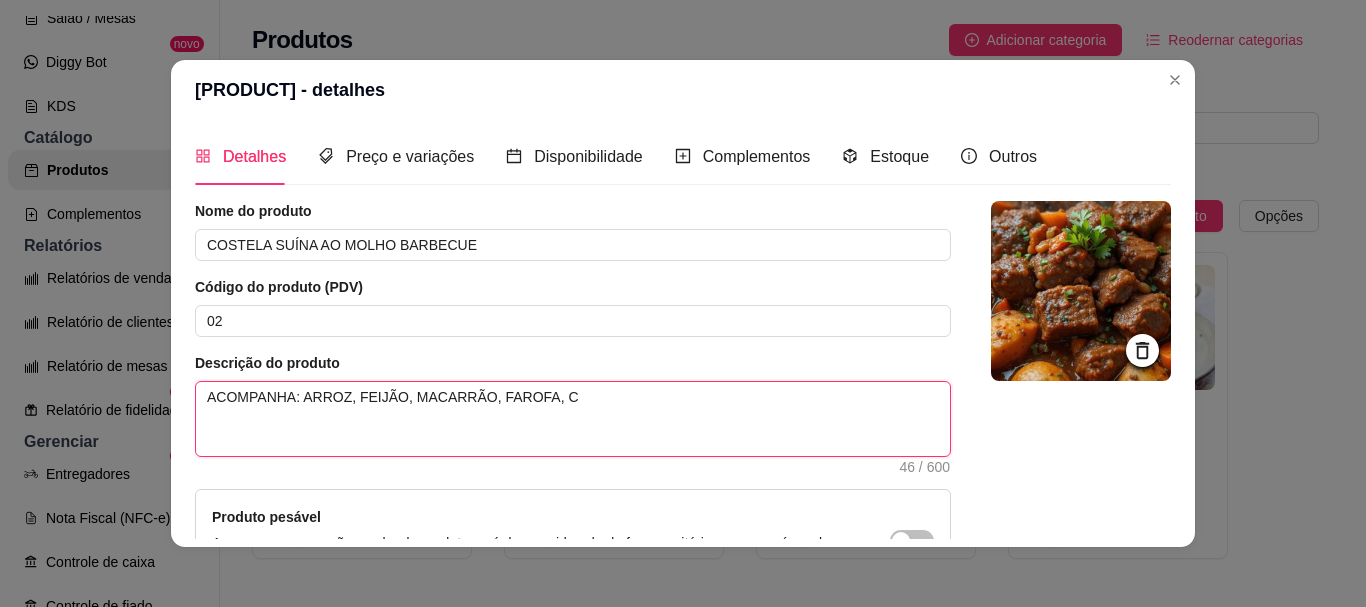 type 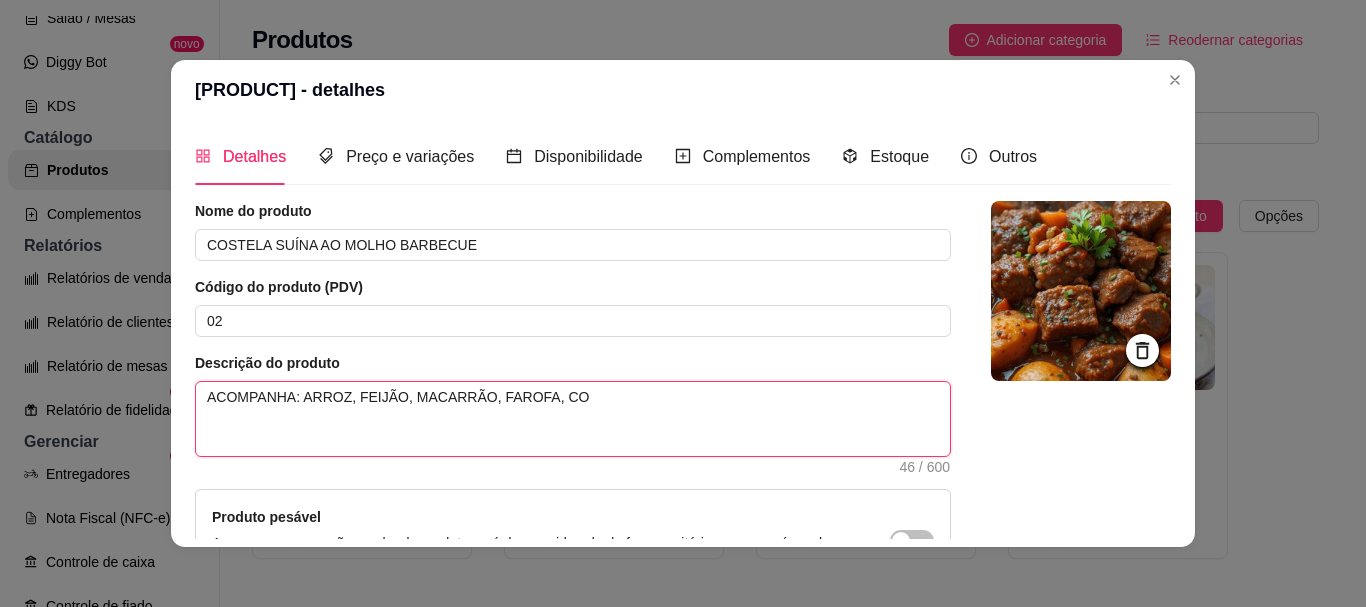 type 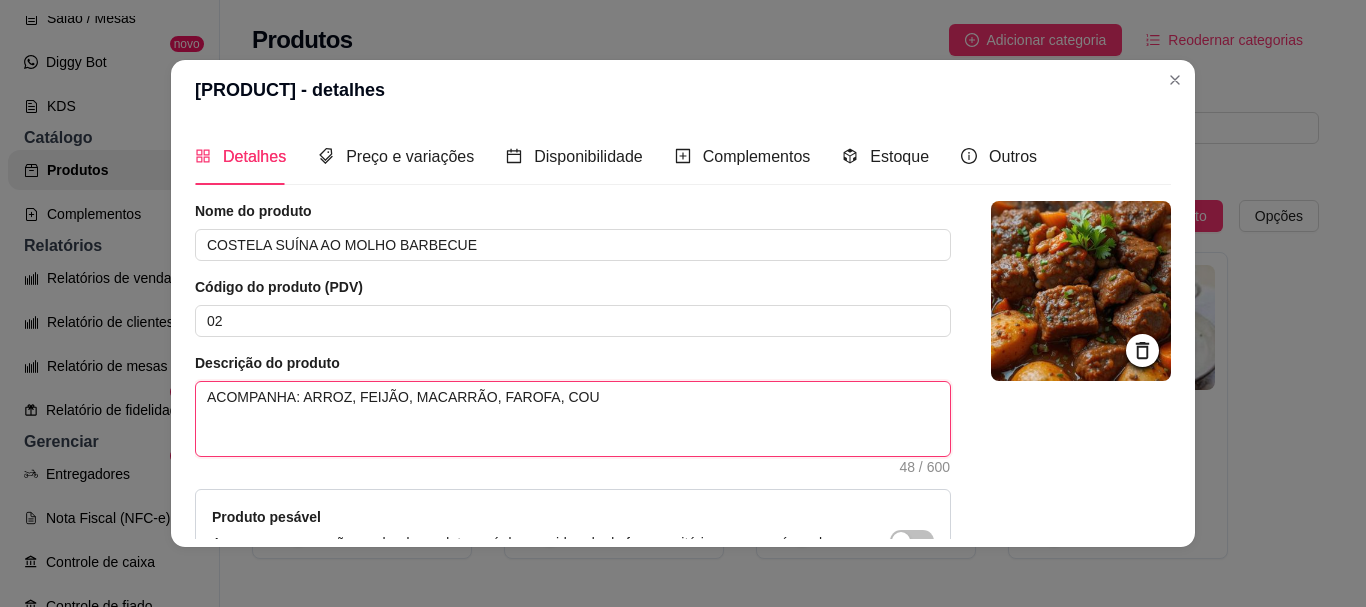 type 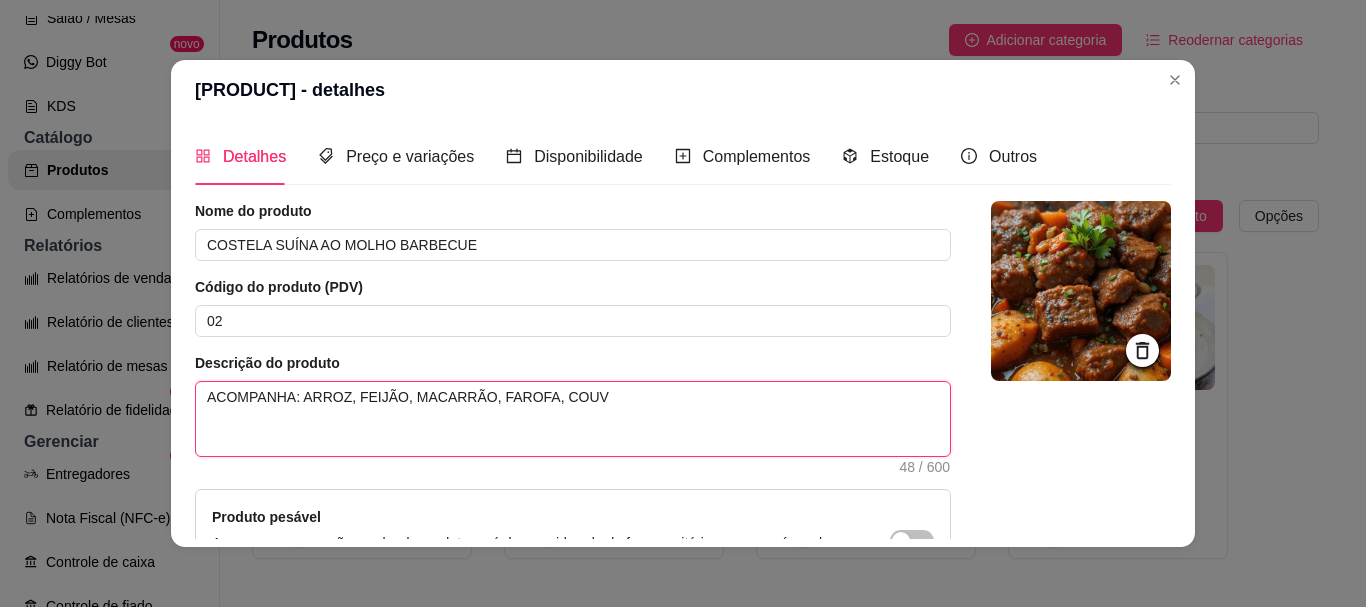 type 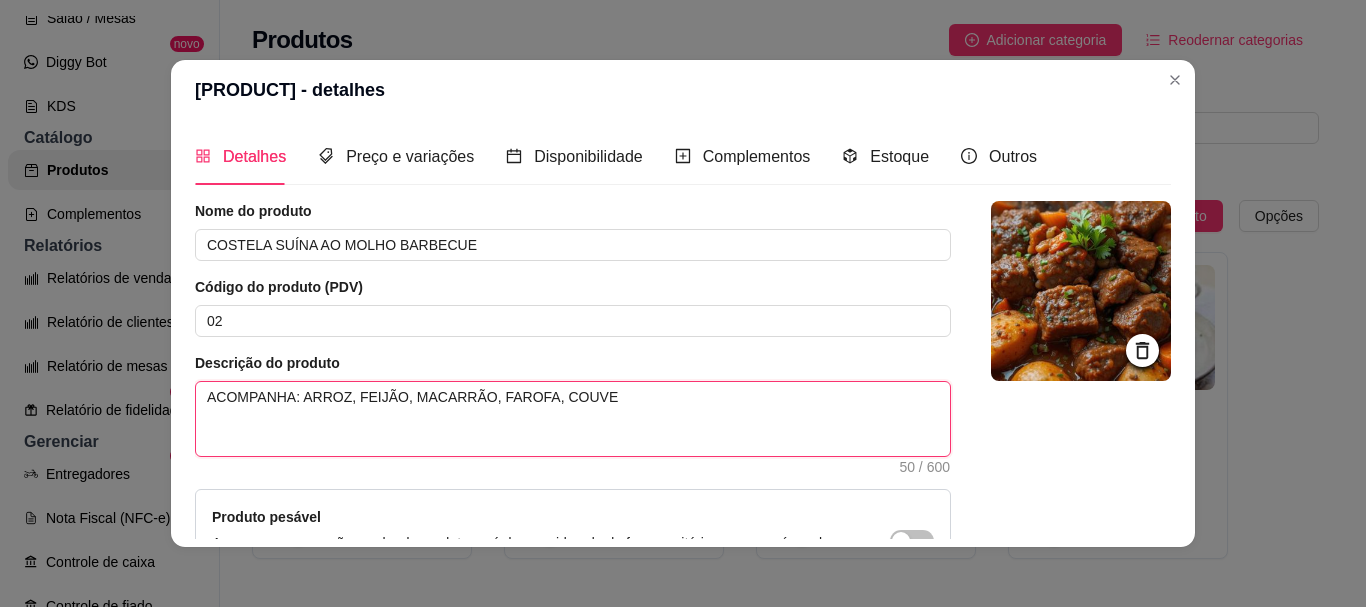 type on "ACOMPANHA: ARROZ, FEIJÃO, MACARRÃO, FAROFA, COUVE" 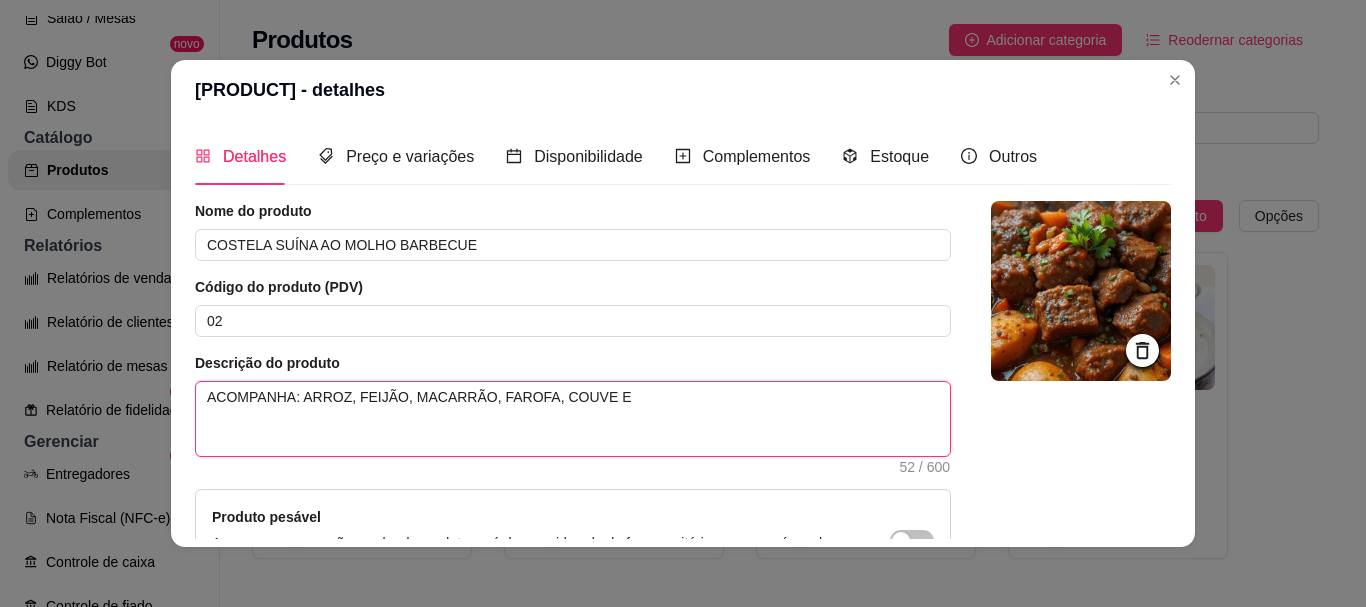 type 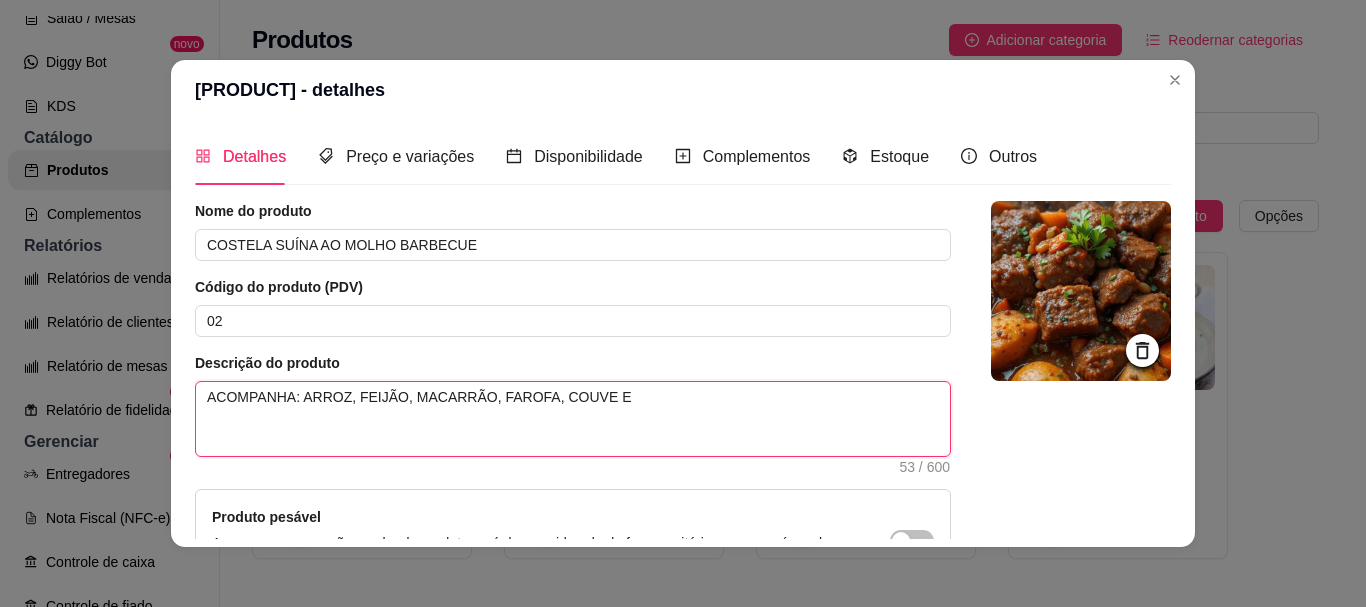 type 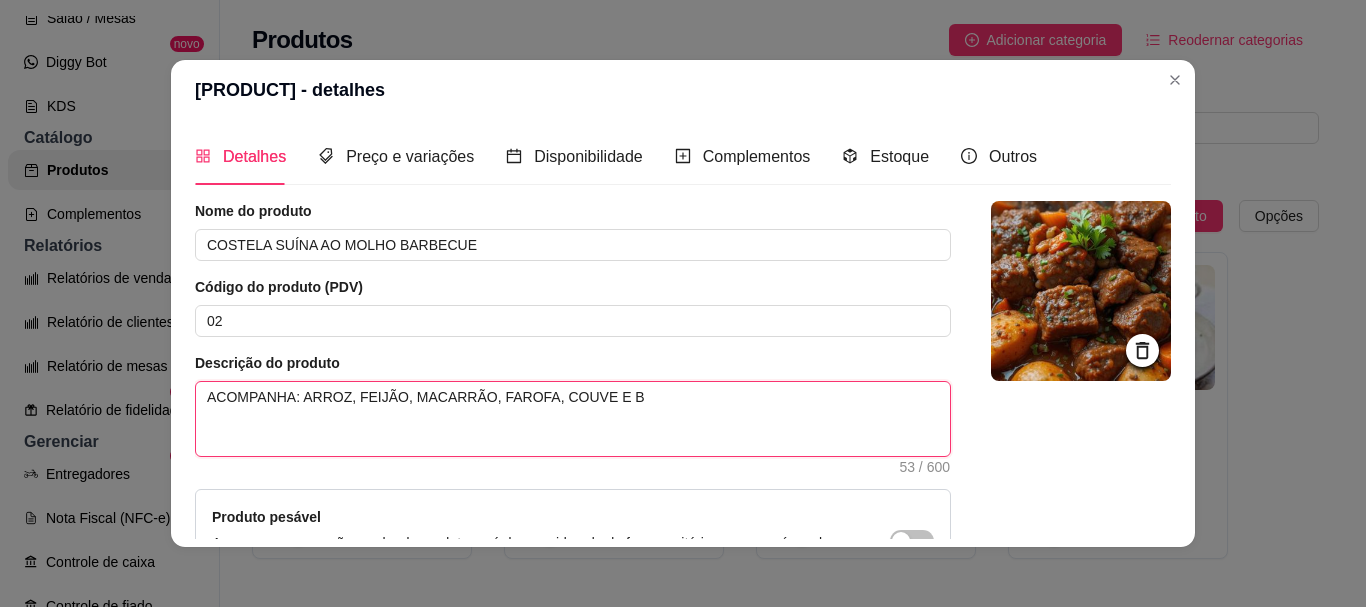 type 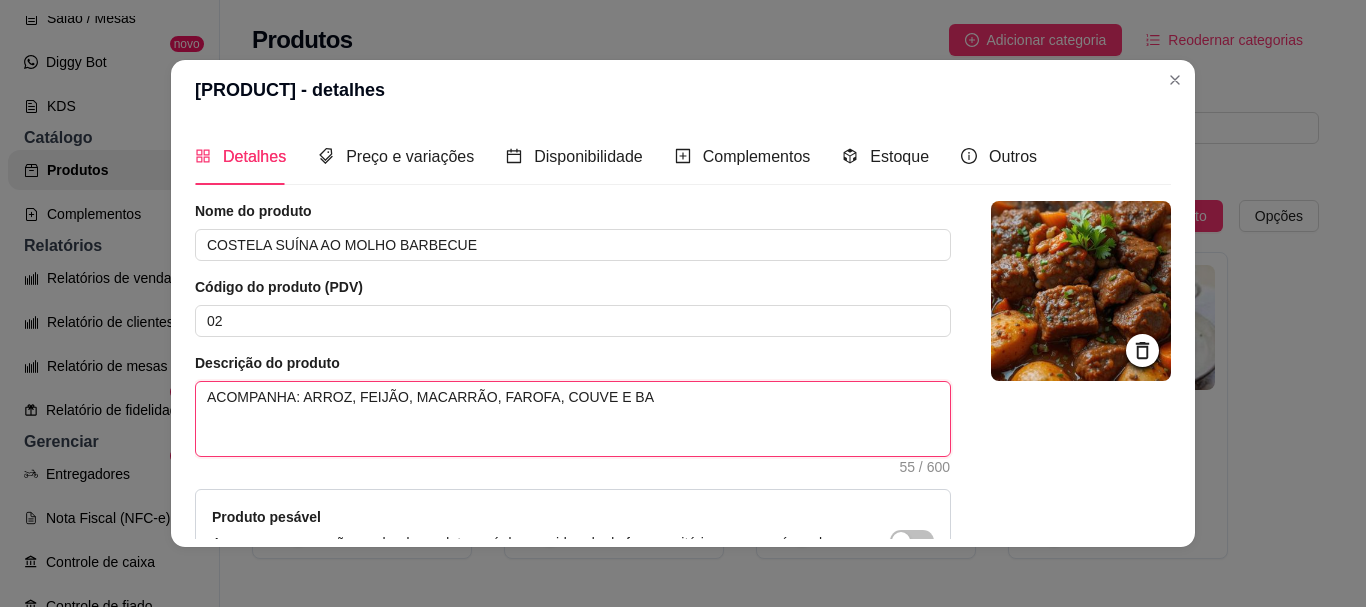 type 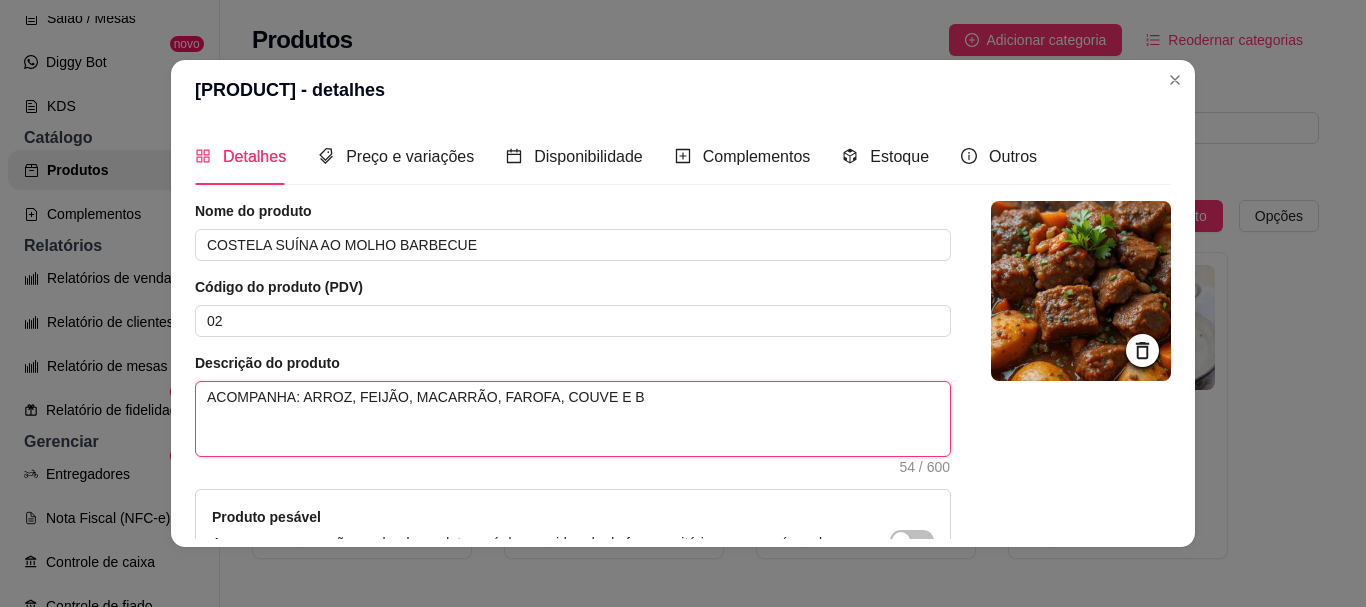 type 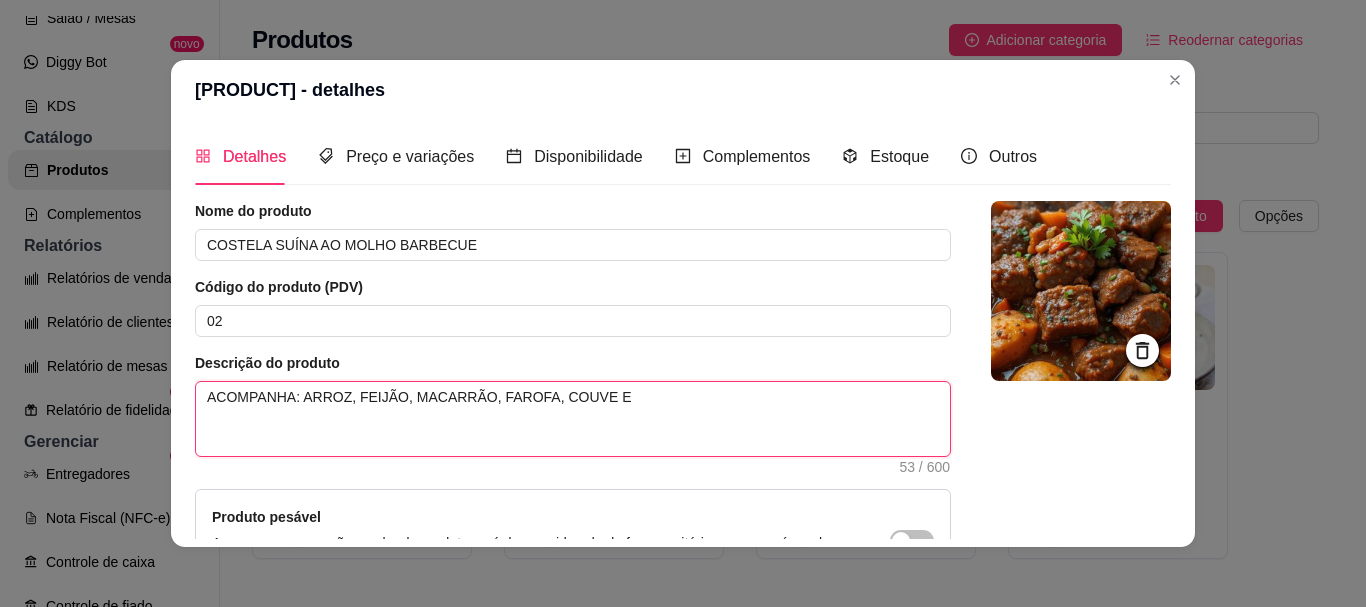 type 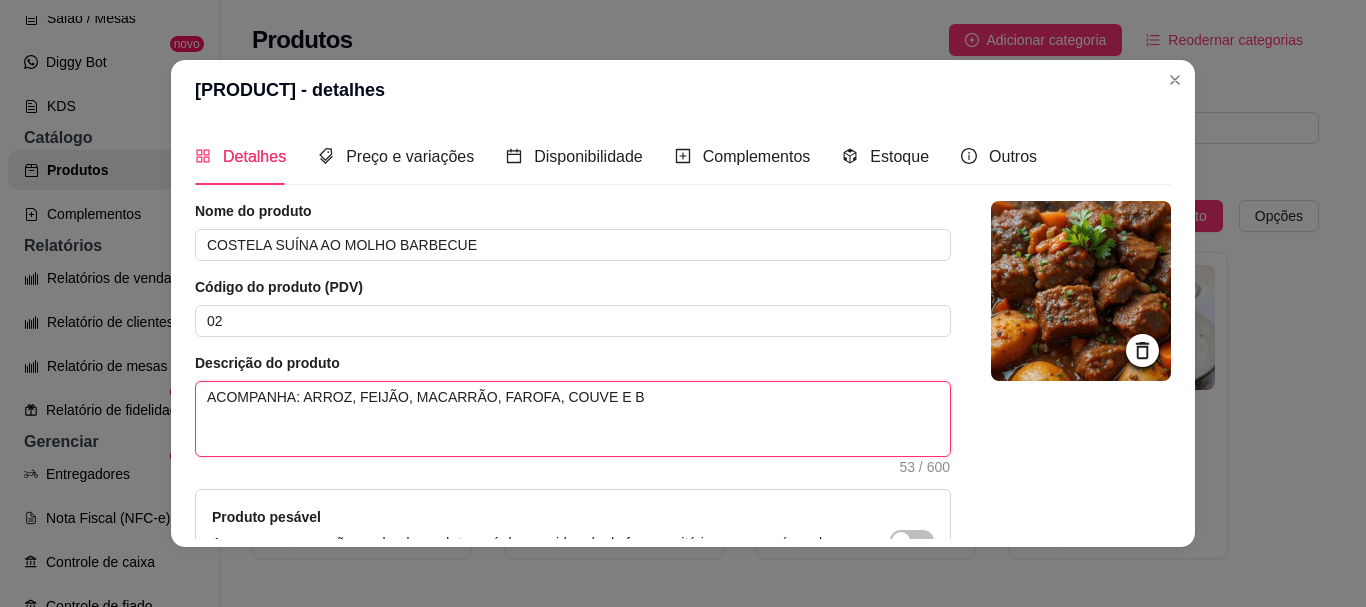 type 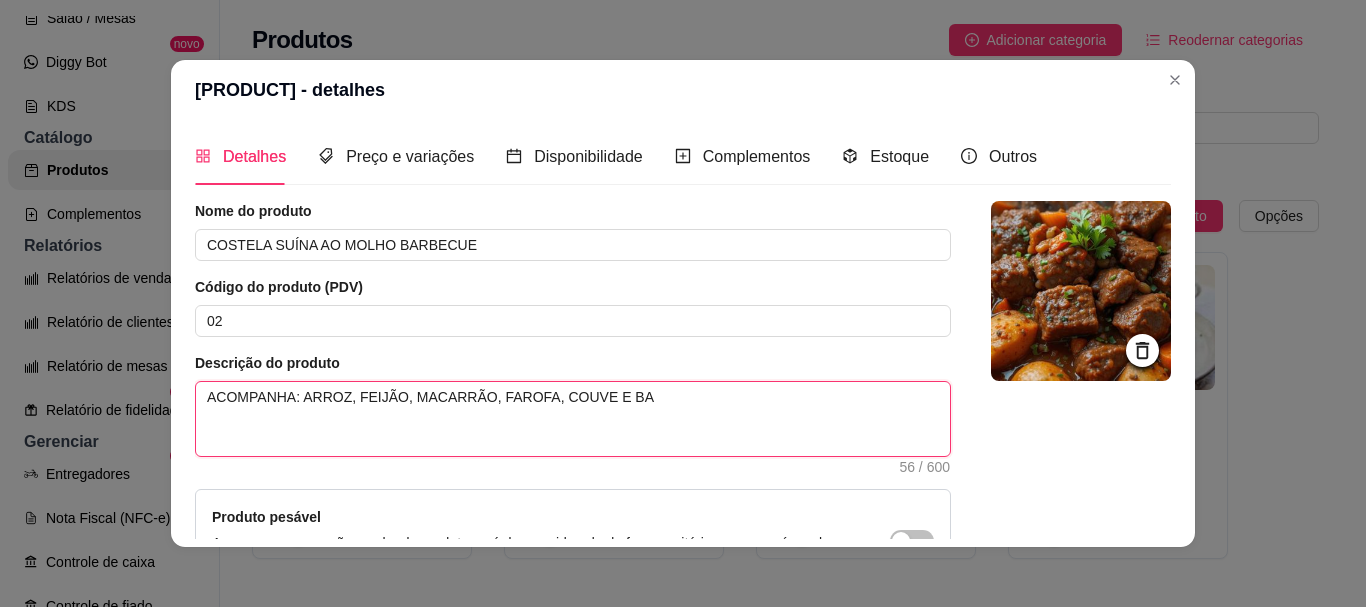 type 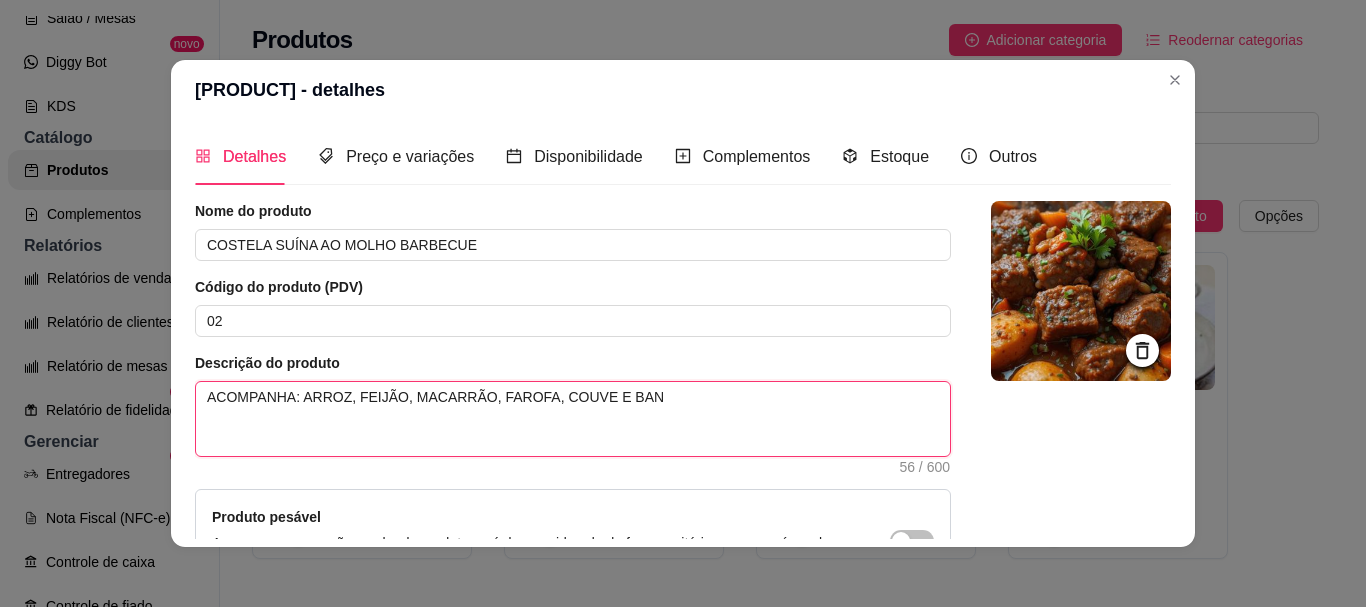 type 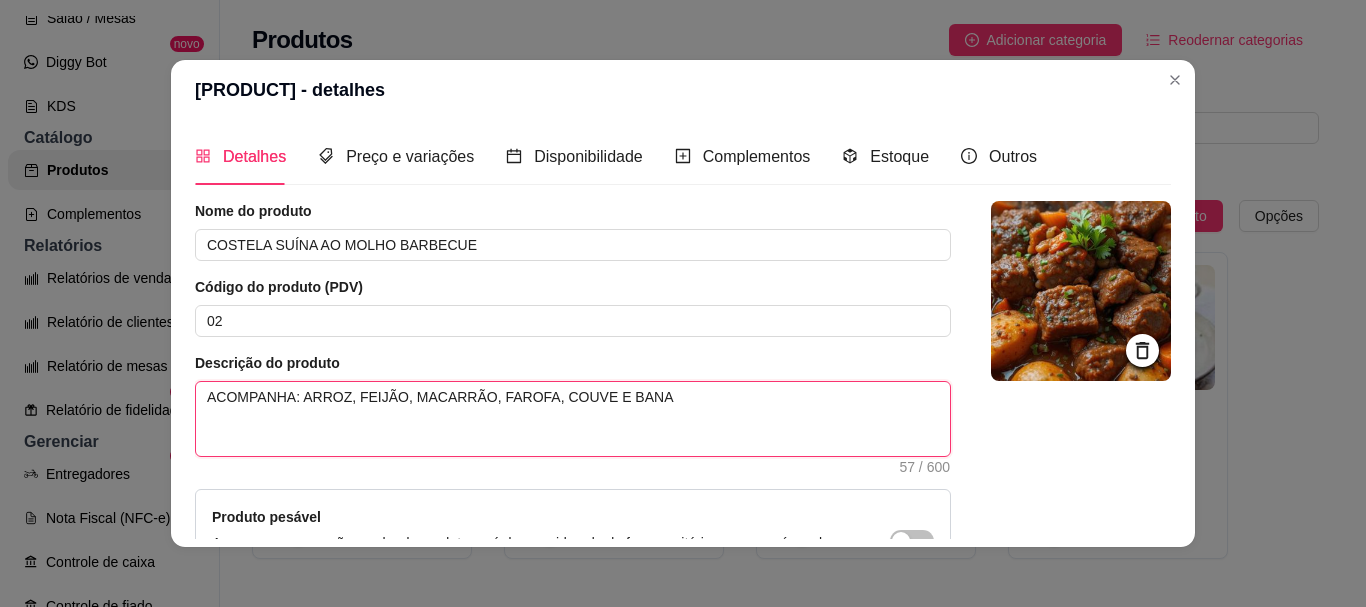 type 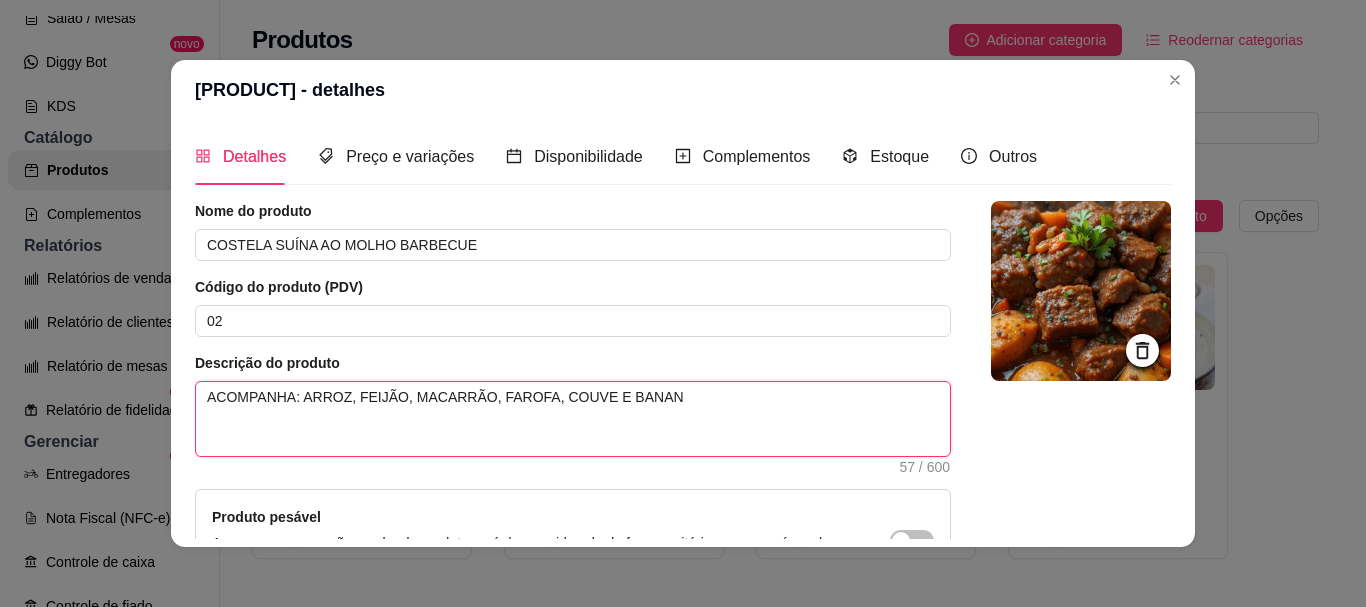 type 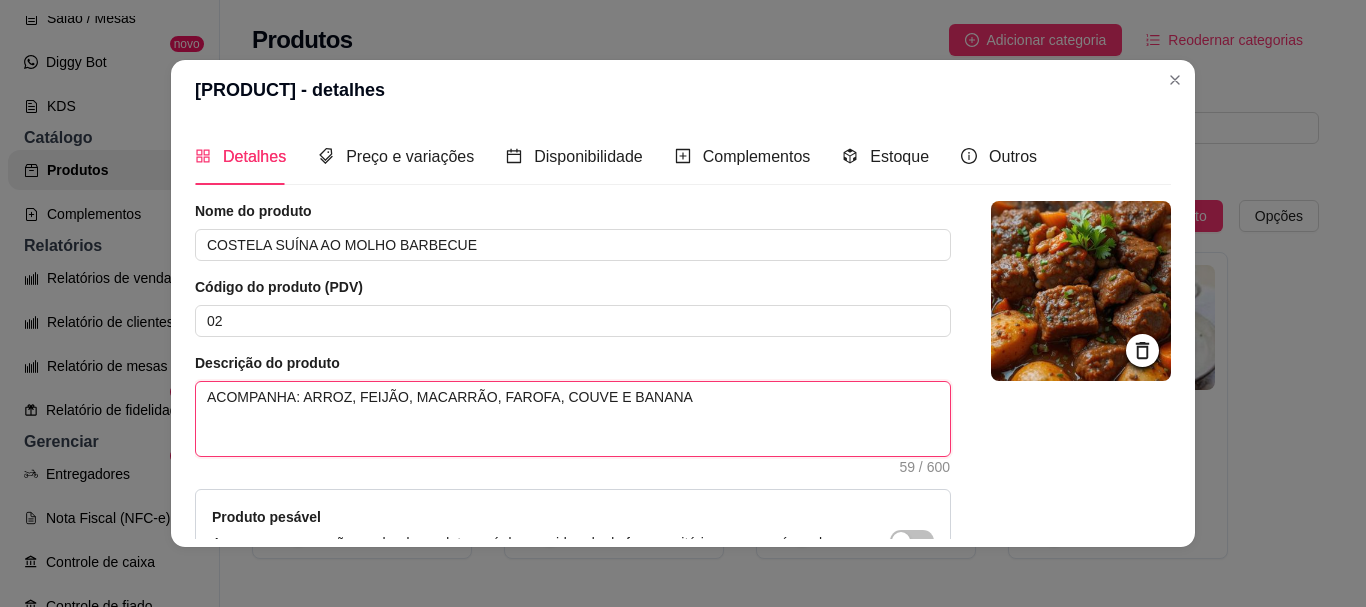 type 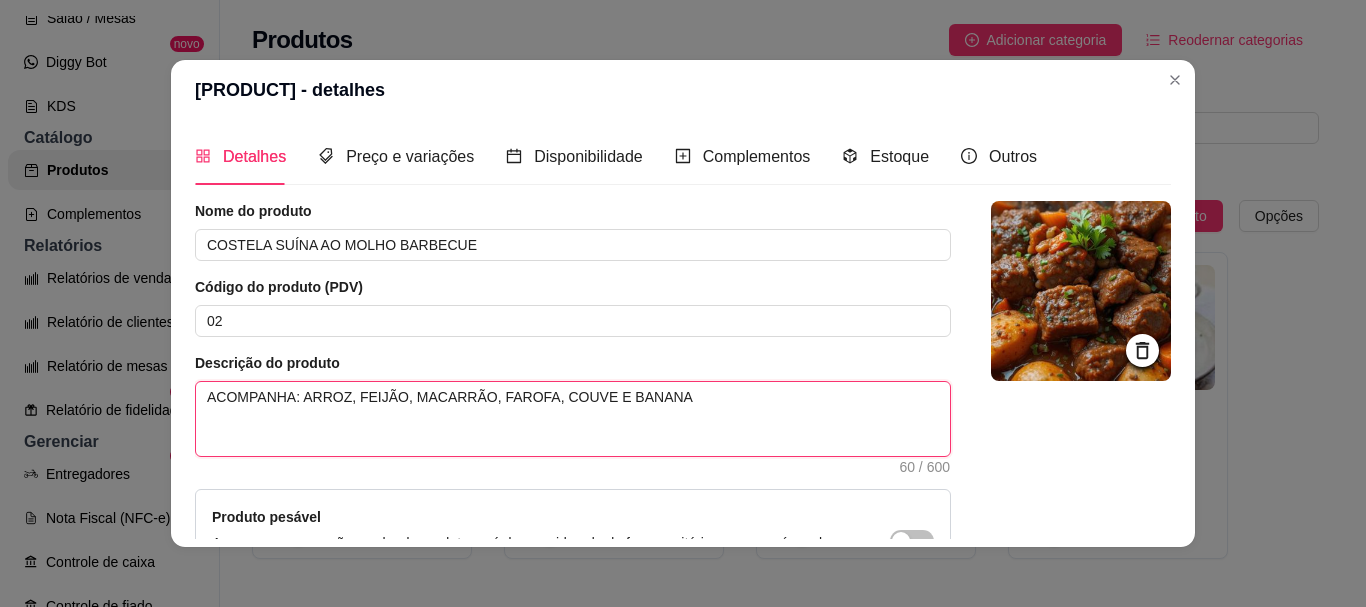 type 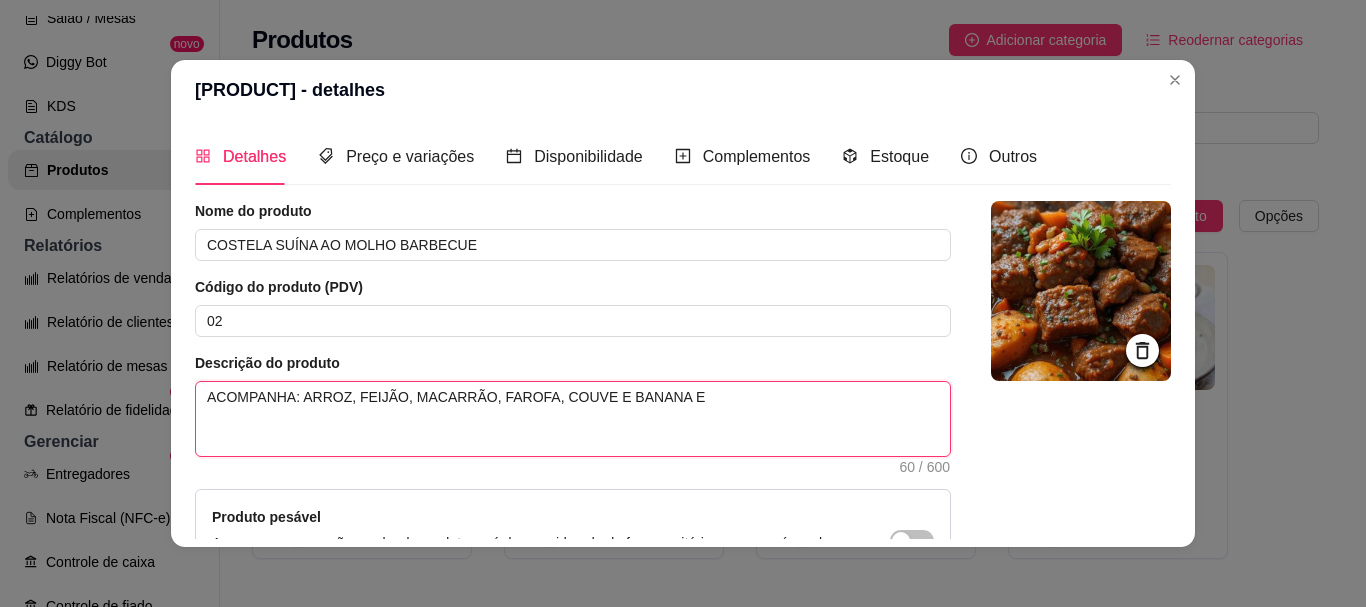 type 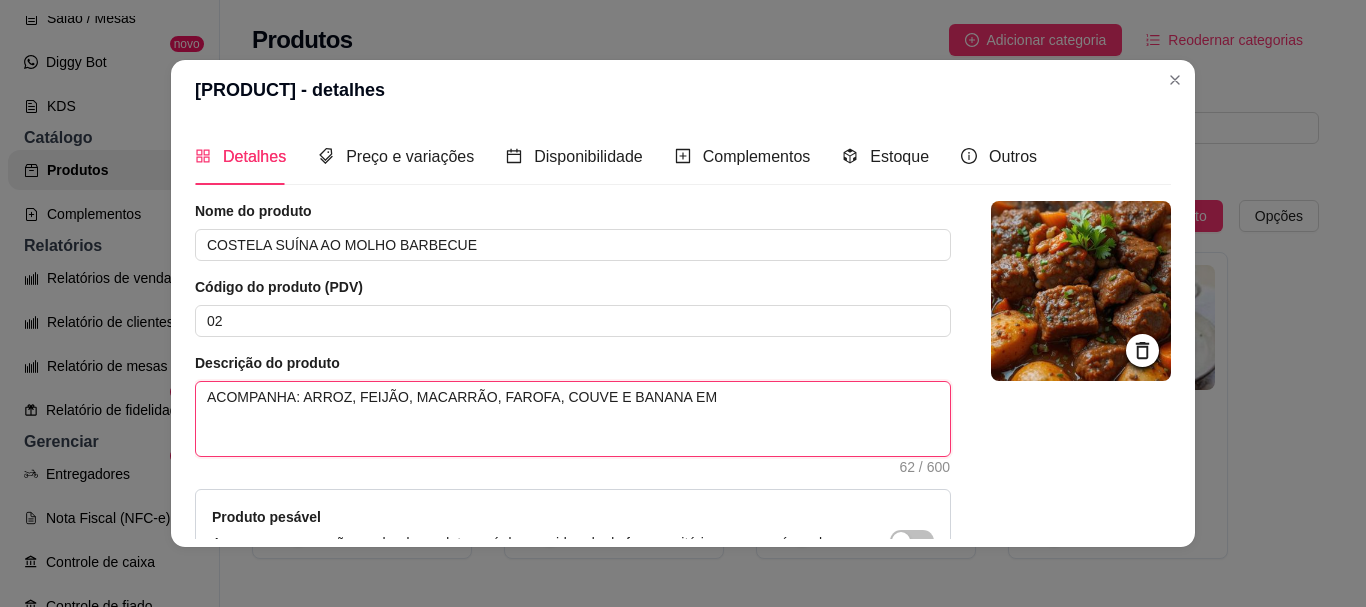 type 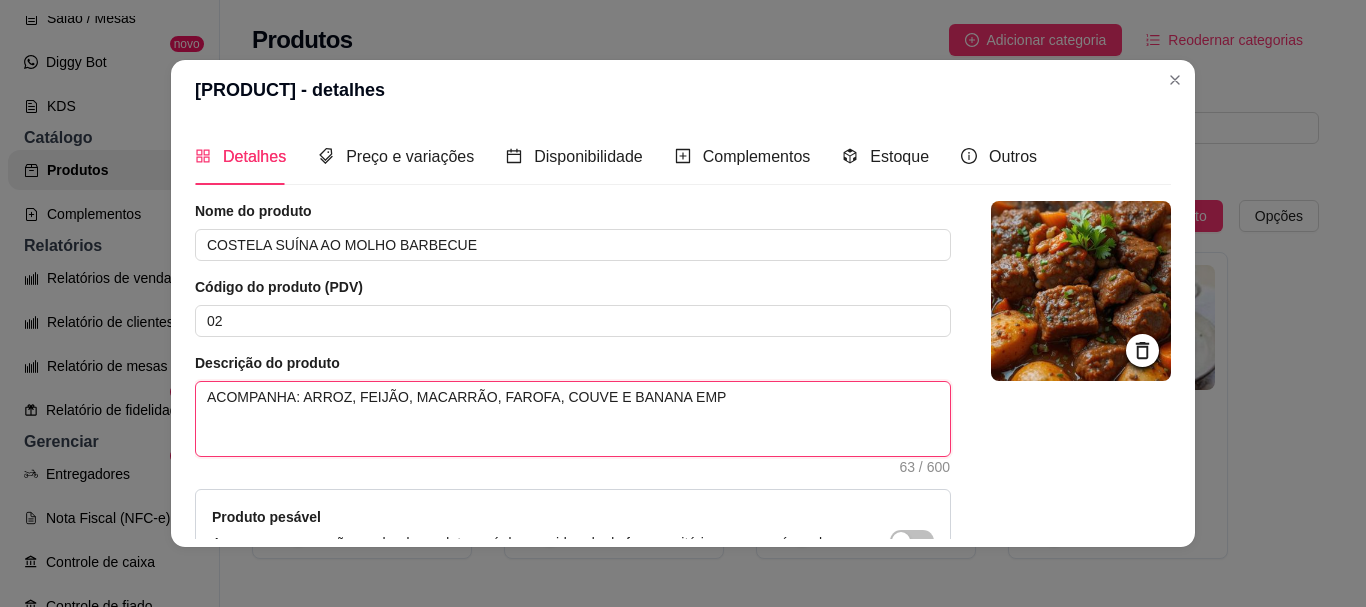 type on "ACOMPANHA: ARROZ, FEIJÃO, MACARRÃO, FAROFA, COUVE E BANANA EMPA" 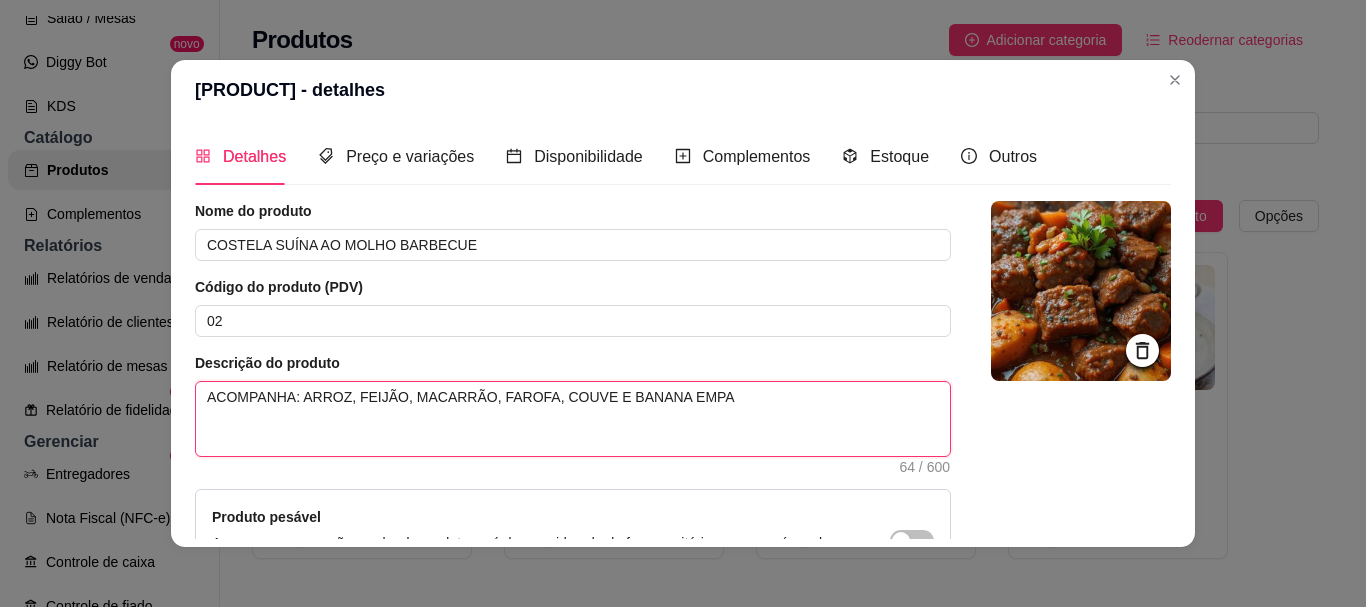 type 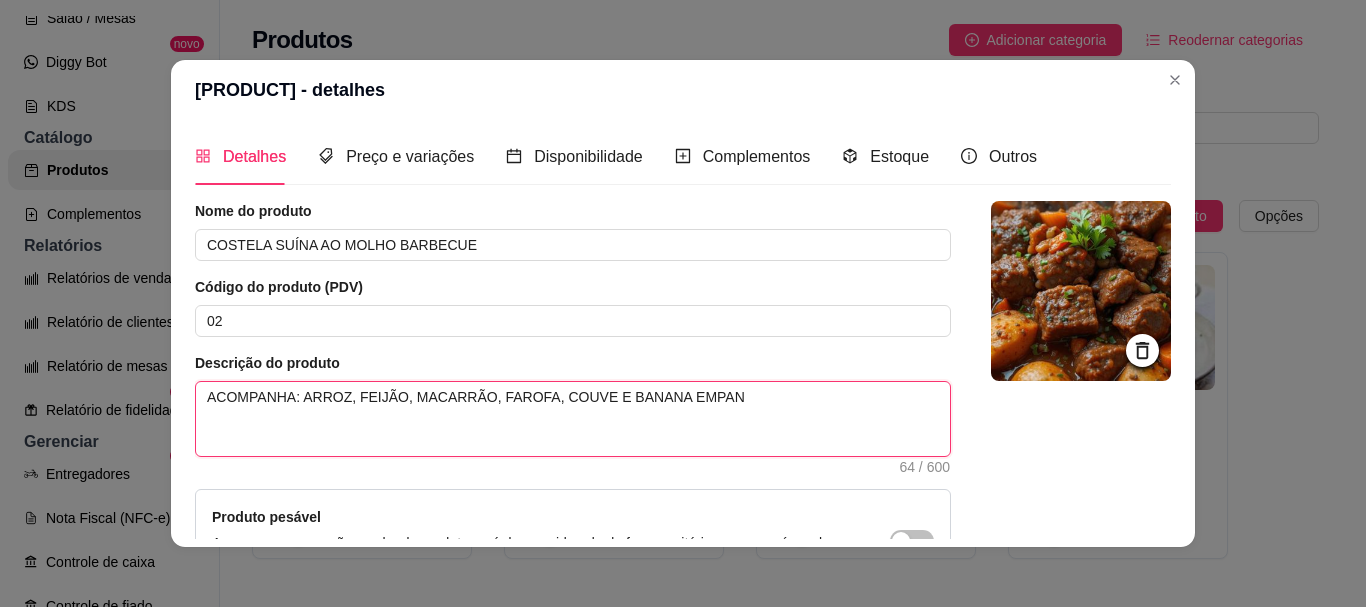 type on "ACOMPANHA: ARROZ, FEIJÃO, MACARRÃO, FAROFA, COUVE E BANANA EMPANA" 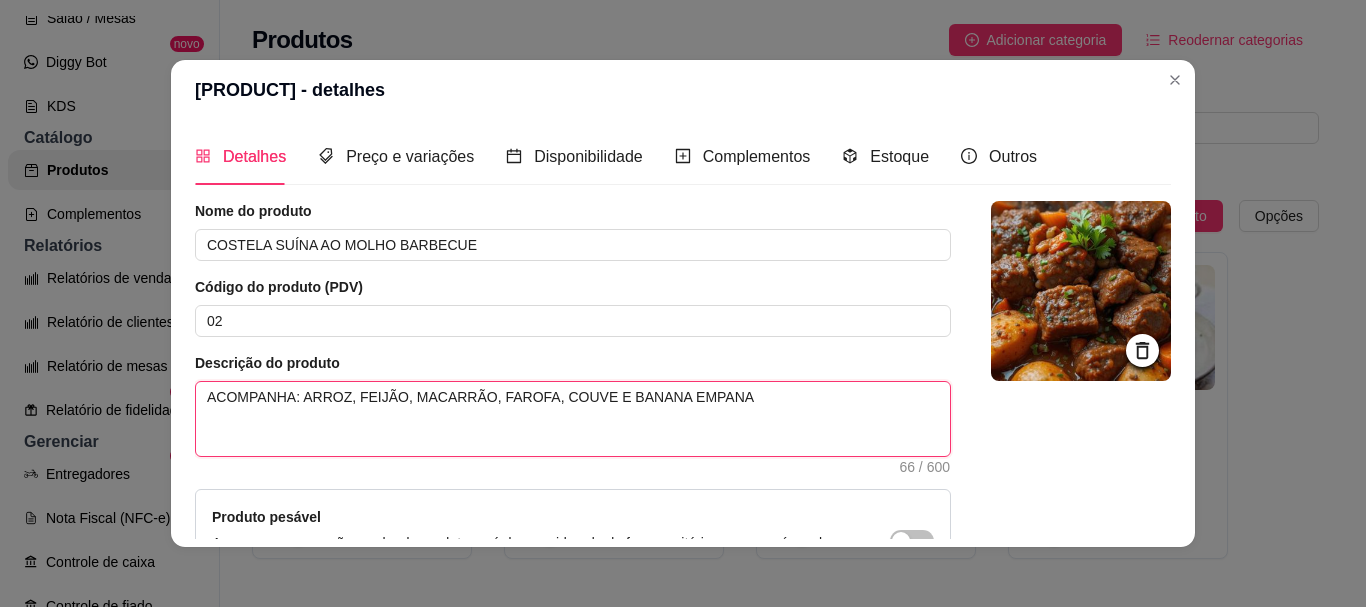type 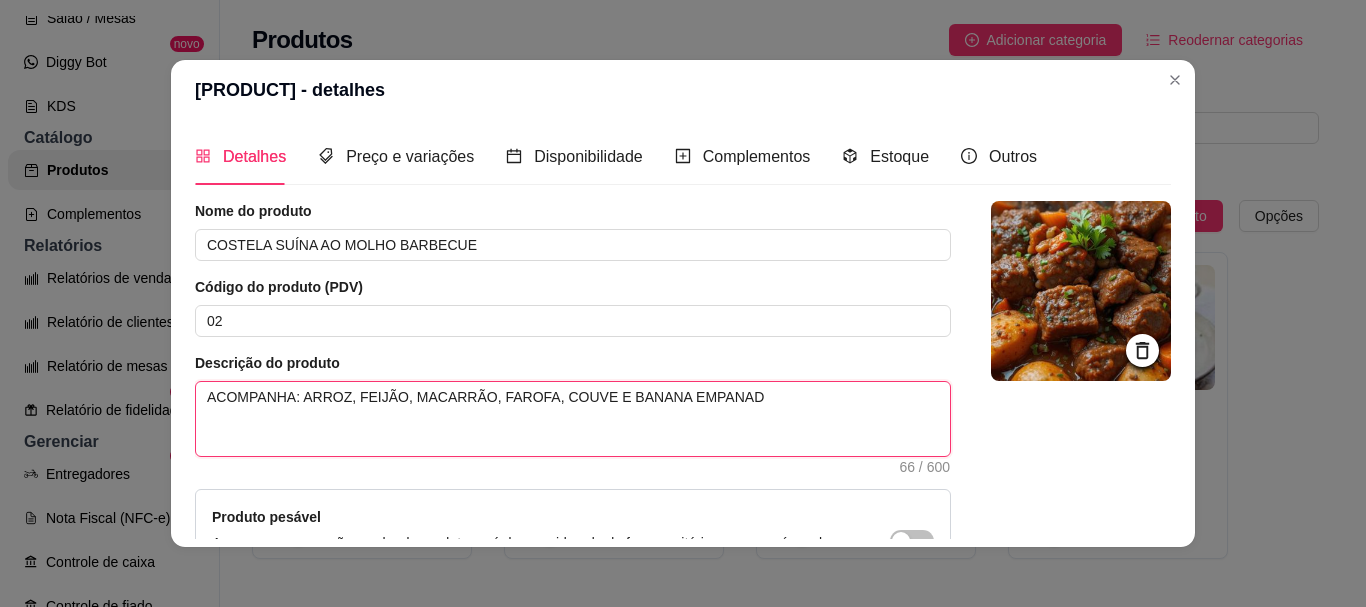type 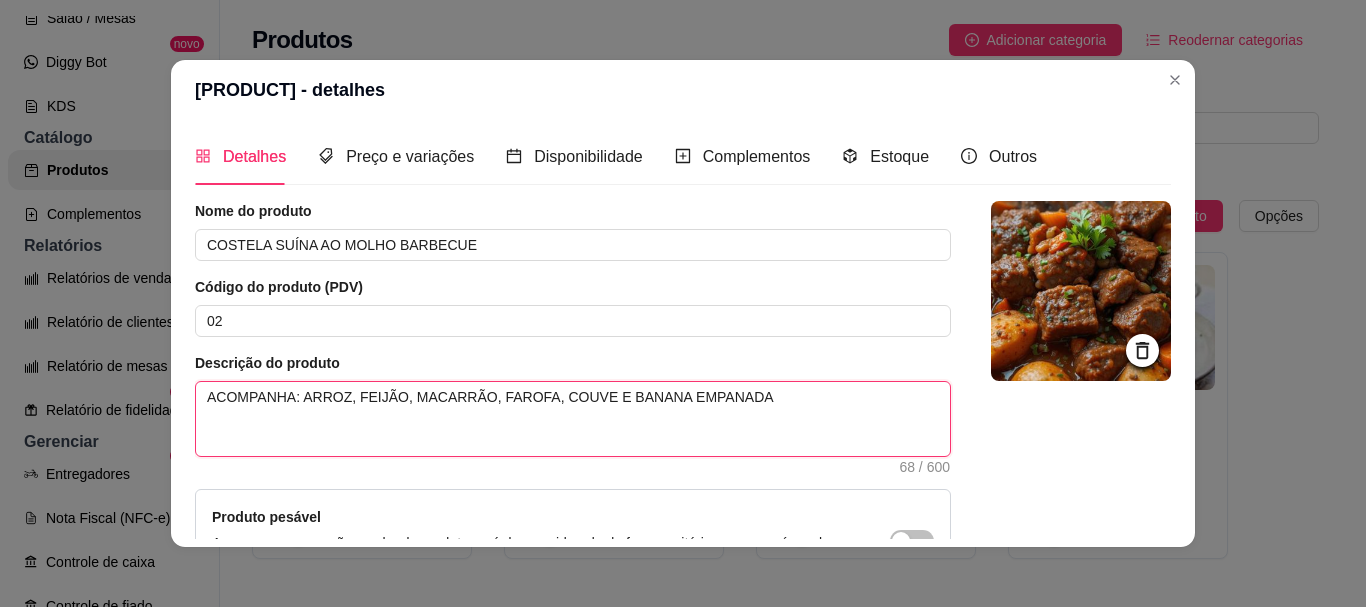 type 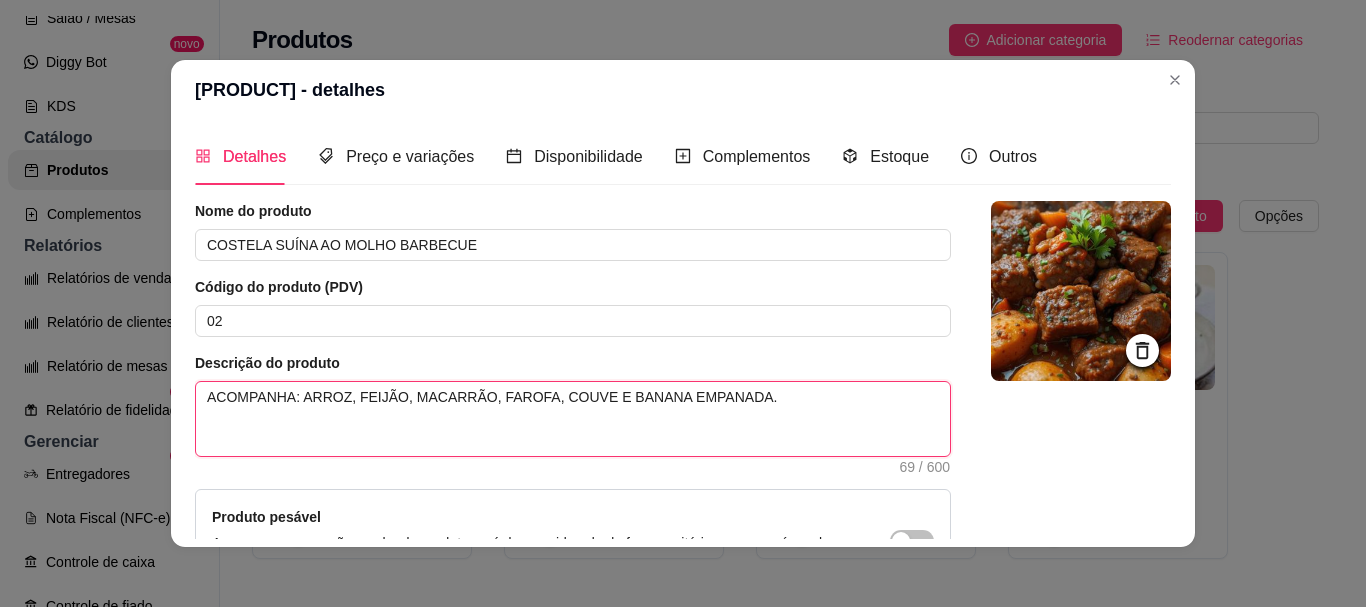 type on "ACOMPANHA: ARROZ, FEIJÃO, MACARRÃO, FAROFA, COUVE E BANANA EMPANADA." 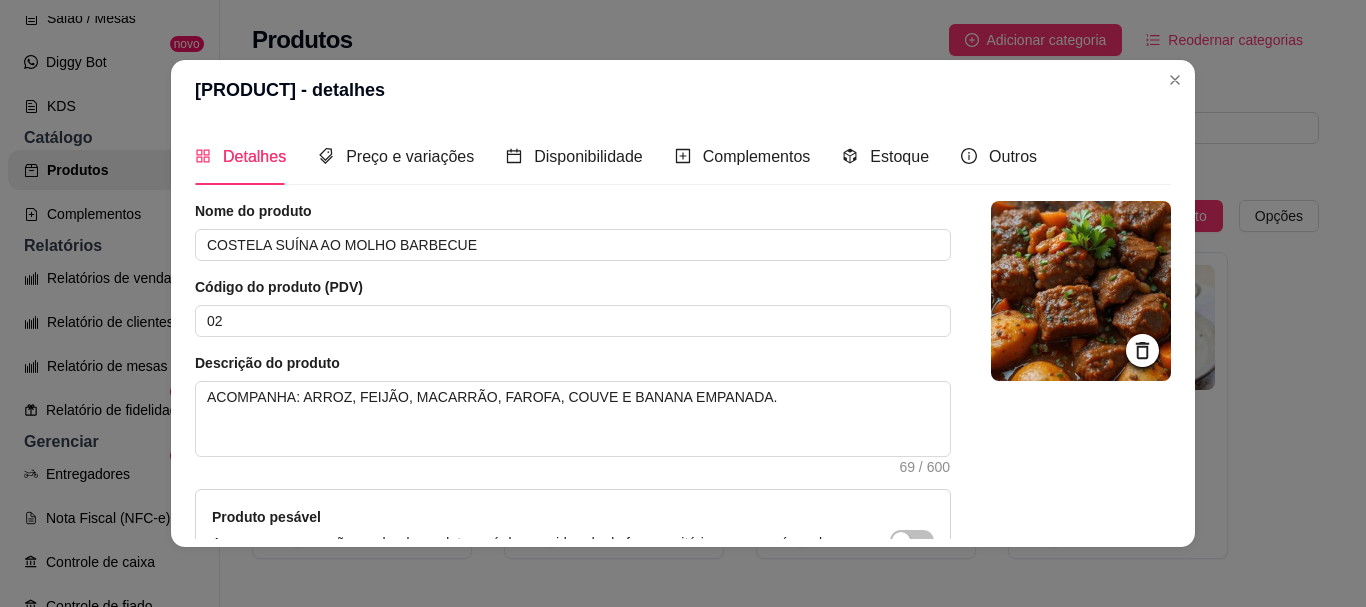 click at bounding box center [1081, 291] 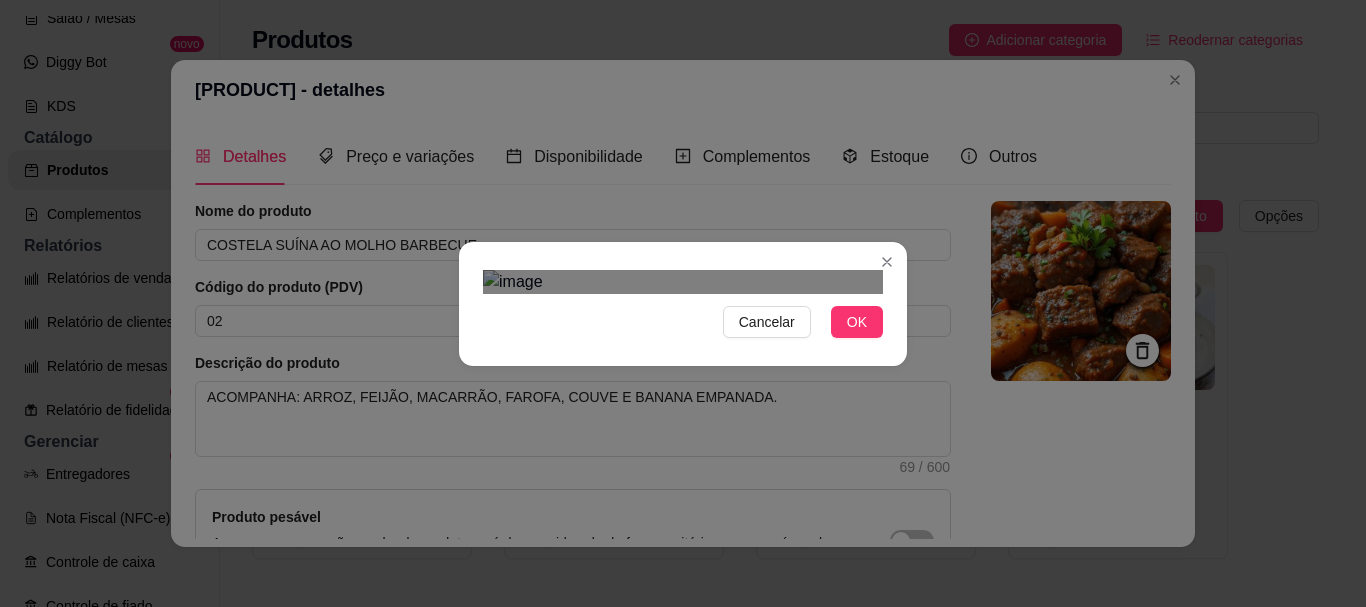 click on "Cancelar OK" at bounding box center (683, 304) 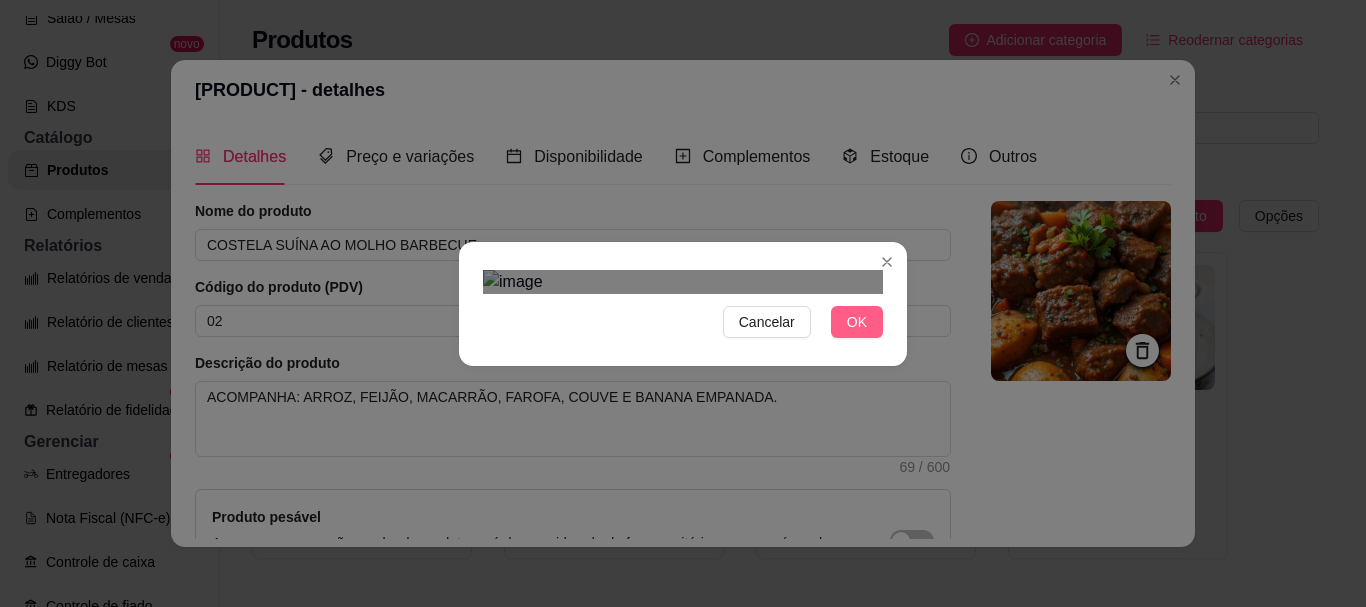 click on "OK" at bounding box center [857, 322] 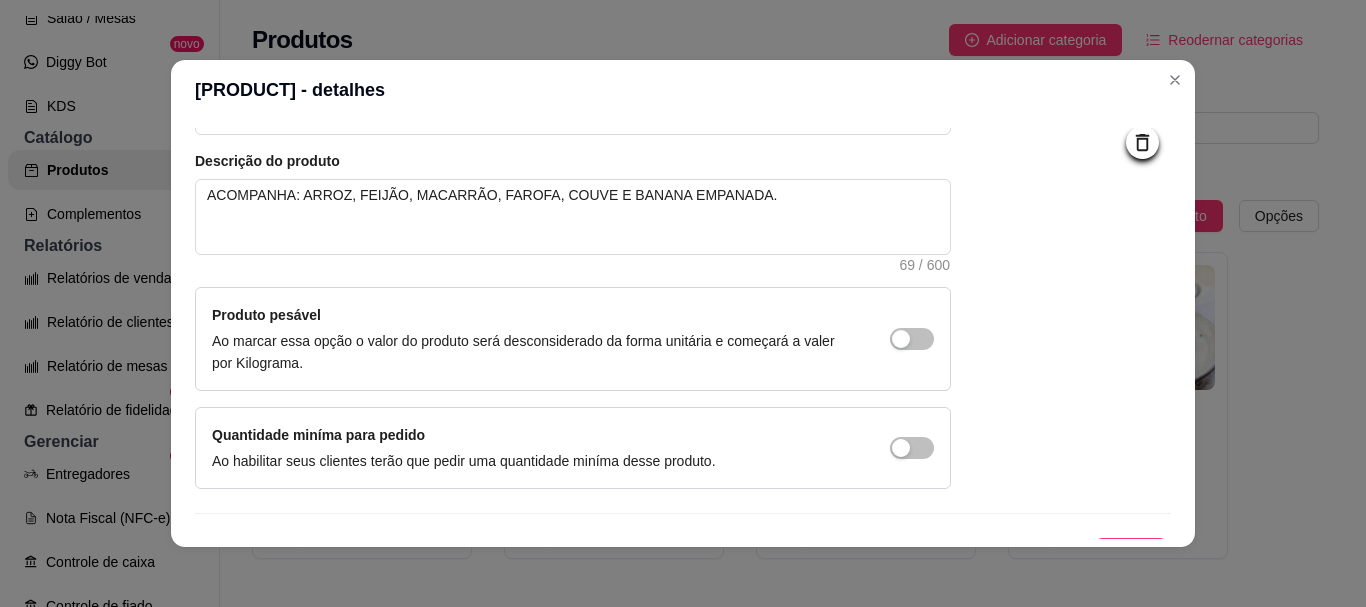 scroll, scrollTop: 241, scrollLeft: 0, axis: vertical 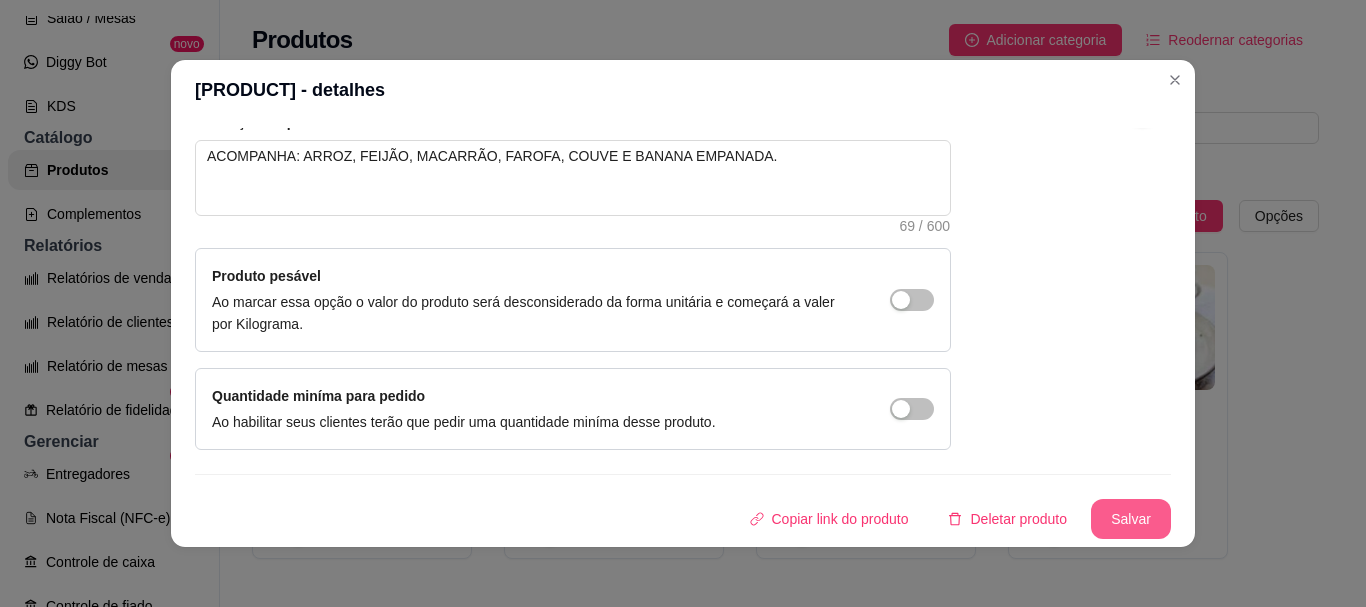 click on "Salvar" at bounding box center [1131, 519] 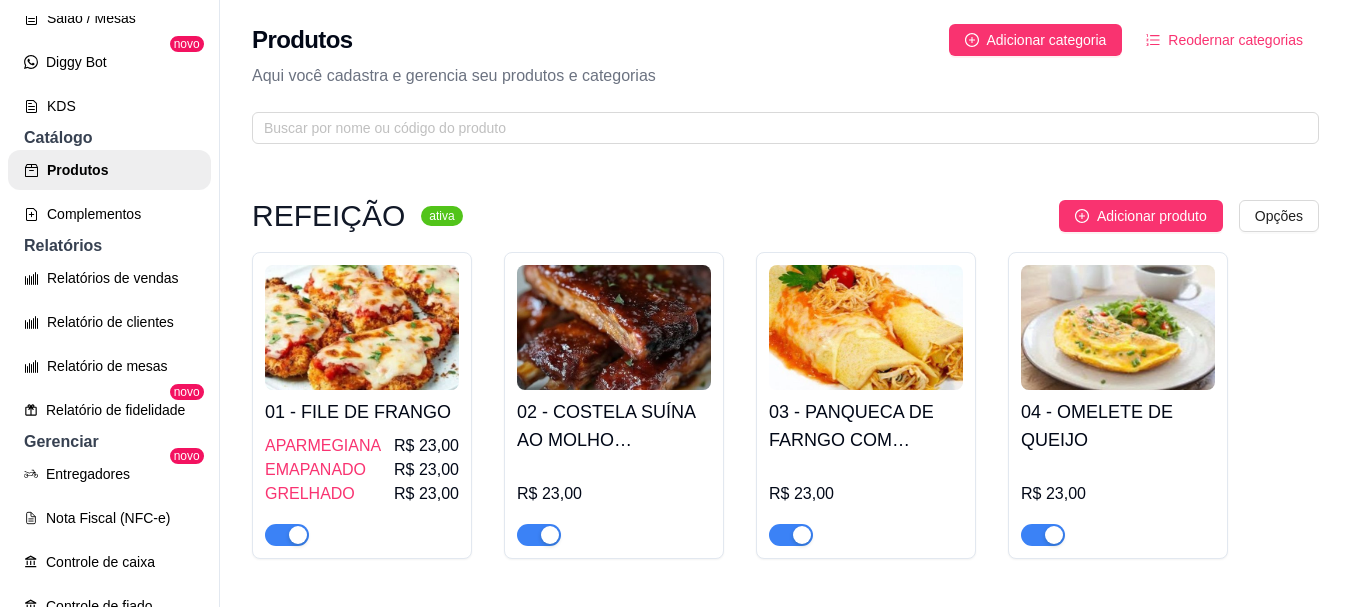click at bounding box center [866, 327] 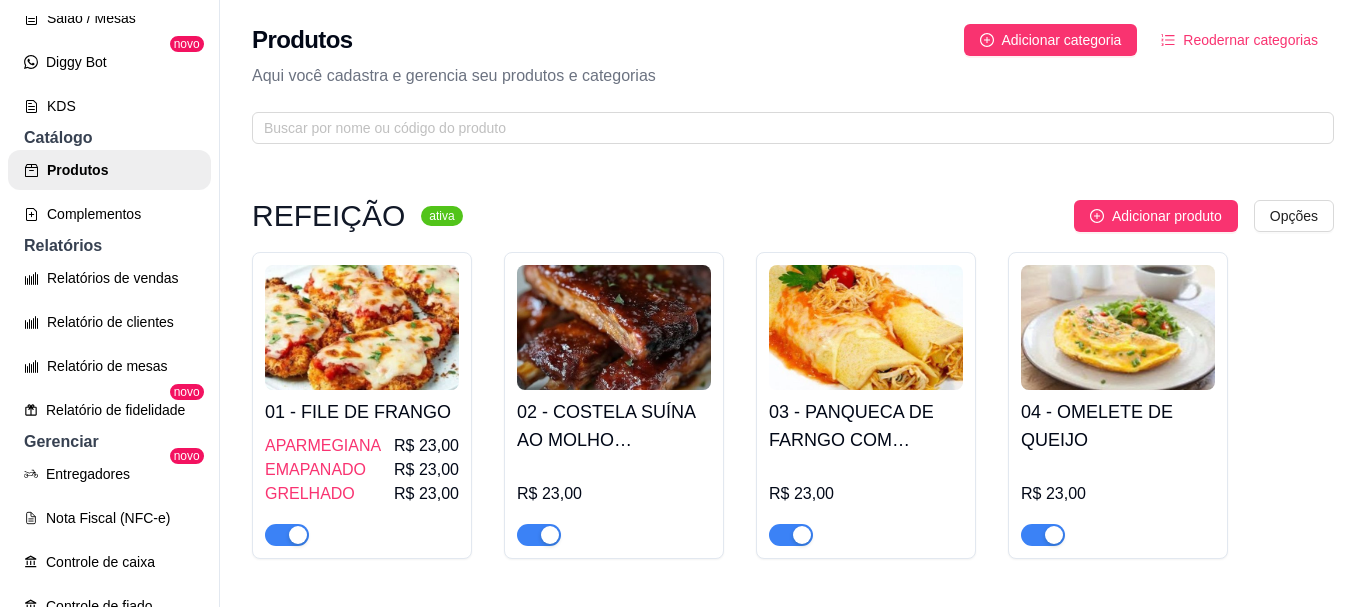 type 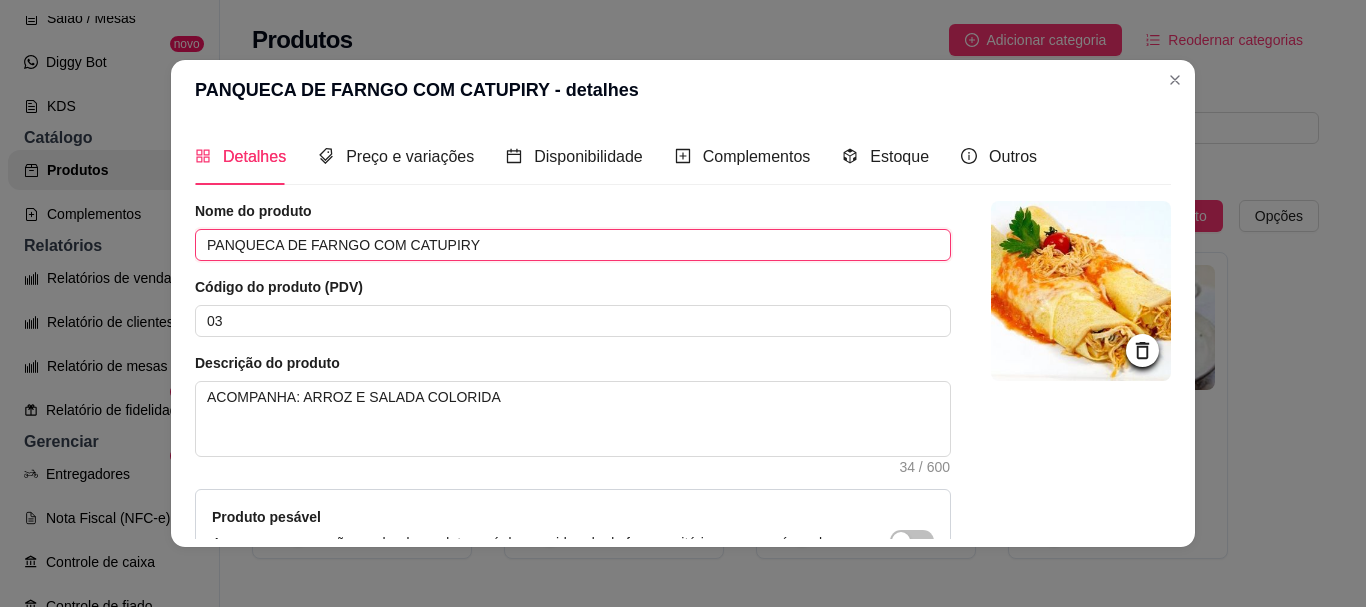 click on "PANQUECA DE FARNGO COM CATUPIRY" at bounding box center [573, 245] 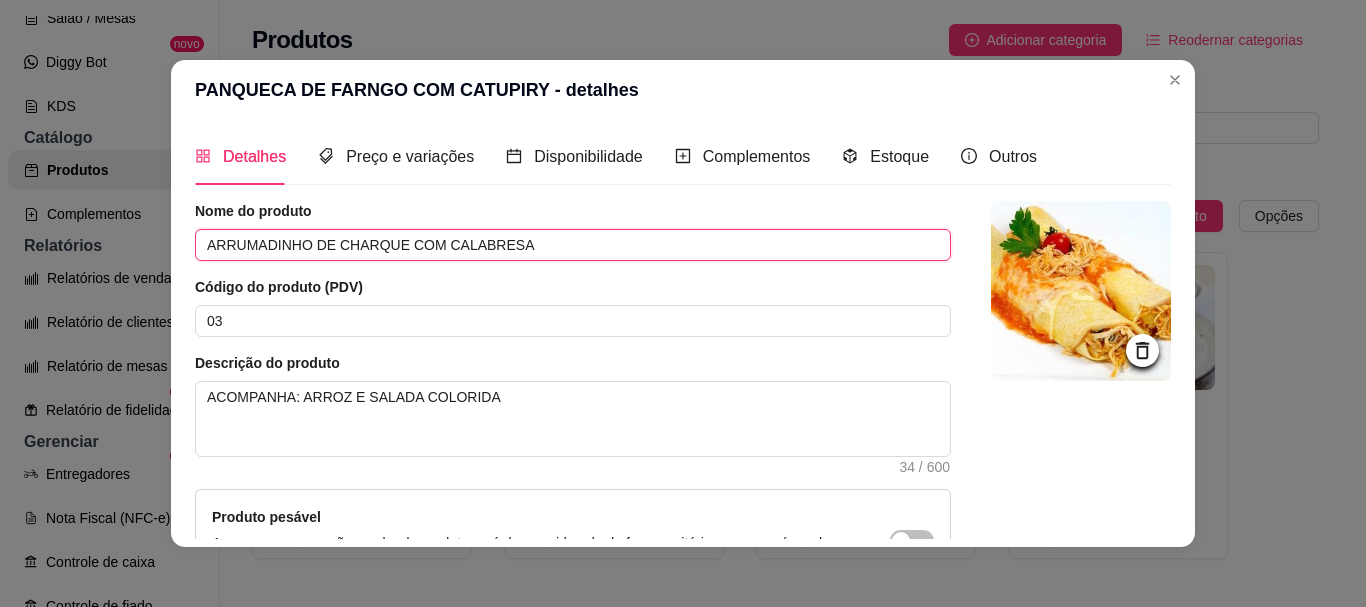 click on "ARRUMADINHO DE CHARQUE COM CALABRESA" at bounding box center (573, 245) 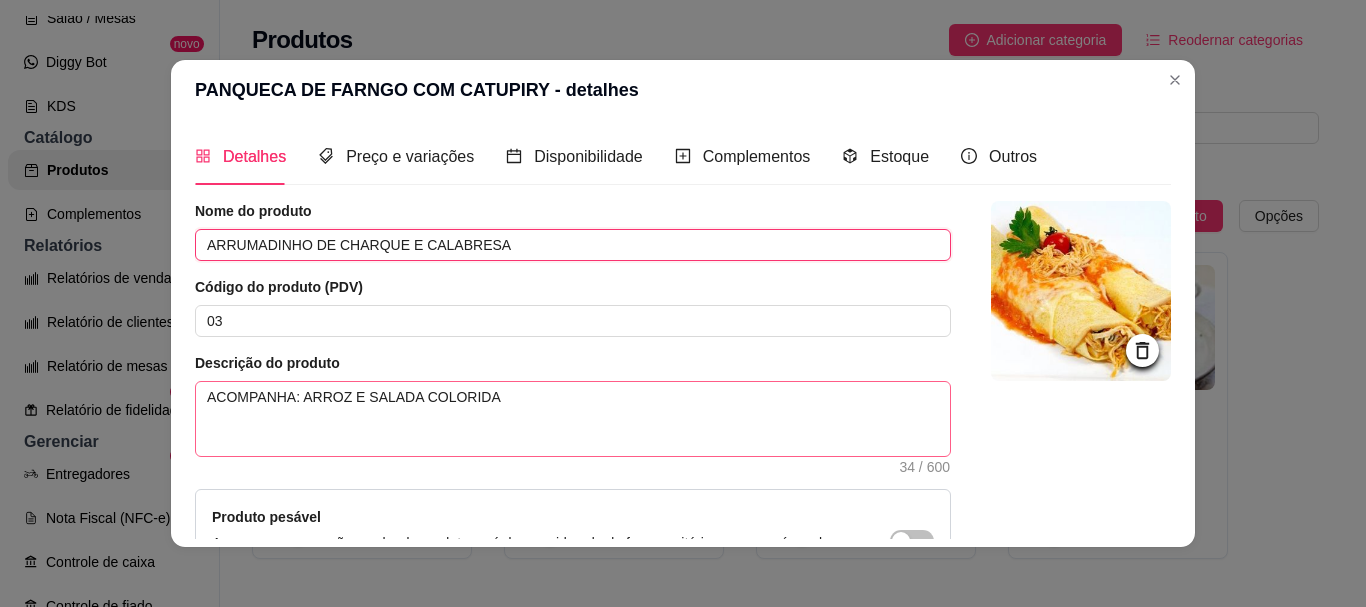 type on "ARRUMADINHO DE CHARQUE E CALABRESA" 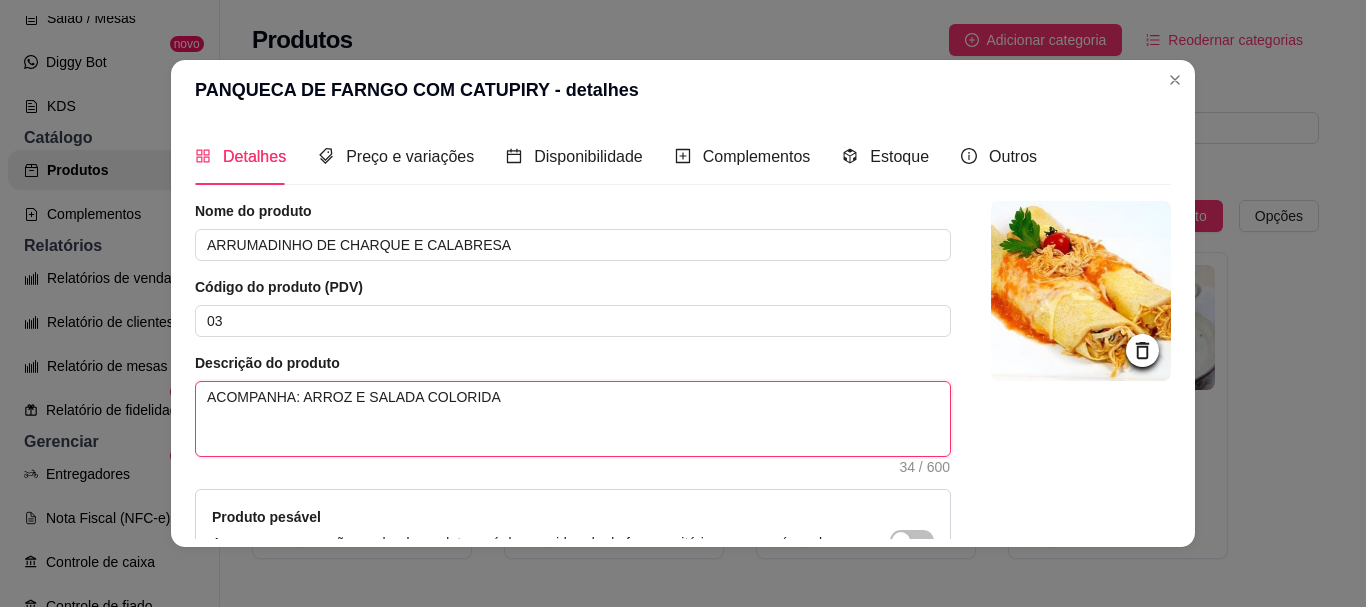 click on "ACOMPANHA: ARROZ E SALADA COLORIDA" at bounding box center [573, 419] 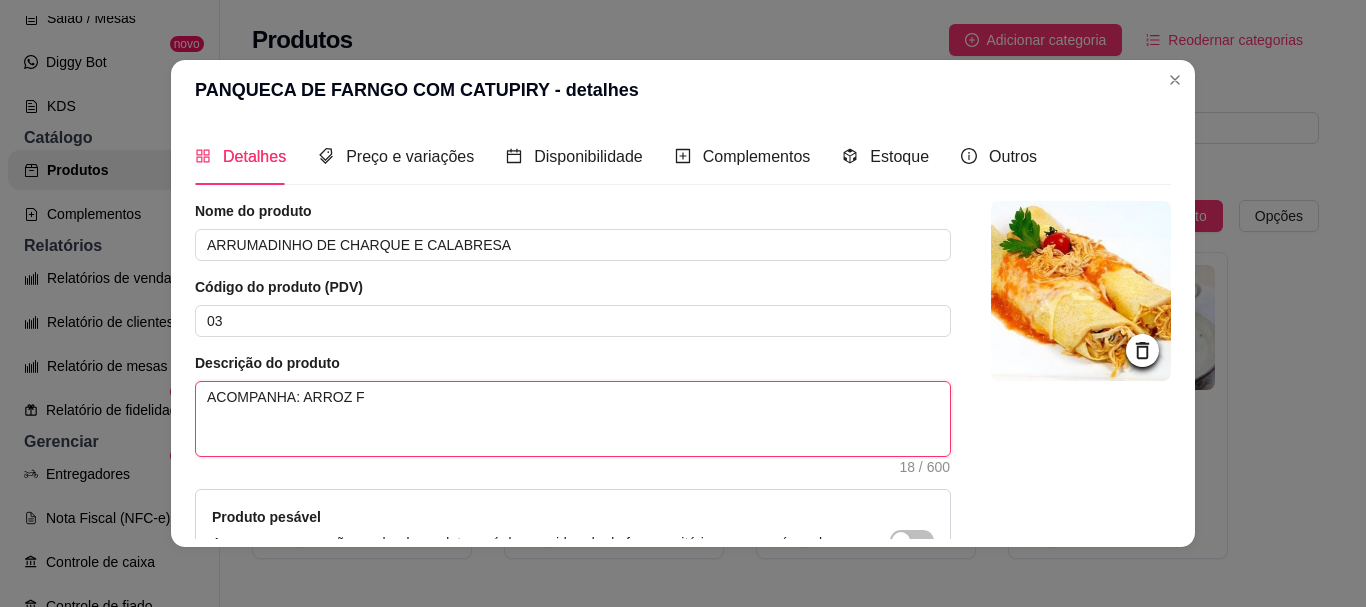 type 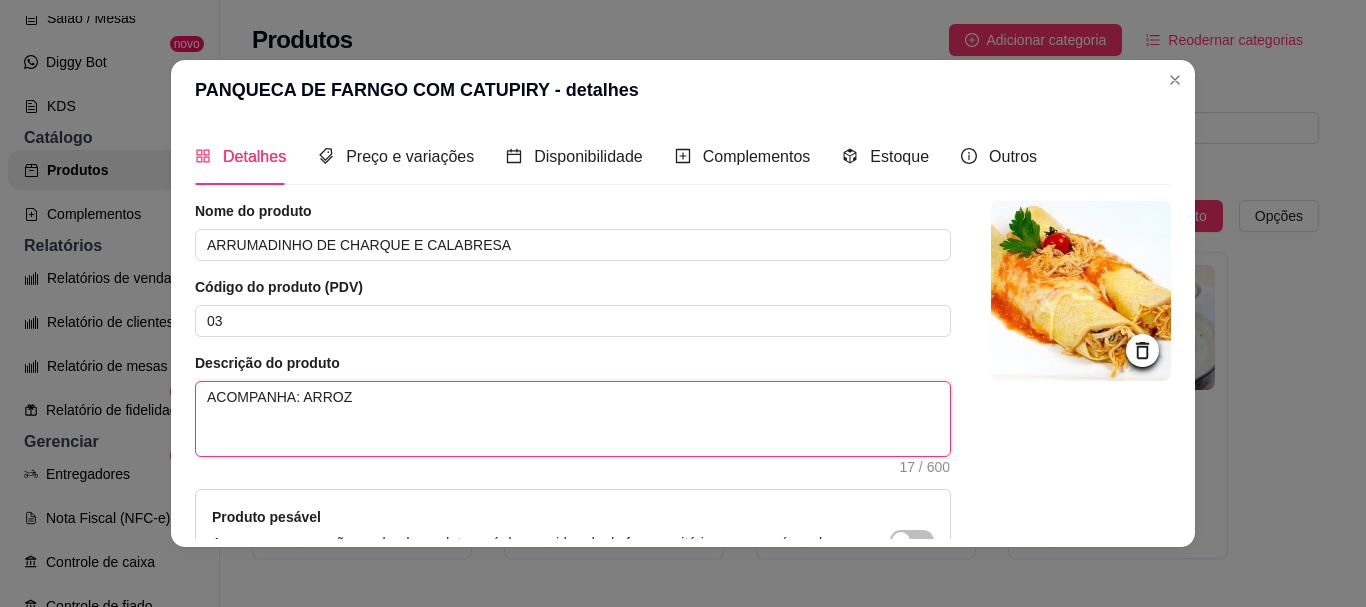 type 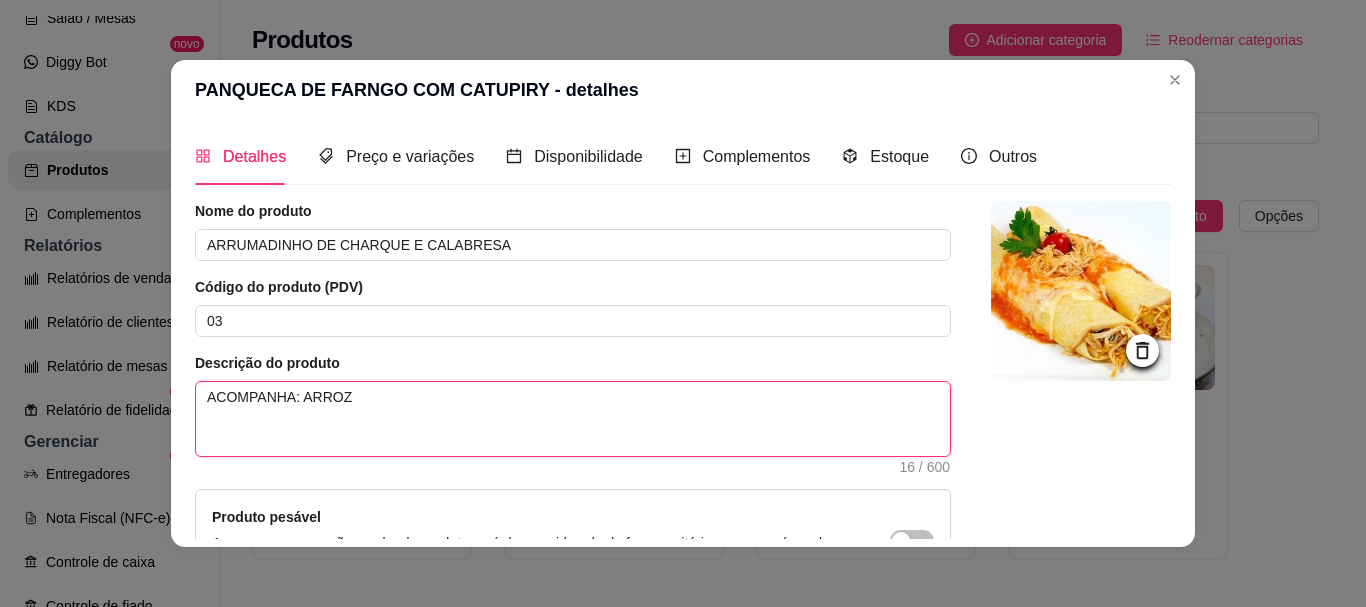 type 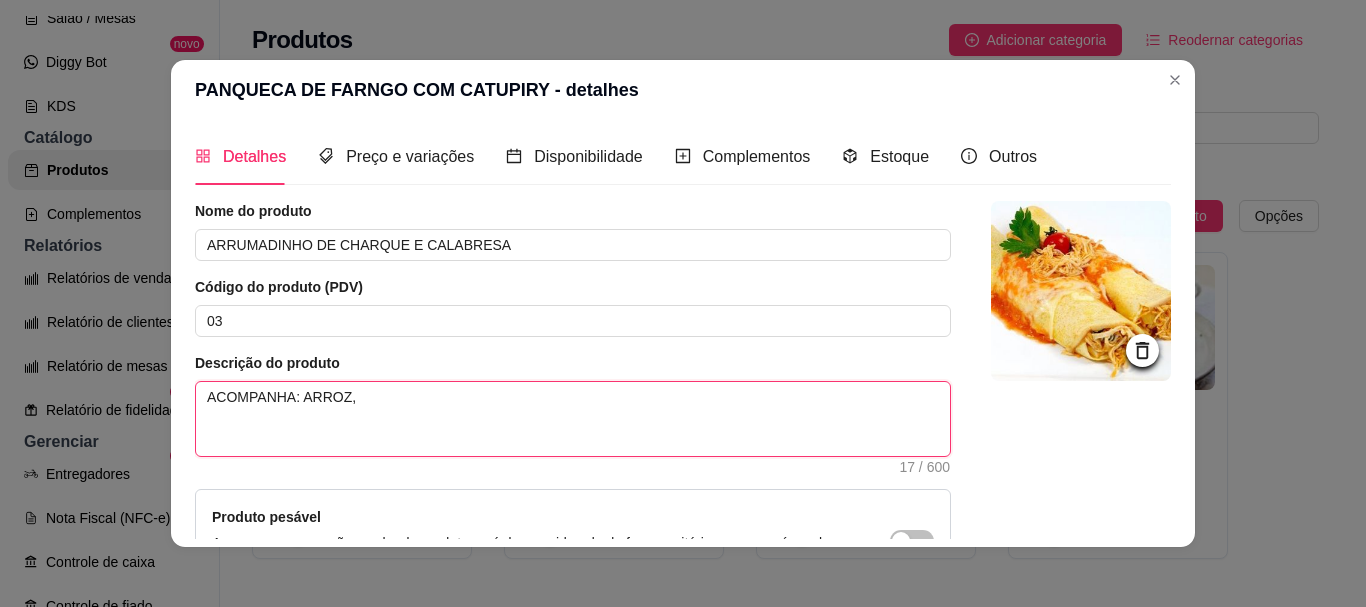 type 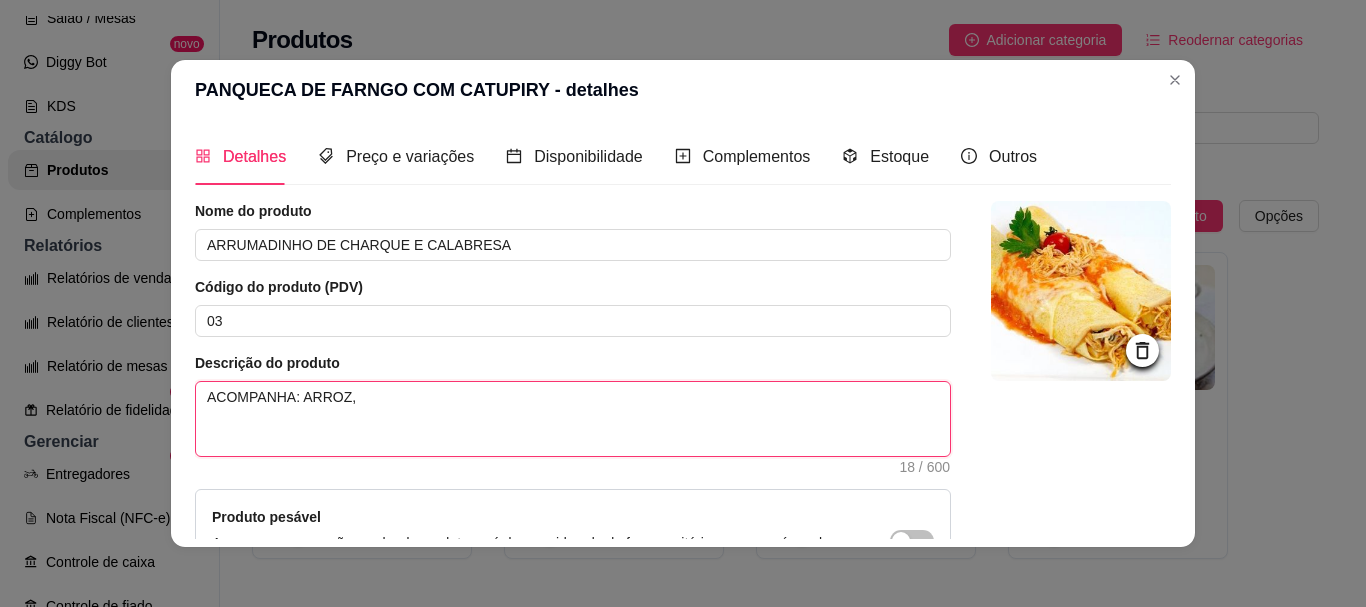 type 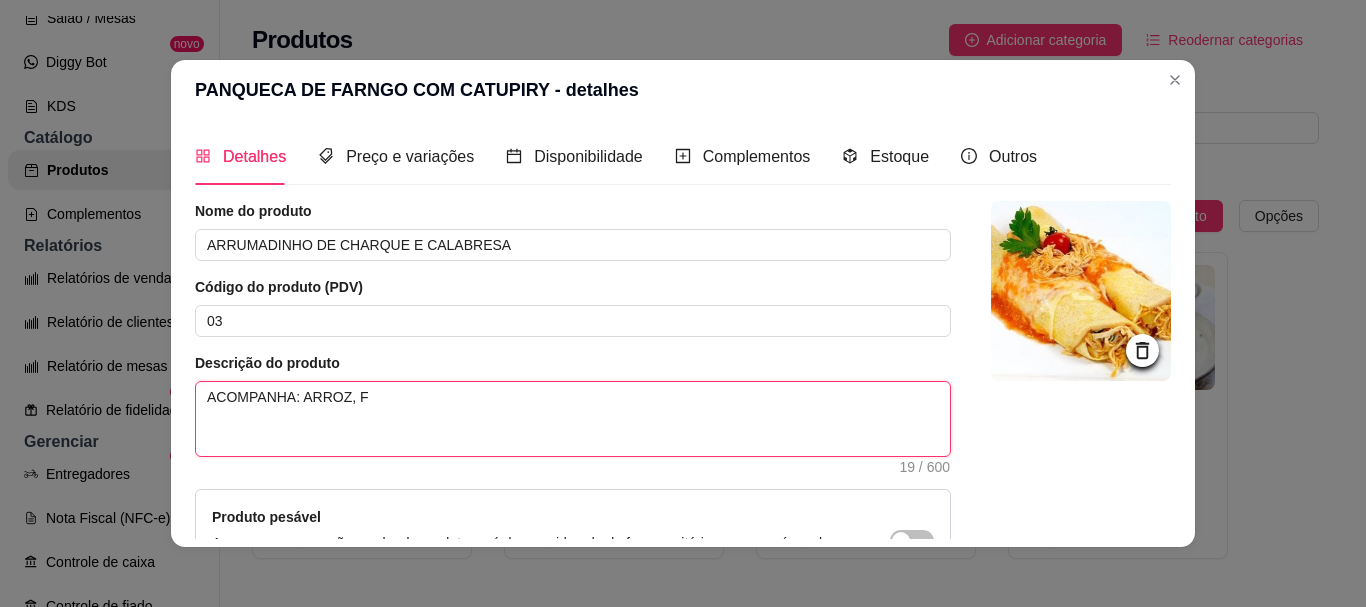 type 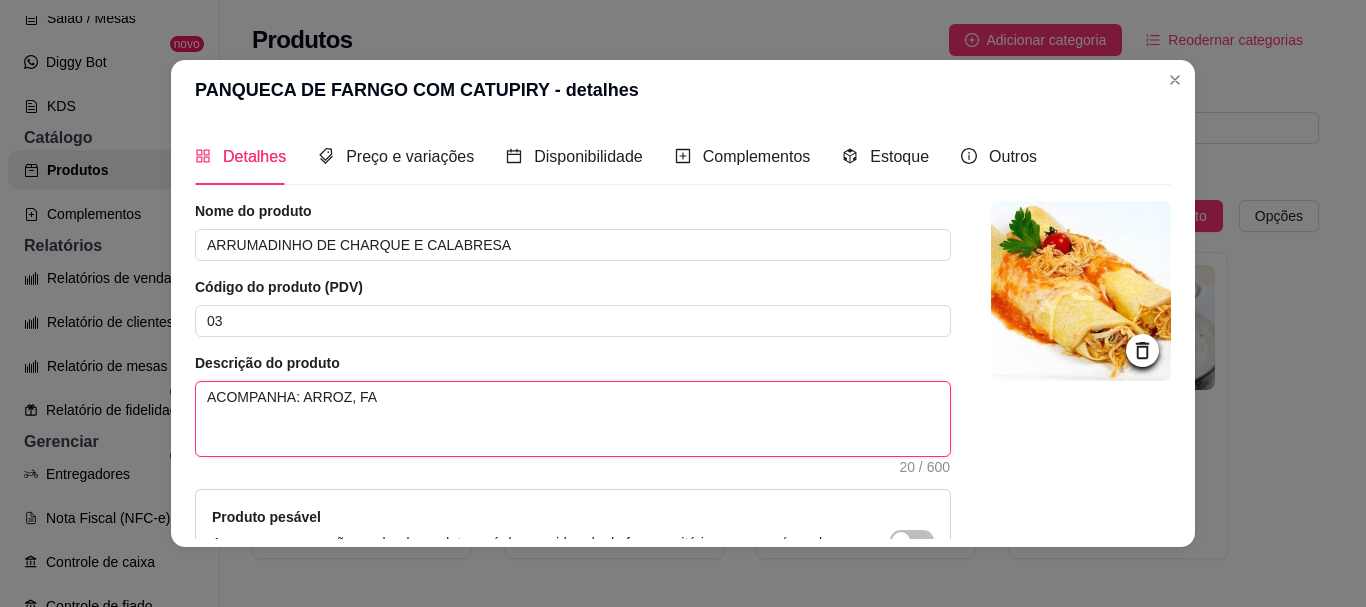 type 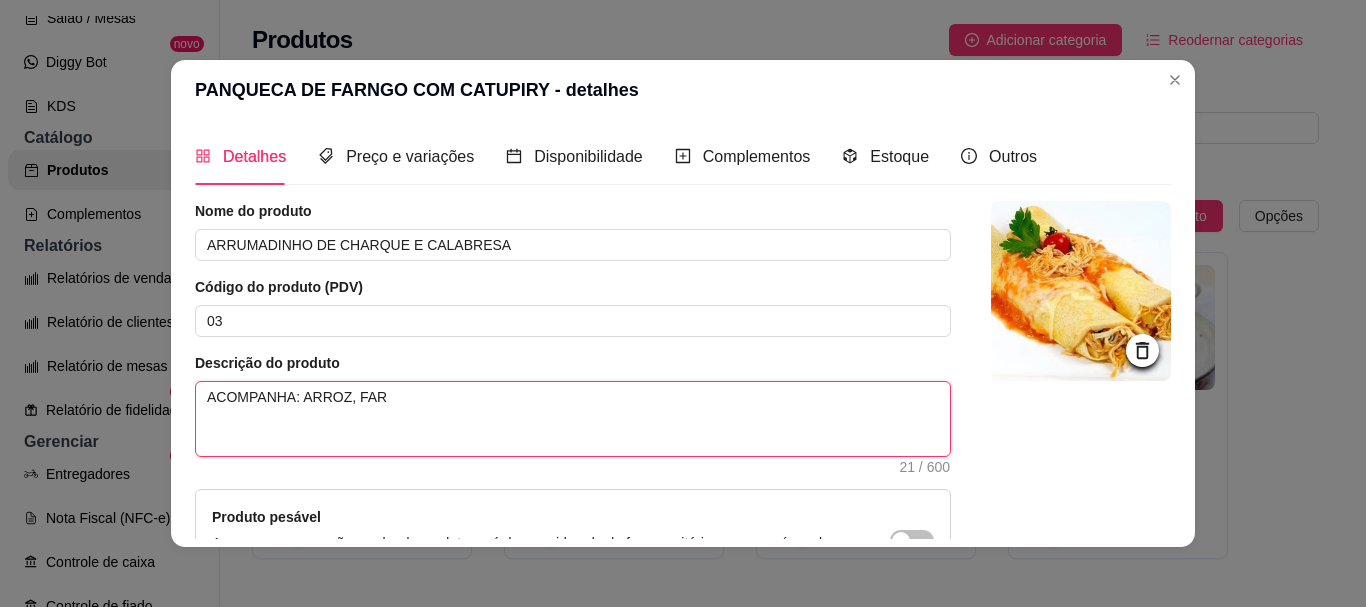 type 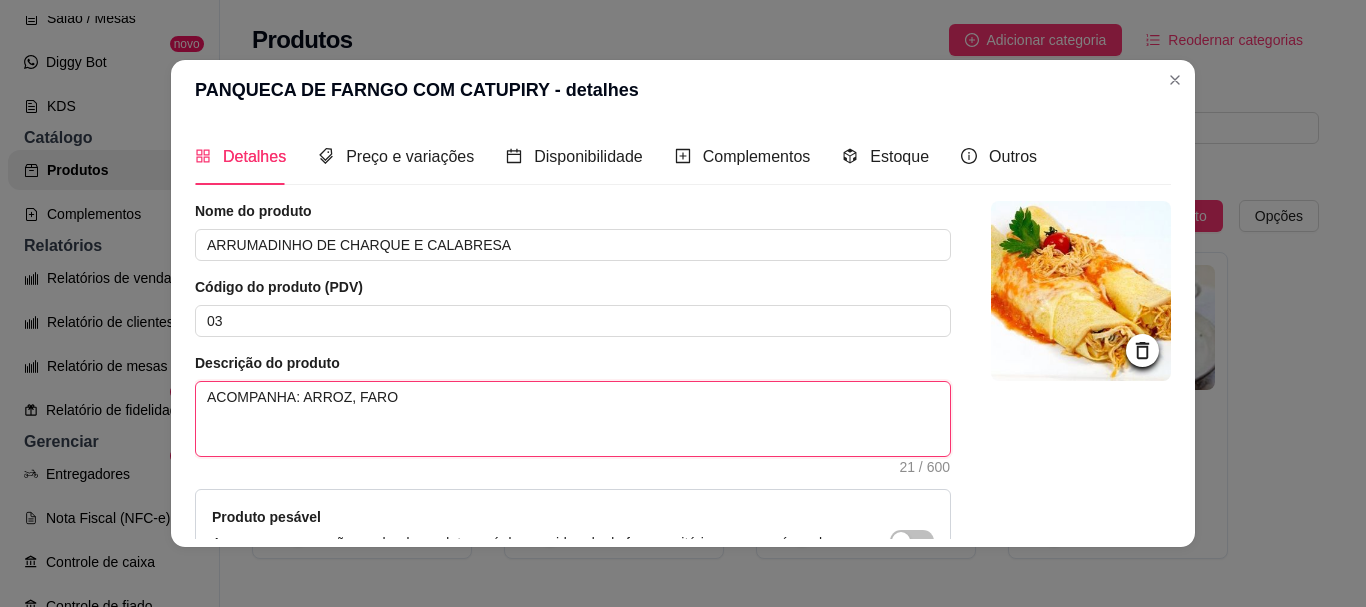 type 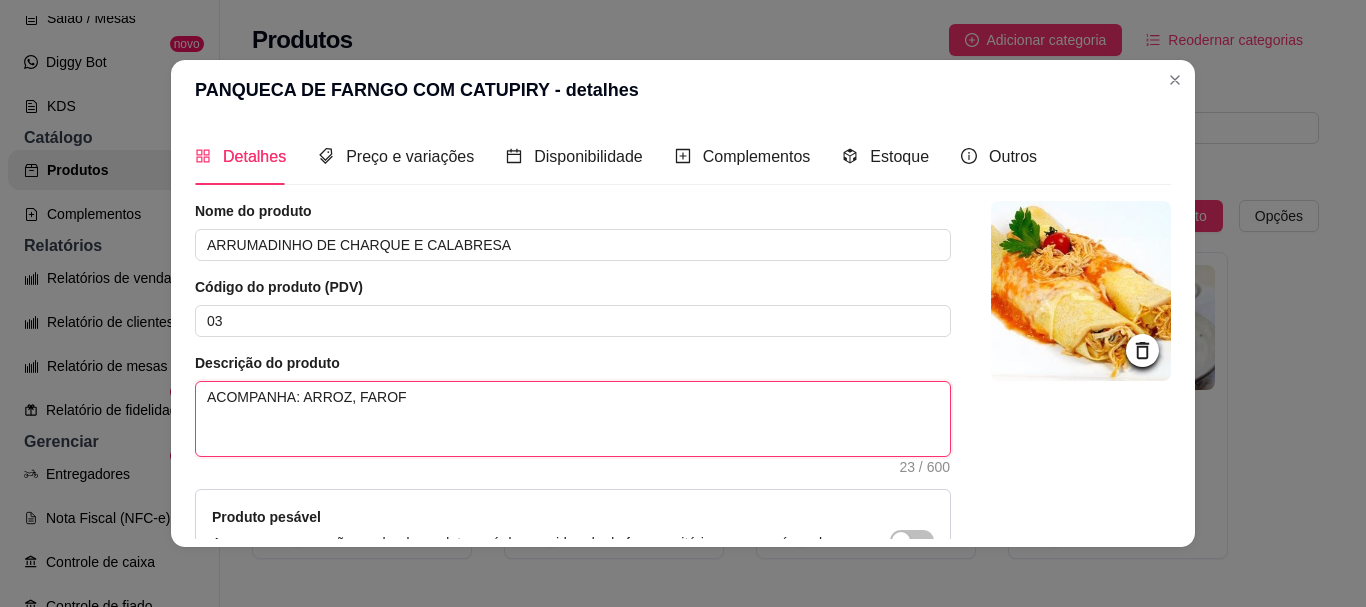 type 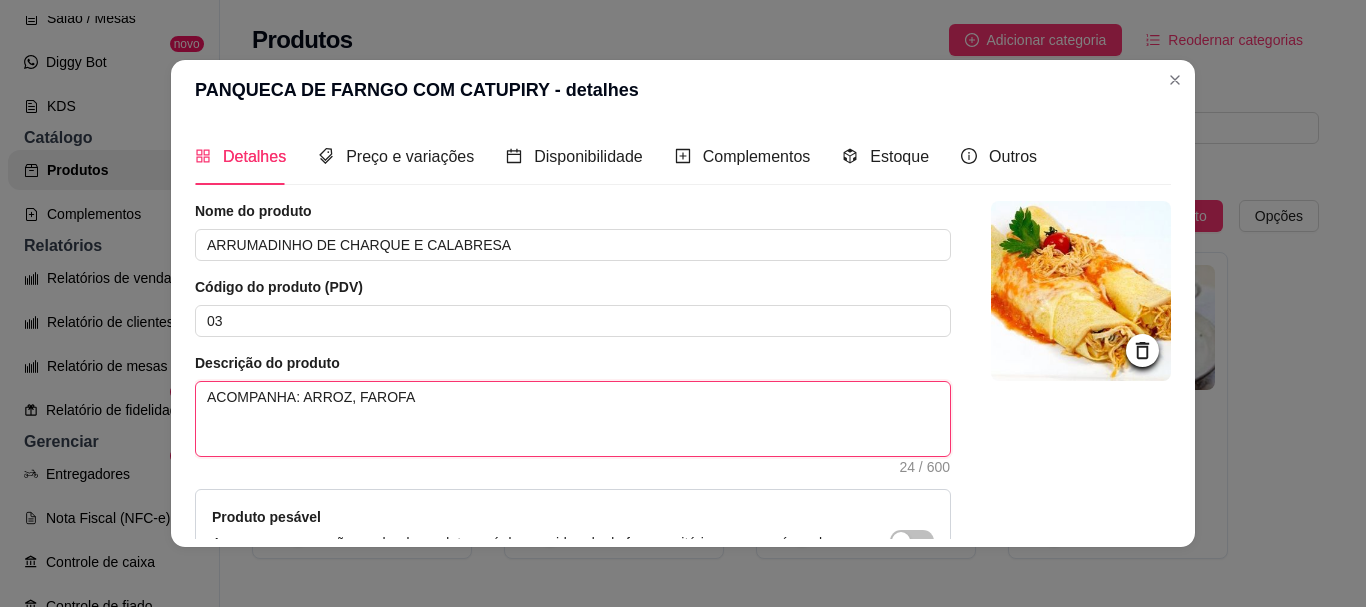 type 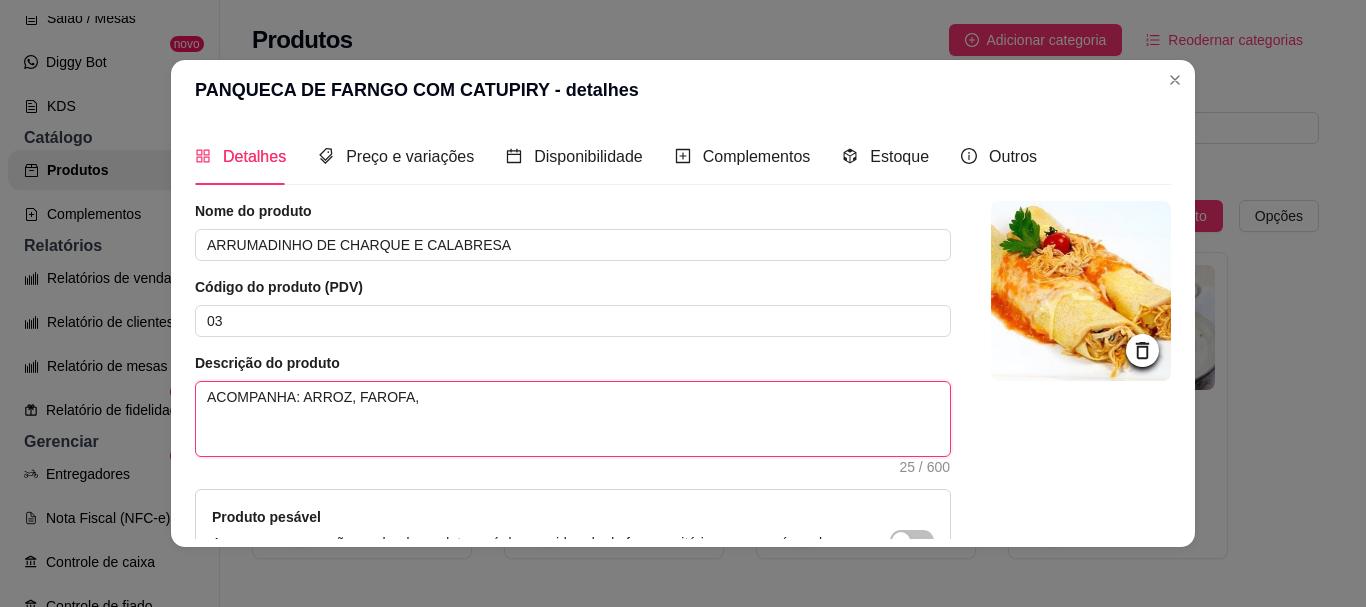 type 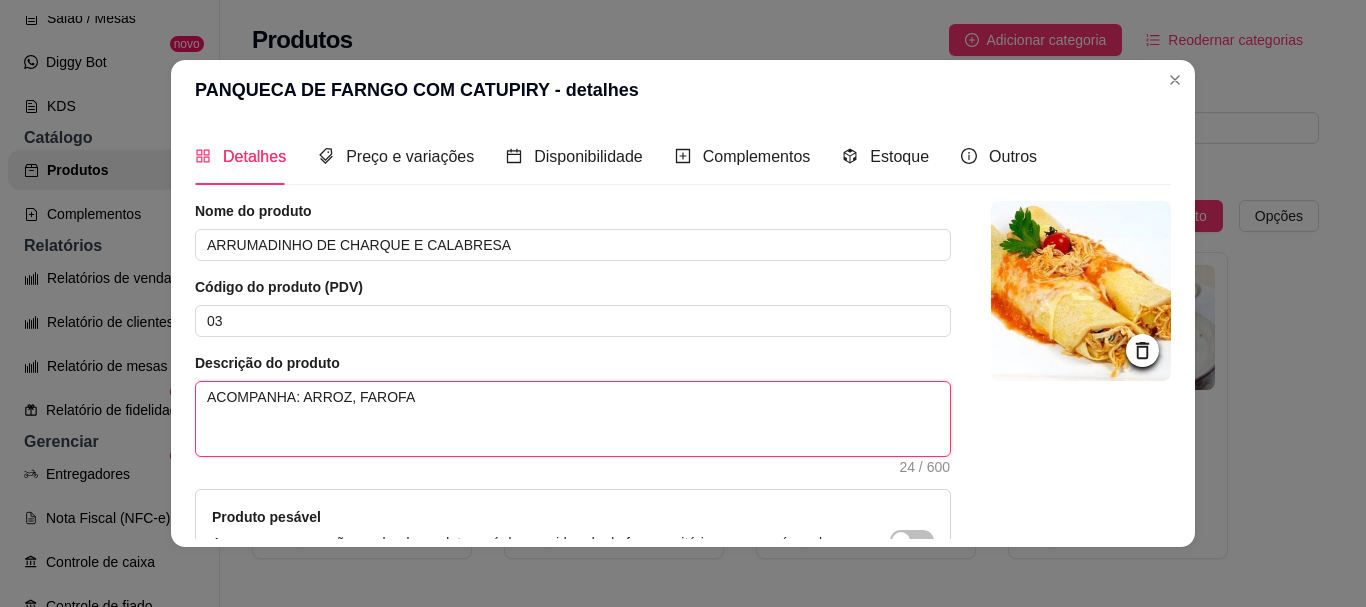 type 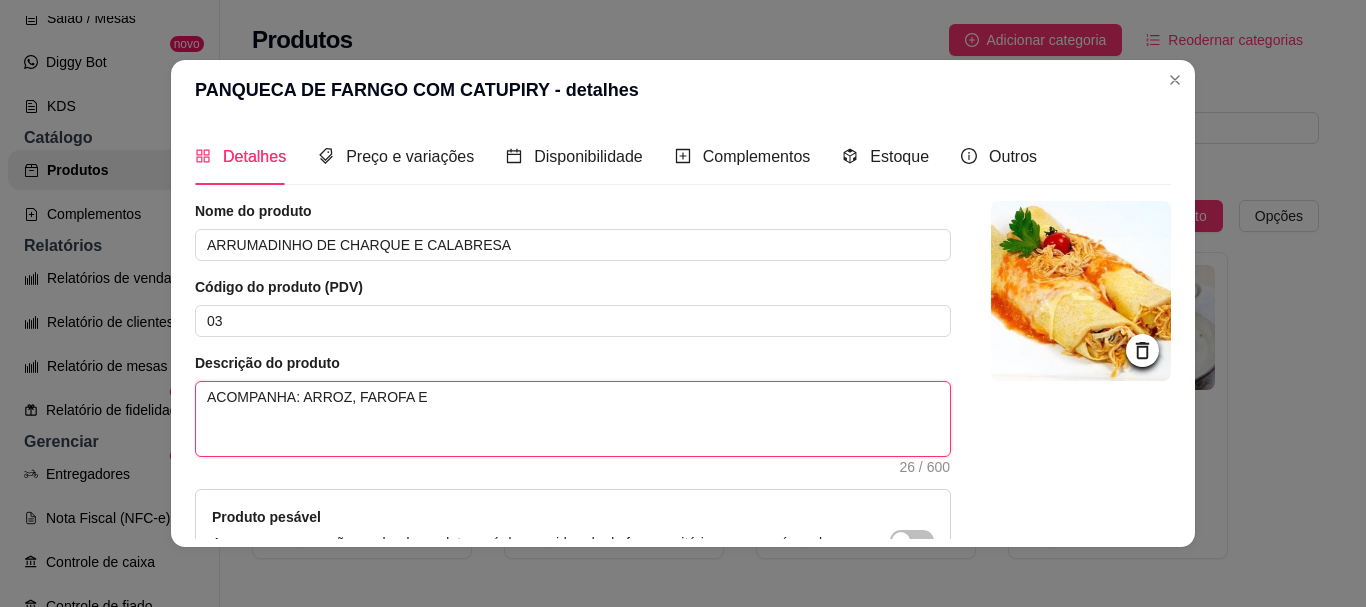 type on "ACOMPANHA: ARROZ, FAROFA E" 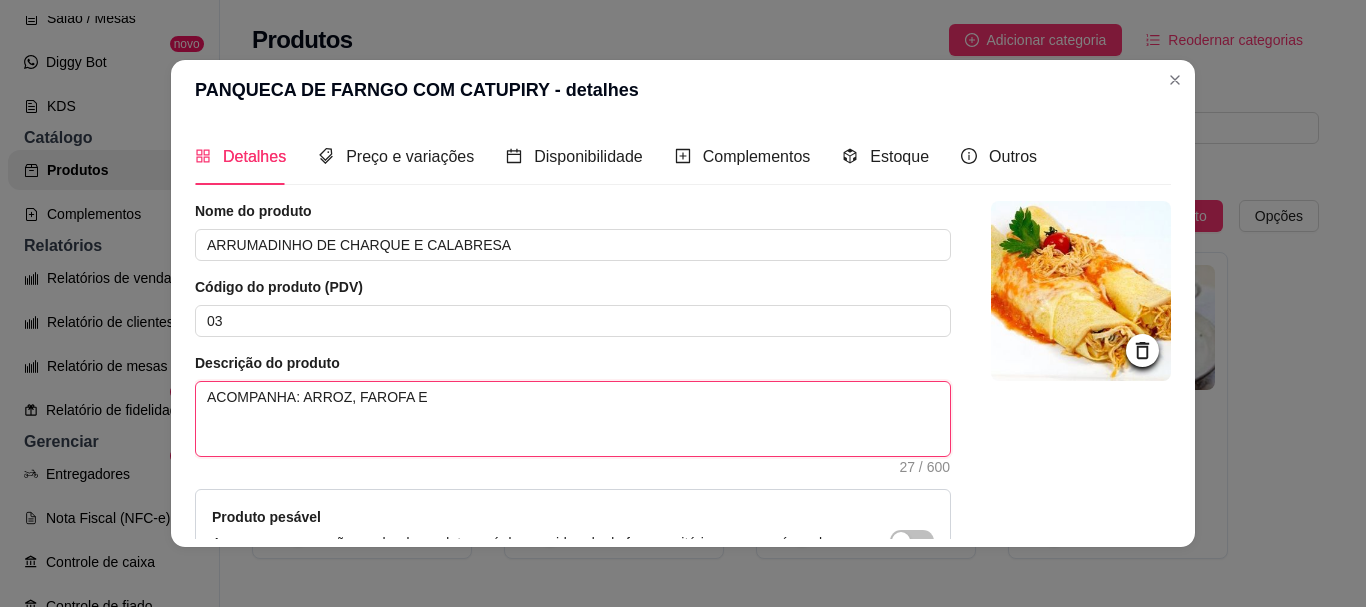 type 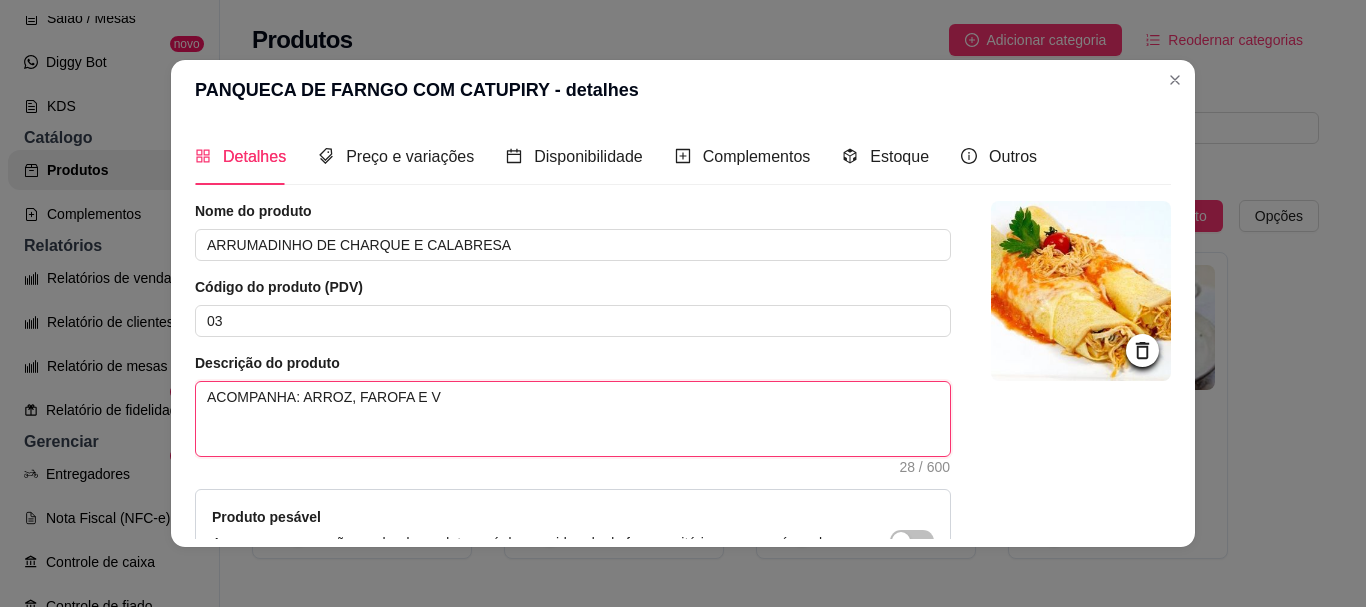 type 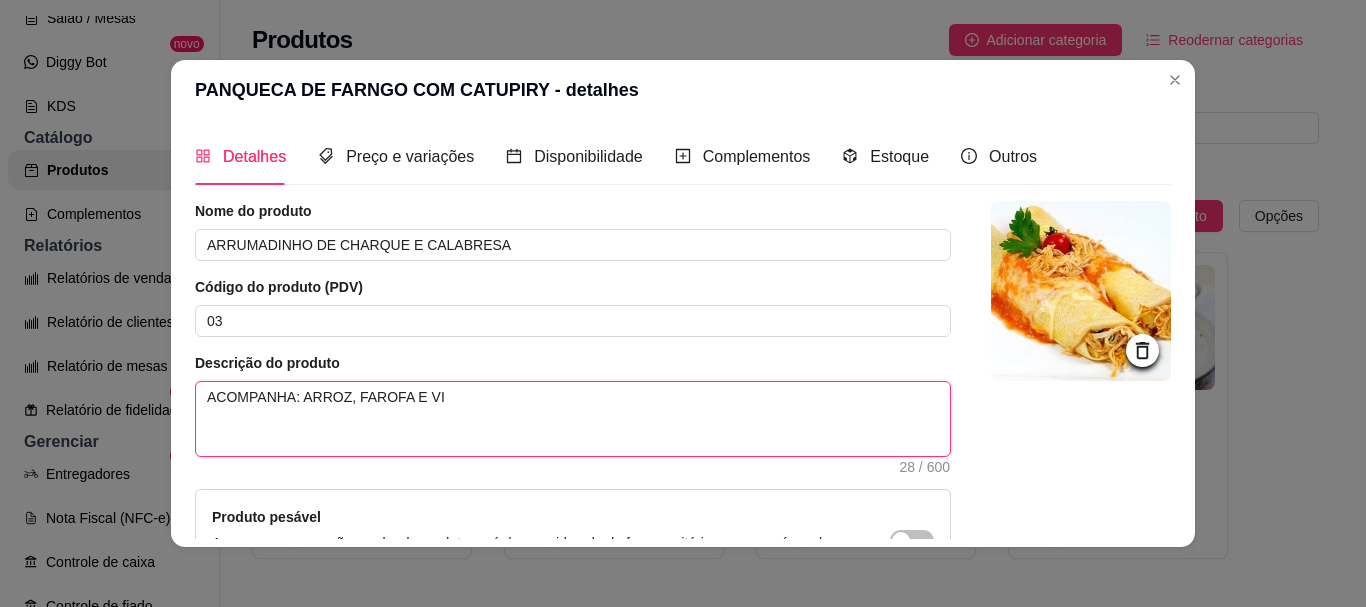 type 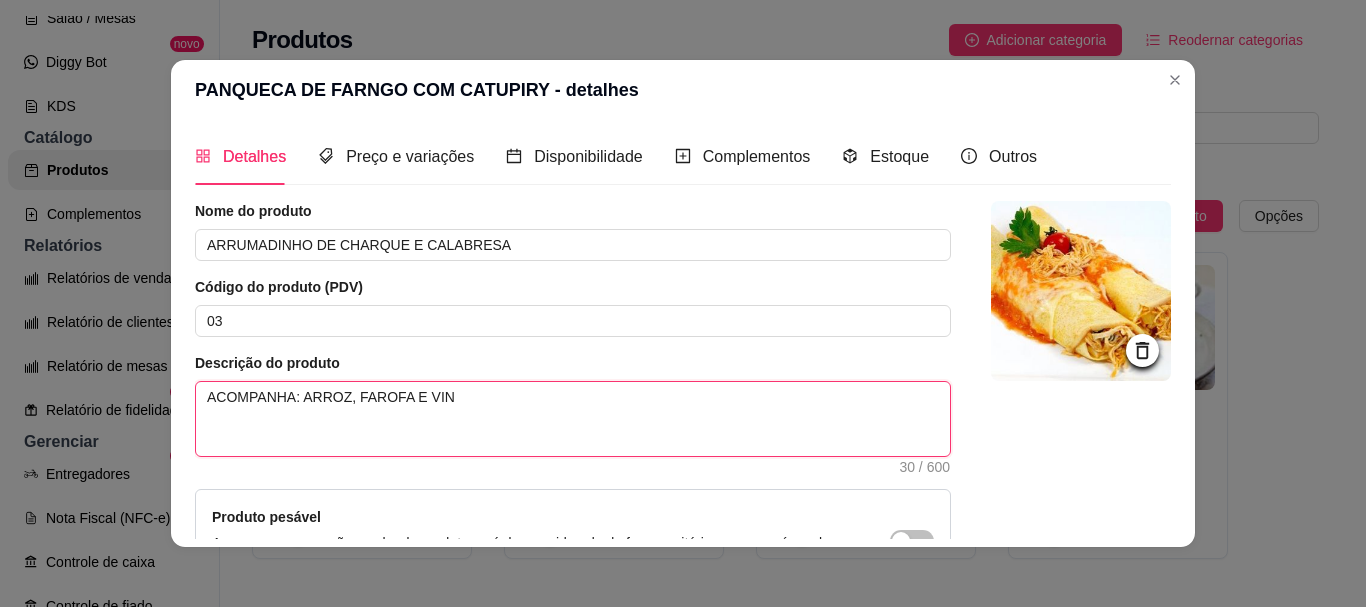 type 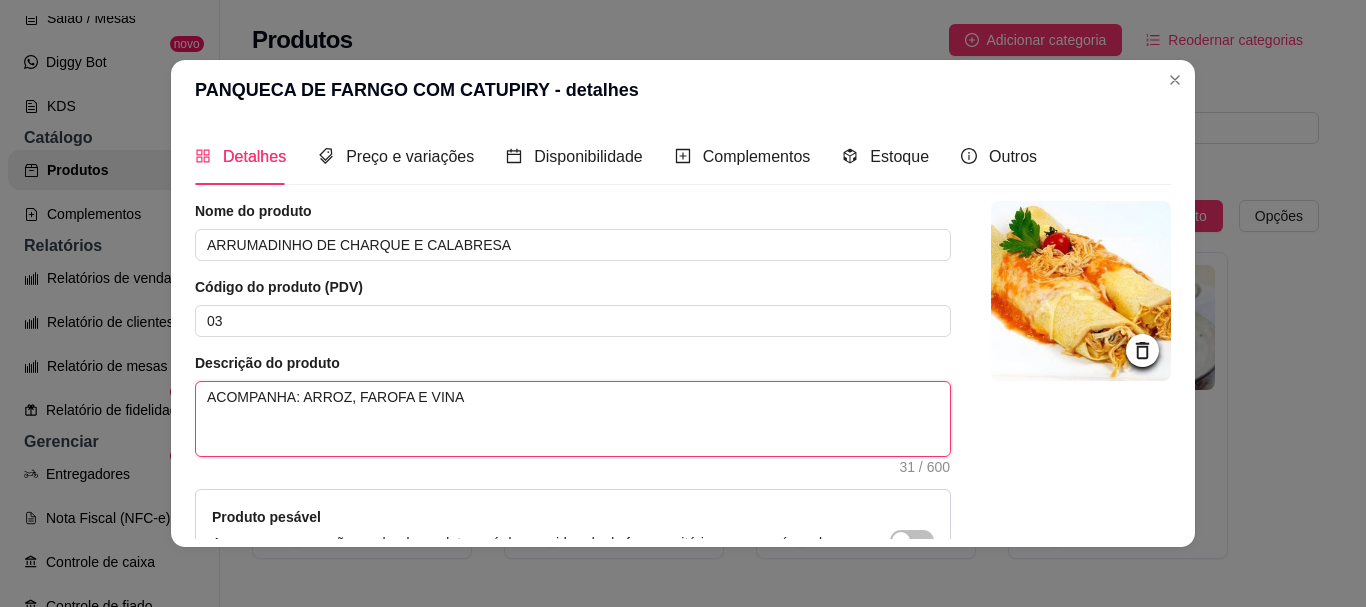 type 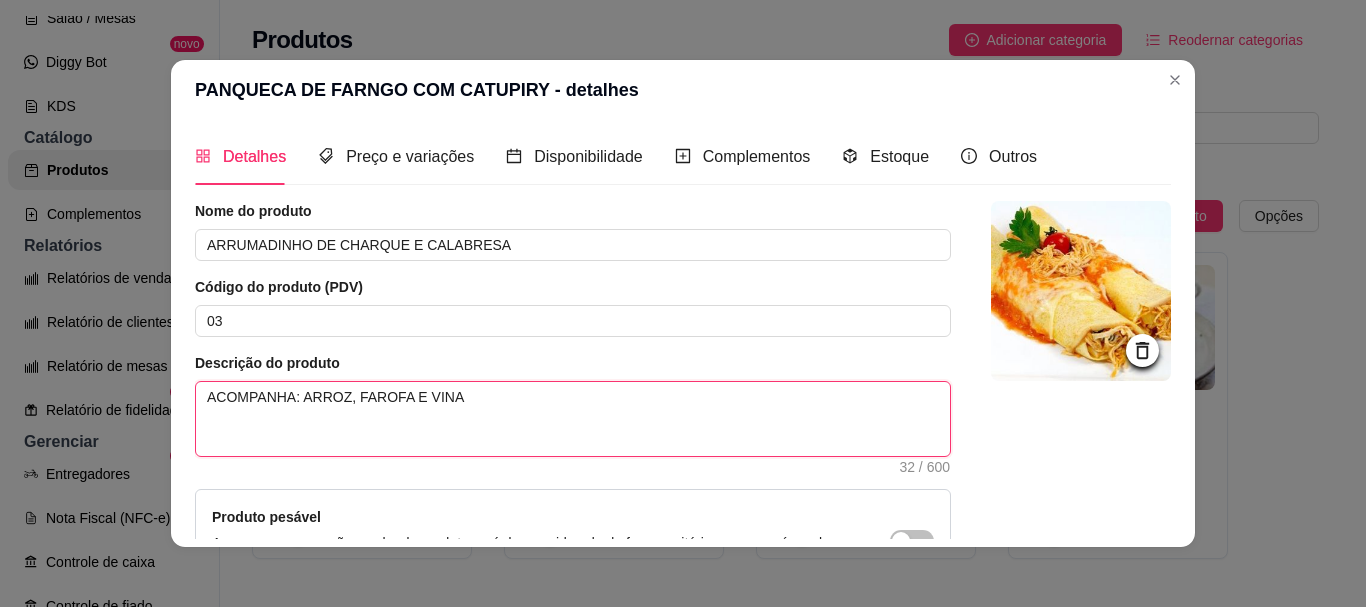 type 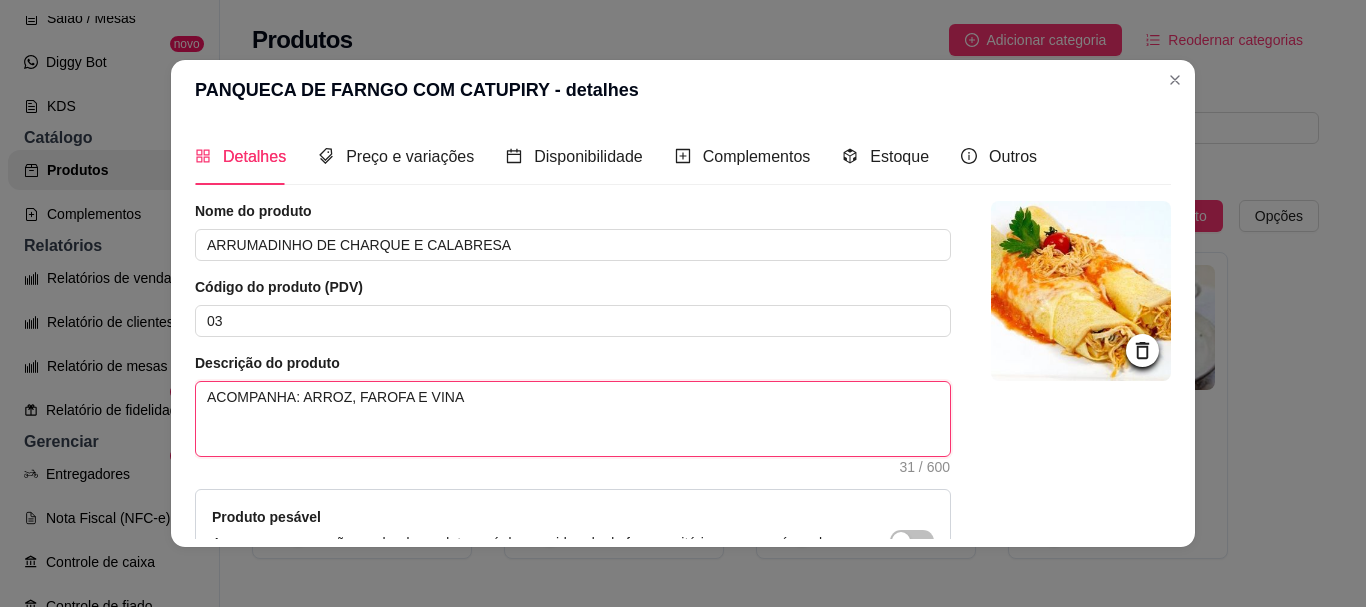 type 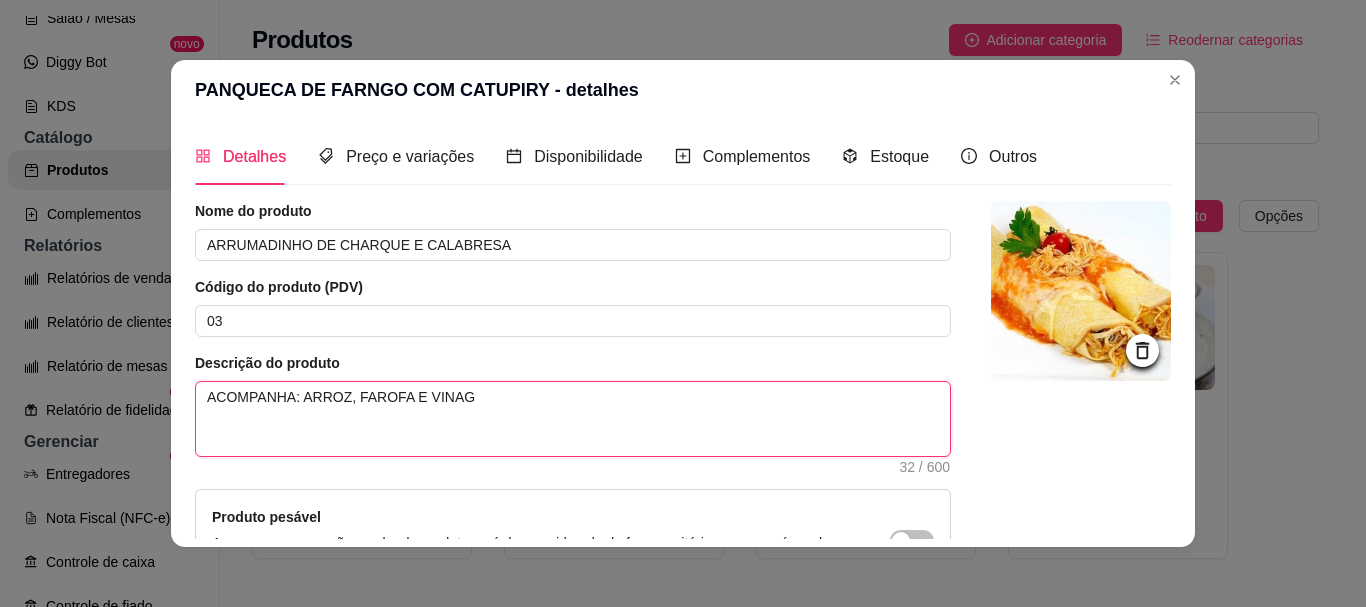 type 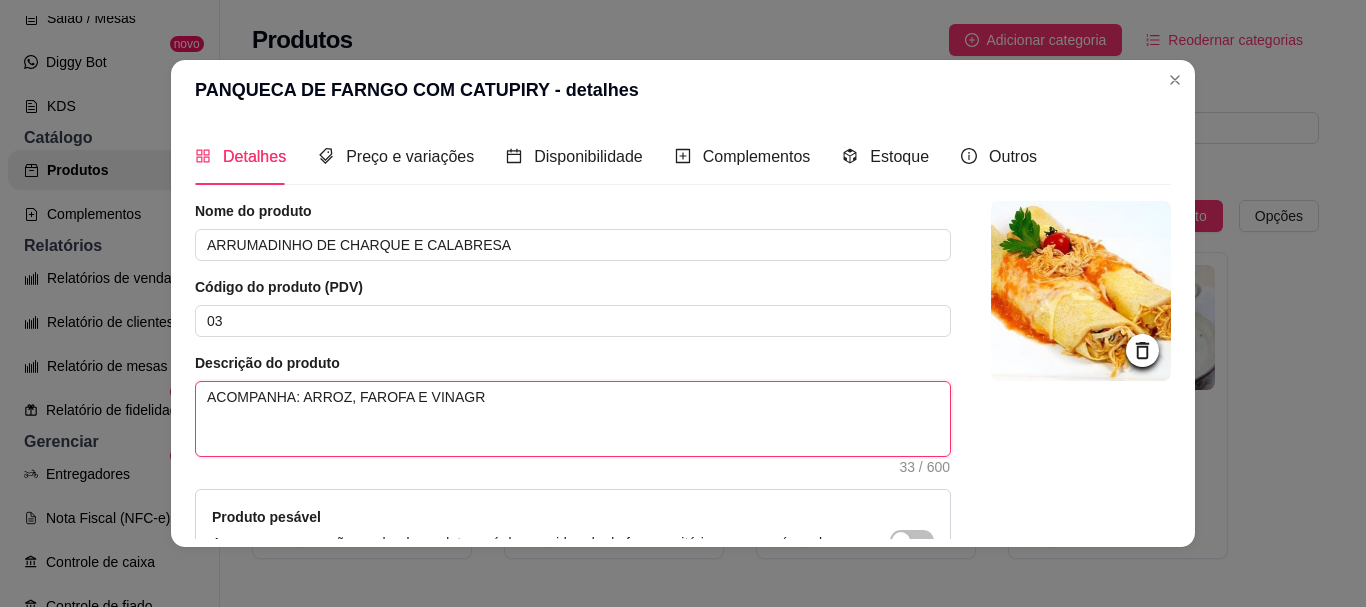 type 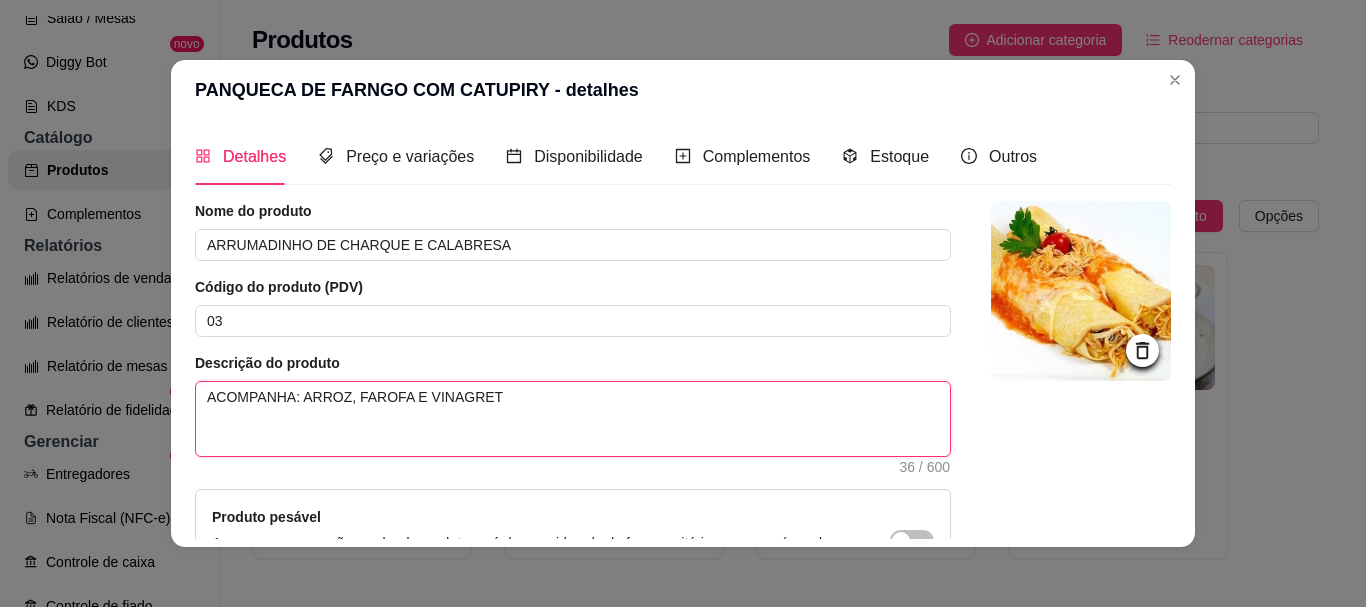 type 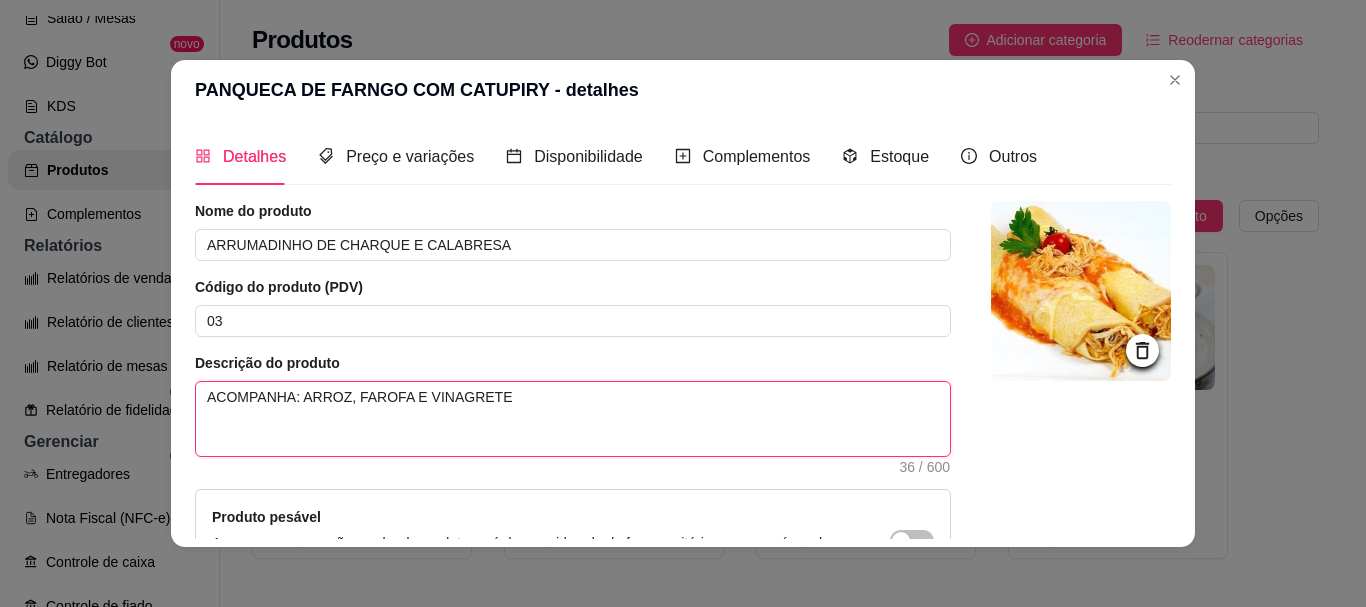type on "ACOMPANHA: ARROZ, FAROFA E VINAGRETE" 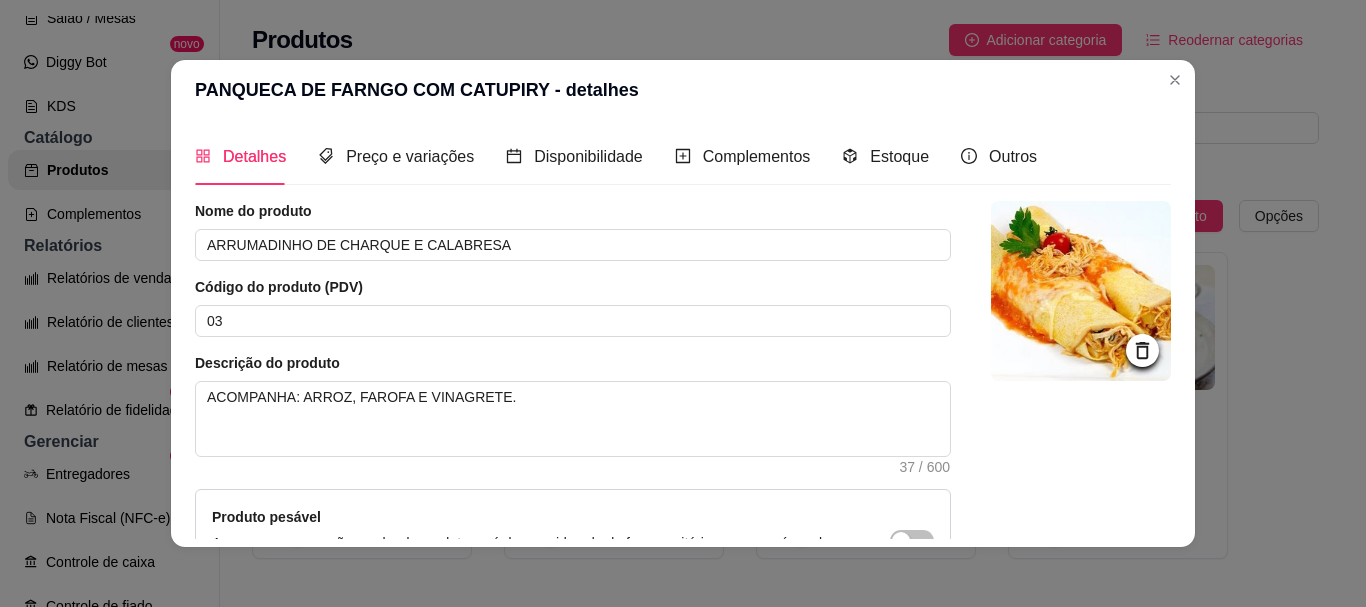 click at bounding box center [1081, 291] 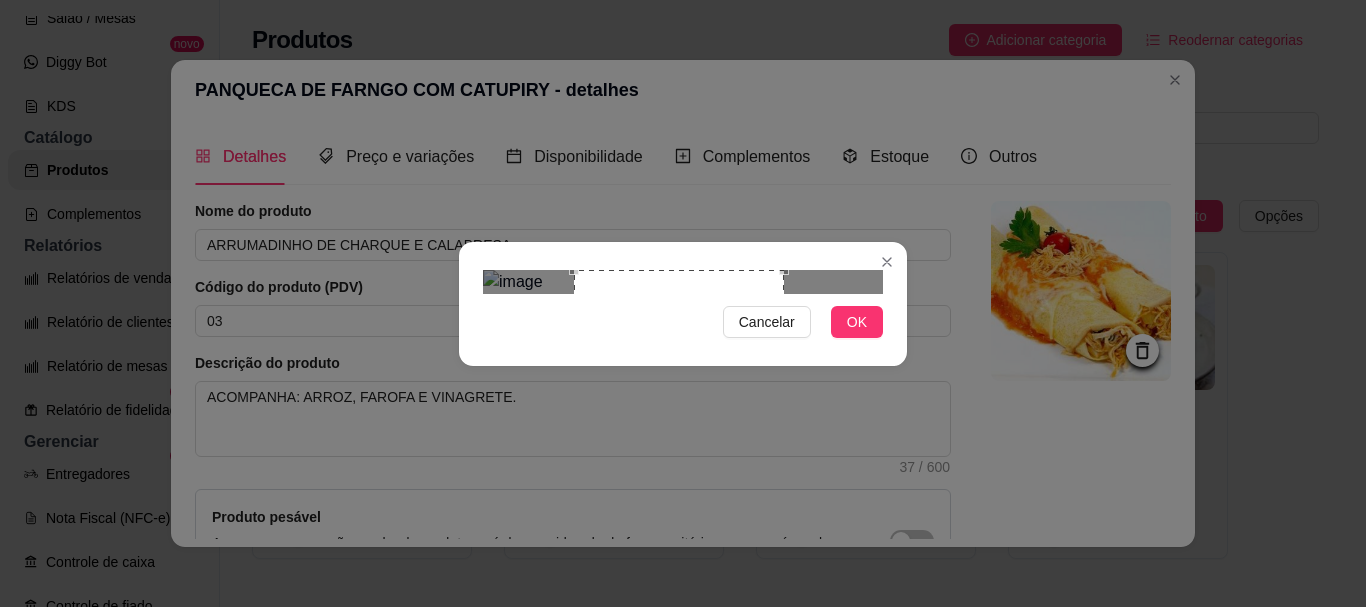 click at bounding box center (679, 375) 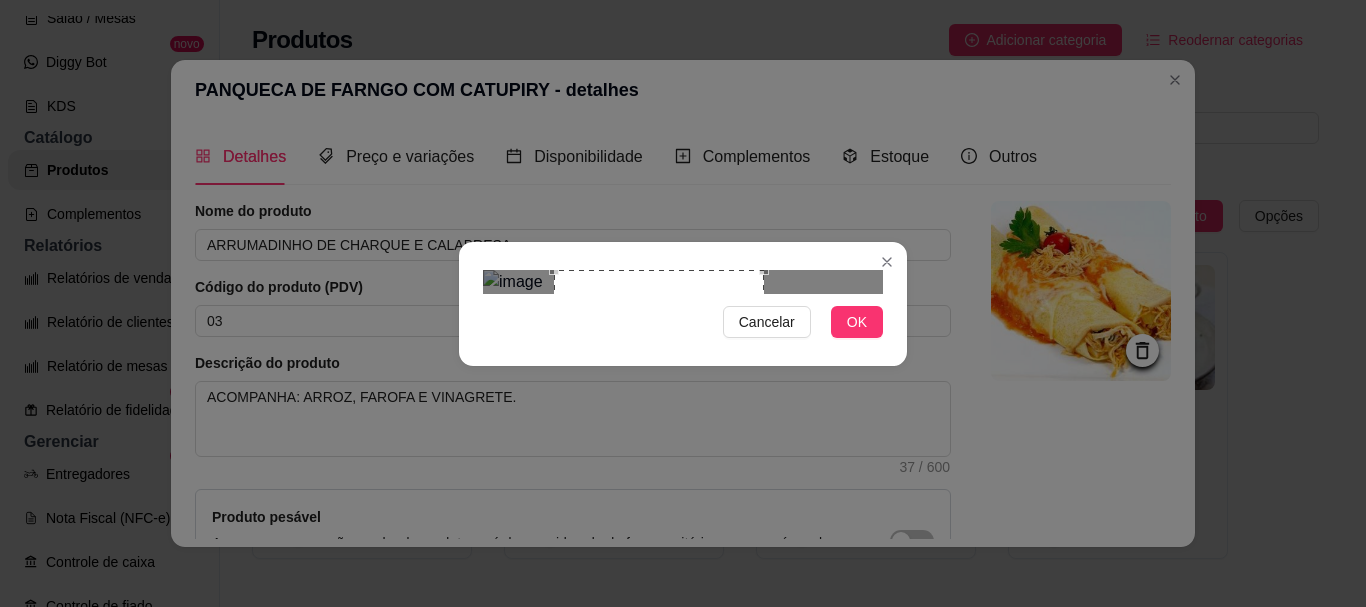 click at bounding box center (659, 375) 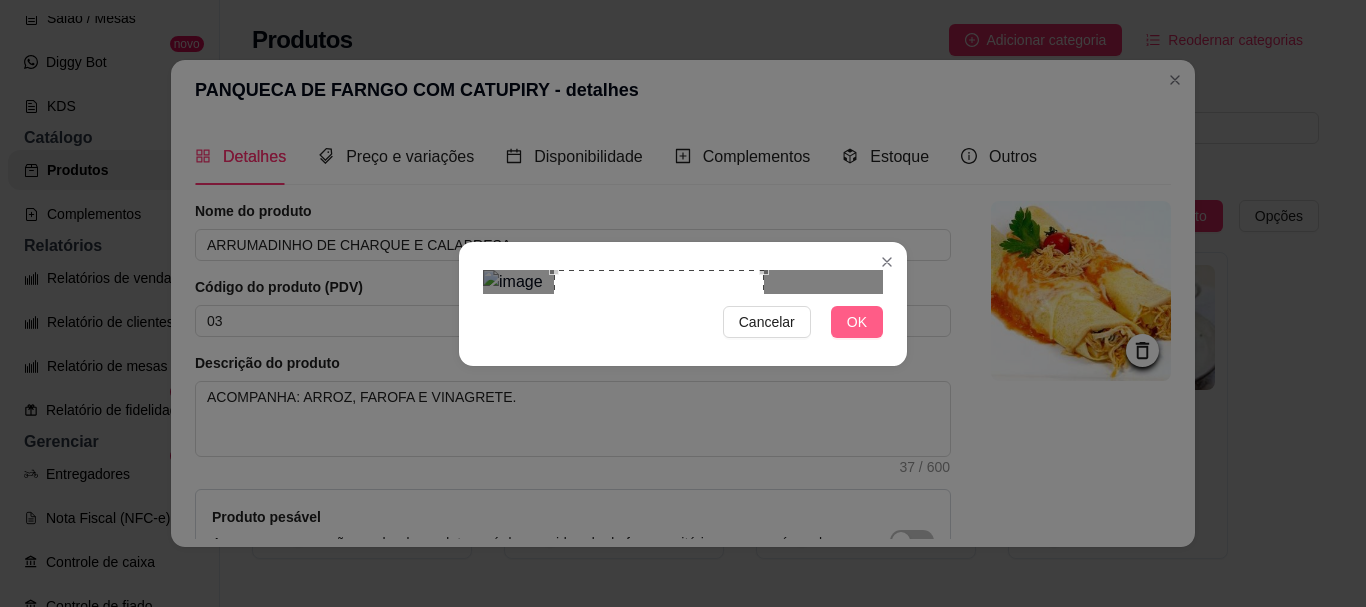 click on "OK" at bounding box center (857, 322) 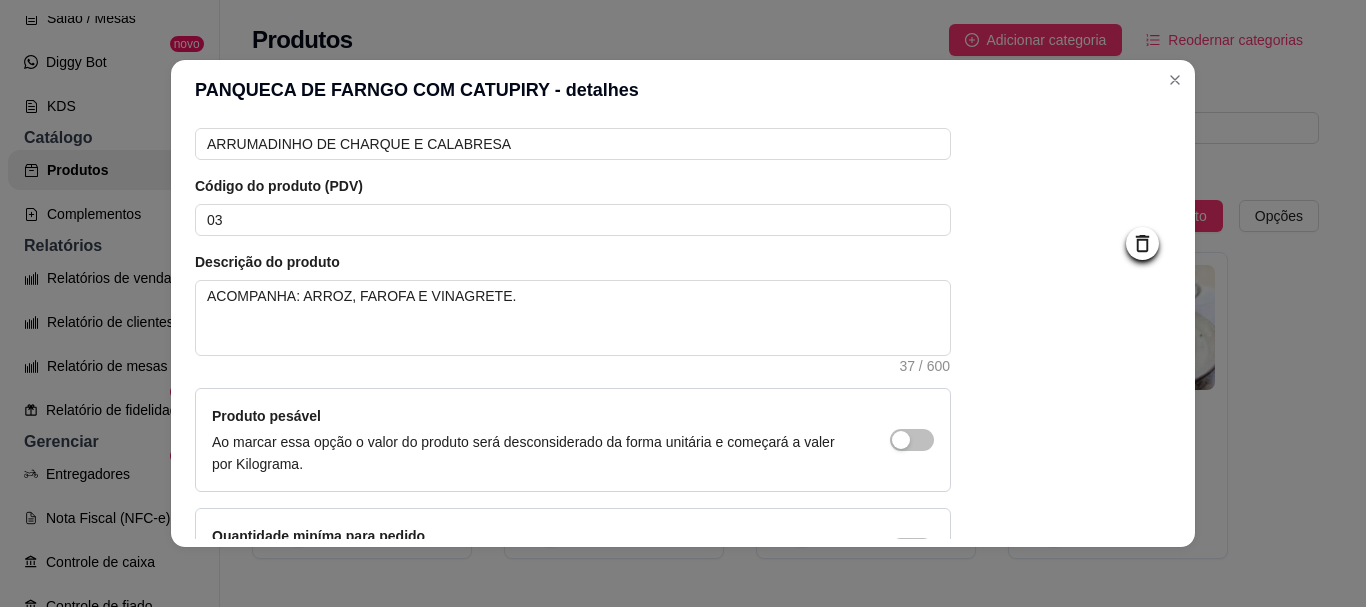 scroll, scrollTop: 241, scrollLeft: 0, axis: vertical 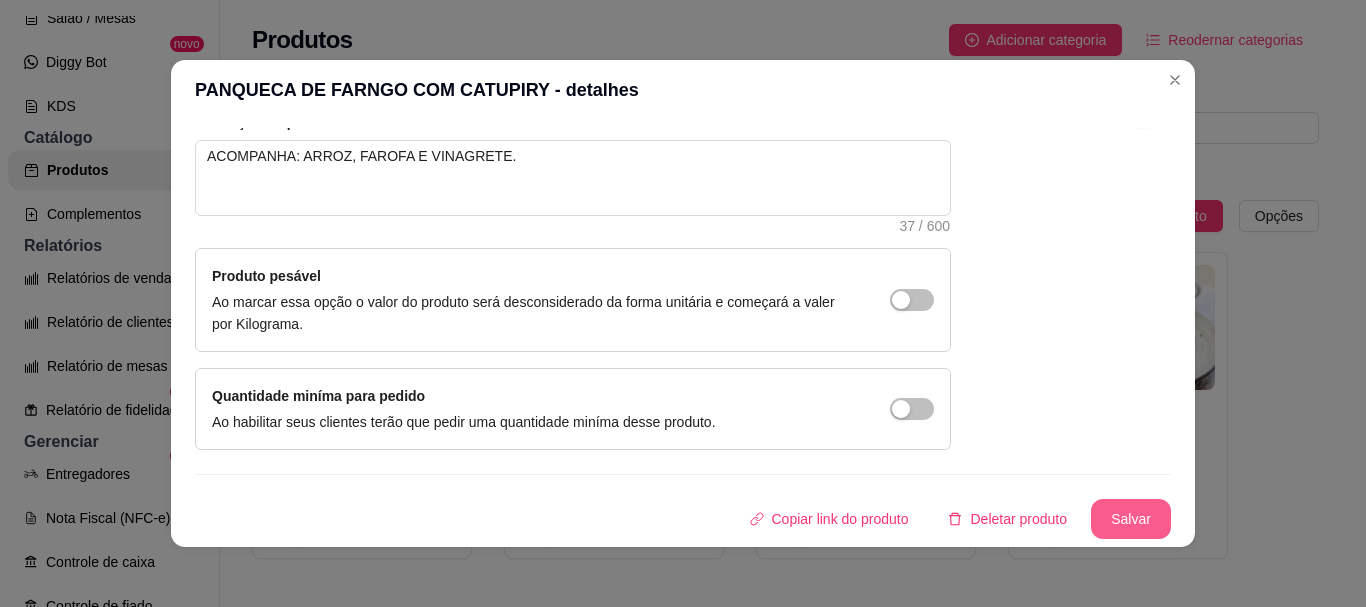 click on "Salvar" at bounding box center [1131, 519] 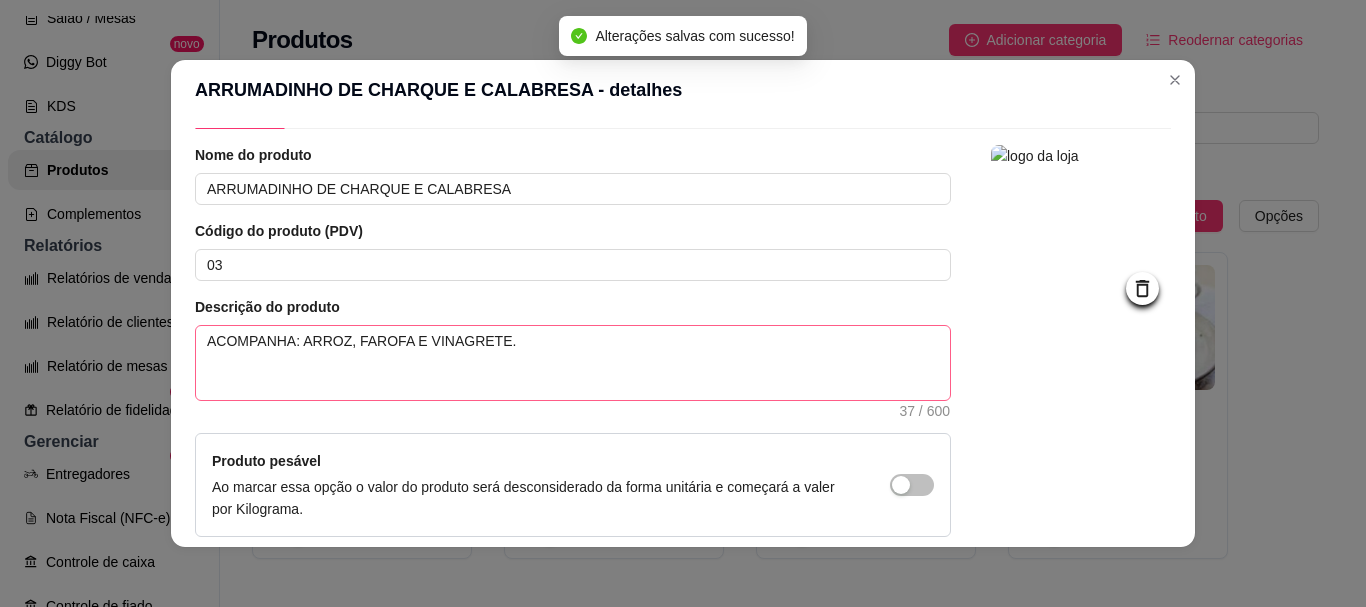 scroll, scrollTop: 0, scrollLeft: 0, axis: both 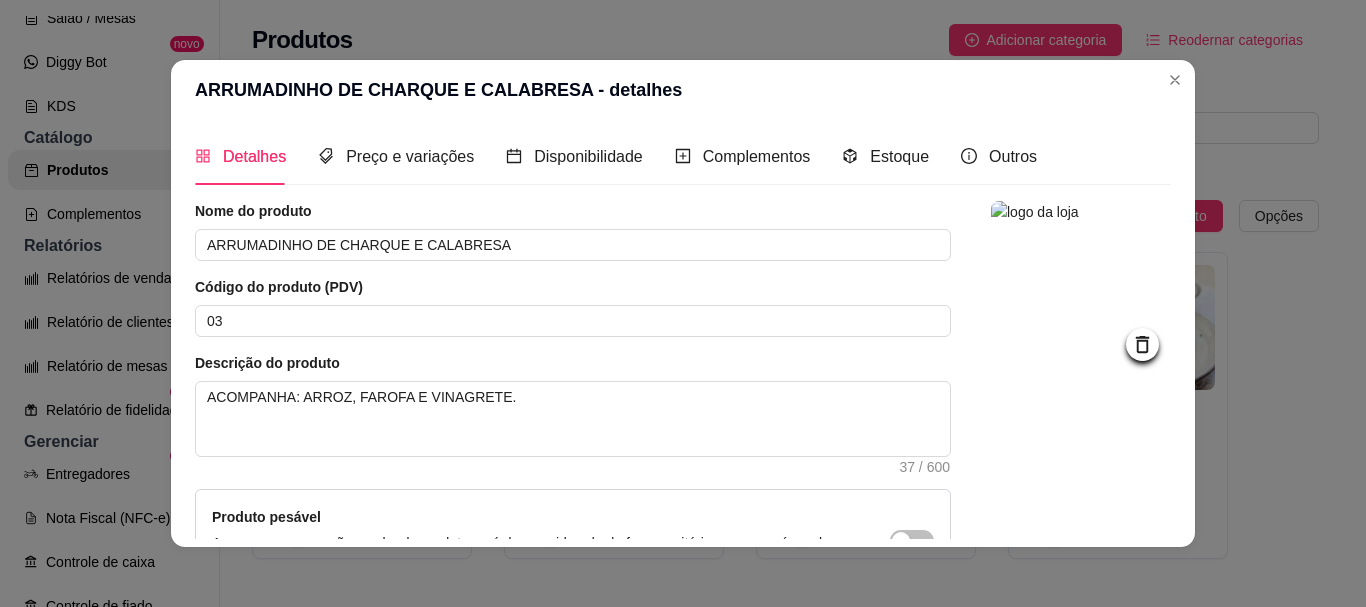 click at bounding box center (1081, 446) 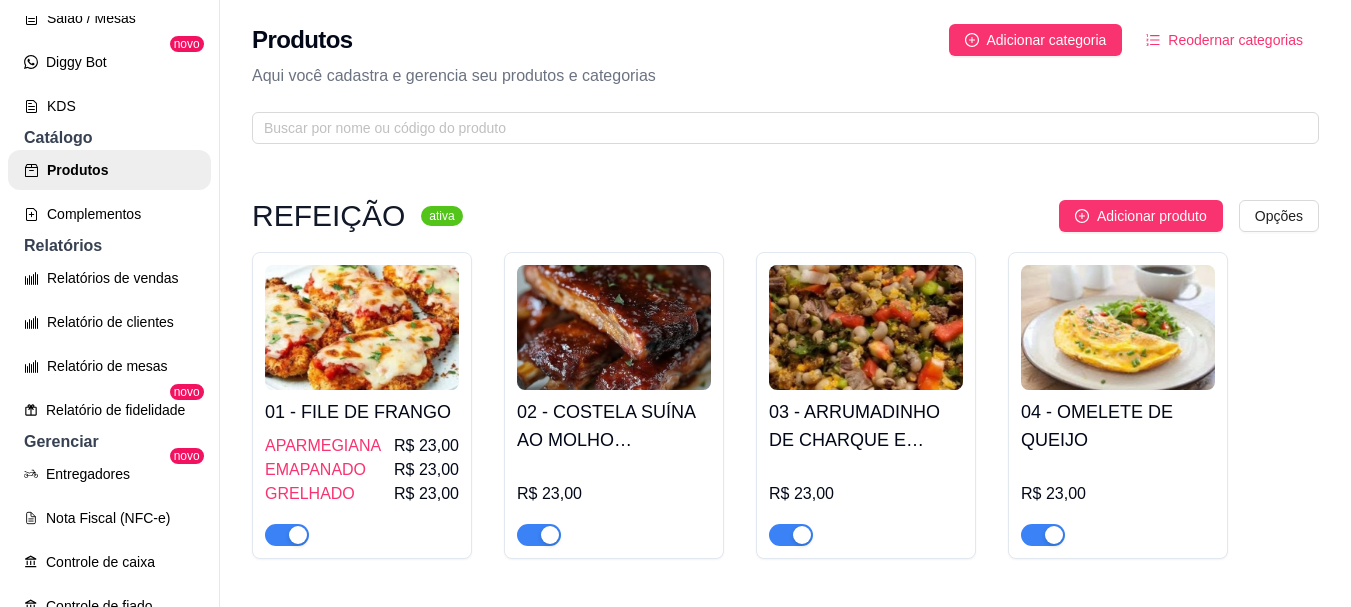 click at bounding box center (866, 327) 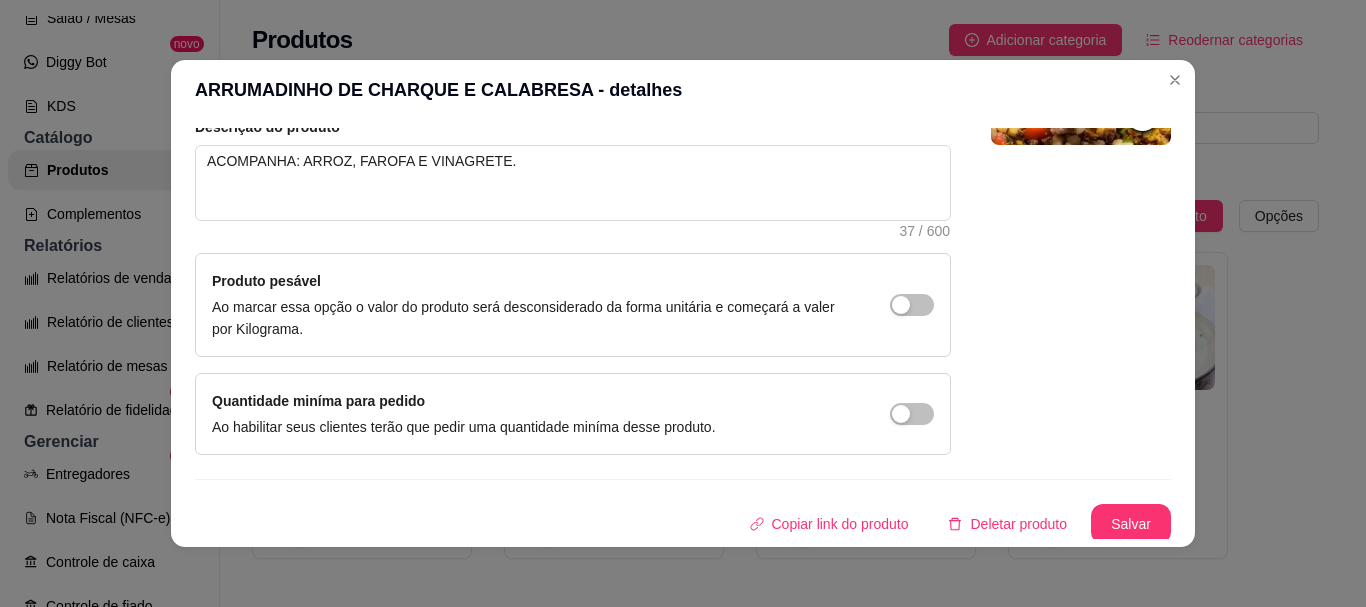 scroll, scrollTop: 241, scrollLeft: 0, axis: vertical 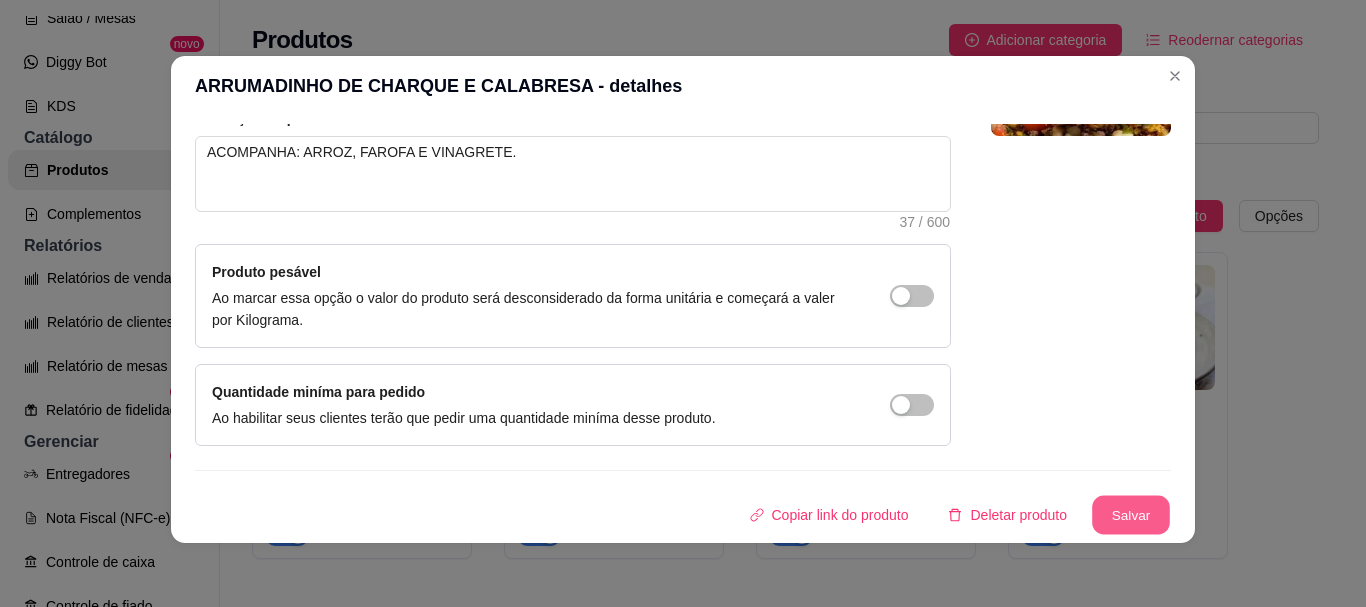 click on "Salvar" at bounding box center (1131, 515) 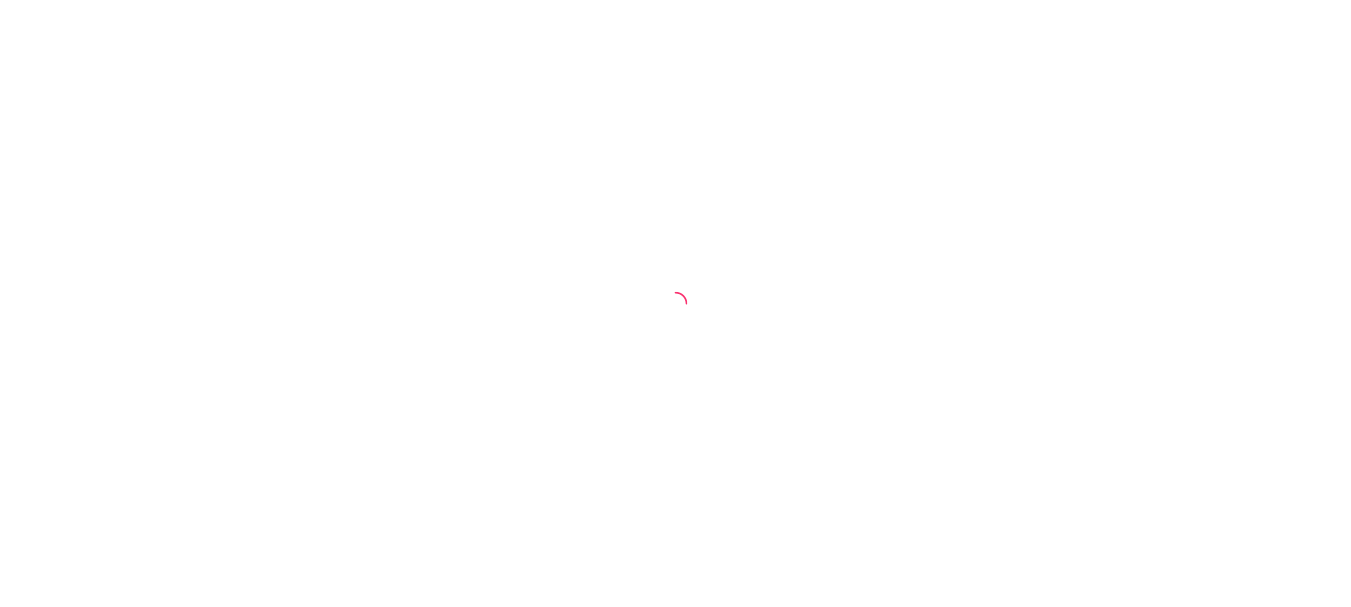 scroll, scrollTop: 0, scrollLeft: 0, axis: both 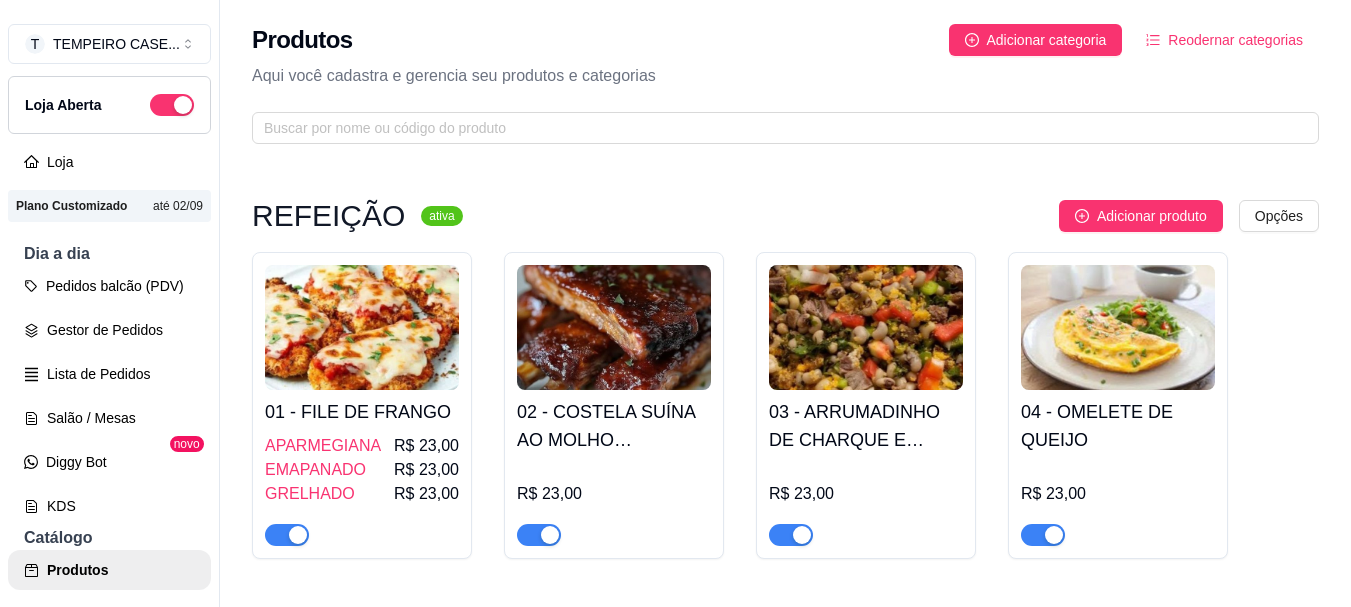 click at bounding box center [362, 327] 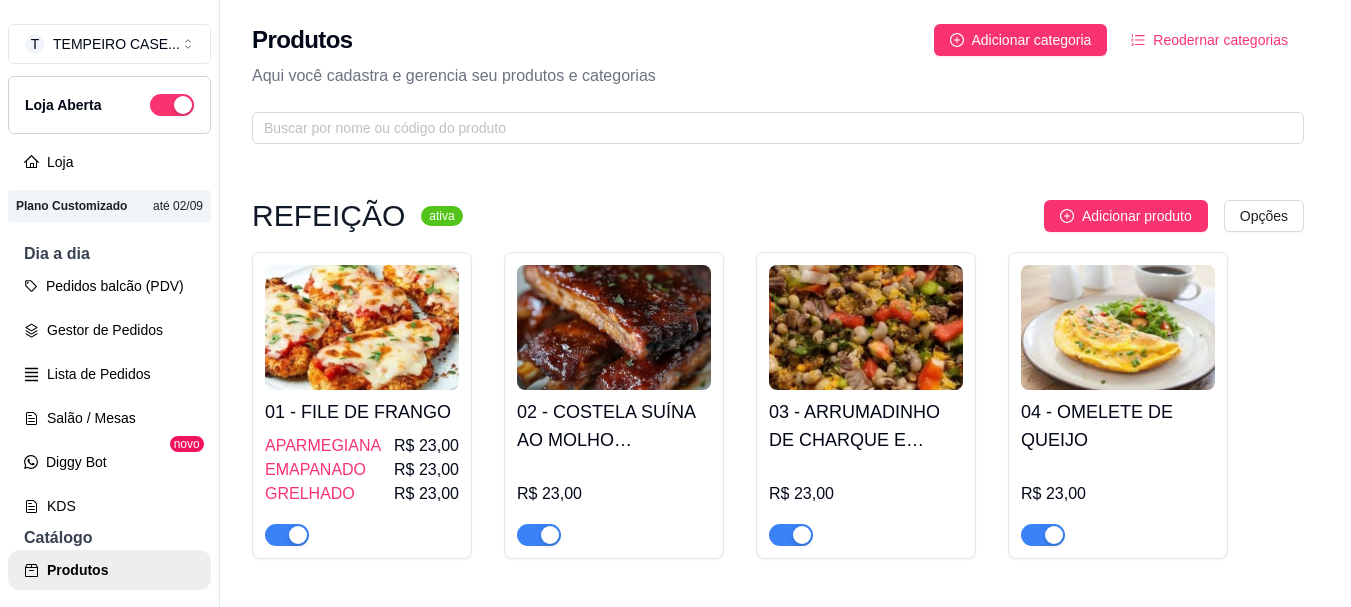 type 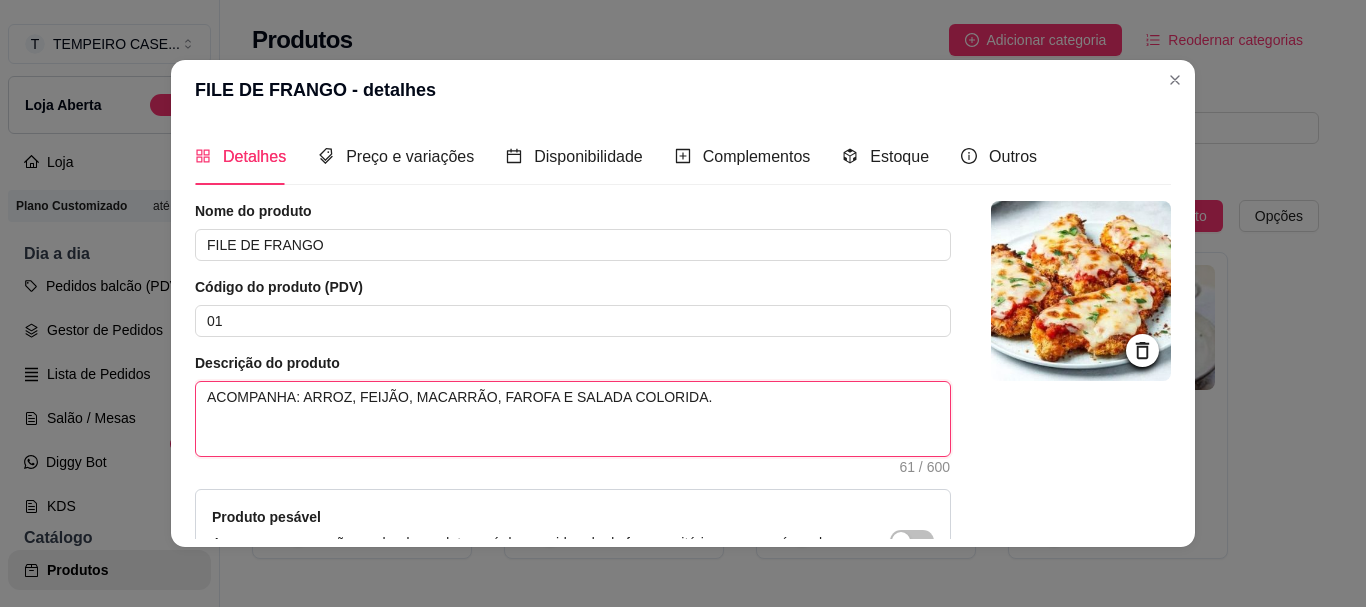 click on "ACOMPANHA: ARROZ, FEIJÃO, MACARRÃO, FAROFA E SALADA COLORIDA." at bounding box center [573, 419] 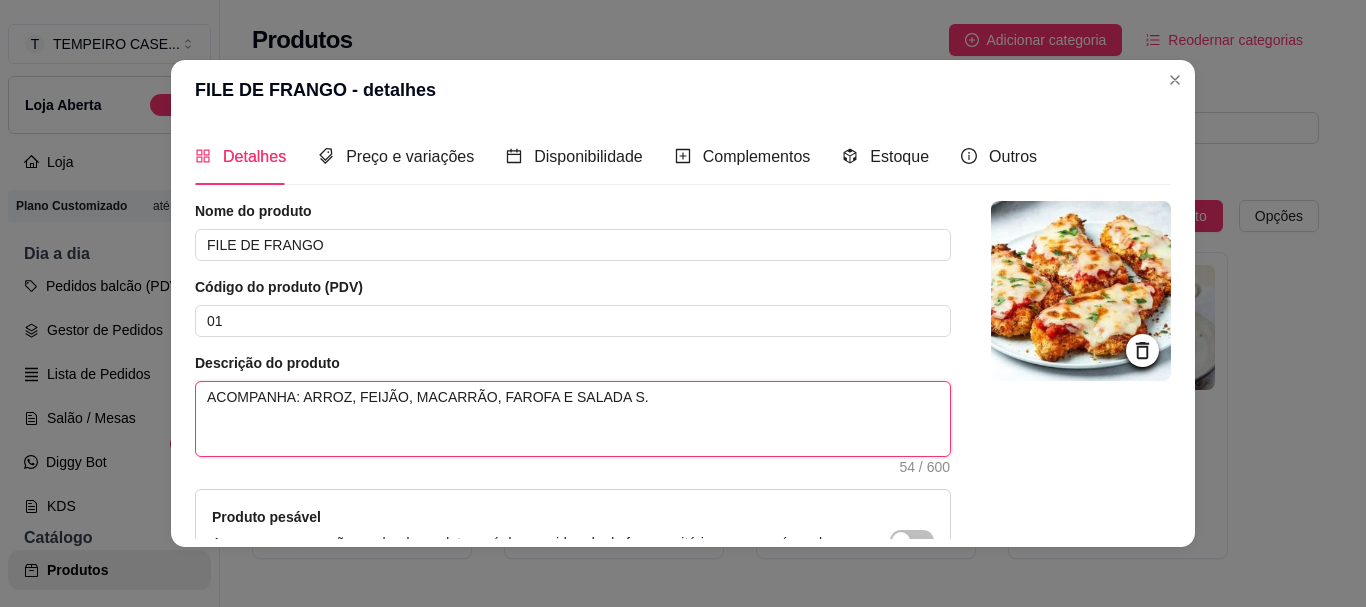 type on "ACOMPANHA: ARROZ, FEIJÃO, MACARRÃO, FAROFA E SALADA SI." 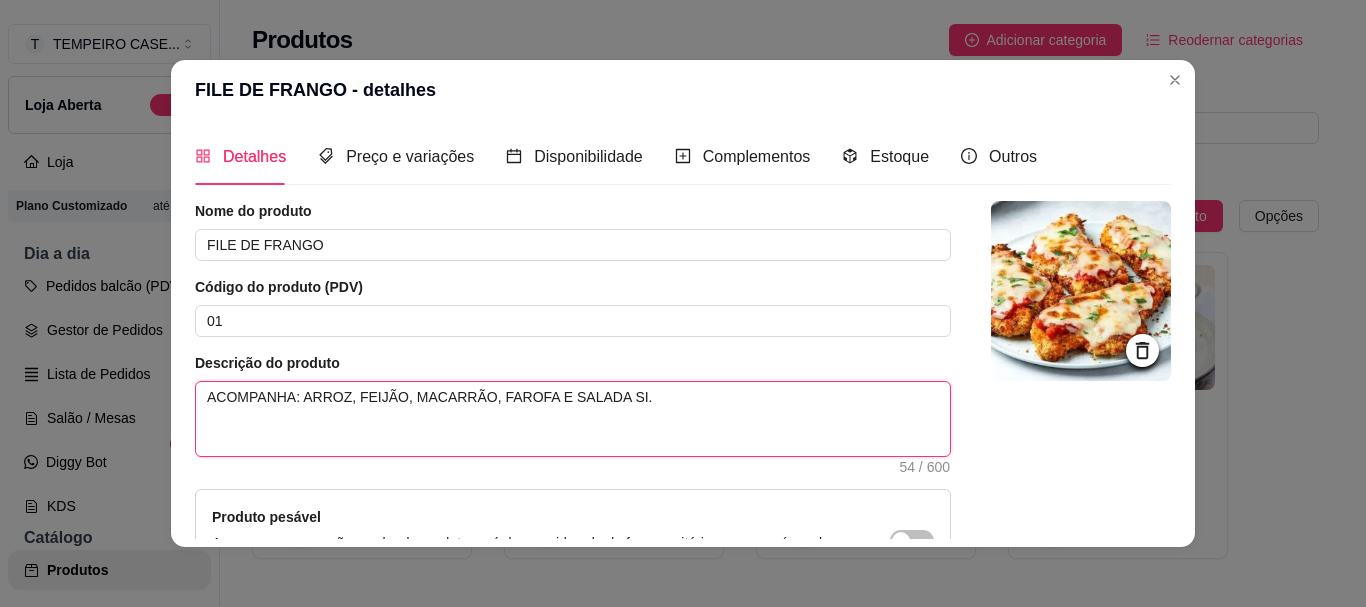 type on "ACOMPANHA: ARROZ, FEIJÃO, MACARRÃO, FAROFA E SALADA SIM." 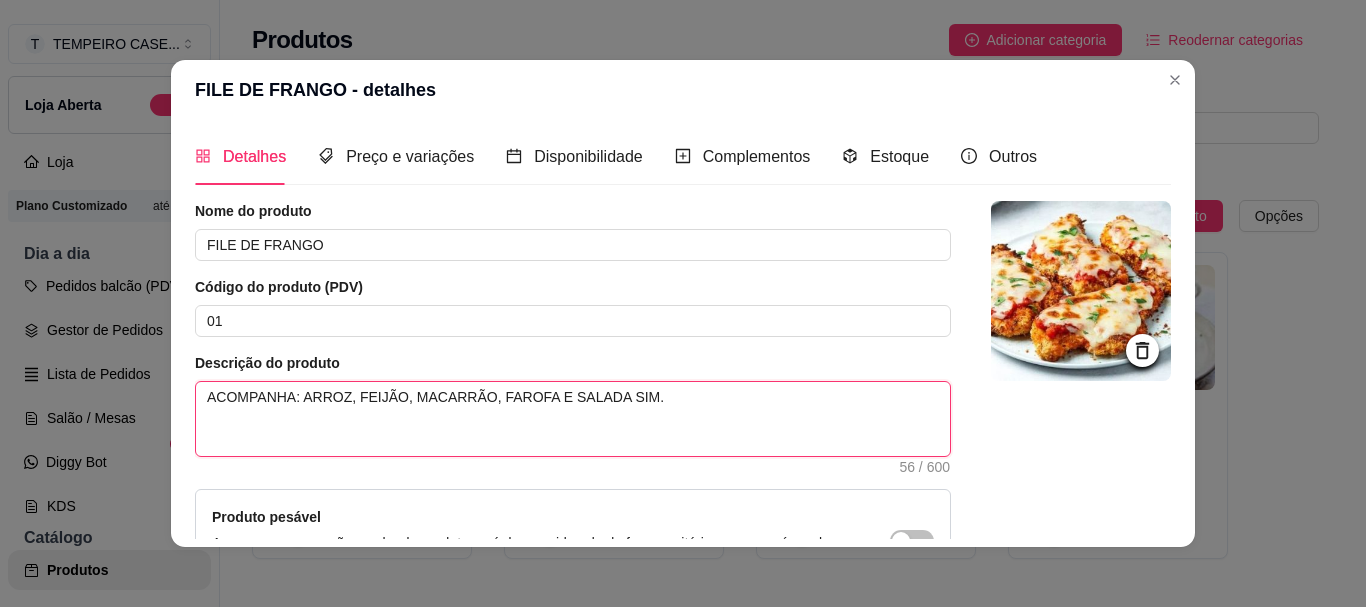 type on "ACOMPANHA: ARROZ, FEIJÃO, MACARRÃO, FAROFA E SALADA SIMP." 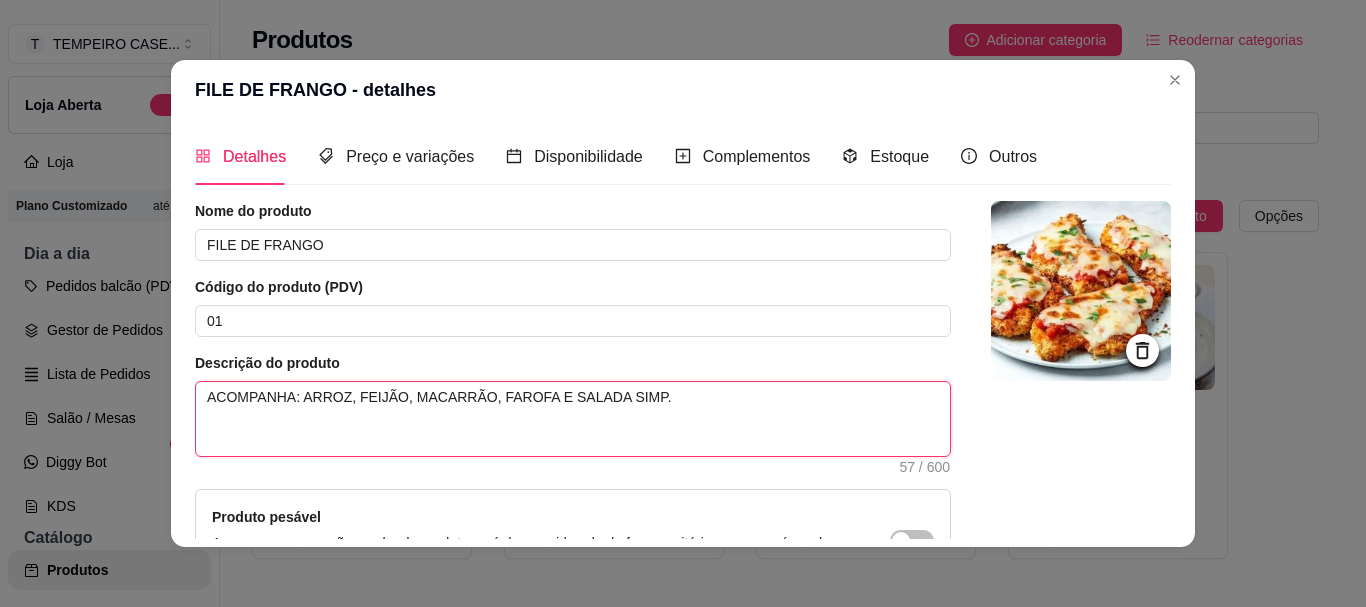 type on "ACOMPANHA: ARROZ, FEIJÃO, MACARRÃO, FAROFA E SALADA SIMPL." 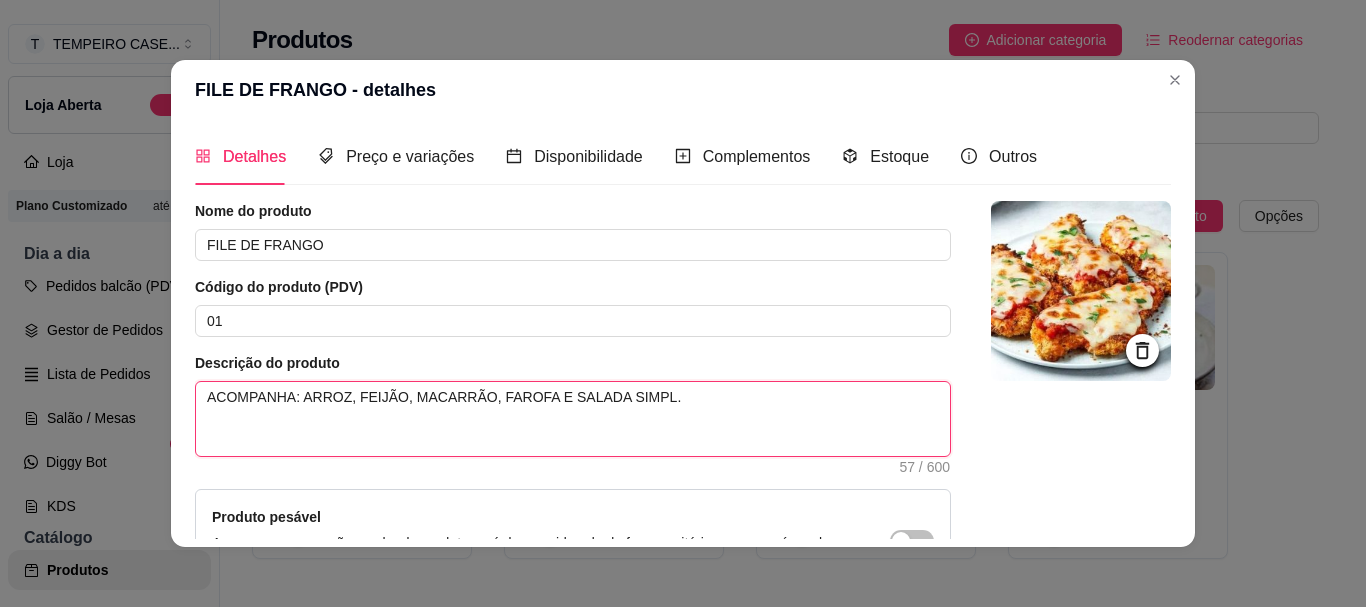 type on "ACOMPANHA: ARROZ, FEIJÃO, MACARRÃO, FAROFA E SALADA SIMPLE." 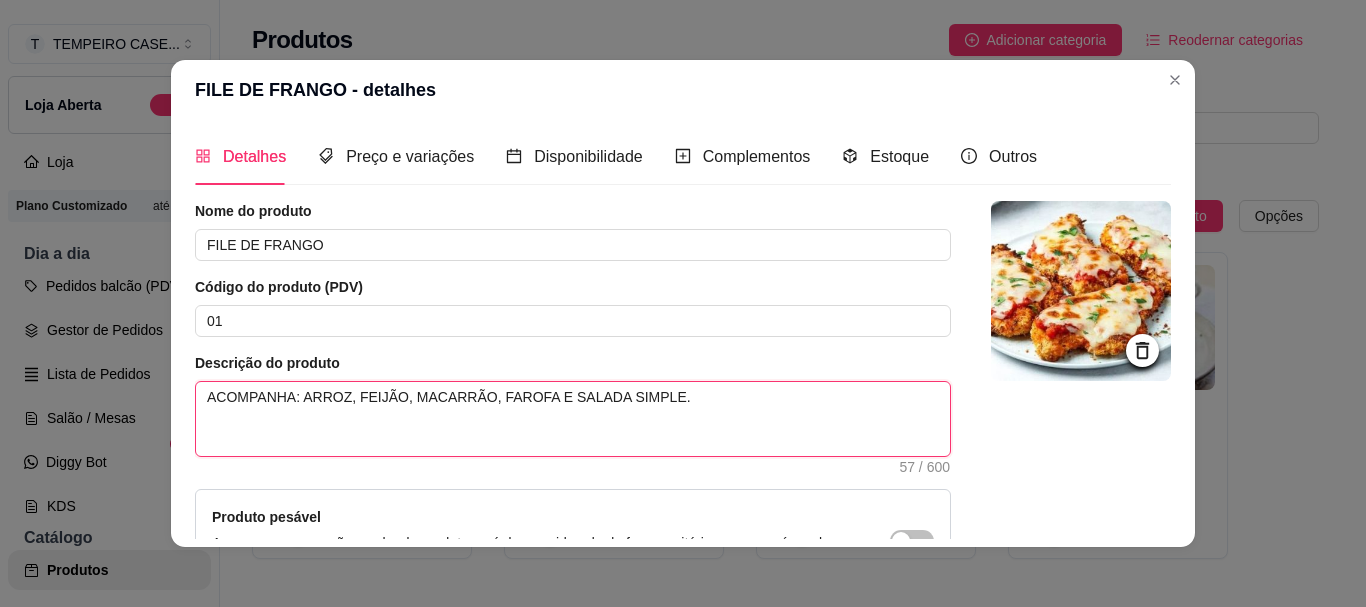 type 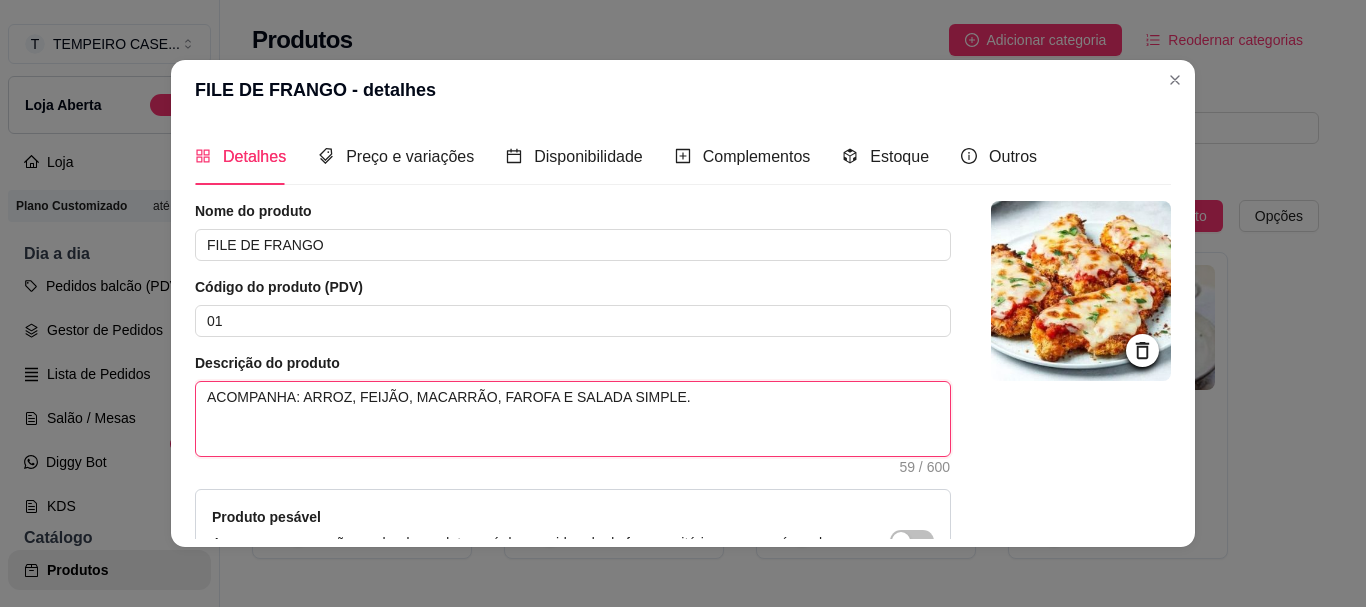 type on "ACOMPANHA: ARROZ, FEIJÃO, MACARRÃO, FAROFA E SALADA SIMPLES." 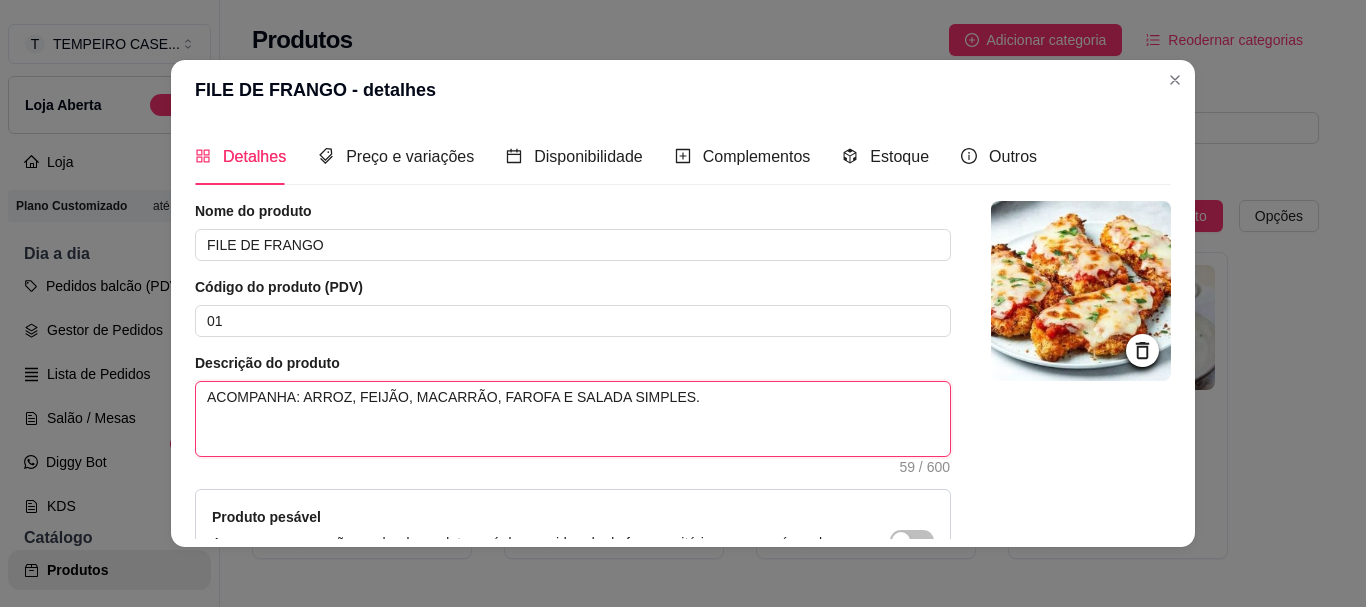 type 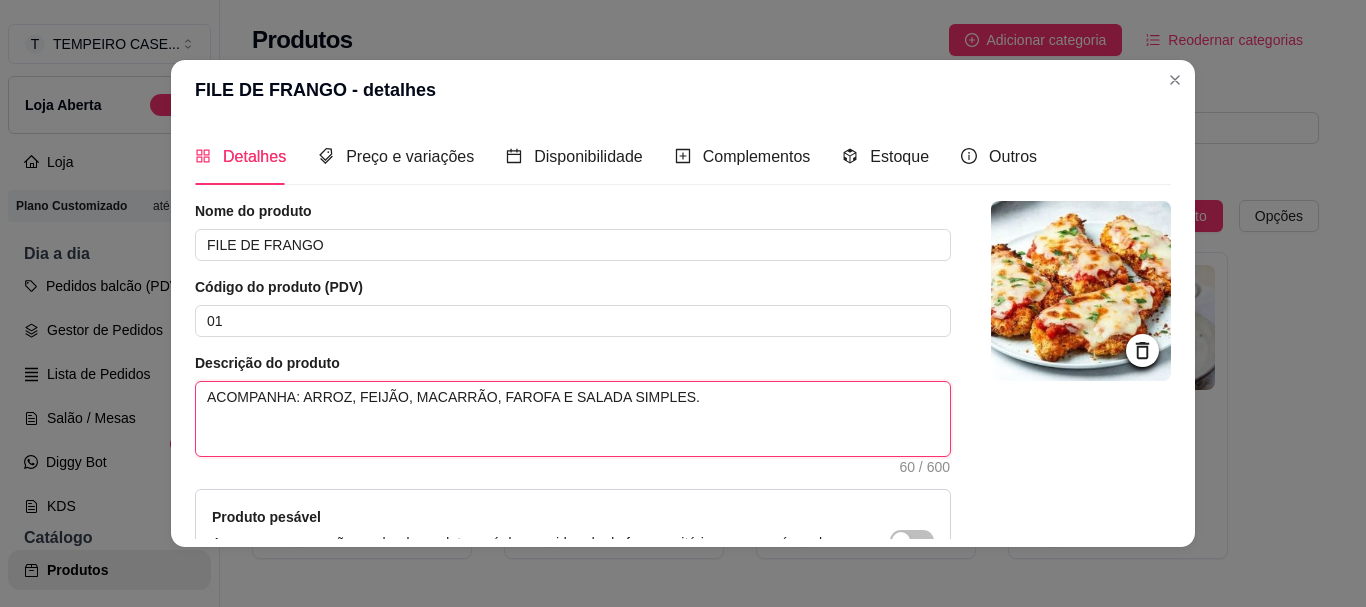 drag, startPoint x: 664, startPoint y: 395, endPoint x: 98, endPoint y: 362, distance: 566.9612 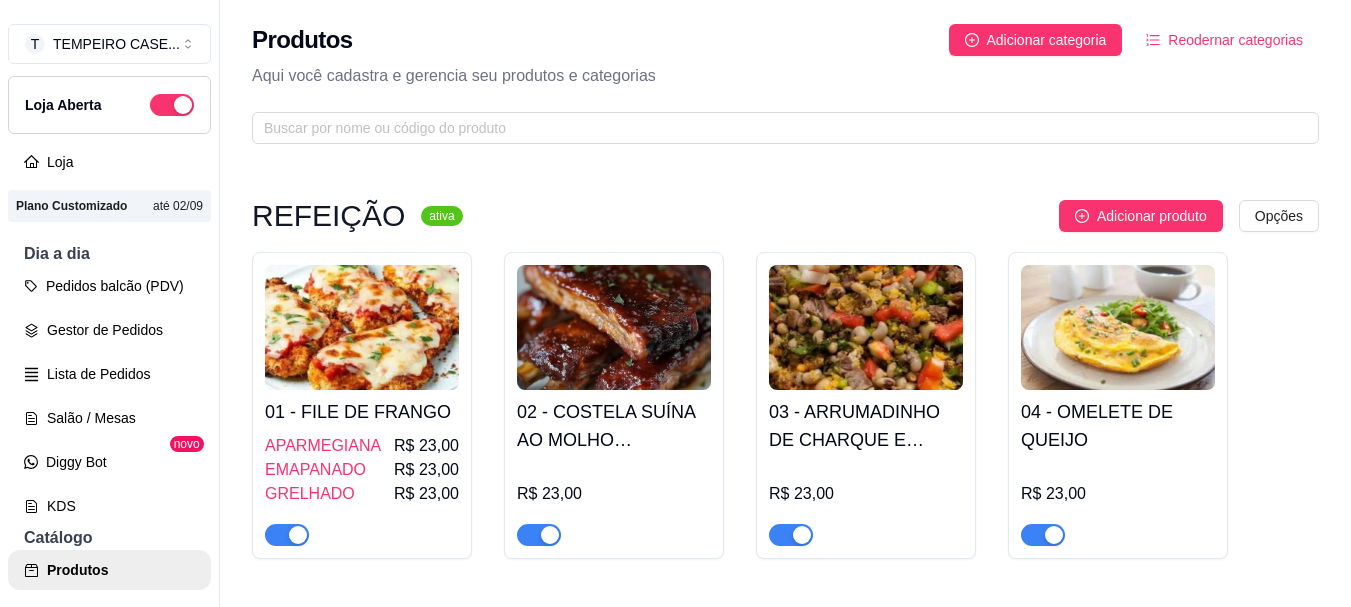 click at bounding box center (362, 327) 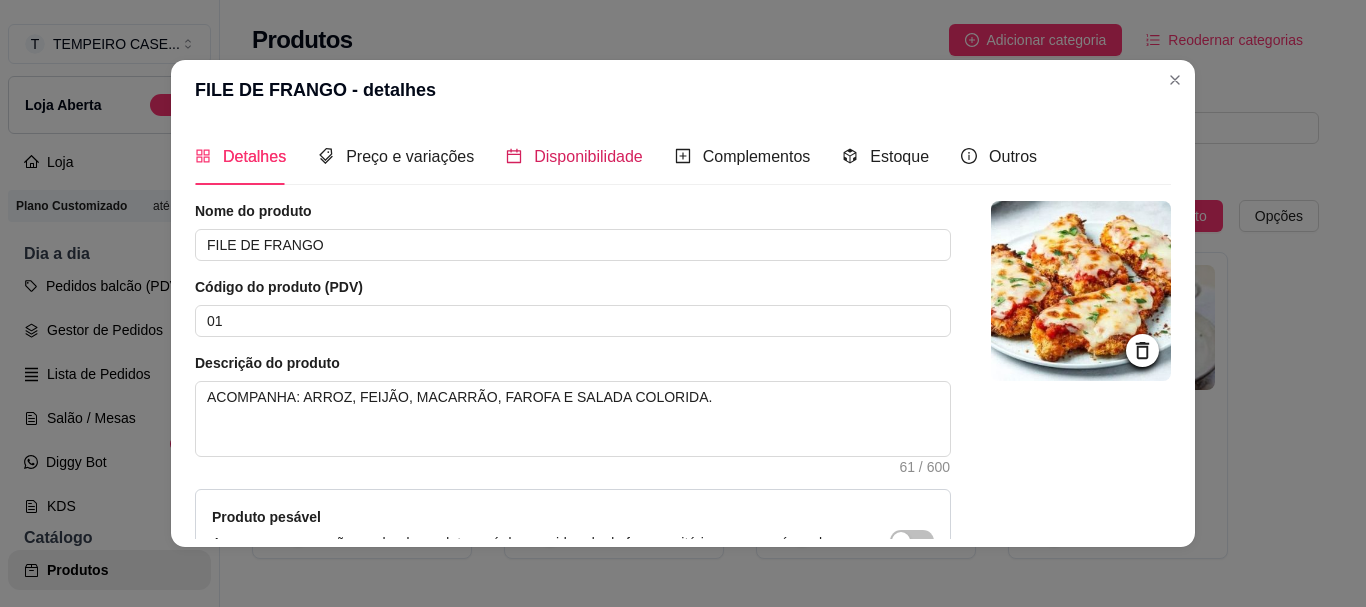 click on "Disponibilidade" at bounding box center [588, 156] 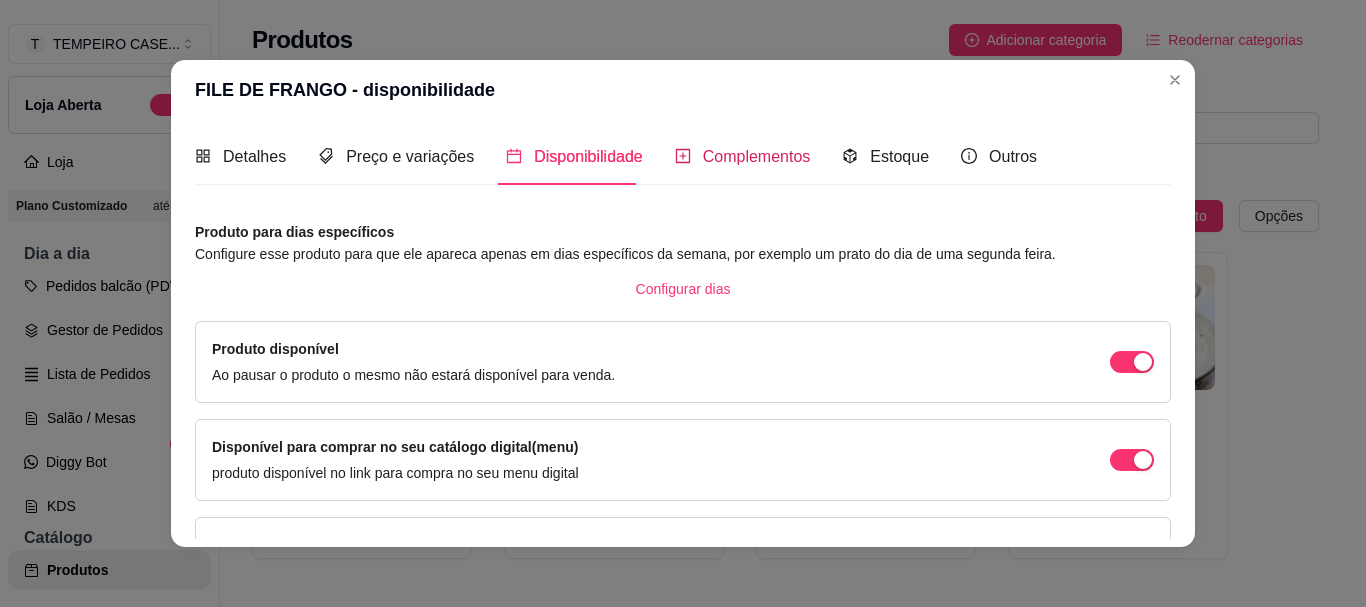 click on "Complementos" at bounding box center [757, 156] 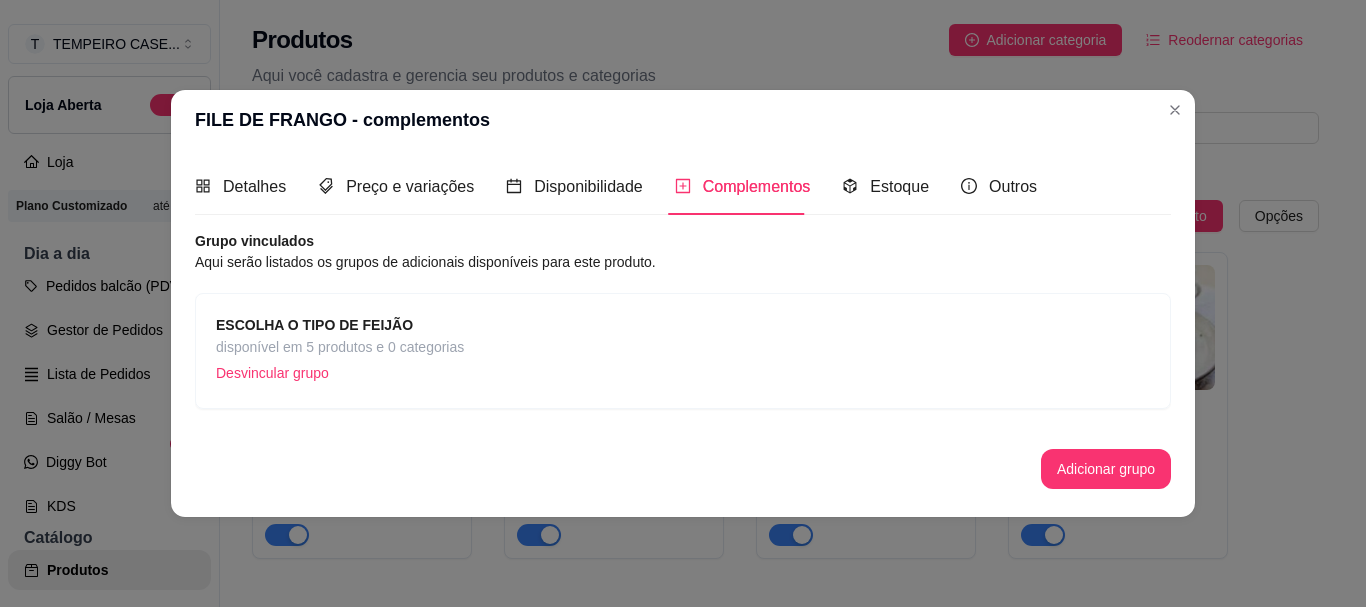 click on "ESCOLHA O TIPO DE FEIJÃO" at bounding box center (314, 325) 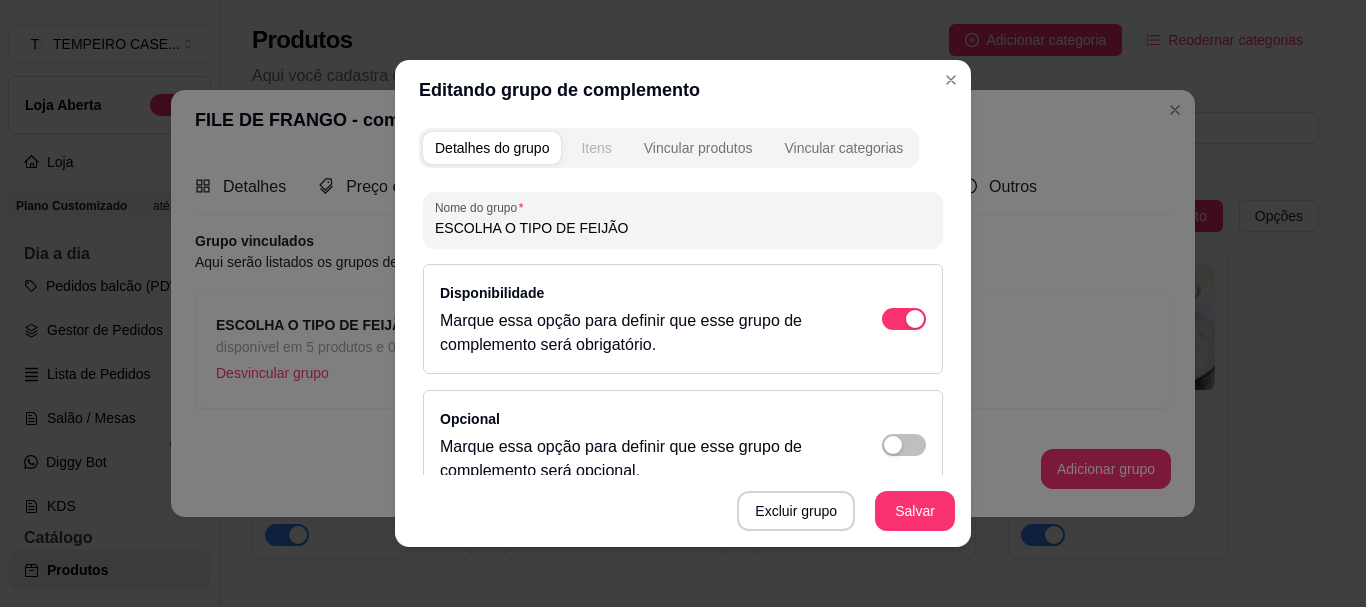 click on "Itens" at bounding box center (596, 148) 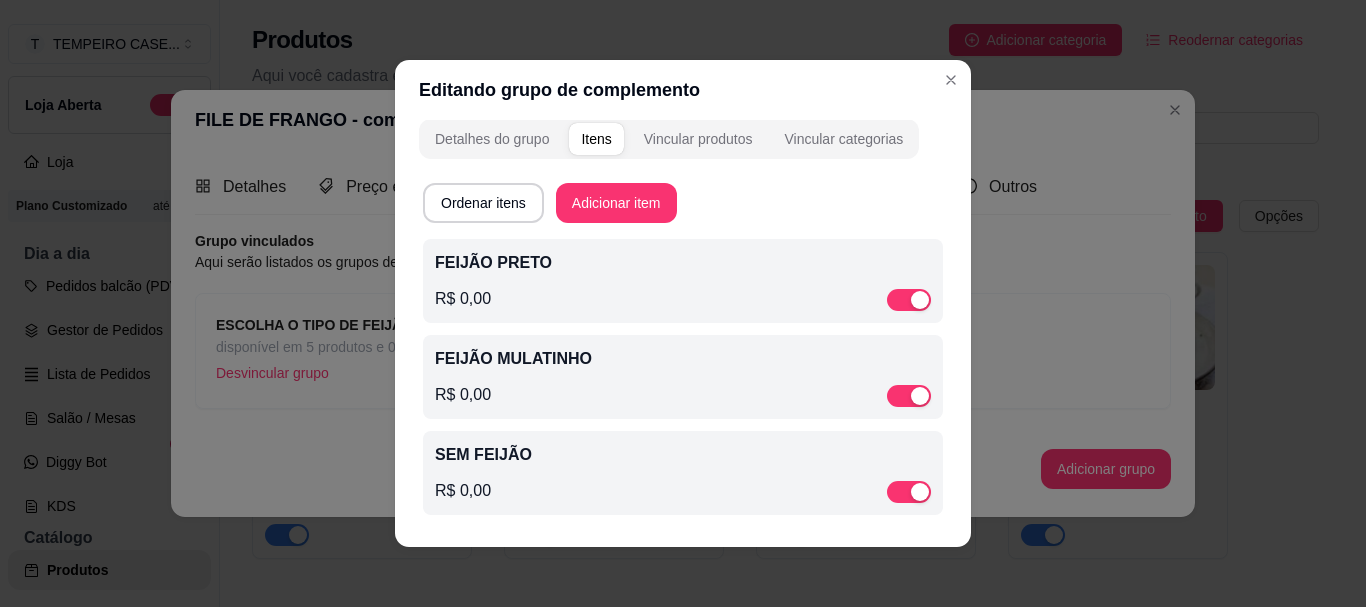 scroll, scrollTop: 12, scrollLeft: 0, axis: vertical 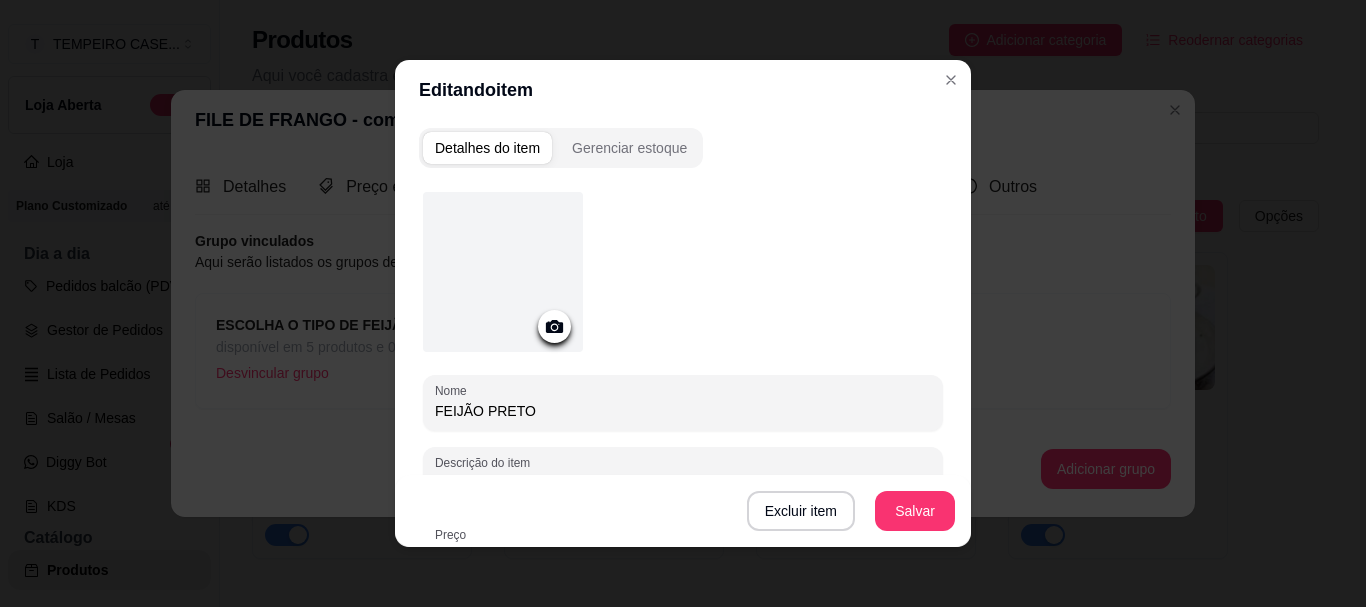click at bounding box center [503, 272] 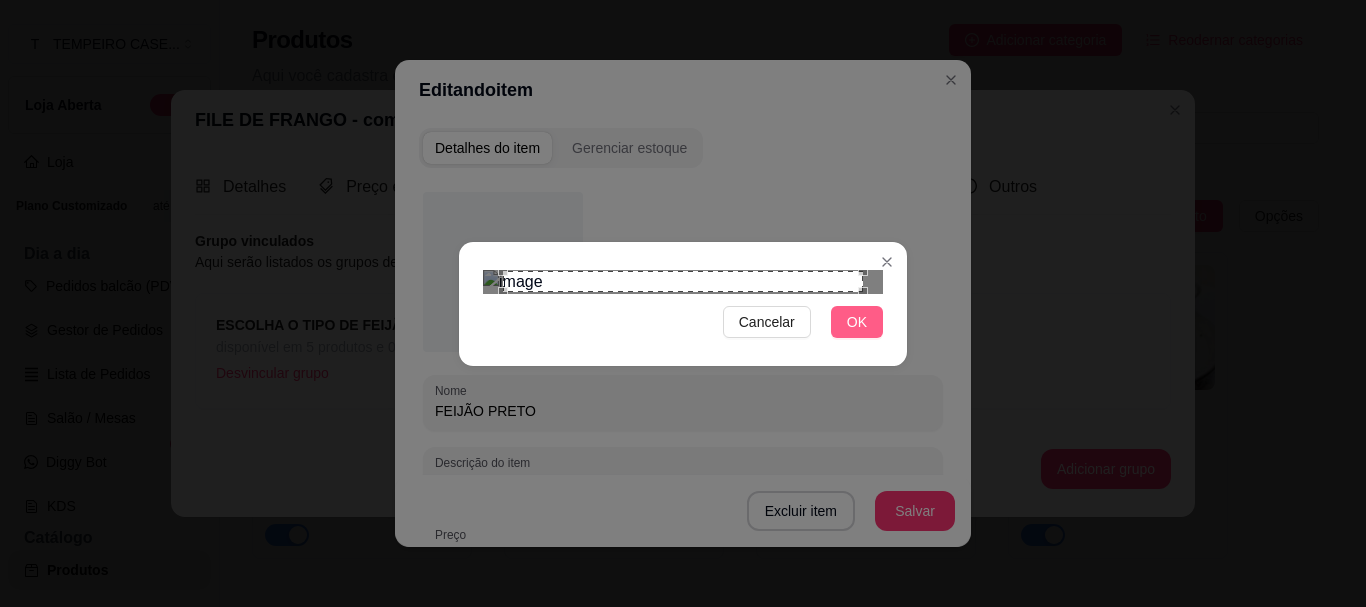 click on "OK" at bounding box center [857, 322] 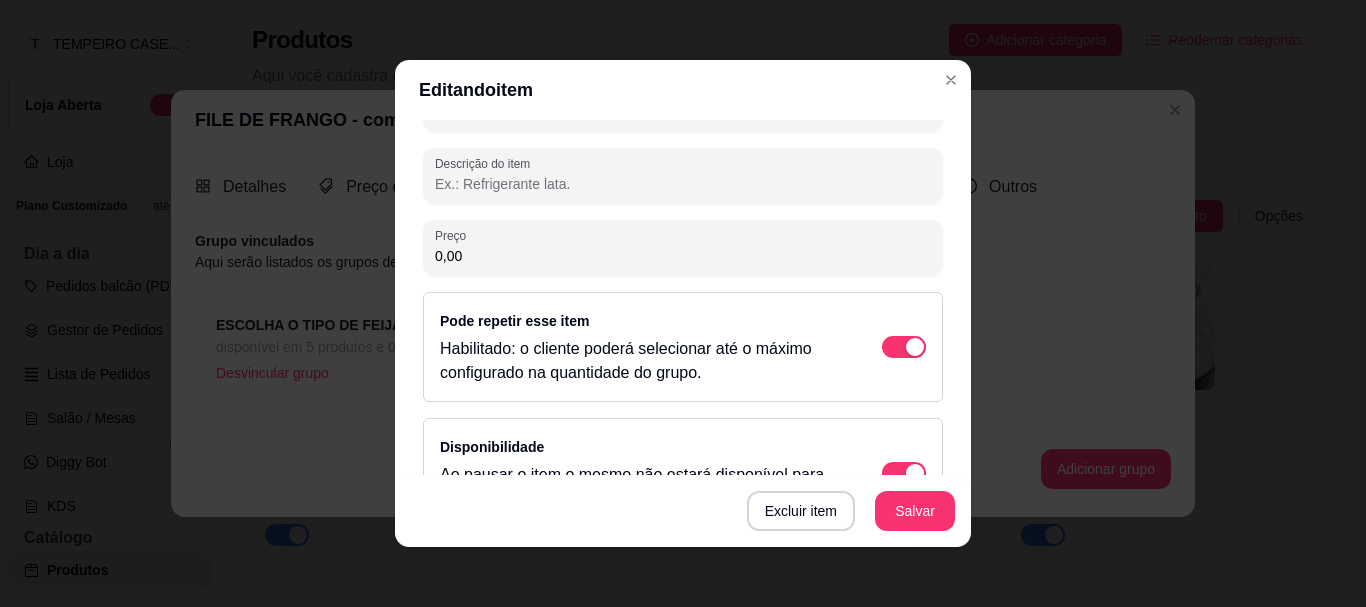 scroll, scrollTop: 363, scrollLeft: 0, axis: vertical 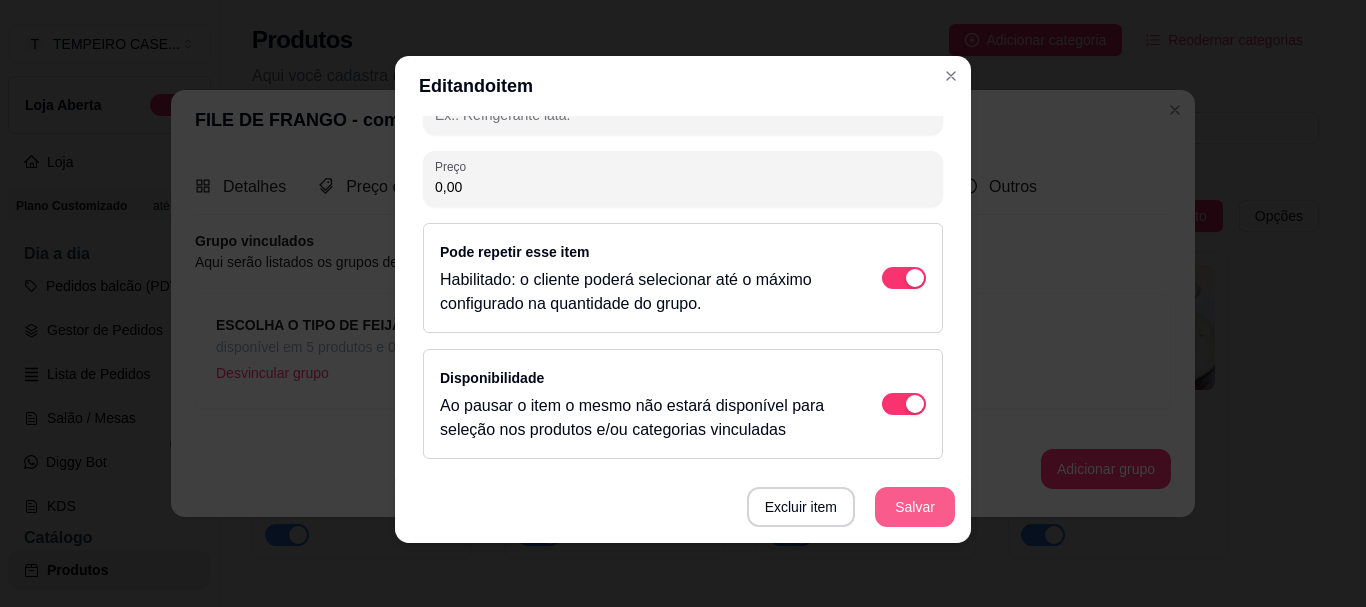 click on "Salvar" at bounding box center (915, 507) 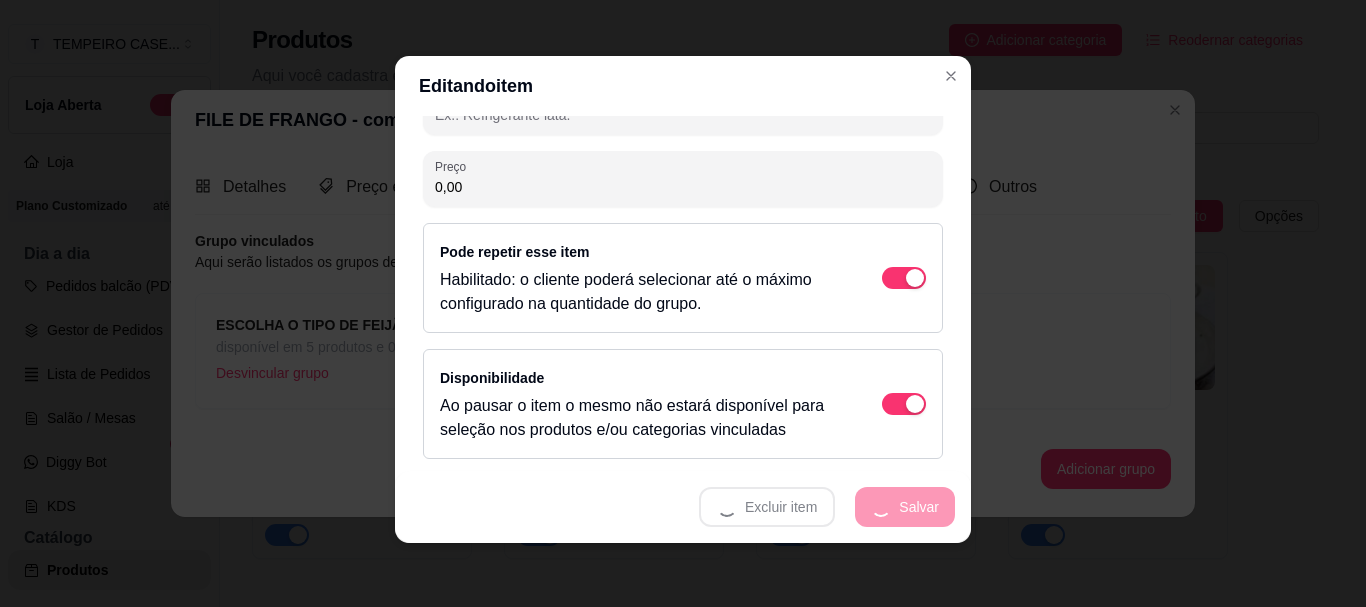 scroll, scrollTop: 263, scrollLeft: 0, axis: vertical 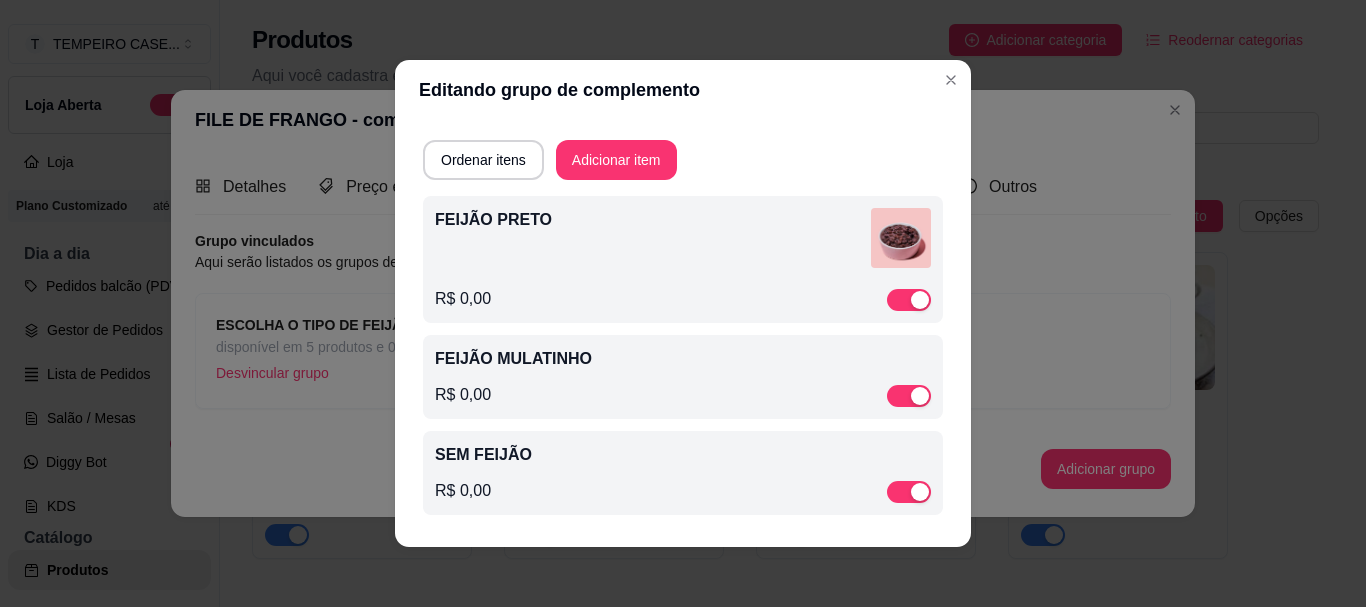 click on "FEIJÃO MULATINHO" at bounding box center (683, 359) 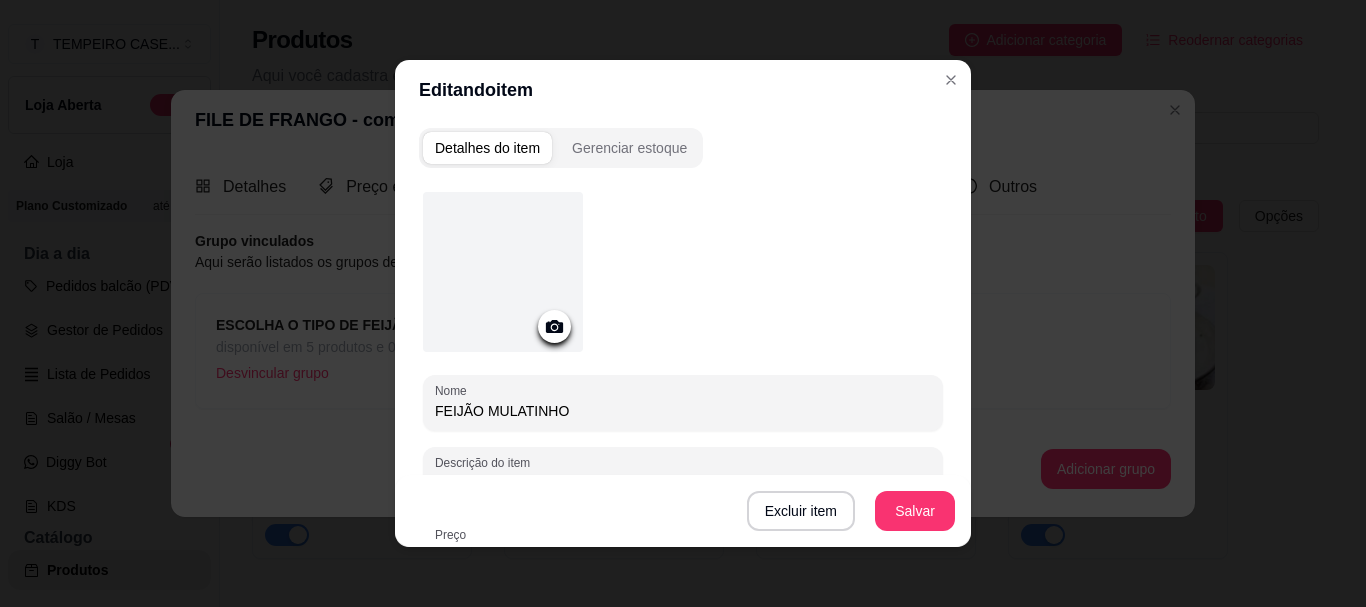 click at bounding box center (503, 272) 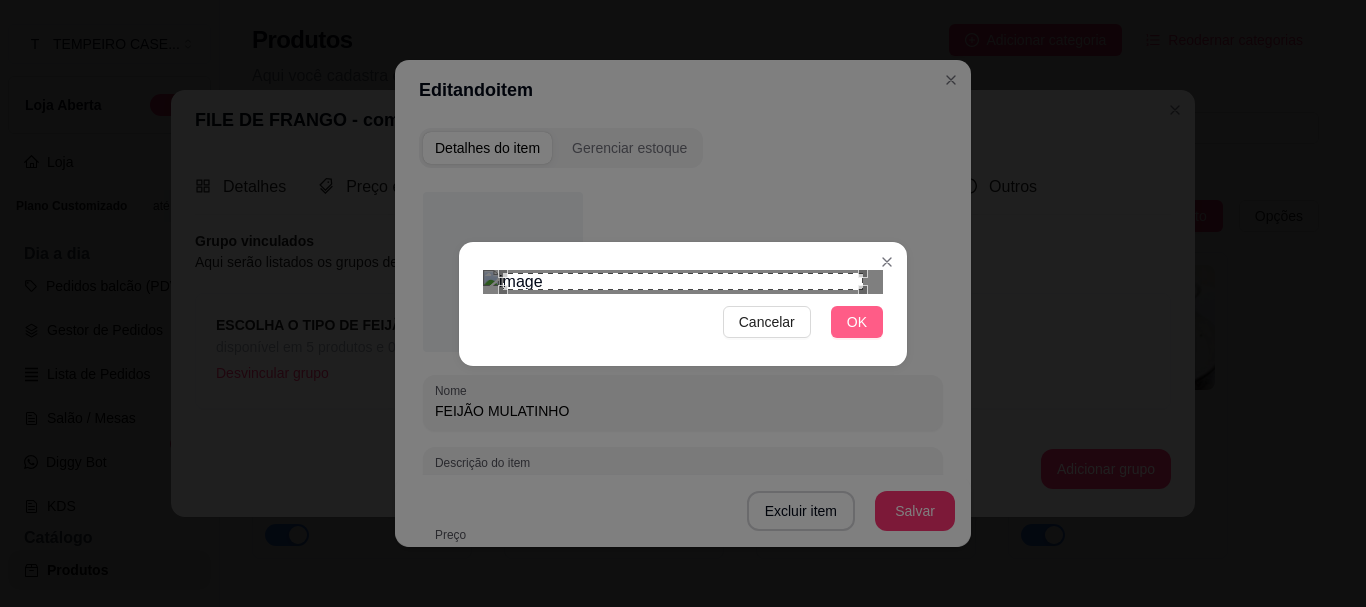click on "OK" at bounding box center (857, 322) 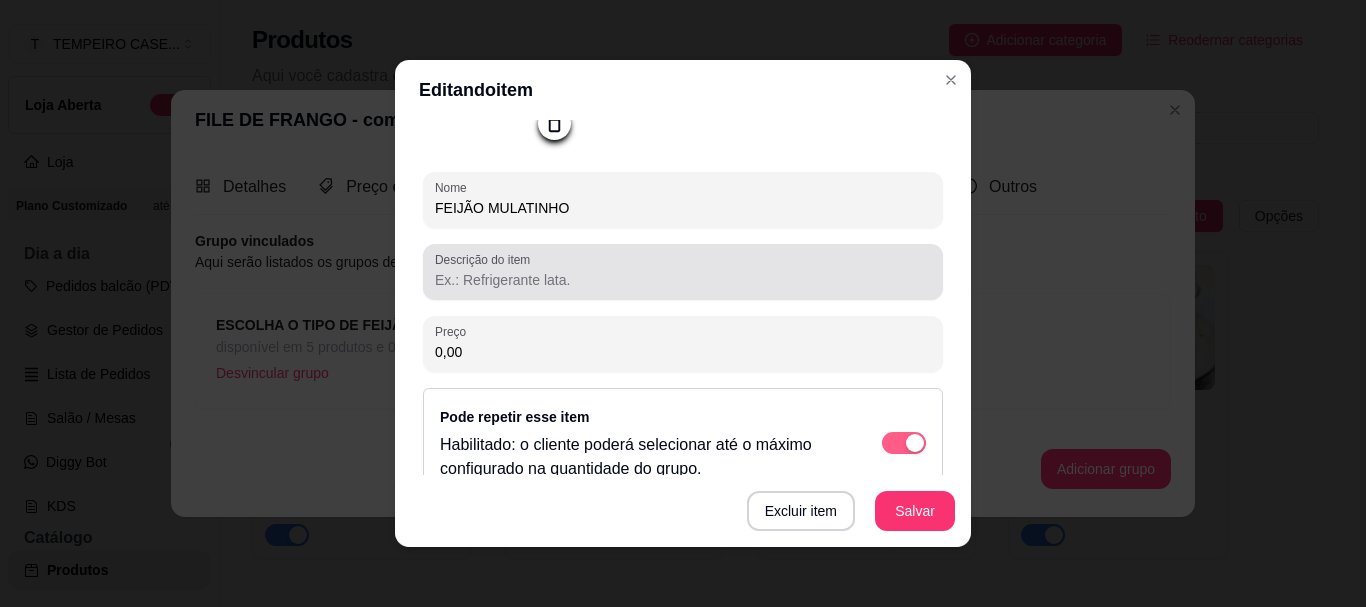 scroll, scrollTop: 200, scrollLeft: 0, axis: vertical 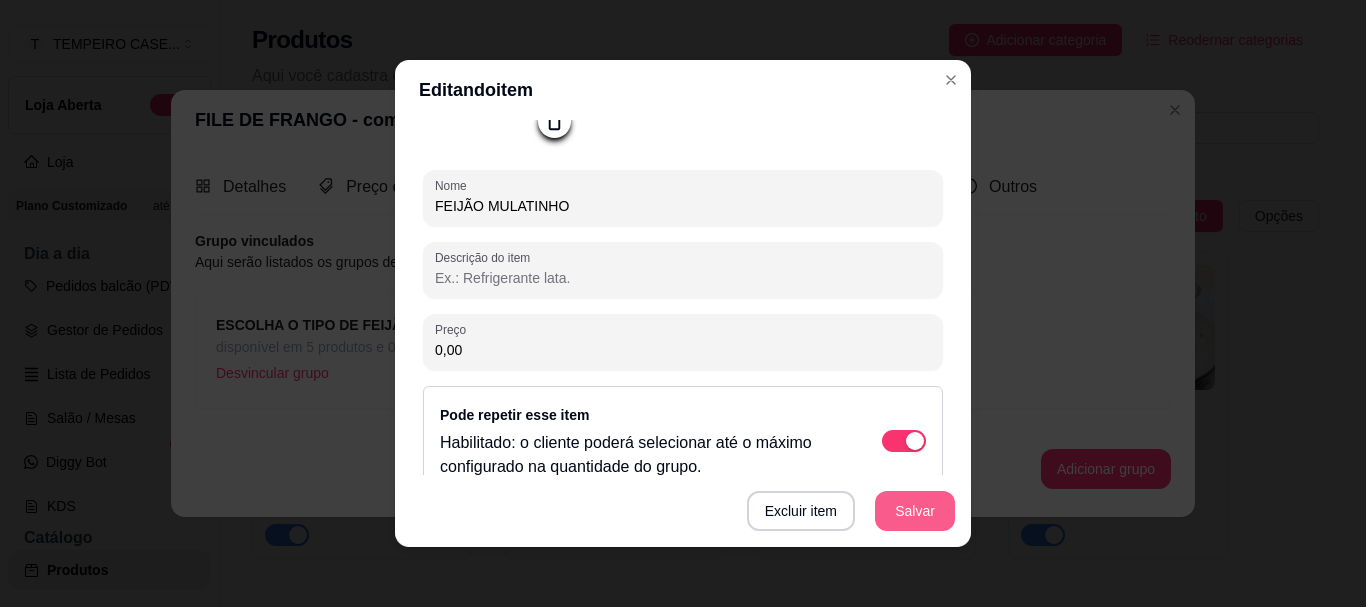 click on "Salvar" at bounding box center (915, 511) 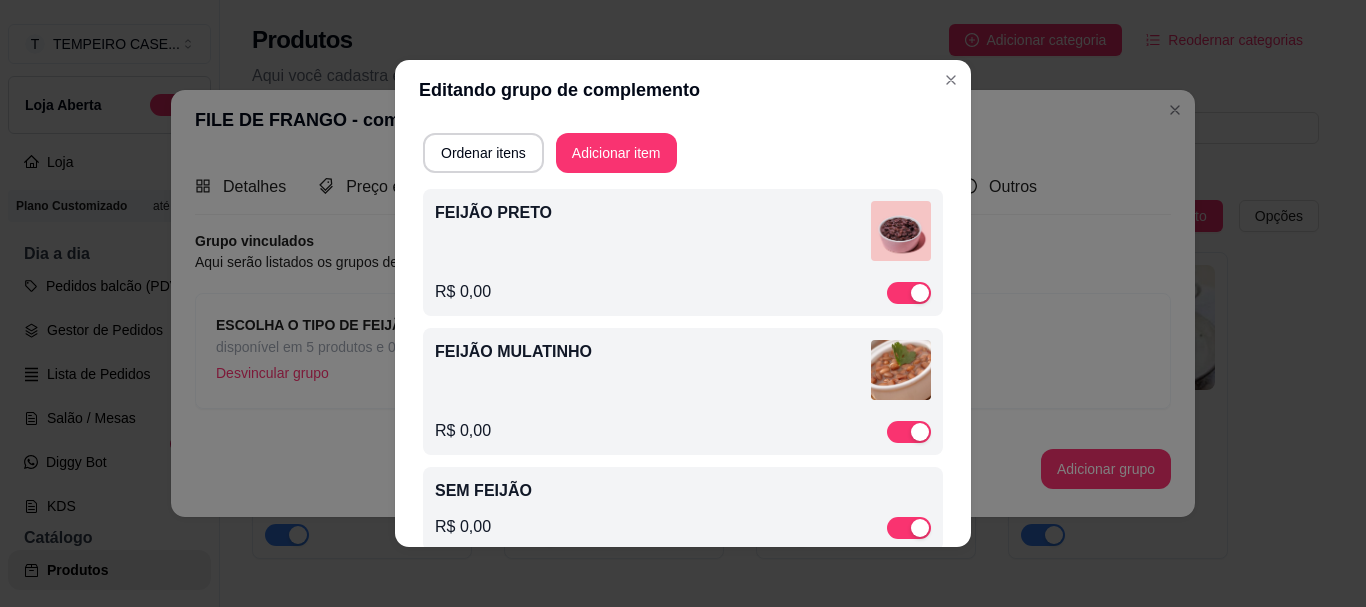 scroll, scrollTop: 0, scrollLeft: 0, axis: both 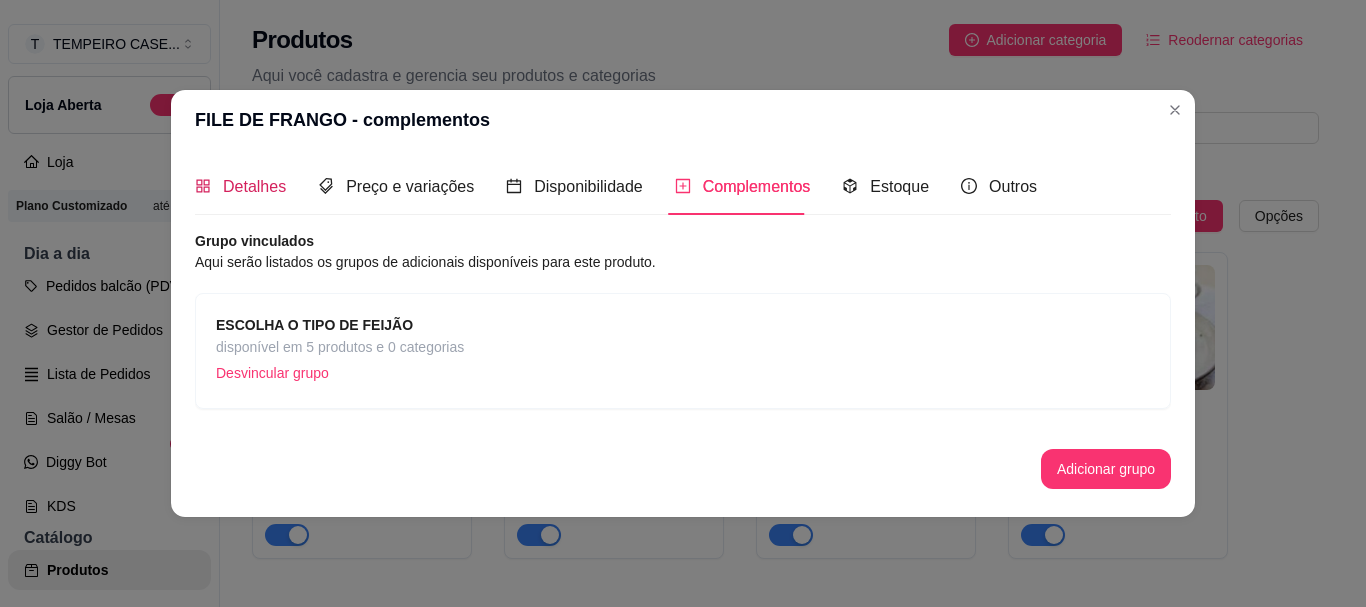 click on "Detalhes" at bounding box center [254, 186] 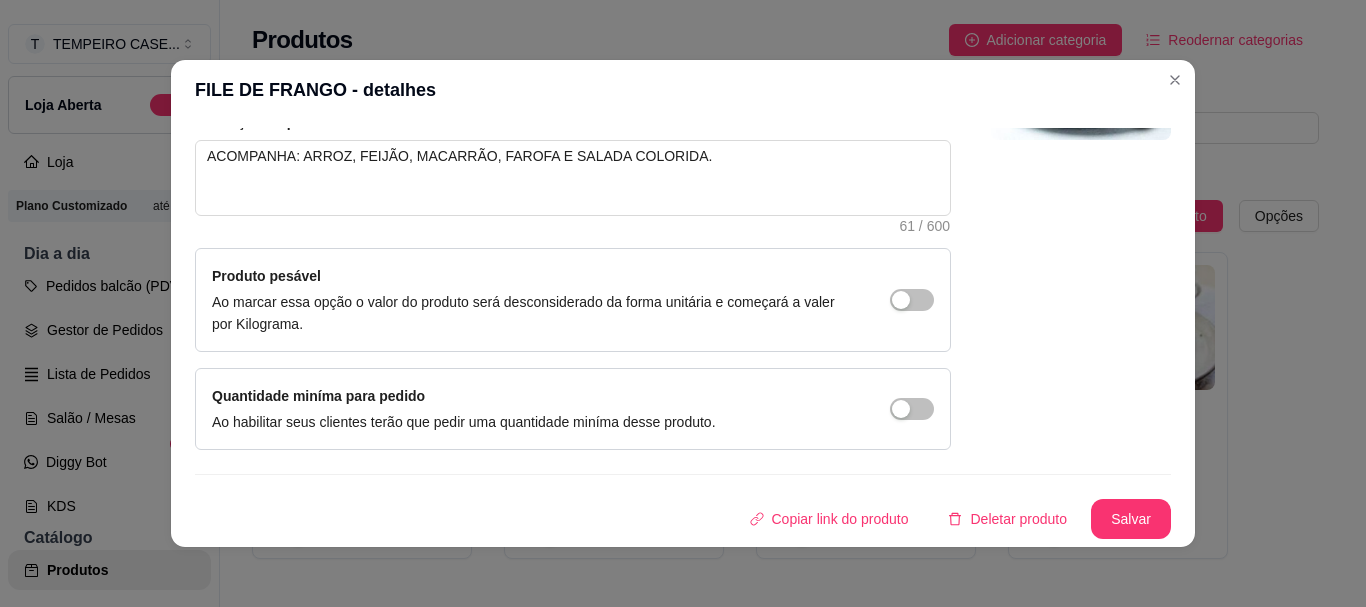 scroll, scrollTop: 0, scrollLeft: 0, axis: both 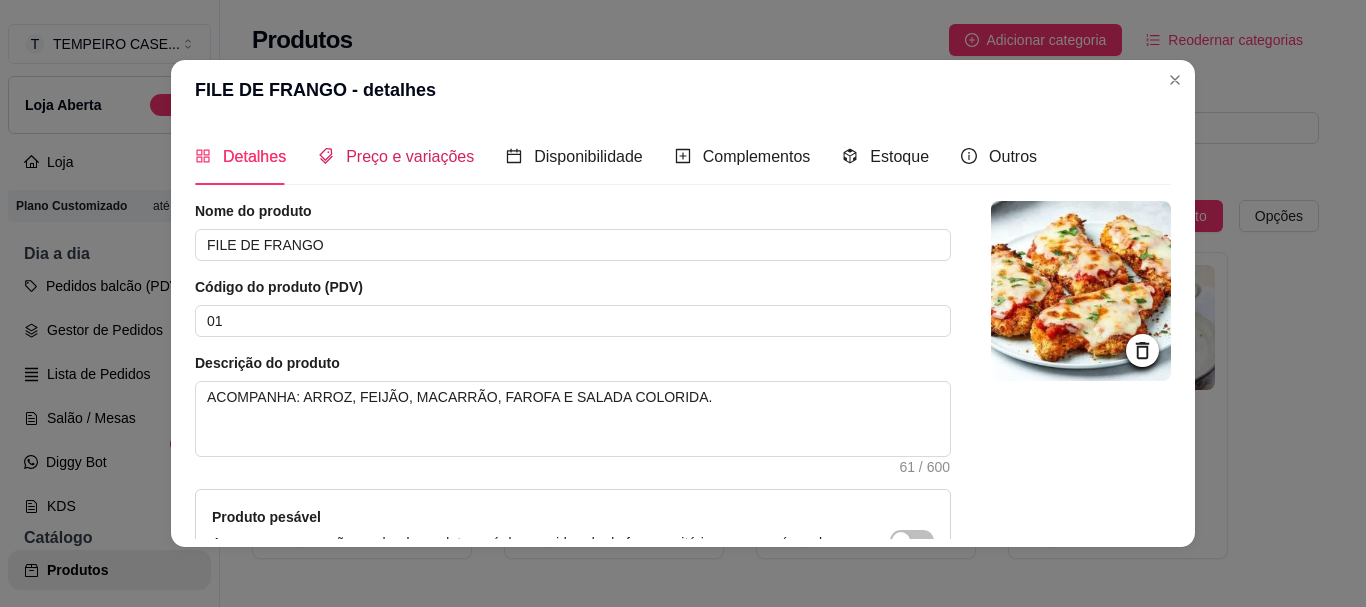click on "Preço e variações" at bounding box center (410, 156) 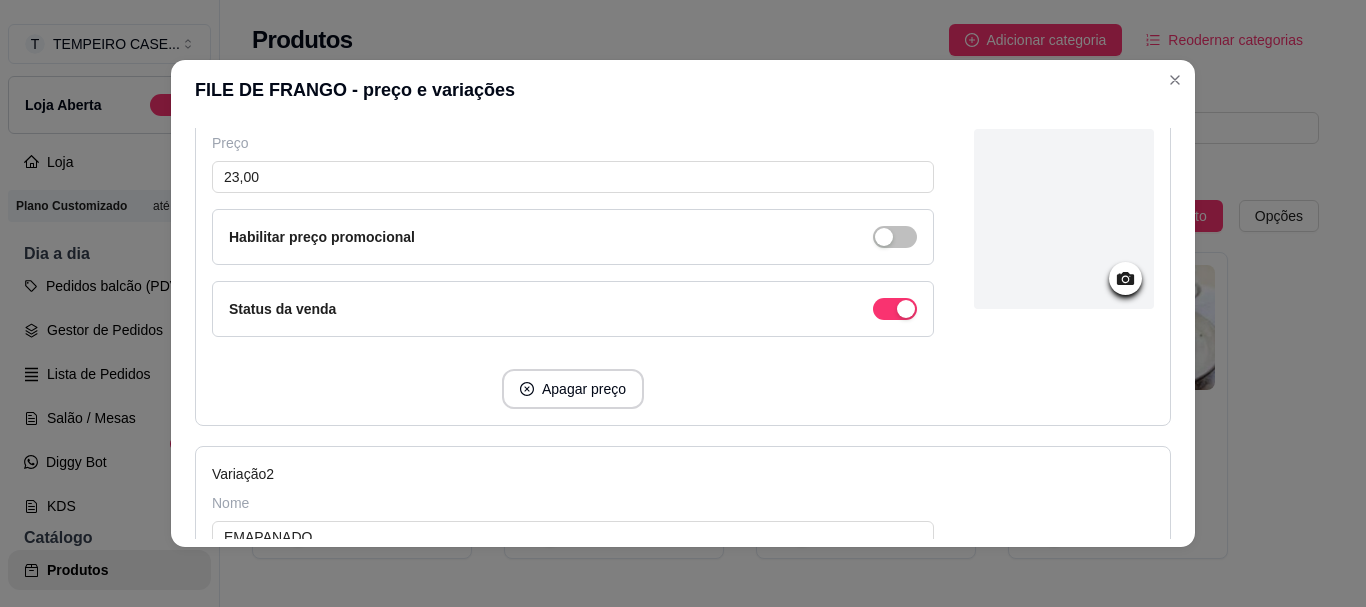 scroll, scrollTop: 200, scrollLeft: 0, axis: vertical 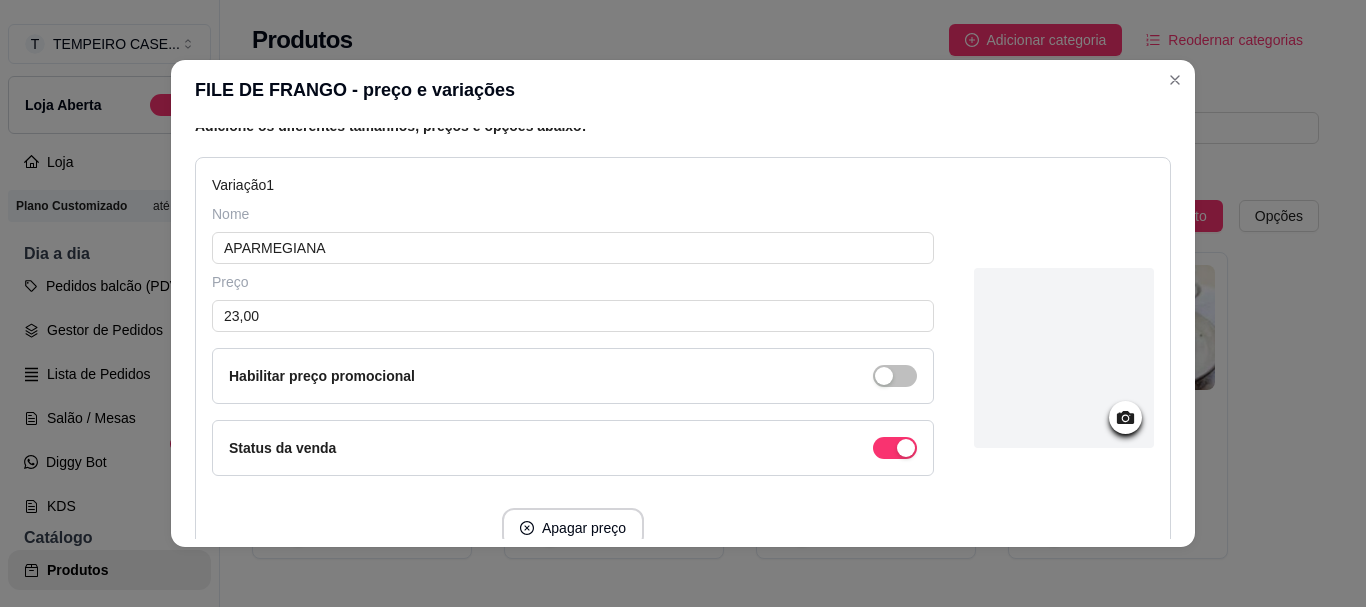 click at bounding box center [1064, 358] 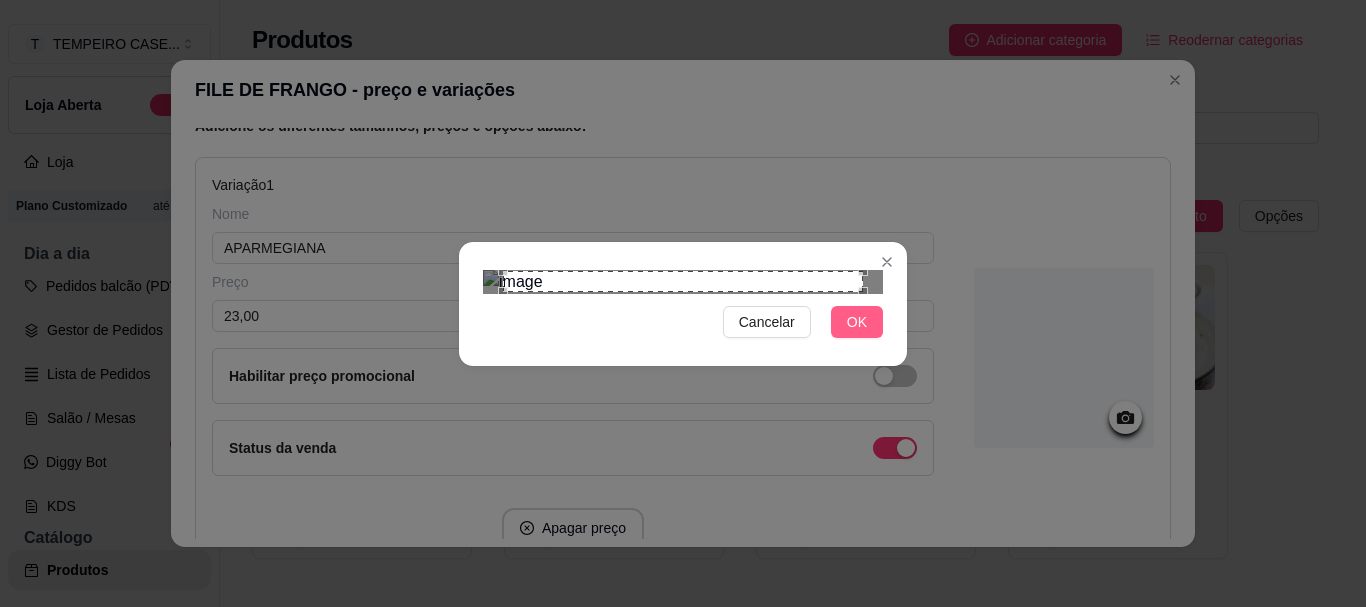 click on "OK" at bounding box center [857, 322] 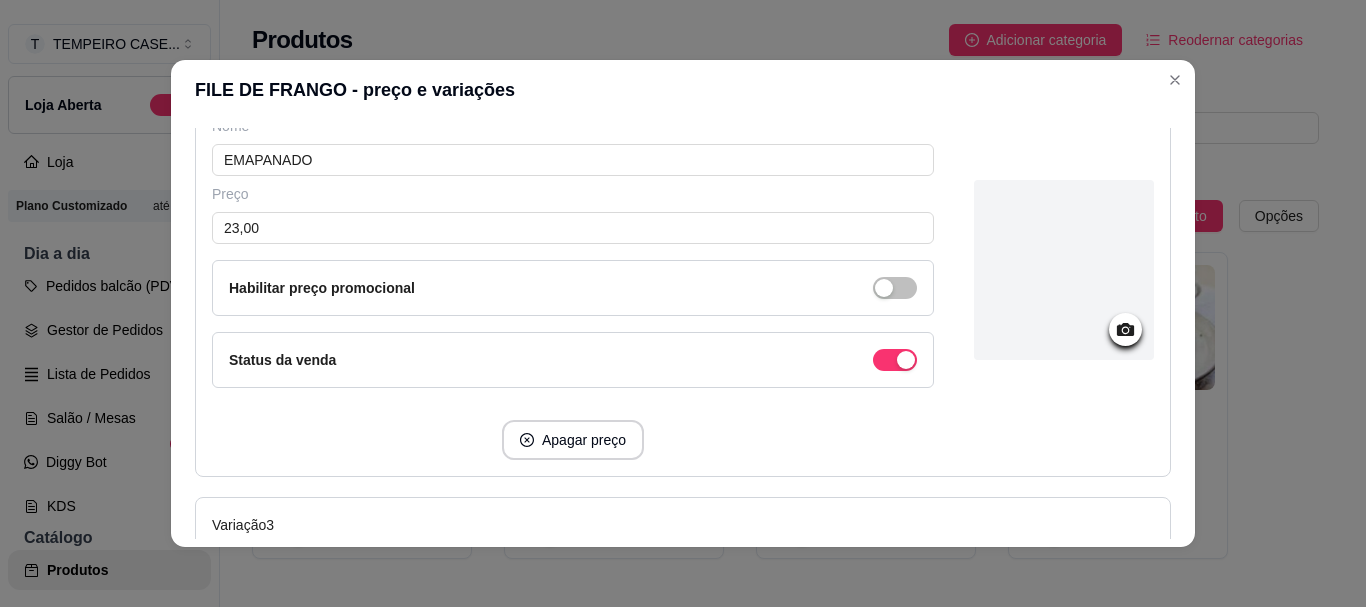 scroll, scrollTop: 700, scrollLeft: 0, axis: vertical 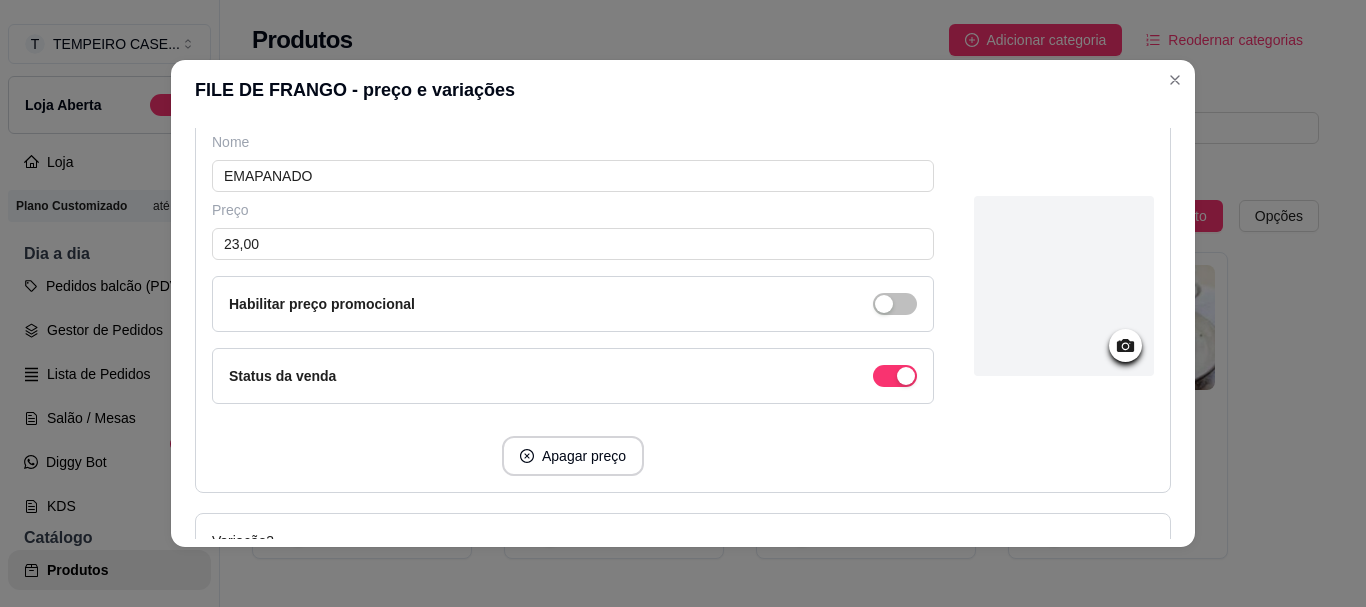 click at bounding box center [1064, 286] 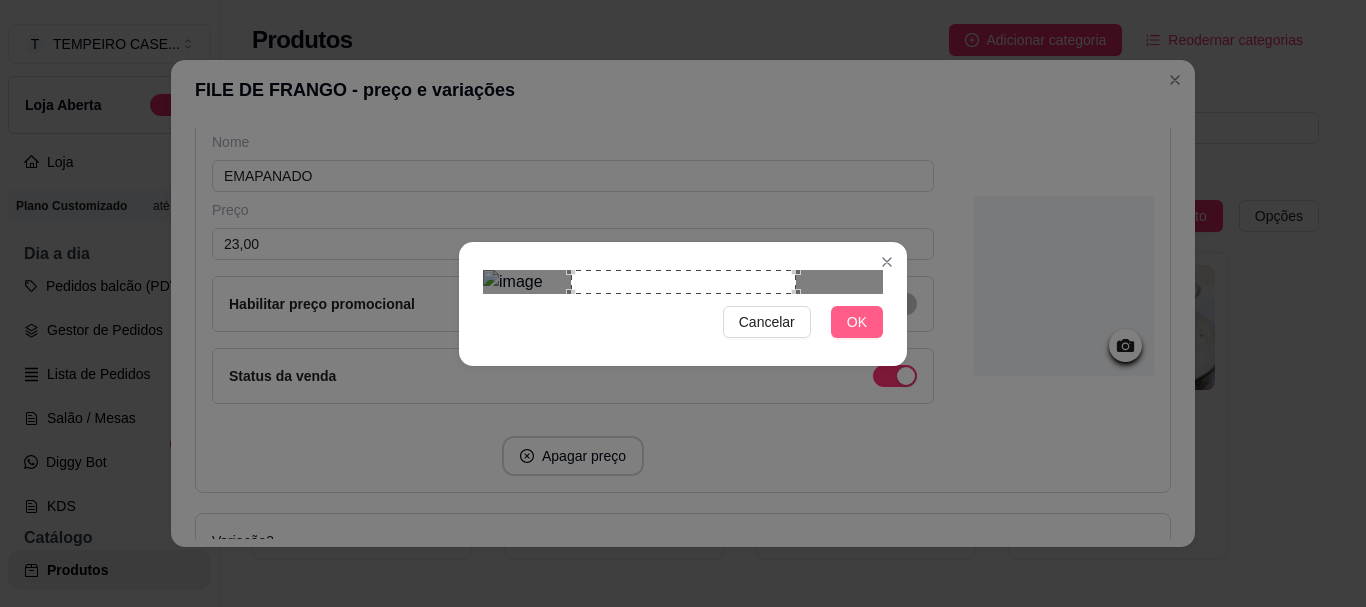 click on "OK" at bounding box center (857, 322) 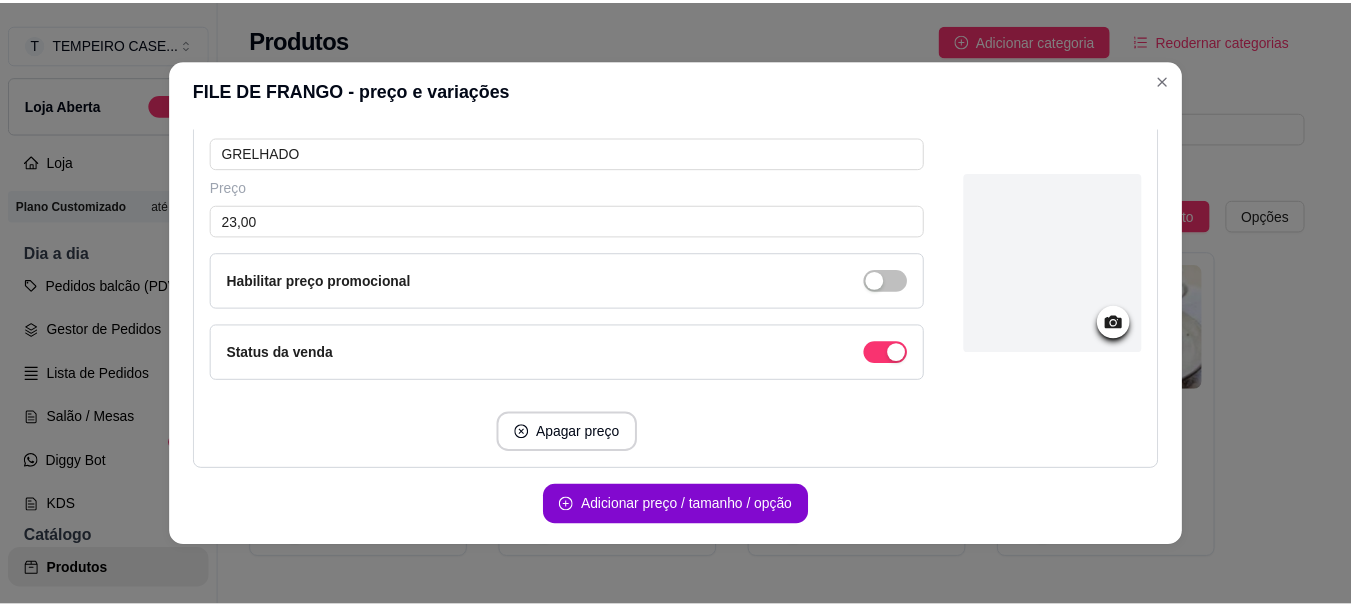 scroll, scrollTop: 1227, scrollLeft: 0, axis: vertical 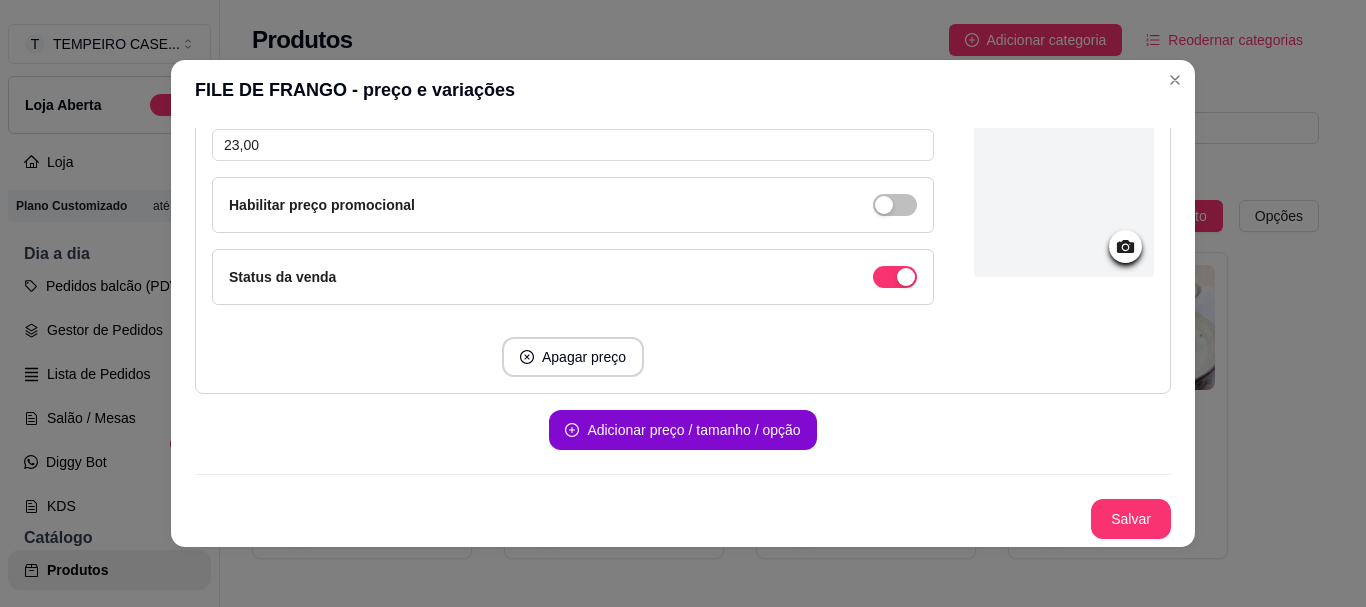 click at bounding box center (1064, 187) 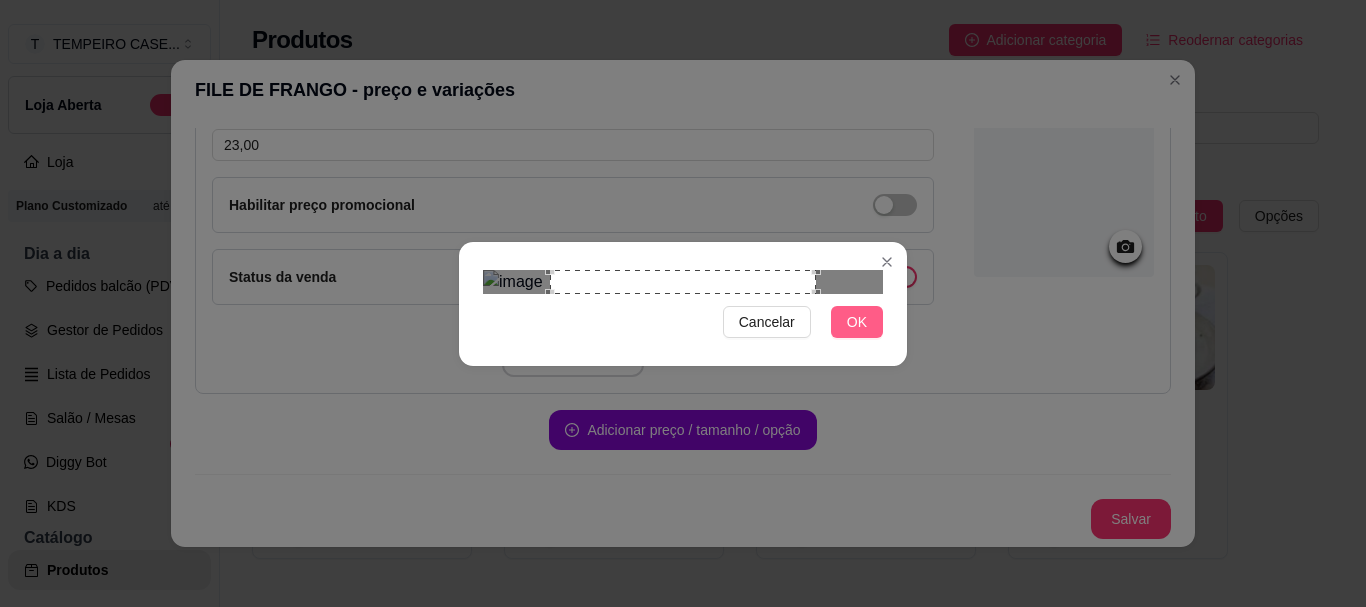 click on "OK" at bounding box center (857, 322) 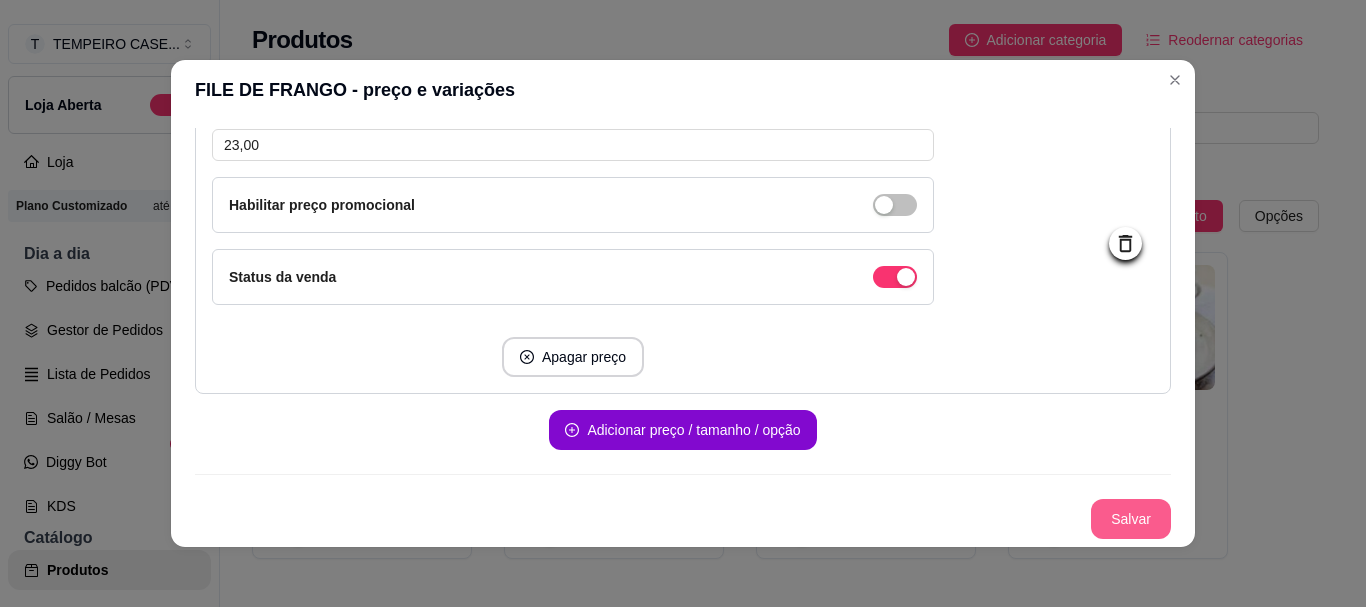click on "Salvar" at bounding box center [1131, 519] 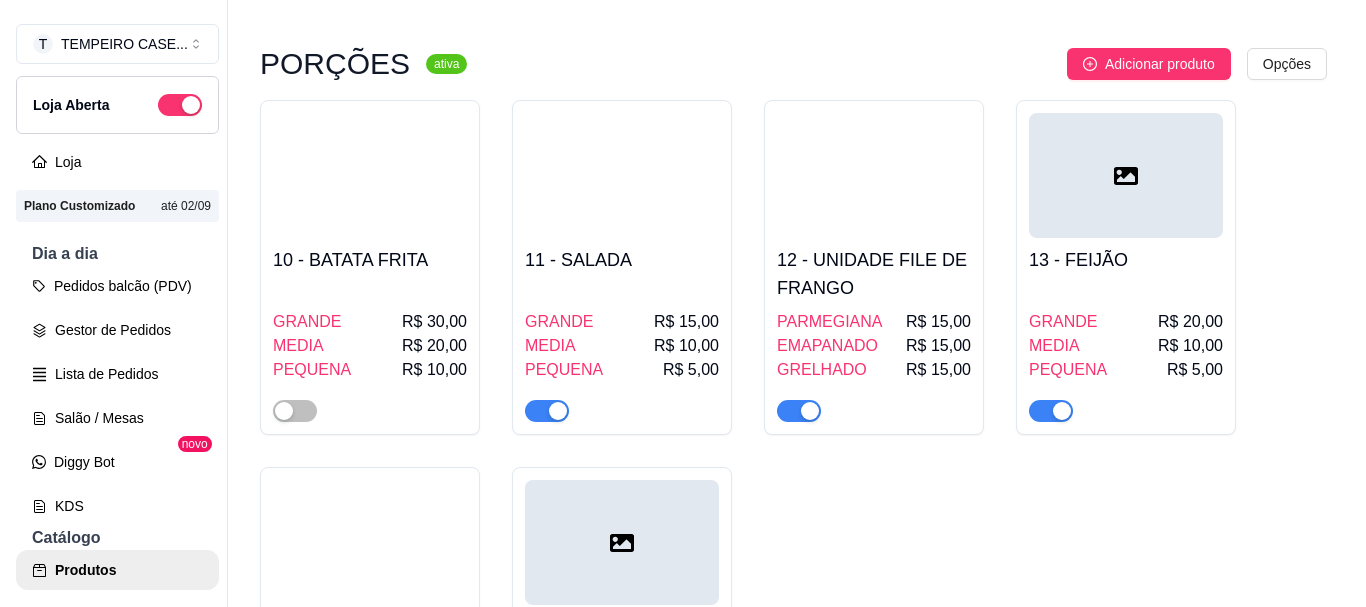scroll, scrollTop: 1400, scrollLeft: 0, axis: vertical 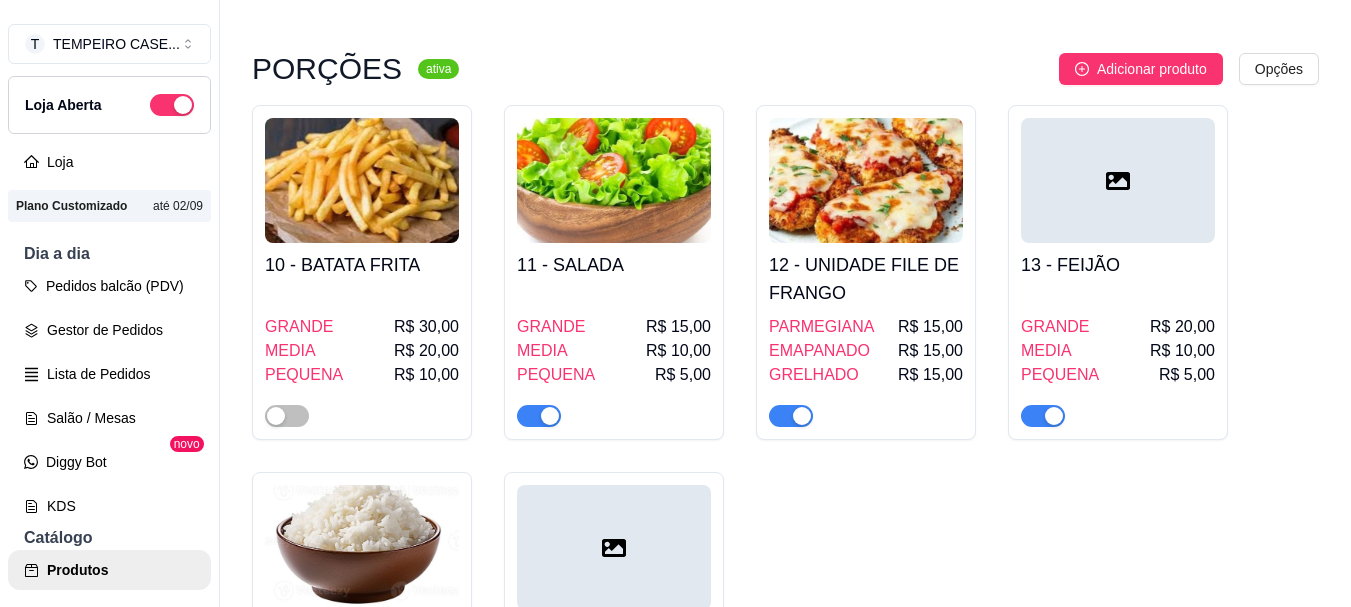 click at bounding box center [1118, 180] 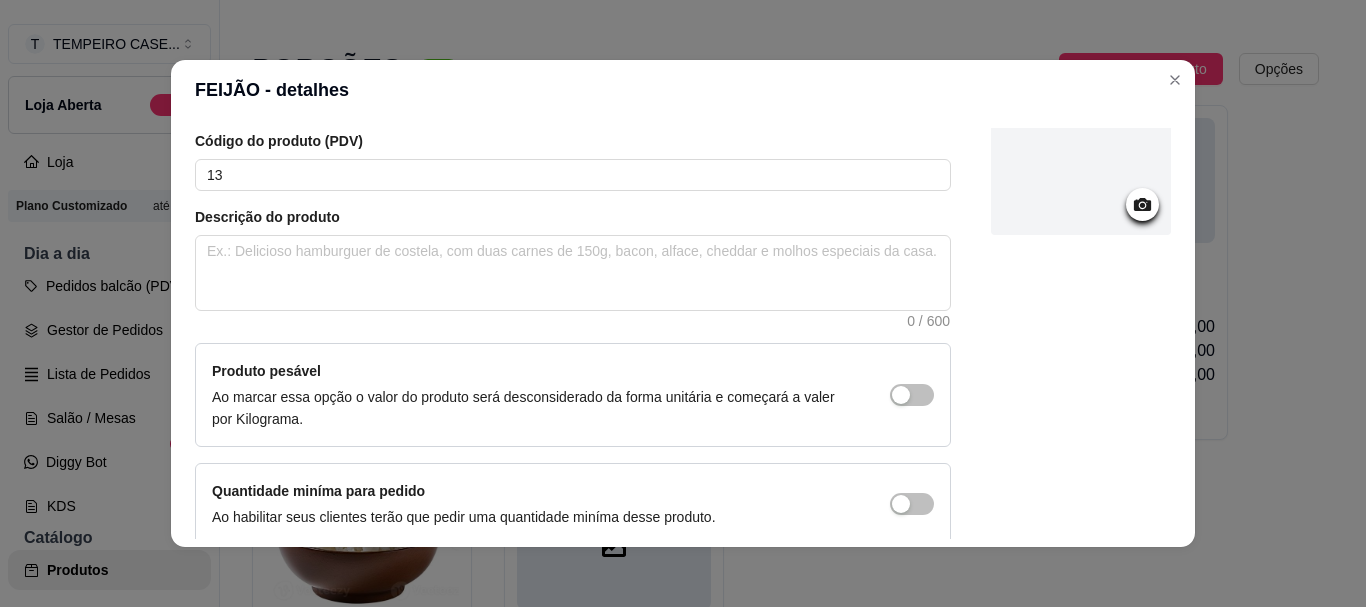 scroll, scrollTop: 0, scrollLeft: 0, axis: both 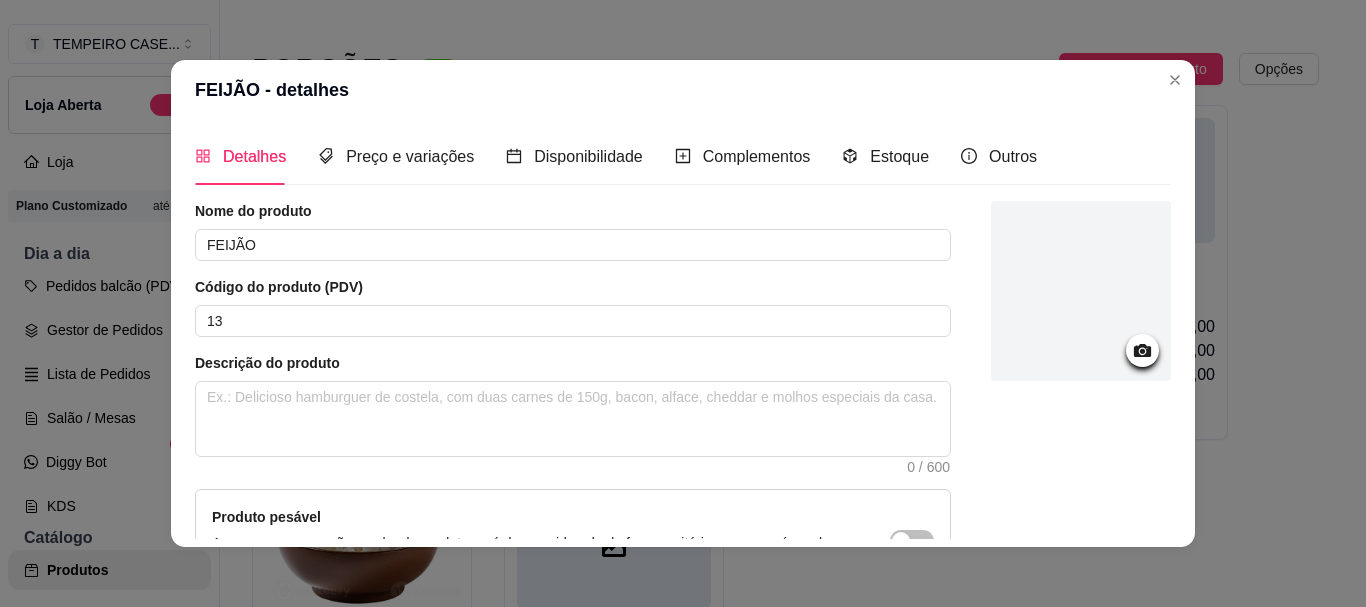 click at bounding box center [1081, 291] 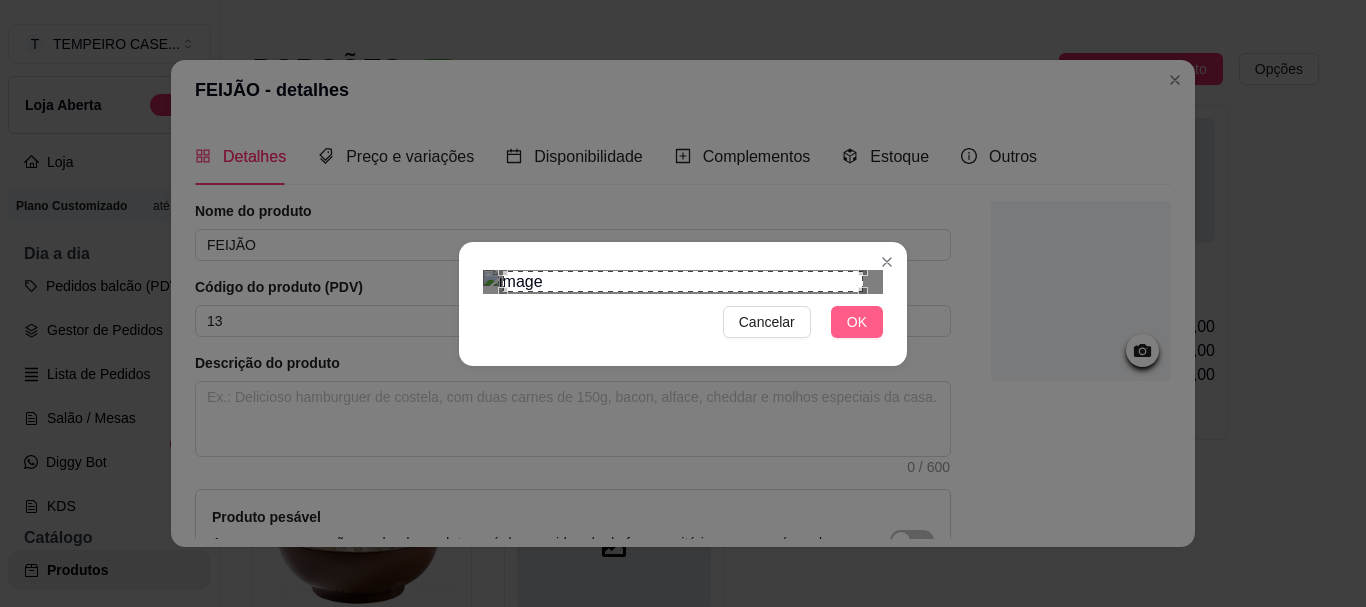 click on "OK" at bounding box center (857, 322) 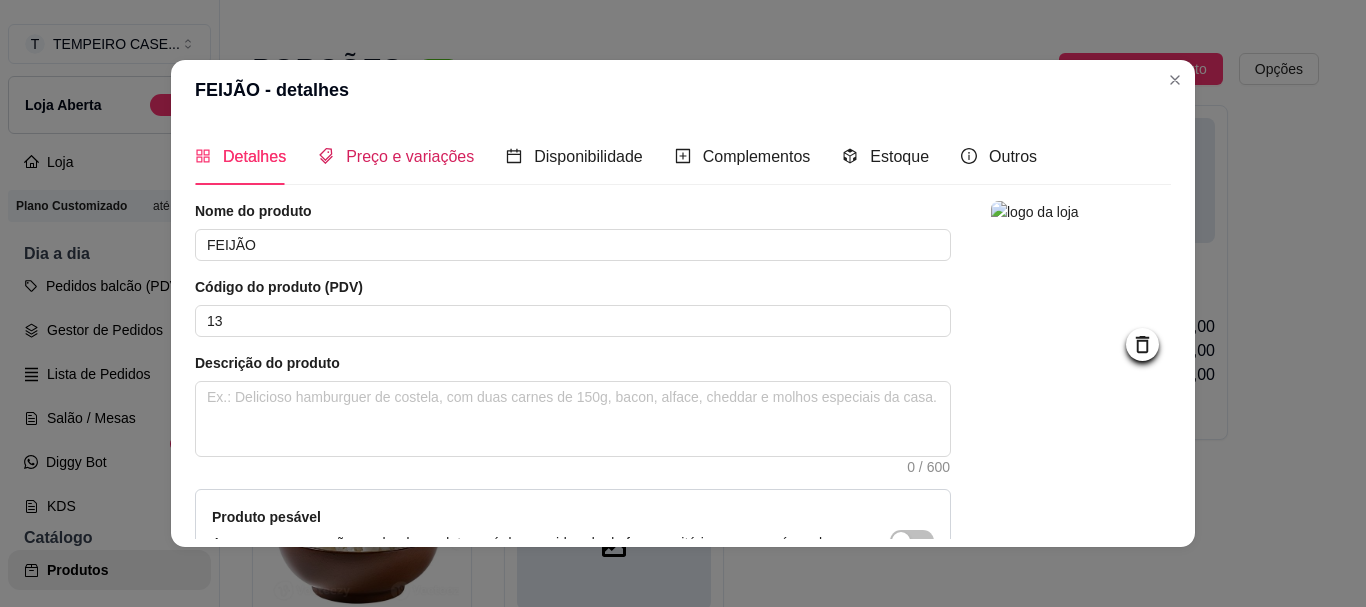 click on "Preço e variações" at bounding box center [410, 156] 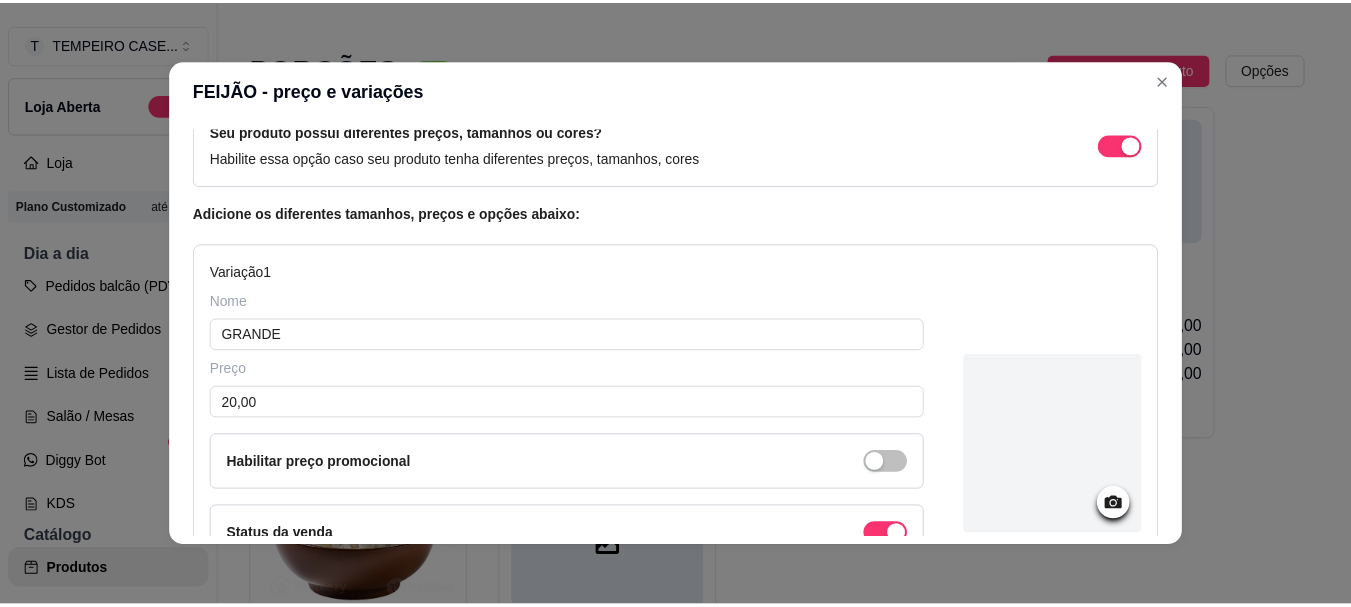 scroll, scrollTop: 0, scrollLeft: 0, axis: both 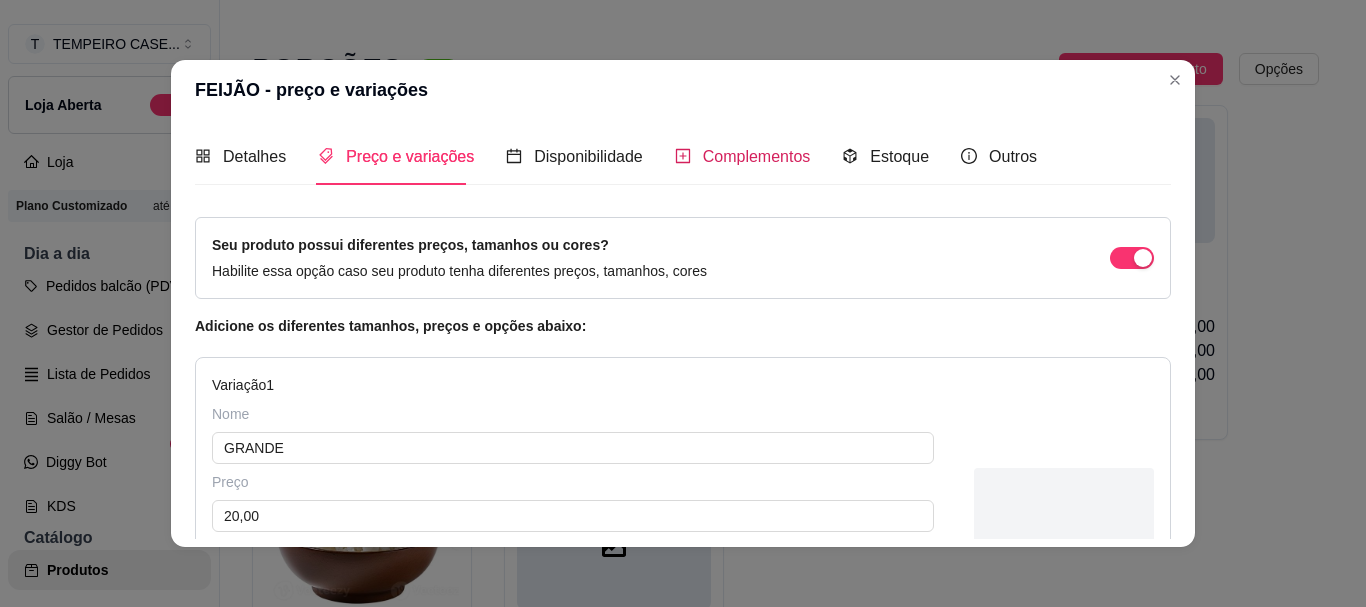 click on "Complementos" at bounding box center (757, 156) 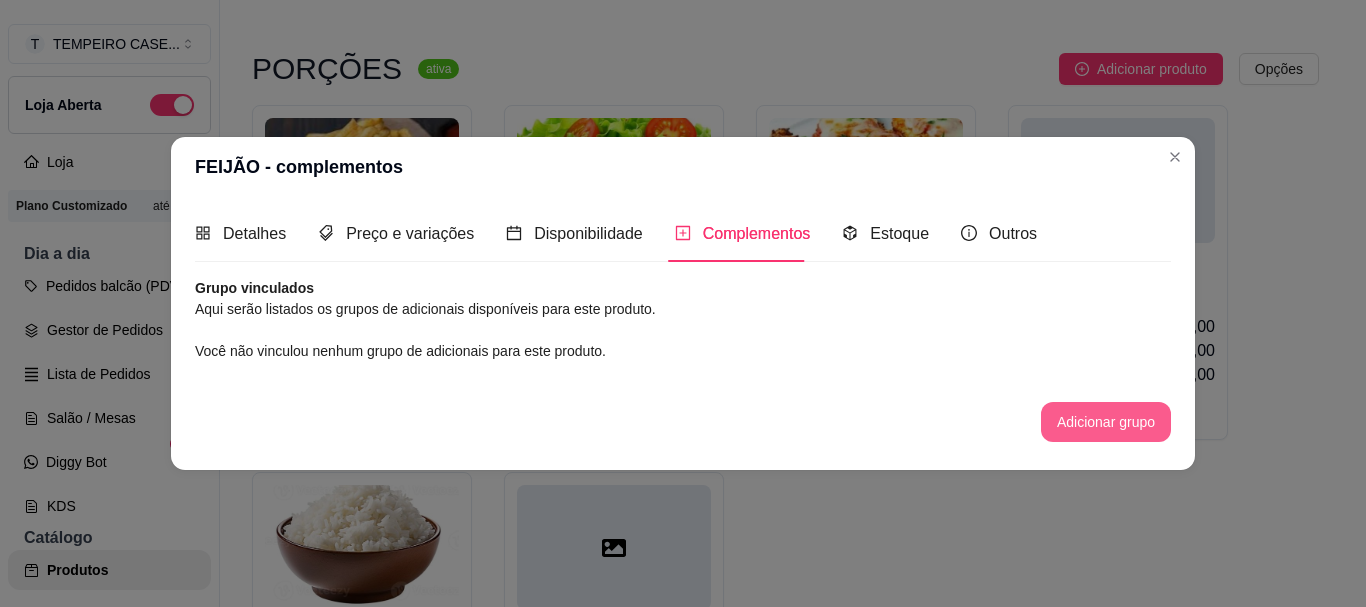 click on "Adicionar grupo" at bounding box center [1106, 422] 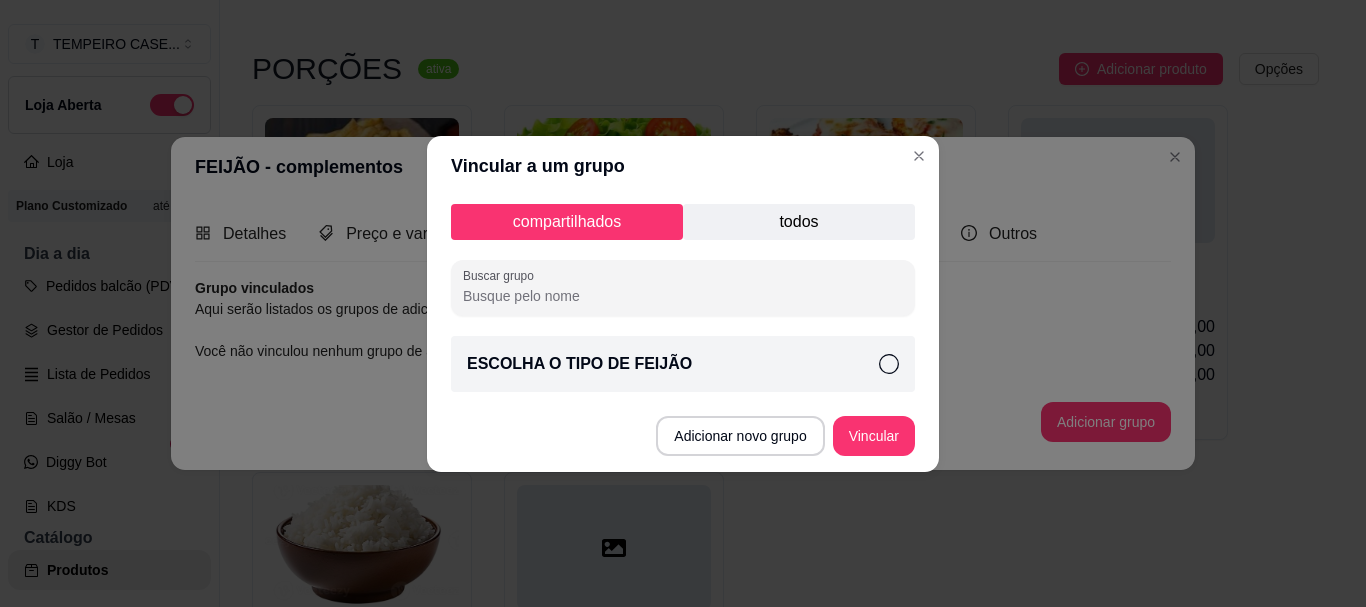 click on "ESCOLHA O TIPO DE FEIJÃO" at bounding box center (579, 364) 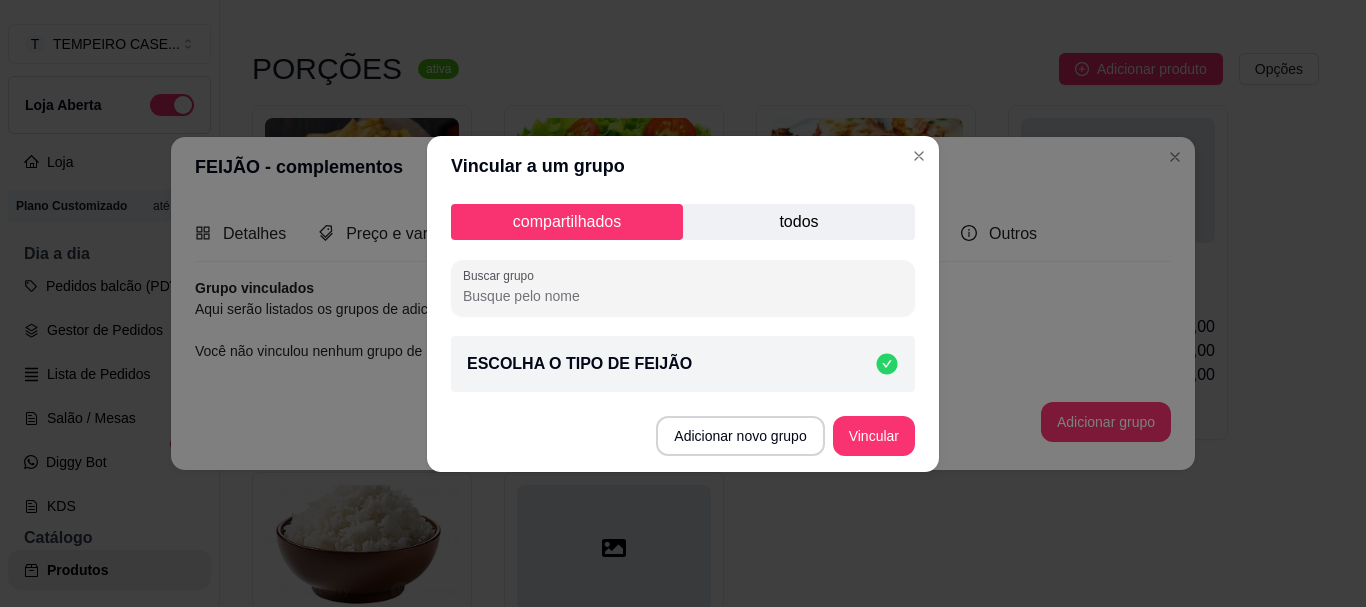 click on "Adicionar novo grupo Vincular" at bounding box center (683, 436) 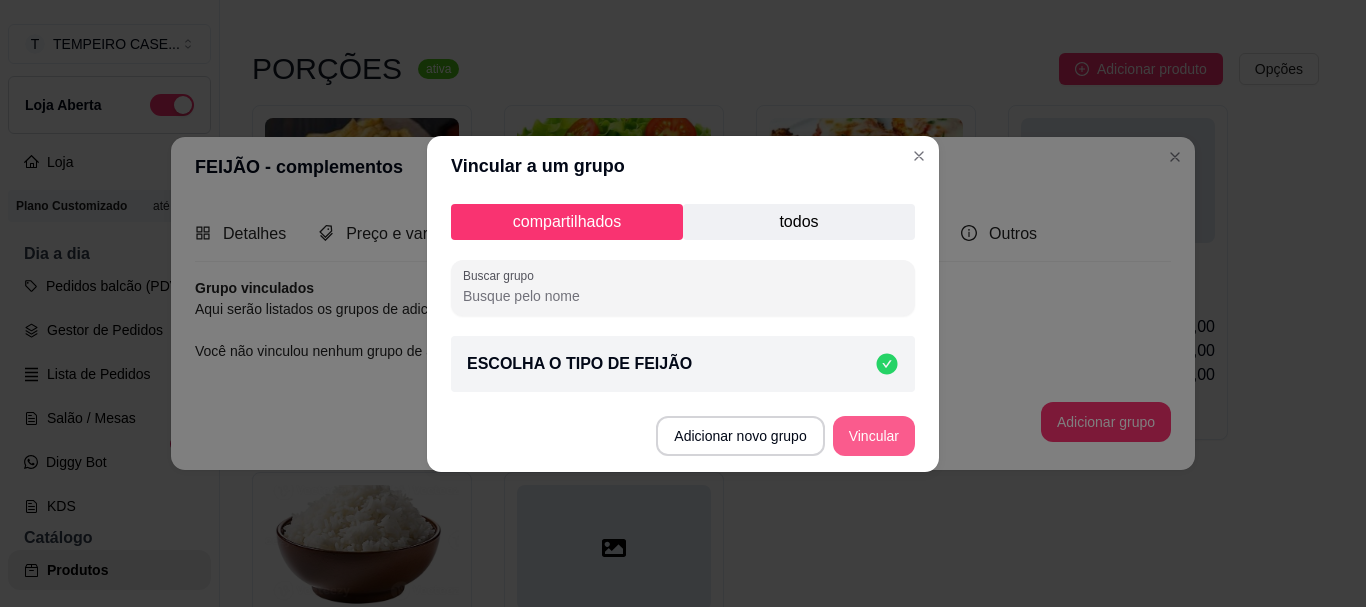 click on "Vincular" at bounding box center [874, 436] 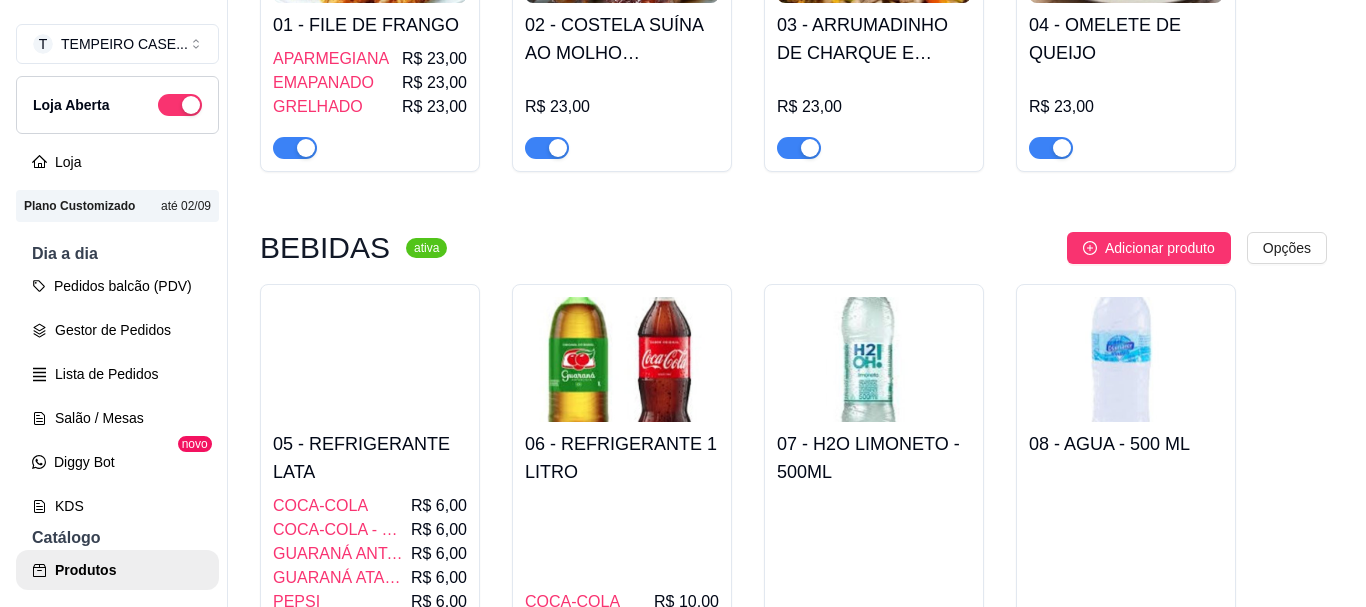 scroll, scrollTop: 0, scrollLeft: 0, axis: both 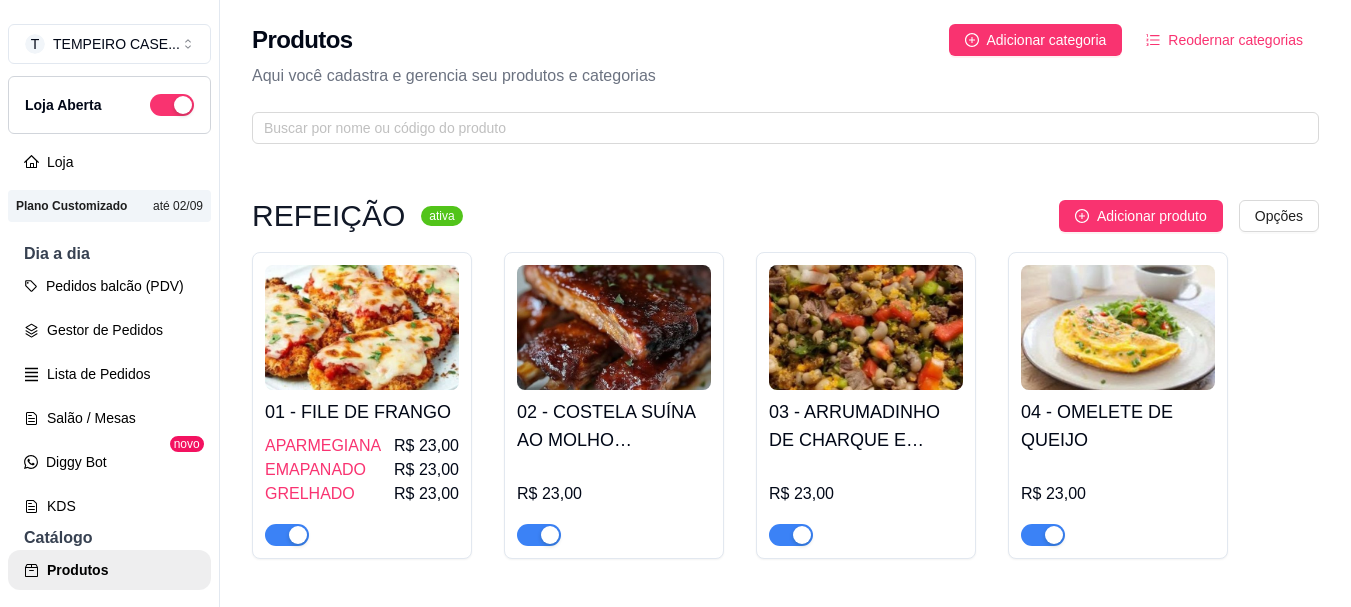 click on "02 - COSTELA SUÍNA AO MOLHO BARBECUE" at bounding box center [614, 426] 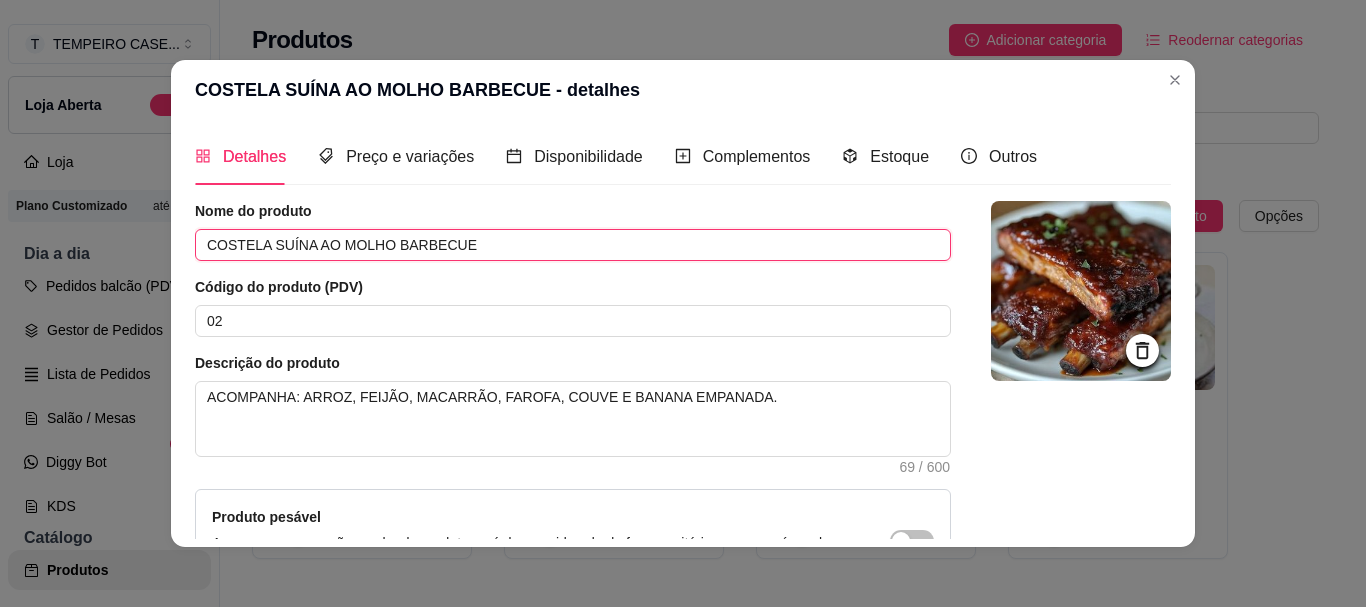 click on "COSTELA SUÍNA AO MOLHO BARBECUE" at bounding box center (573, 245) 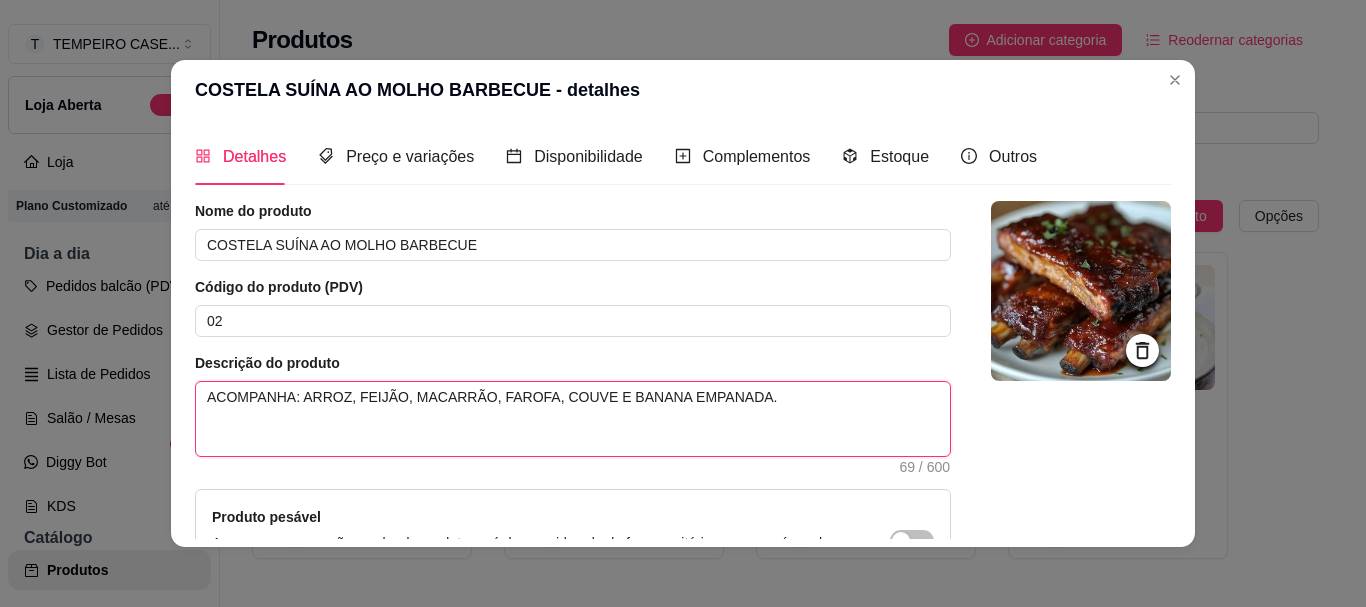 click on "ACOMPANHA: ARROZ, FEIJÃO, MACARRÃO, FAROFA, COUVE E BANANA EMPANADA." at bounding box center [573, 419] 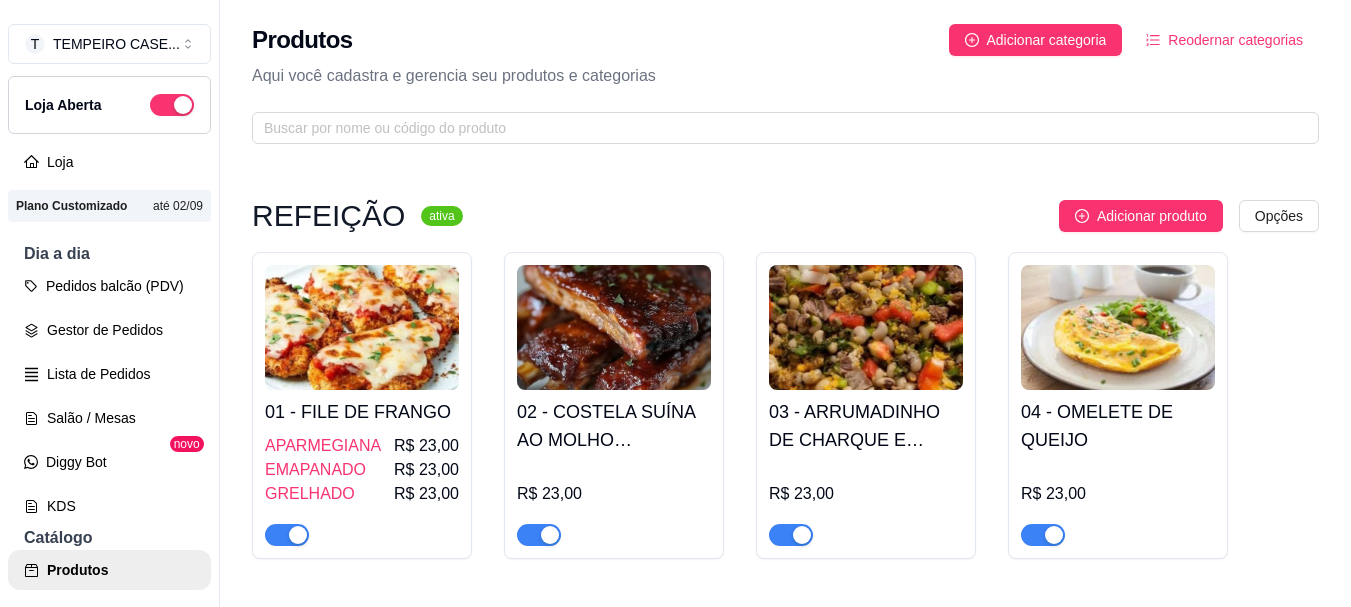 click at bounding box center (866, 327) 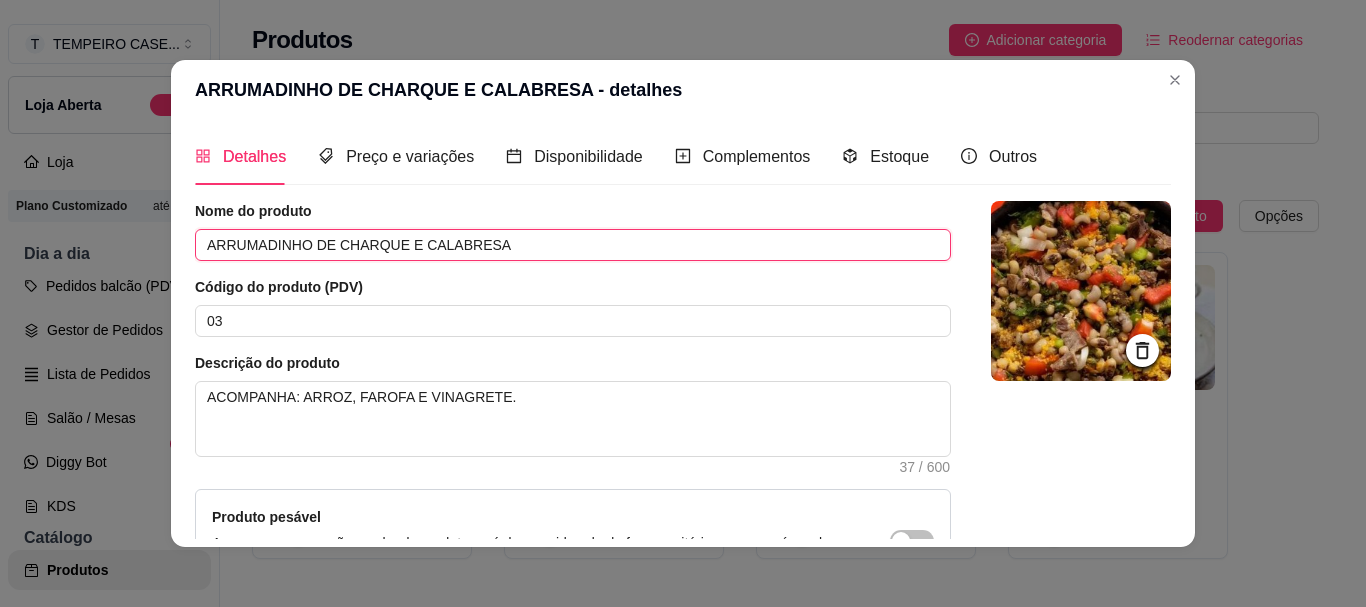 click on "ARRUMADINHO DE CHARQUE E CALABRESA" at bounding box center [573, 245] 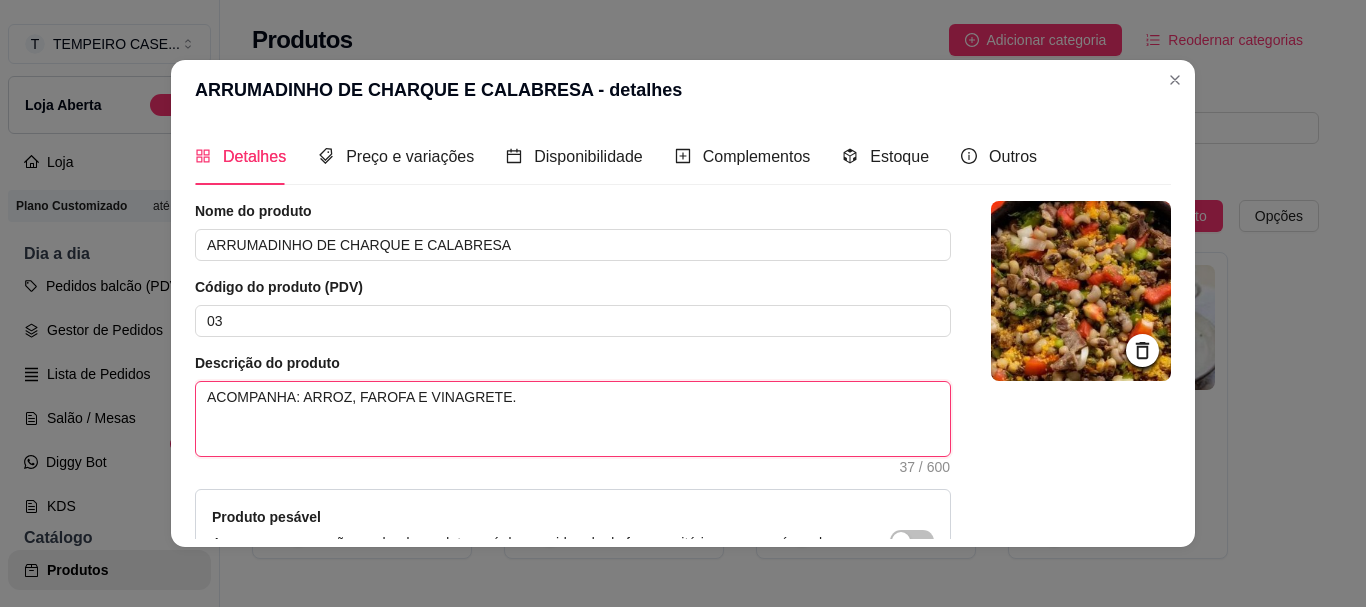 click on "ACOMPANHA: ARROZ, FAROFA E VINAGRETE." at bounding box center [573, 419] 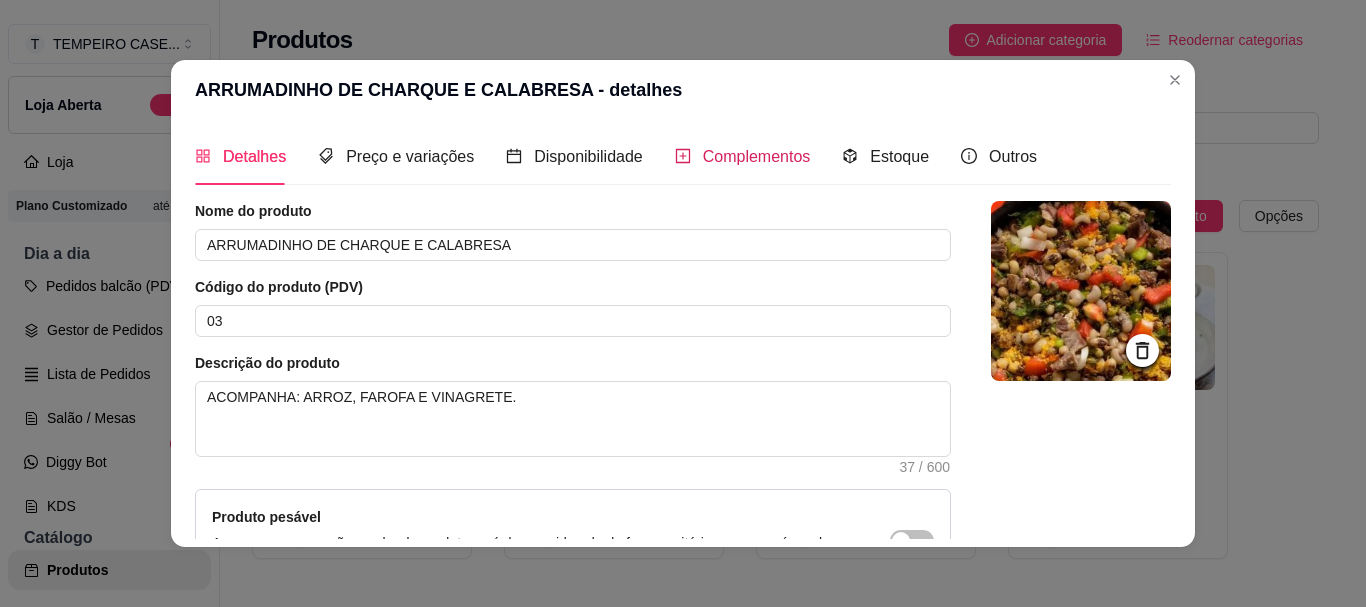 click on "Complementos" at bounding box center [757, 156] 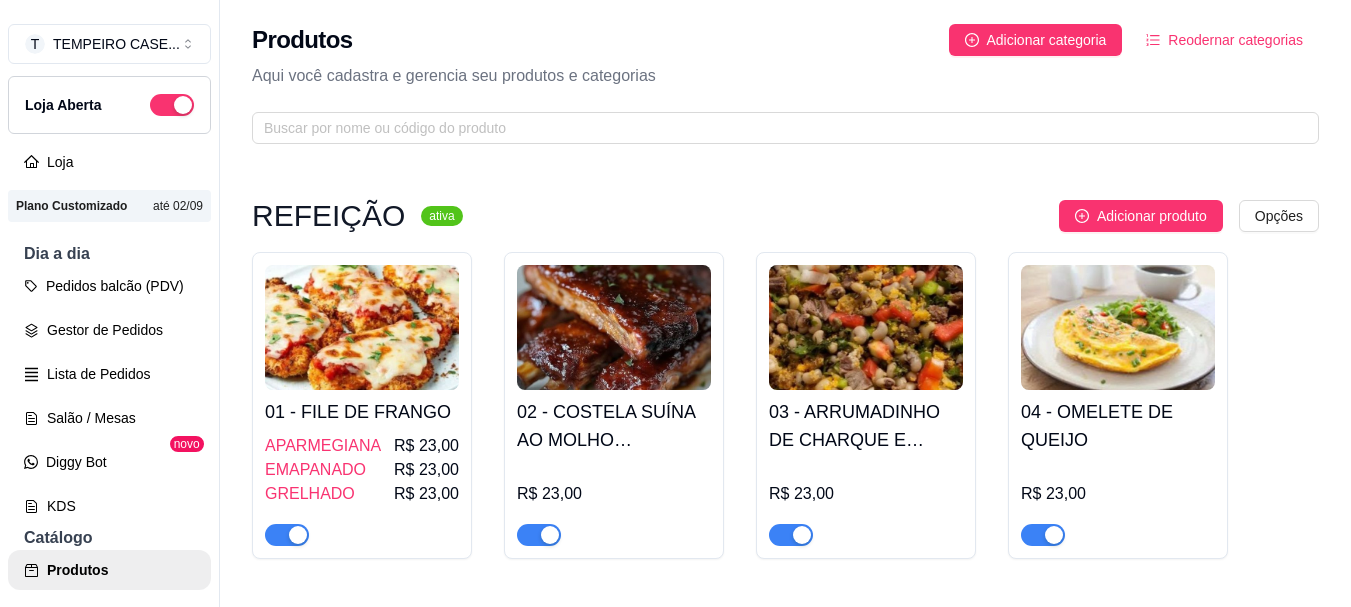 click on "04 - OMELETE DE QUEIJO" at bounding box center (1118, 426) 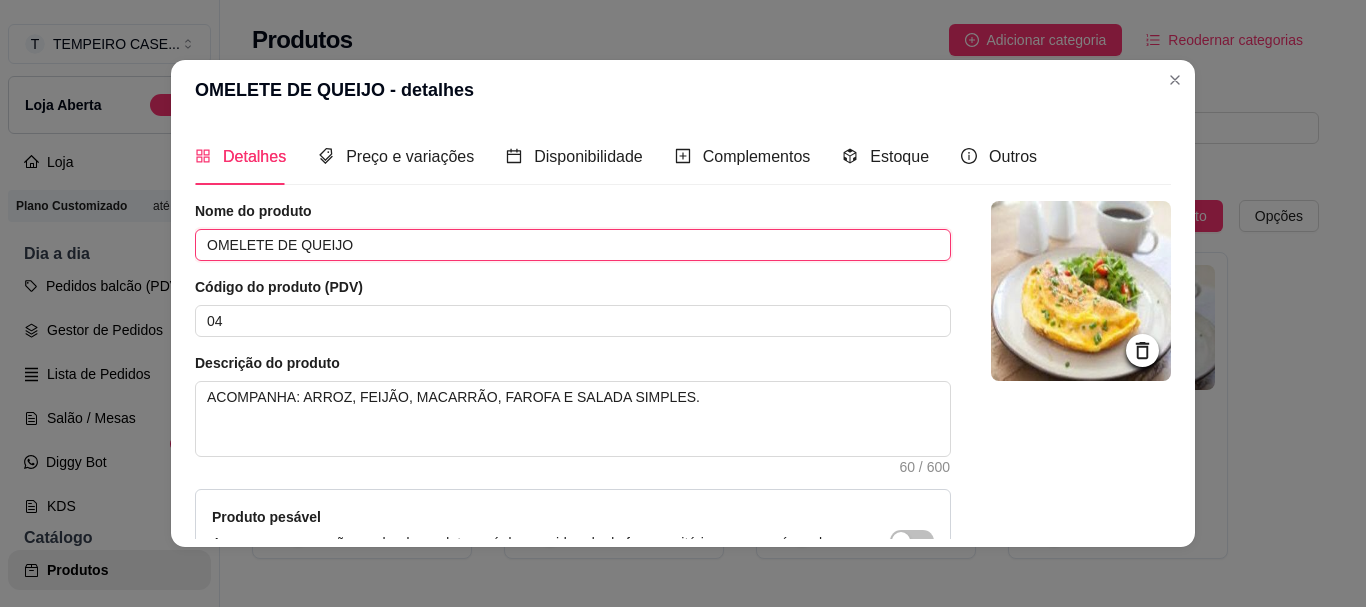 click on "OMELETE DE QUEIJO" at bounding box center (573, 245) 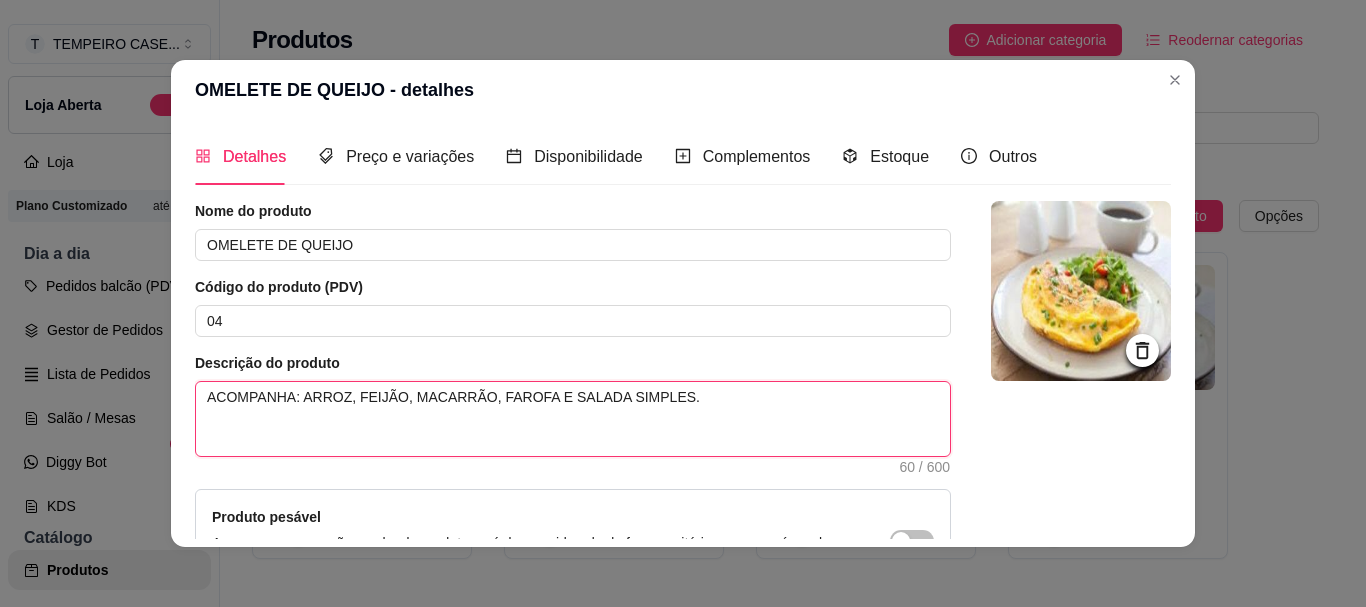 click on "ACOMPANHA: ARROZ, FEIJÃO, MACARRÃO, FAROFA E SALADA SIMPLES." at bounding box center [573, 419] 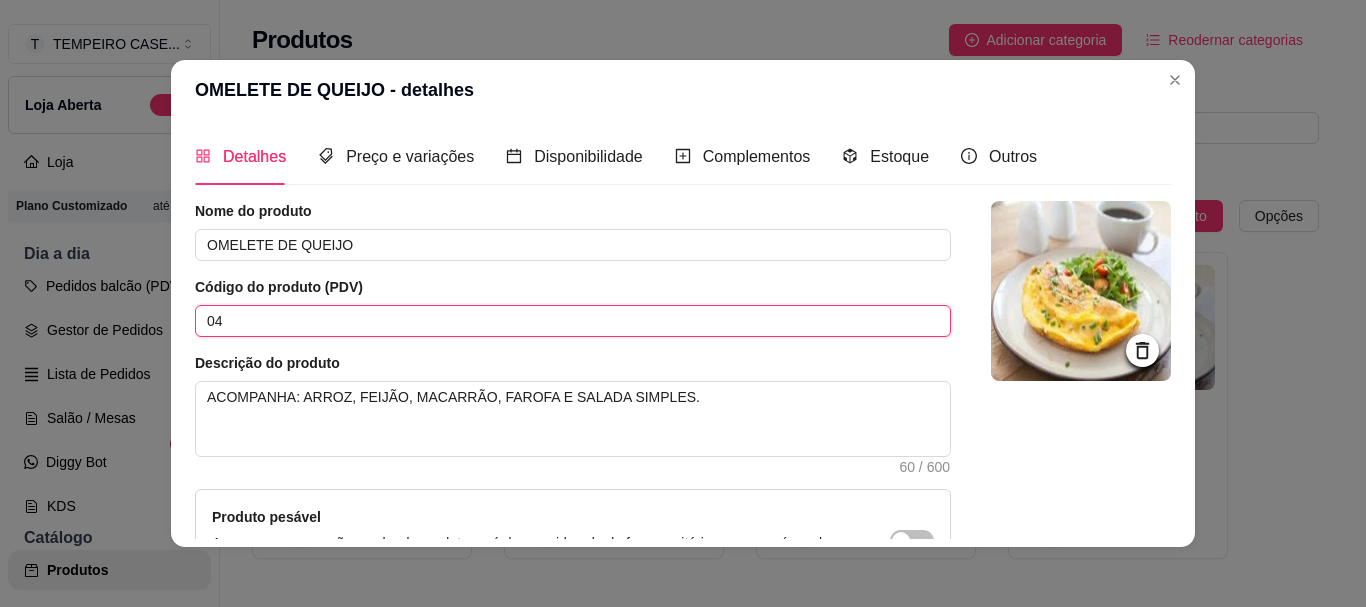 drag, startPoint x: 428, startPoint y: 293, endPoint x: 334, endPoint y: -40, distance: 346.013 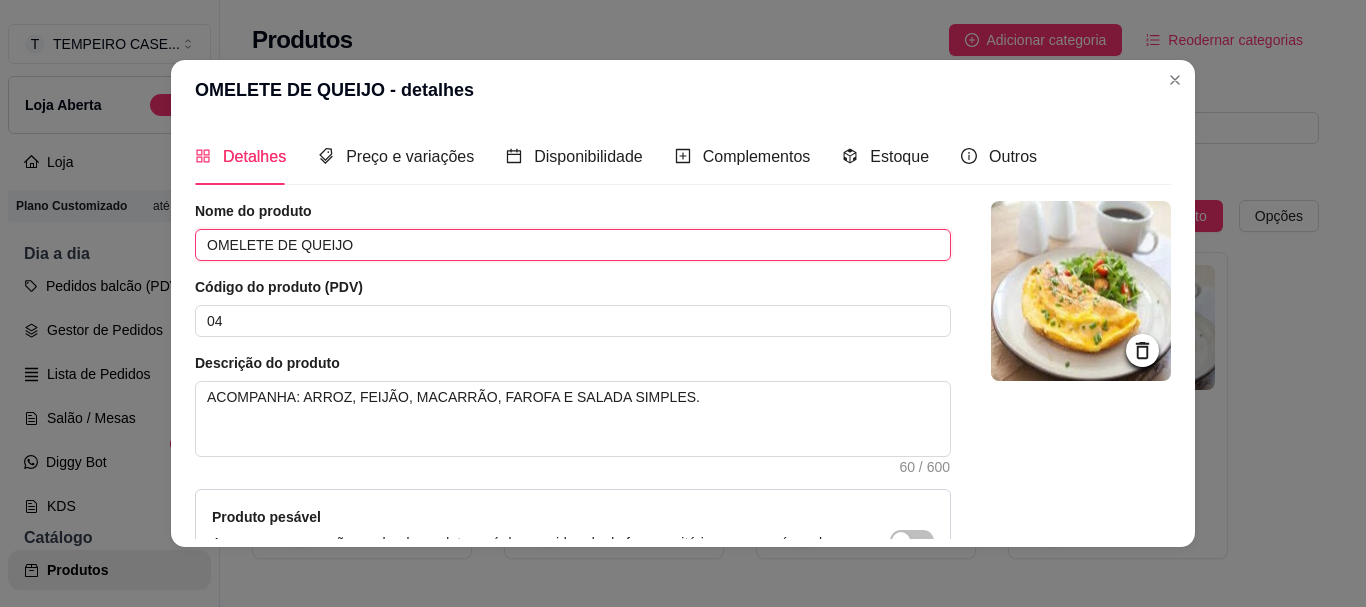 click on "OMELETE DE QUEIJO" at bounding box center [573, 245] 